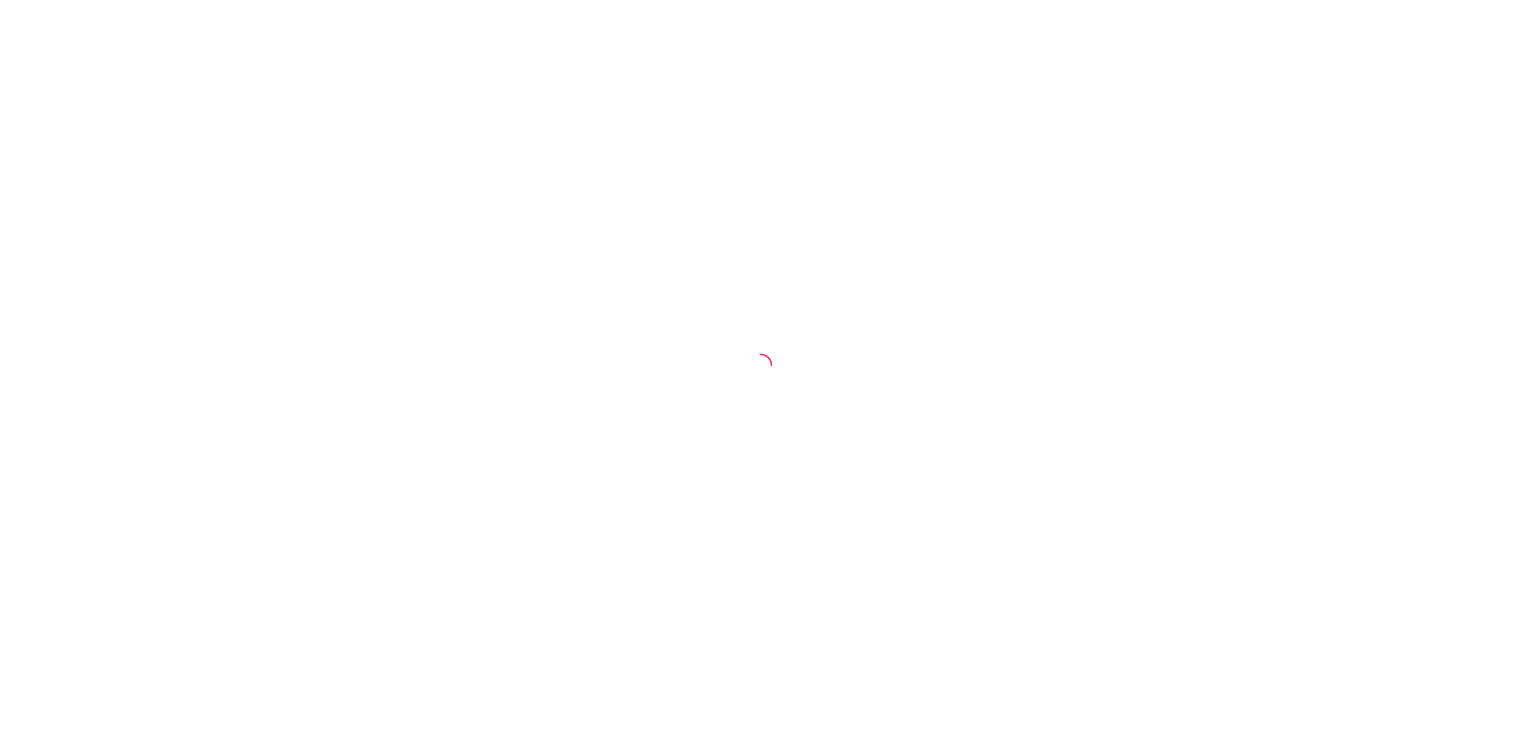 scroll, scrollTop: 0, scrollLeft: 0, axis: both 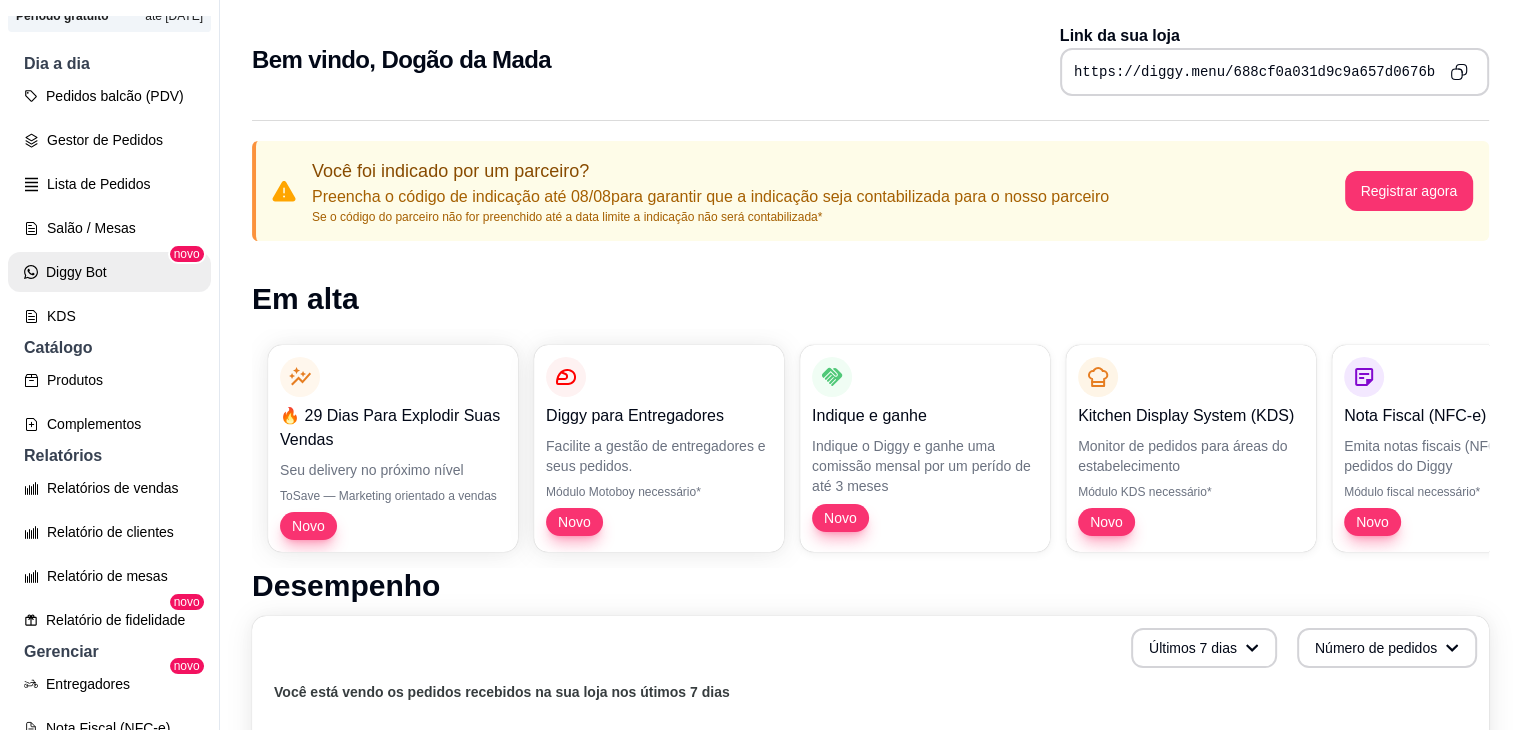 click on "Diggy Bot" at bounding box center [109, 272] 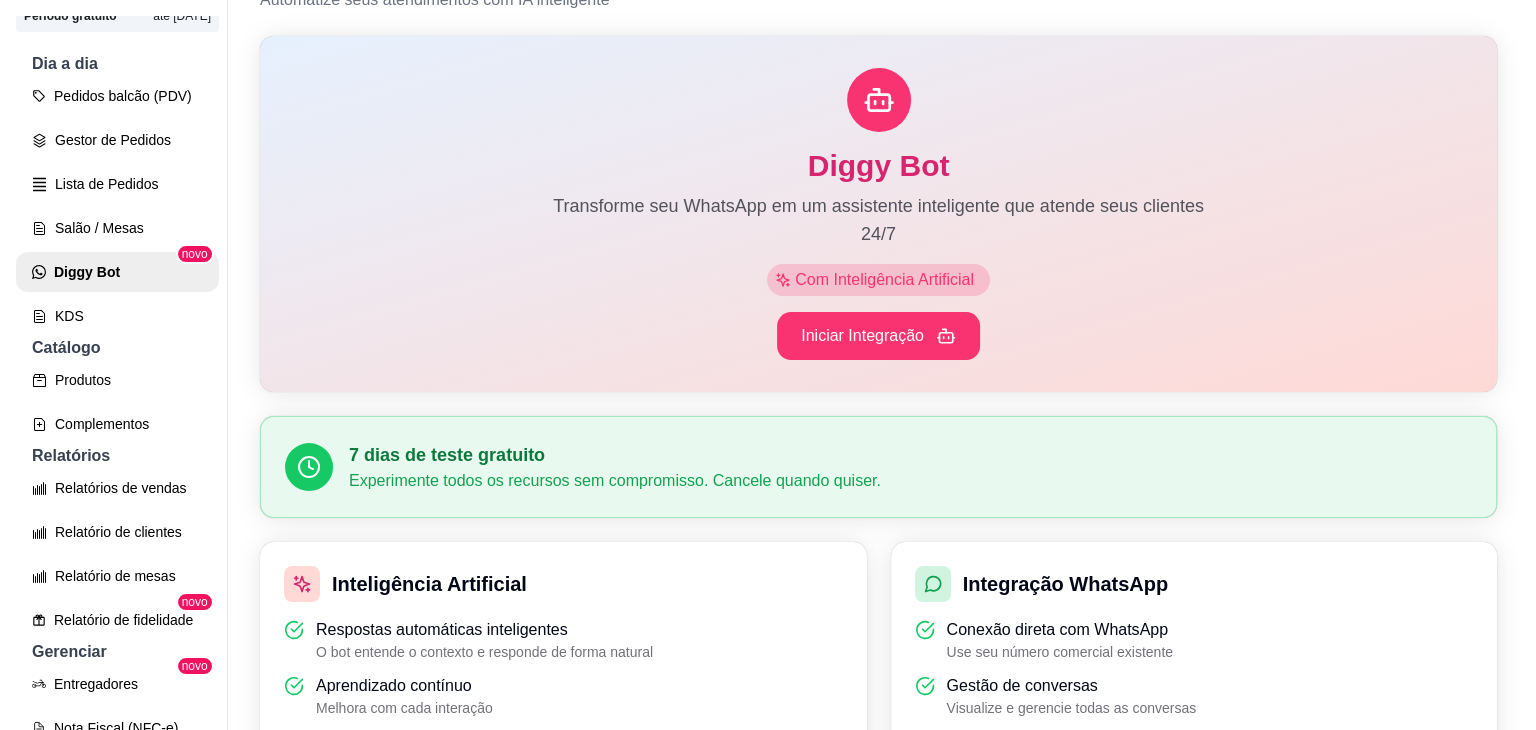scroll, scrollTop: 0, scrollLeft: 0, axis: both 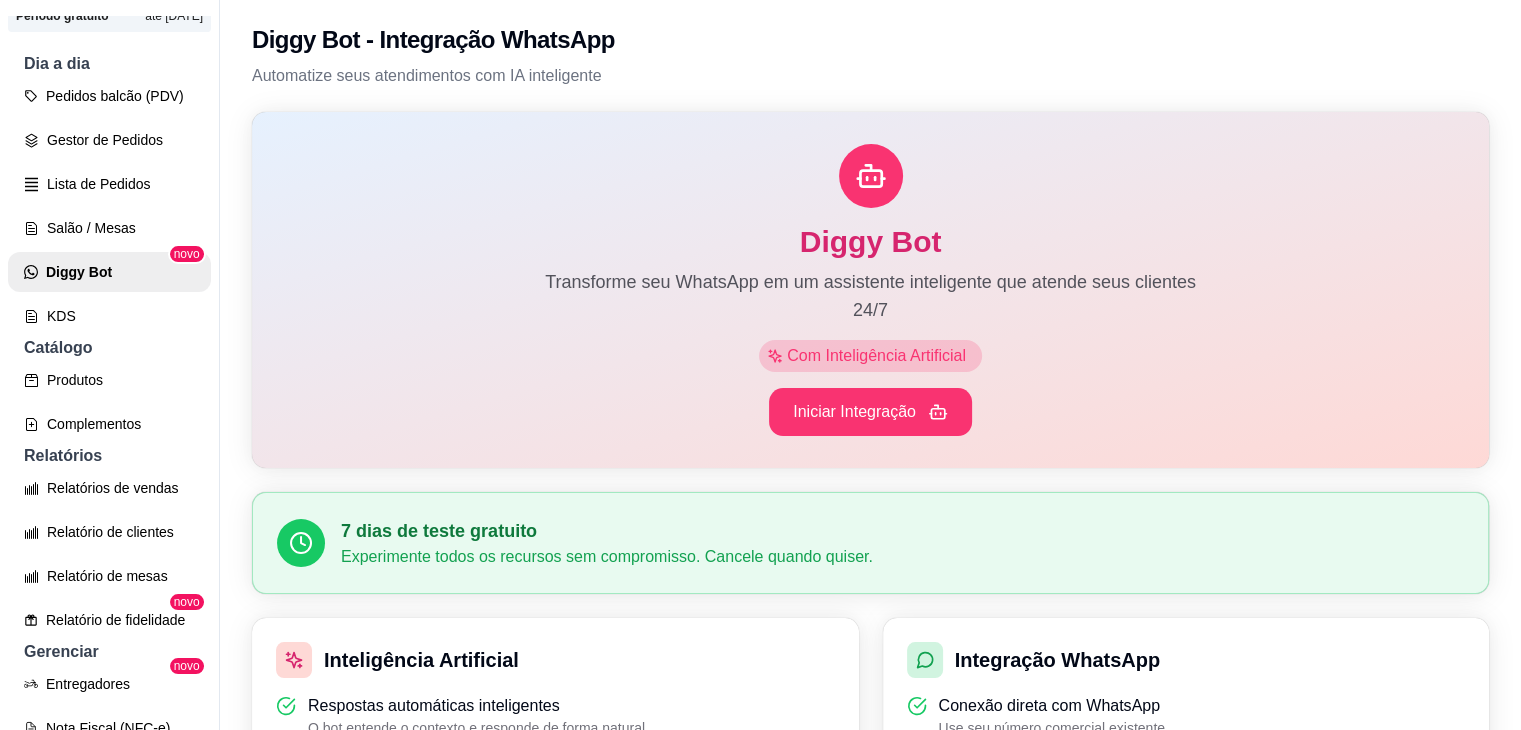 click on "Pedidos balcão (PDV) Gestor de Pedidos Lista de Pedidos Salão / Mesas Diggy Bot novo KDS" at bounding box center [109, 206] 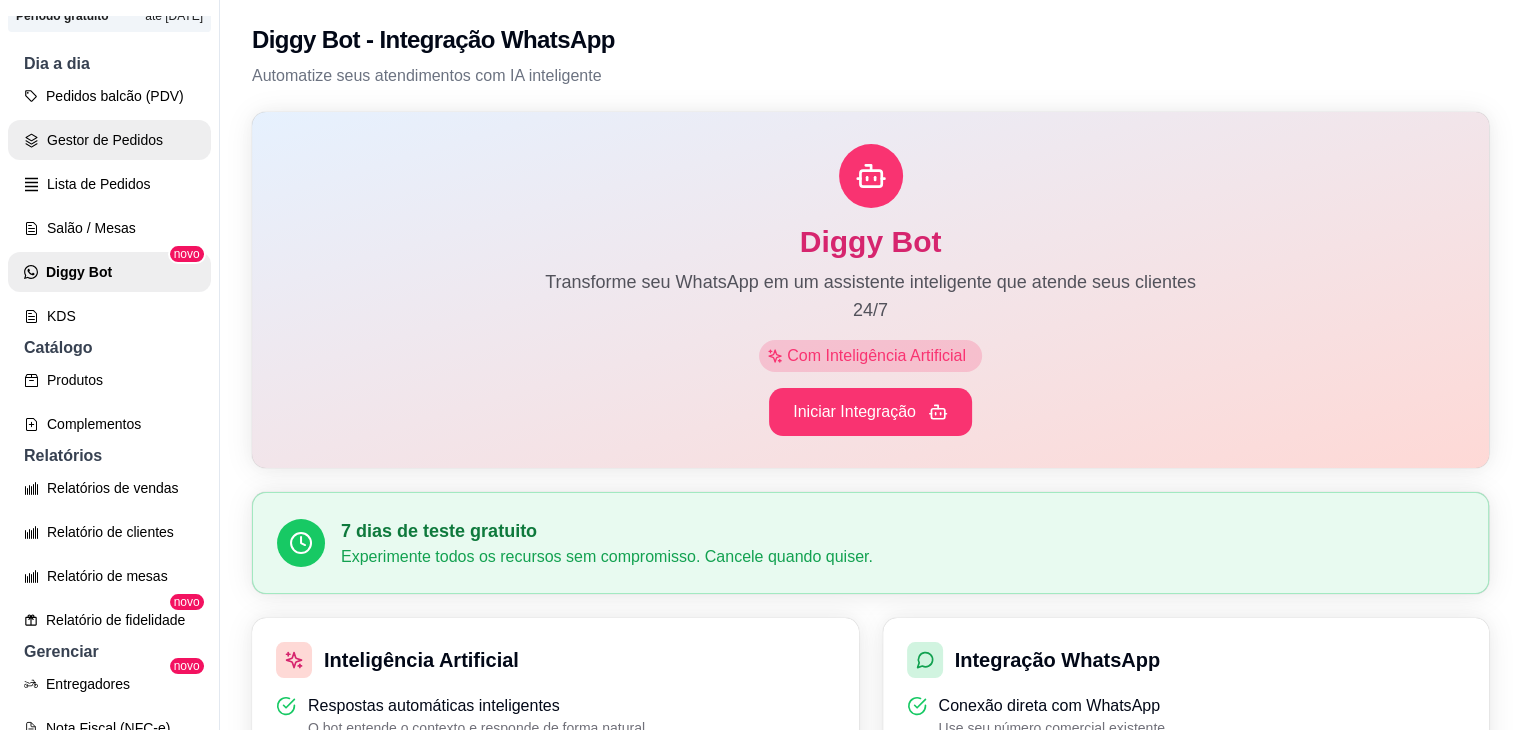 click on "Gestor de Pedidos" at bounding box center [109, 140] 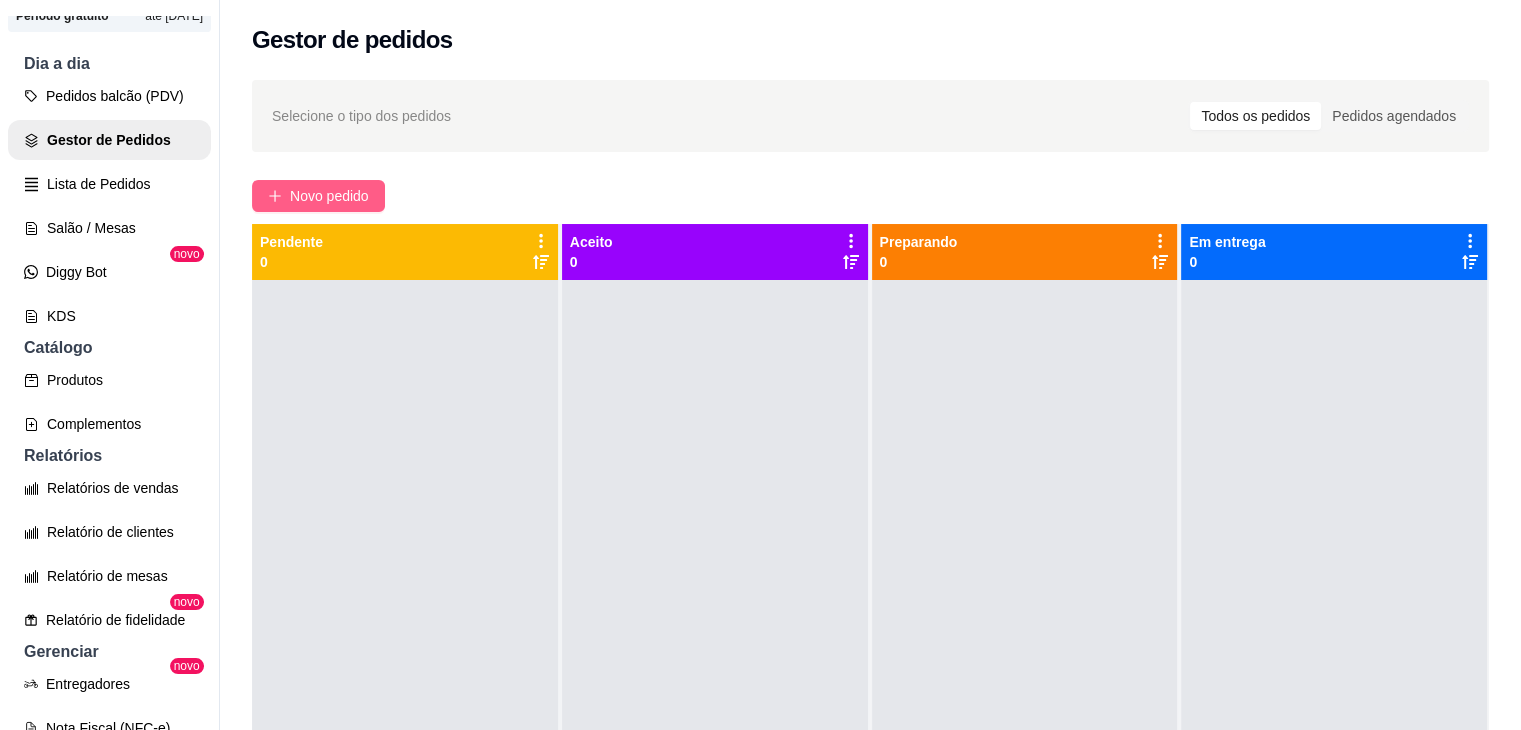 click on "Novo pedido" at bounding box center (318, 196) 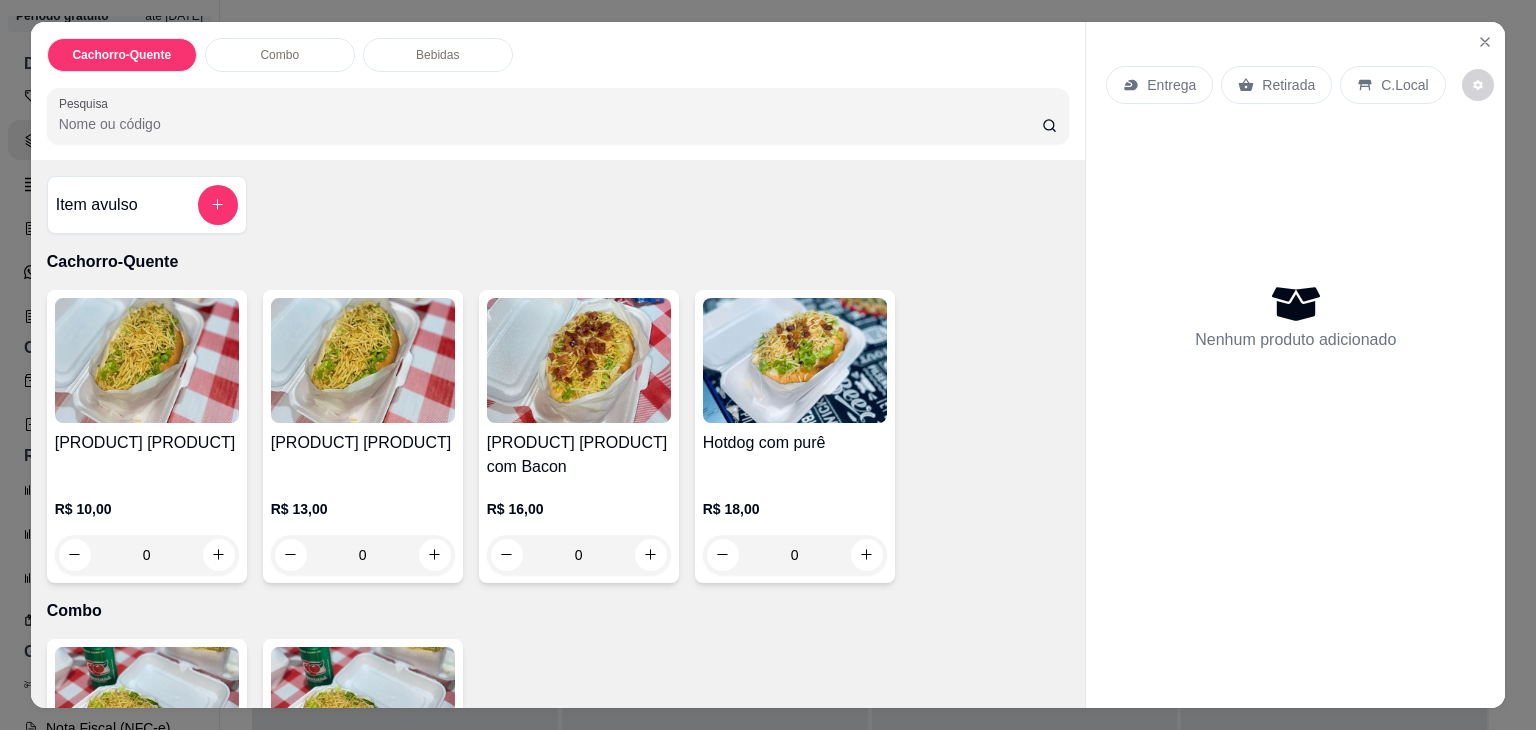 click on "Pesquisa" at bounding box center (550, 124) 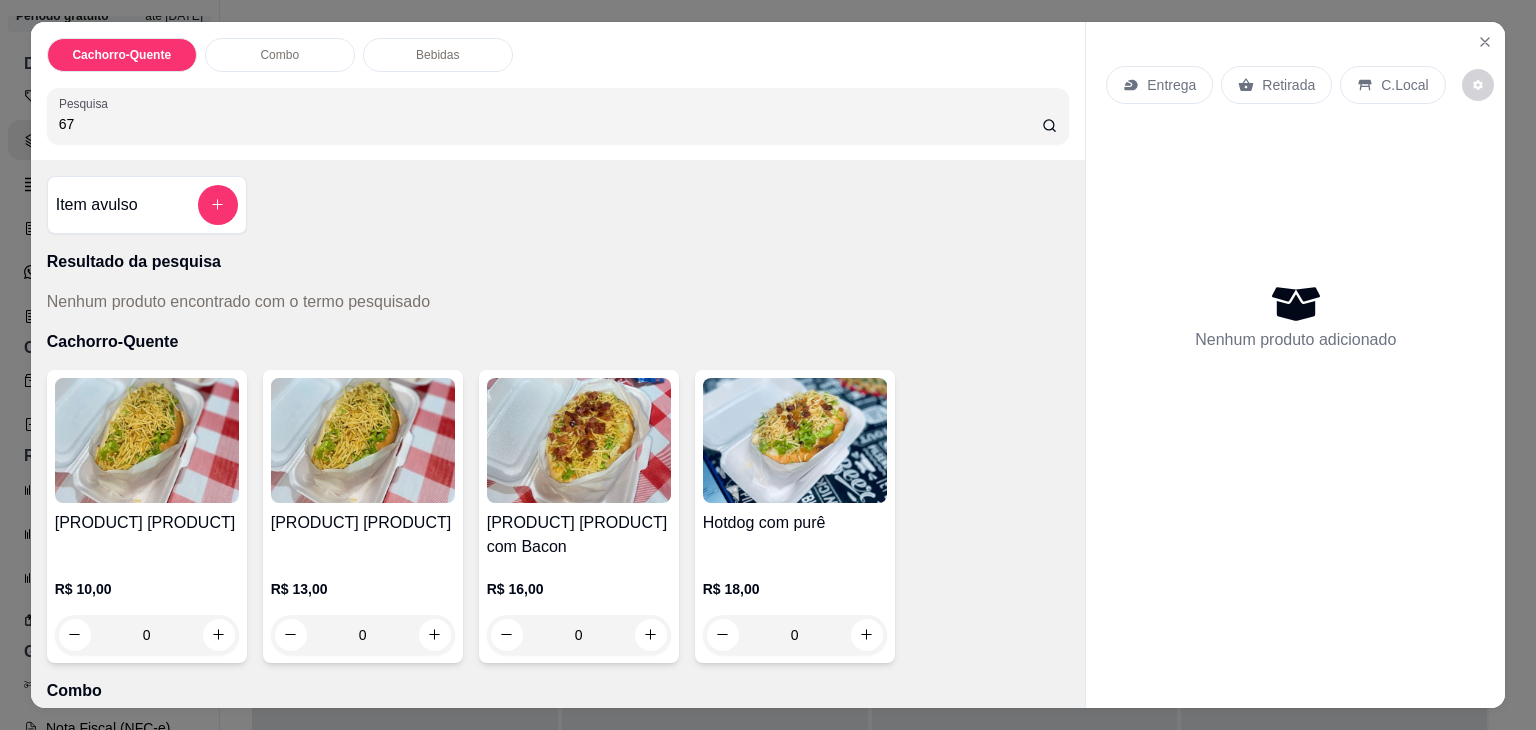 type on "6" 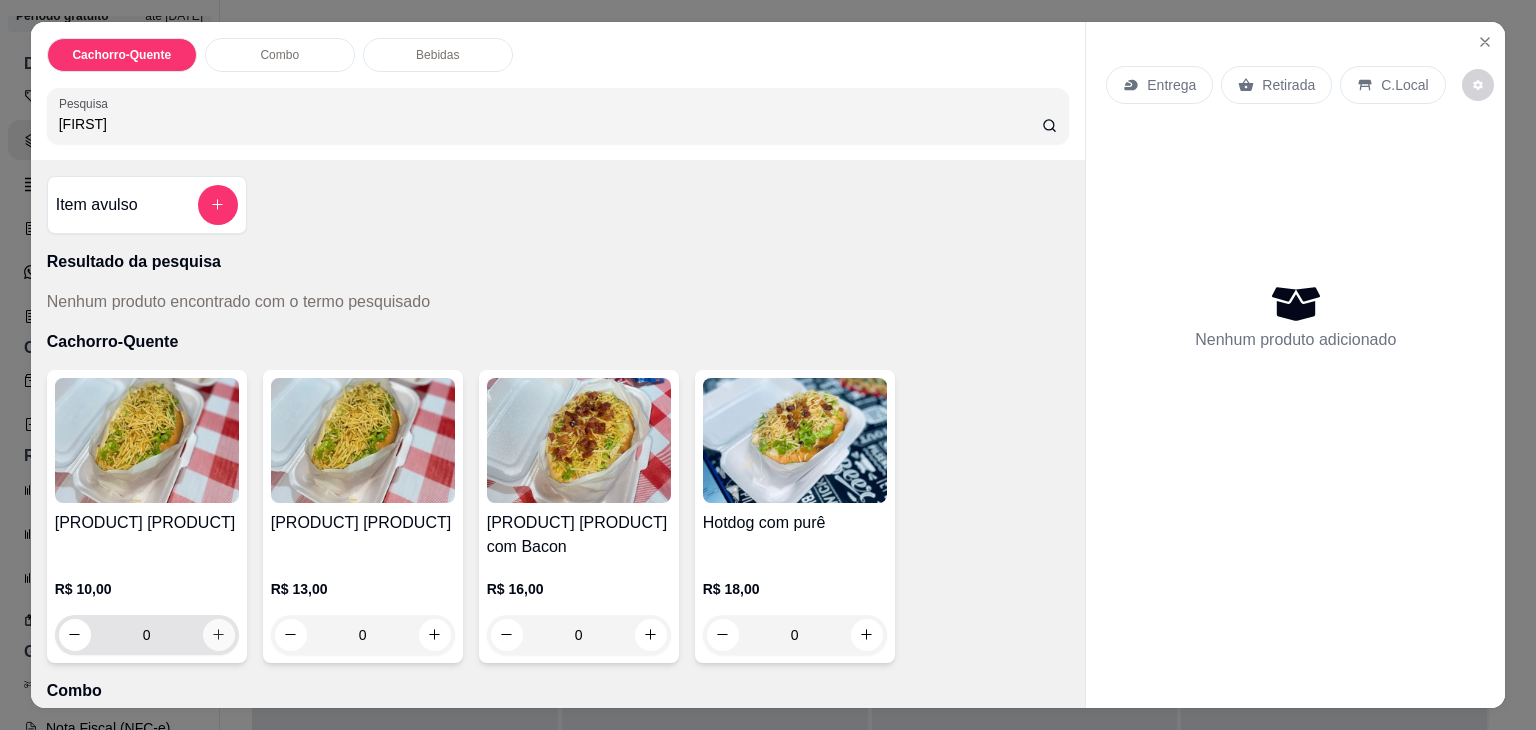 type on "[FIRST]" 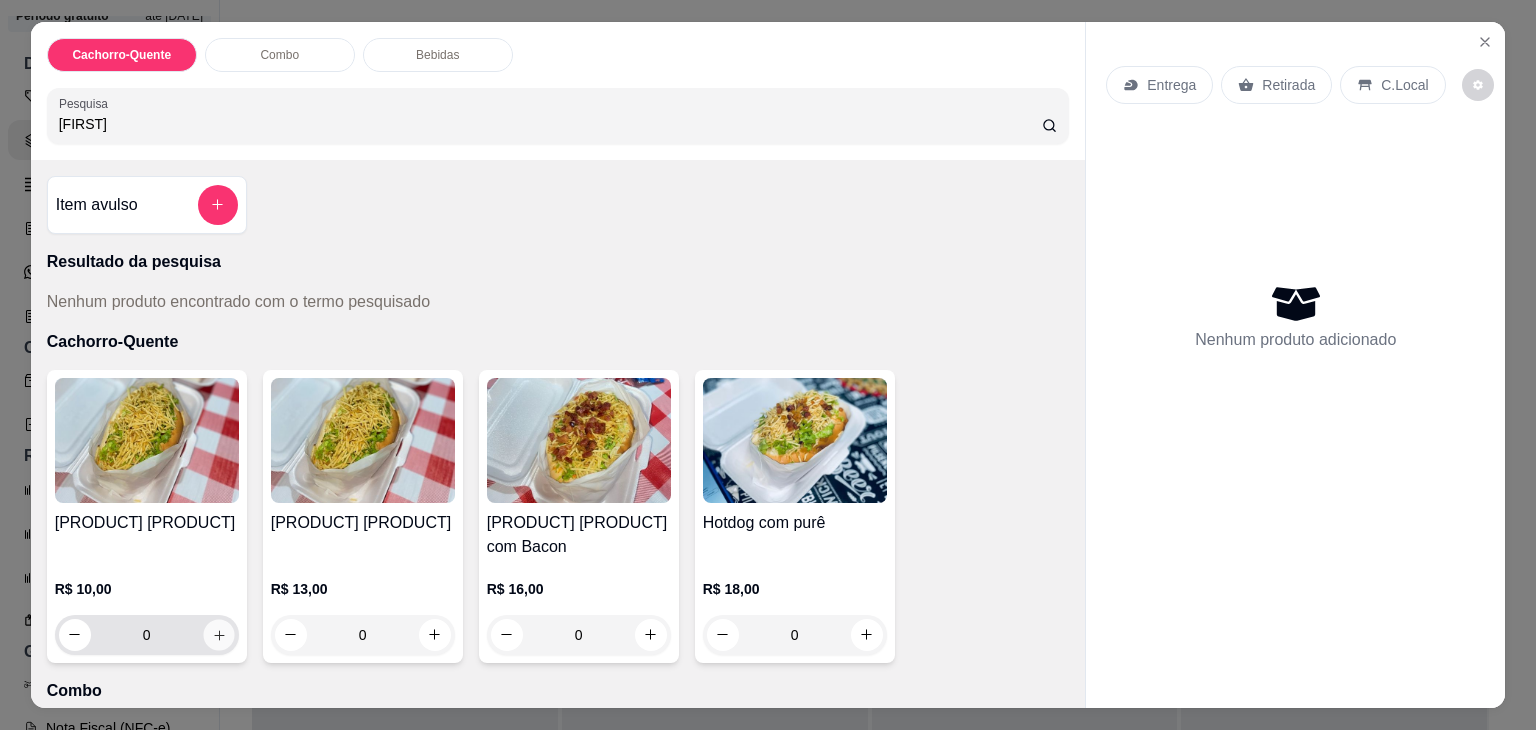 click 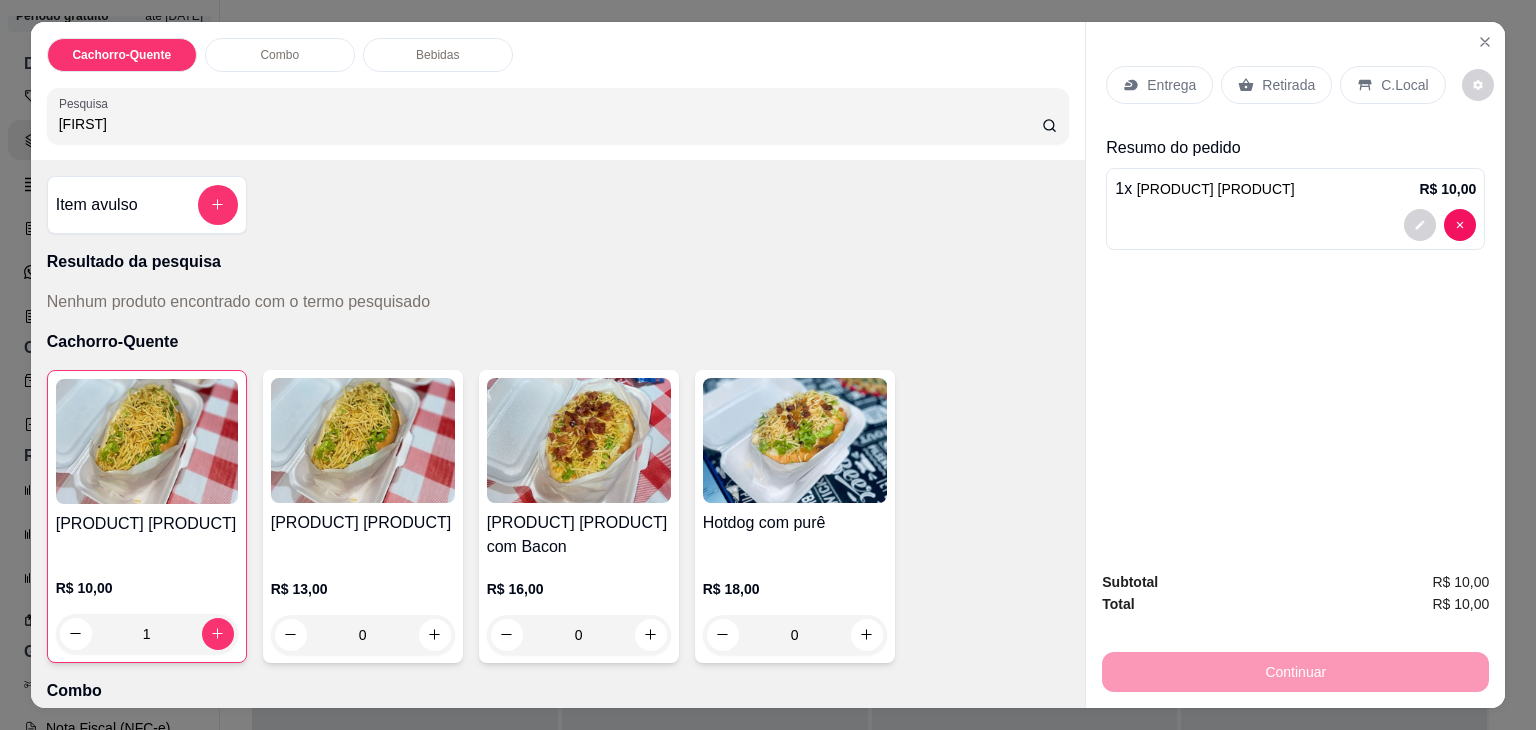 click on "Entrega" at bounding box center (1171, 85) 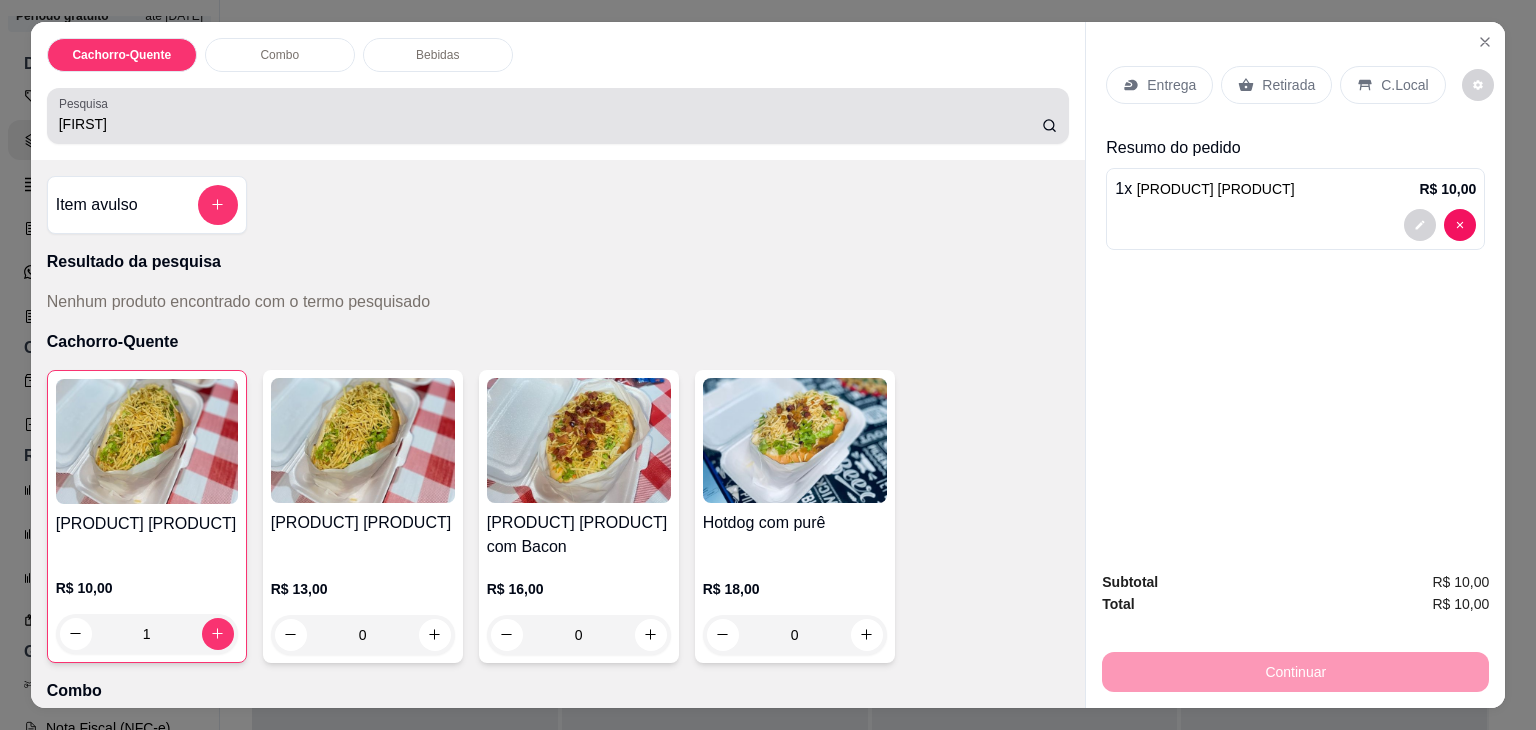 click on "[FIRST]" at bounding box center (550, 124) 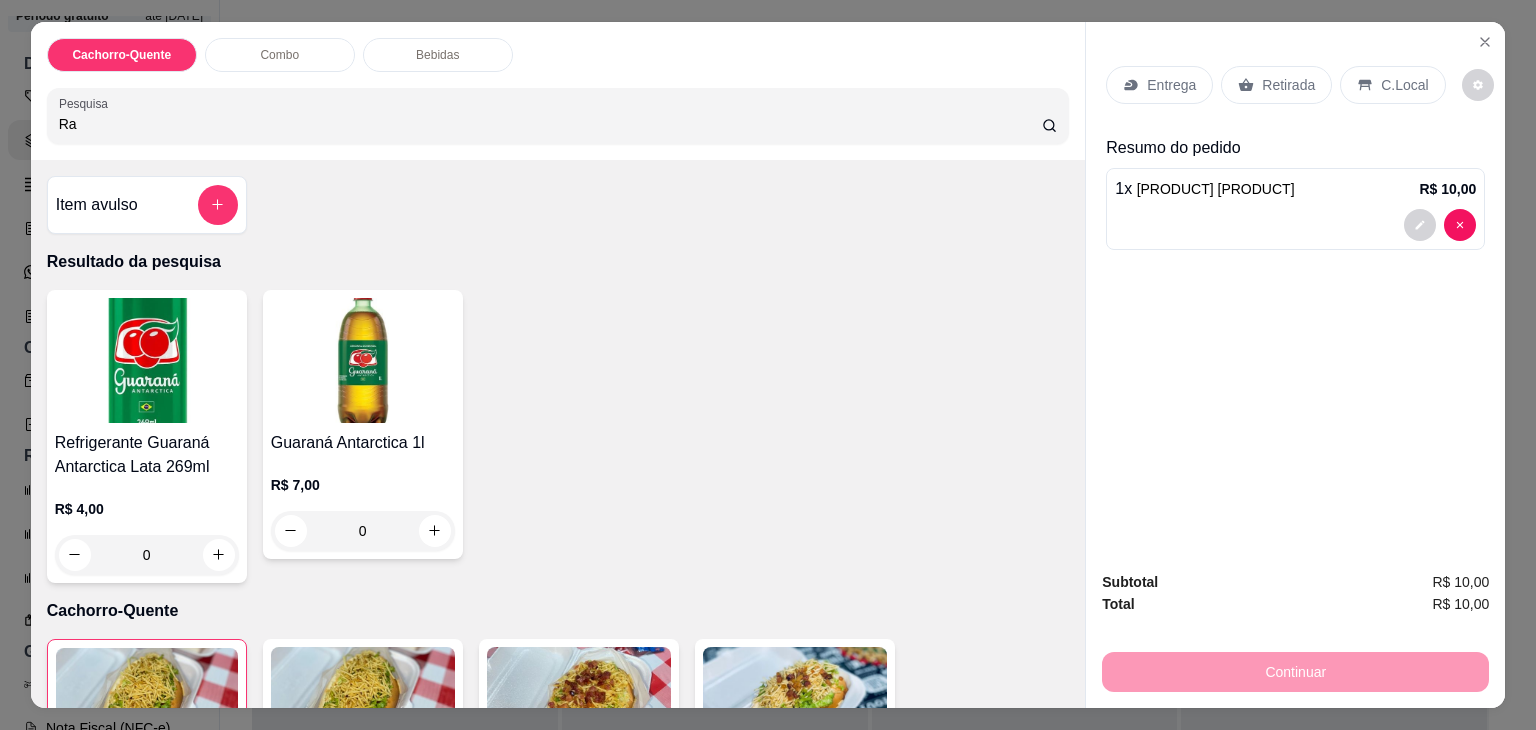 type on "R" 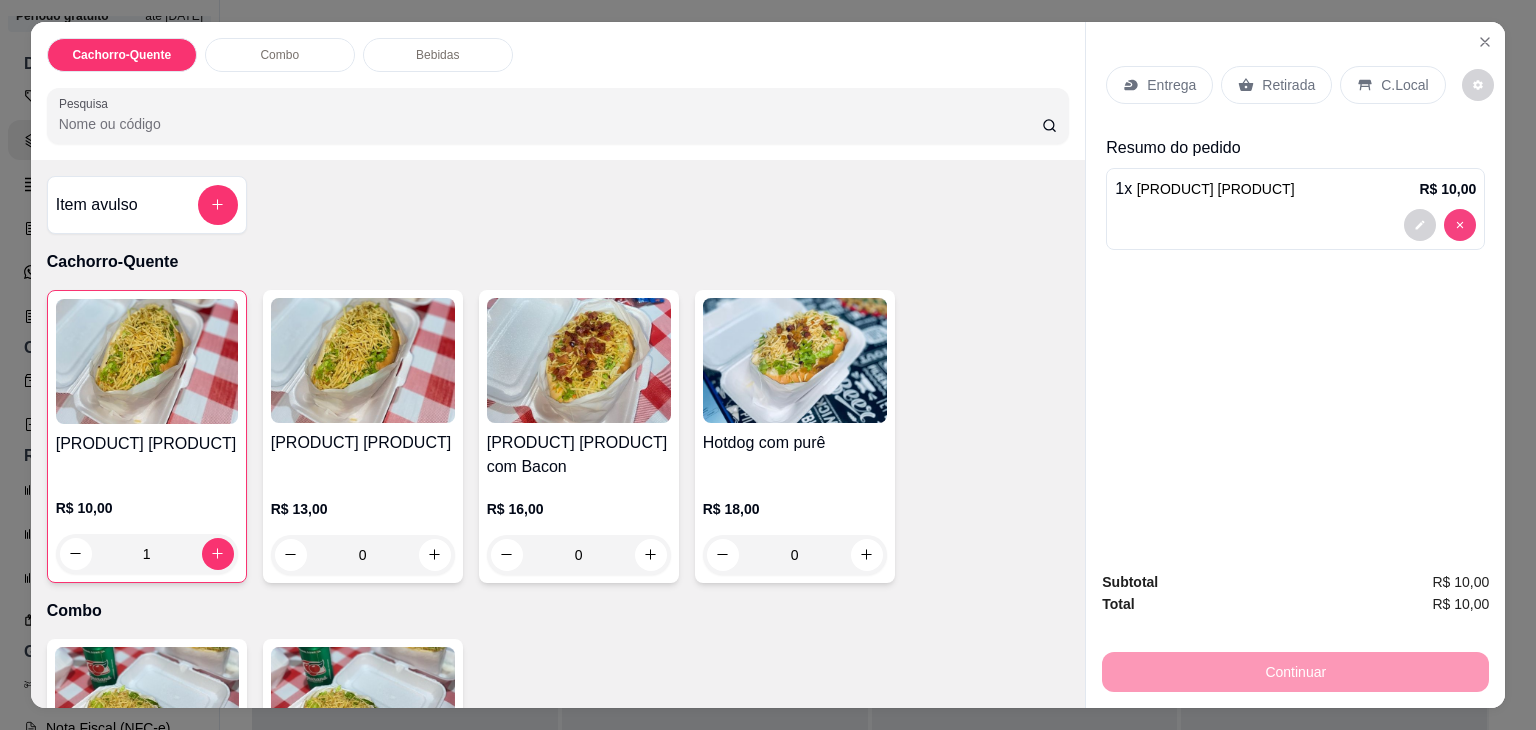 type 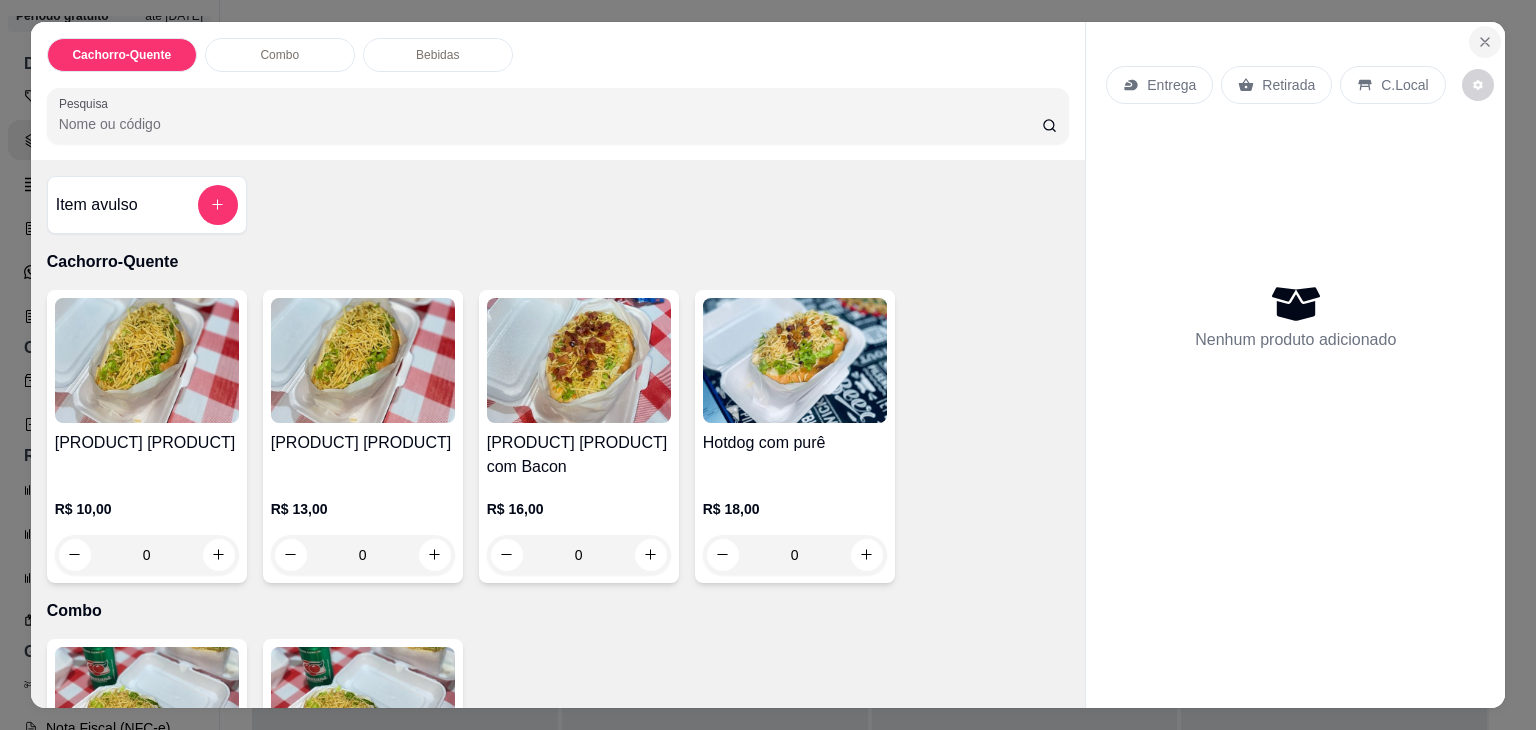 click 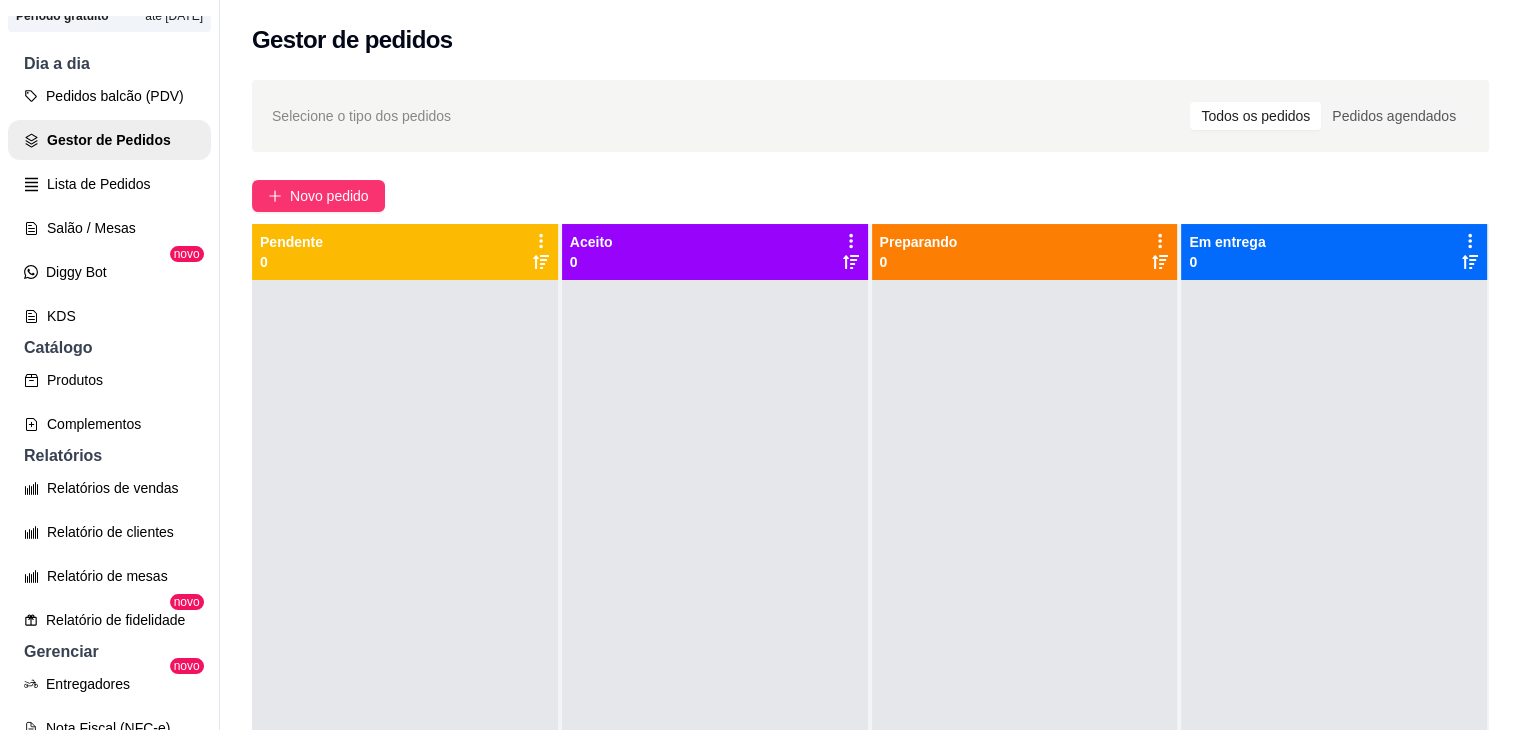 click on "Selecione o tipo dos pedidos Todos os pedidos Pedidos agendados Novo pedido Pendente 0 Aceito 0 Preparando 0 Em entrega 0" at bounding box center [870, 523] 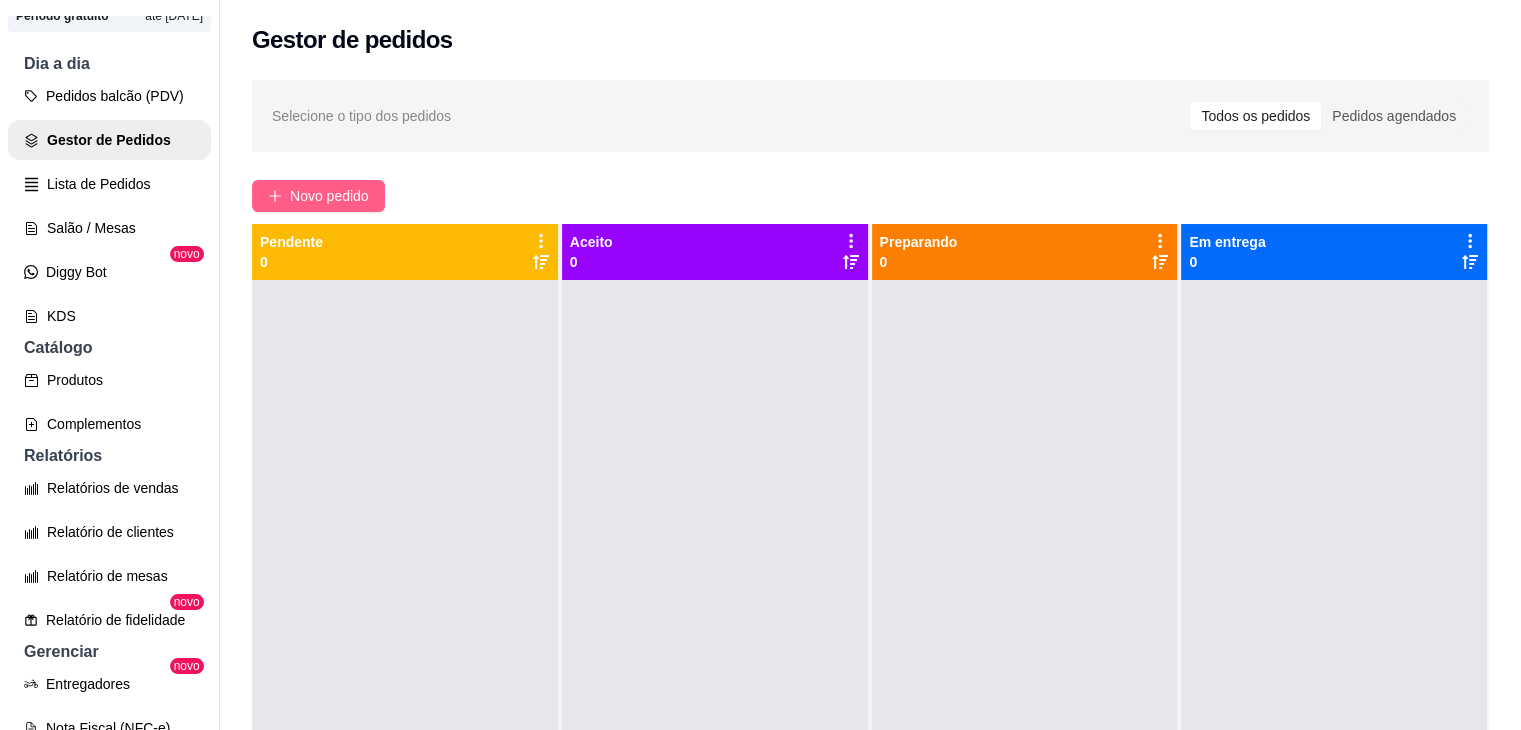 click on "Novo pedido" at bounding box center [329, 196] 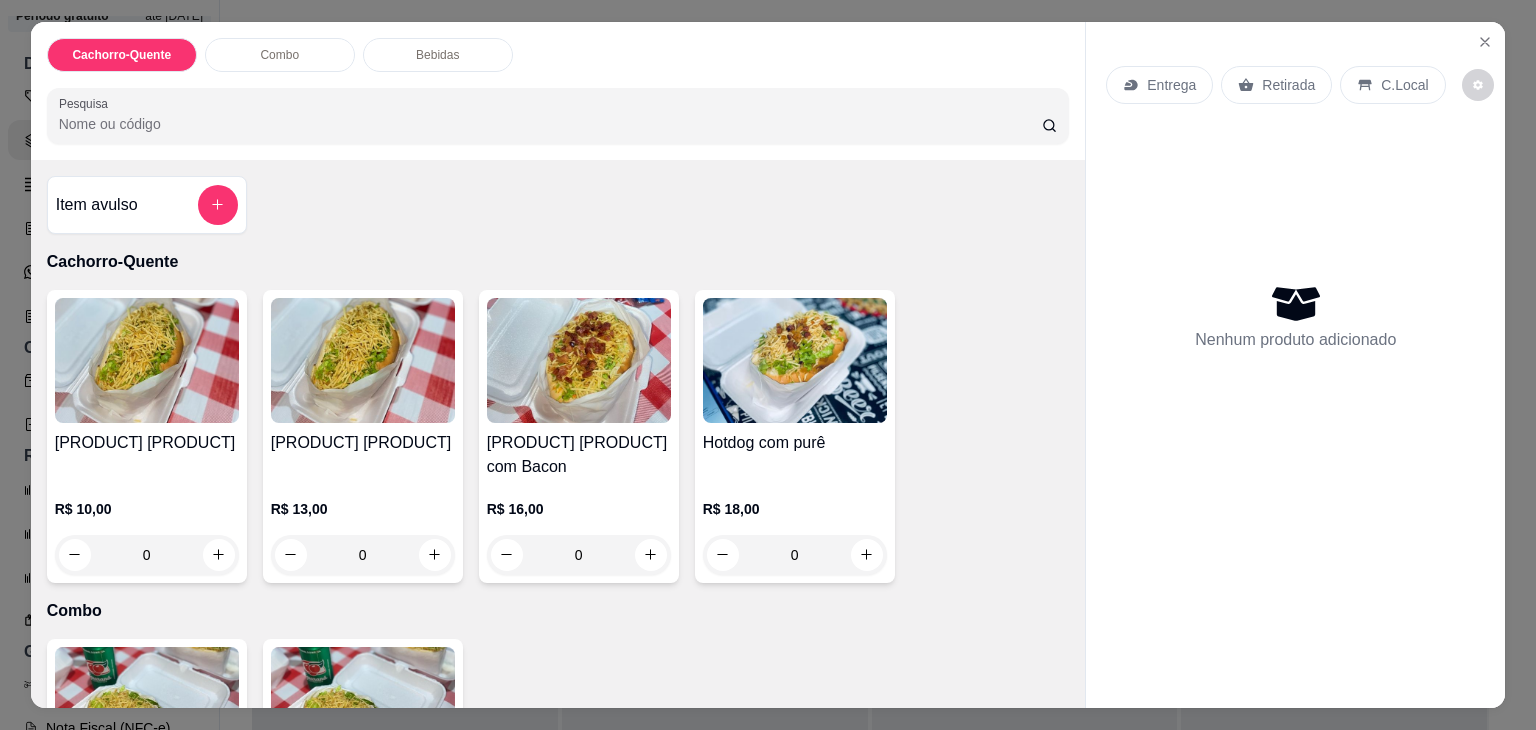 click on "Entrega" at bounding box center (1171, 85) 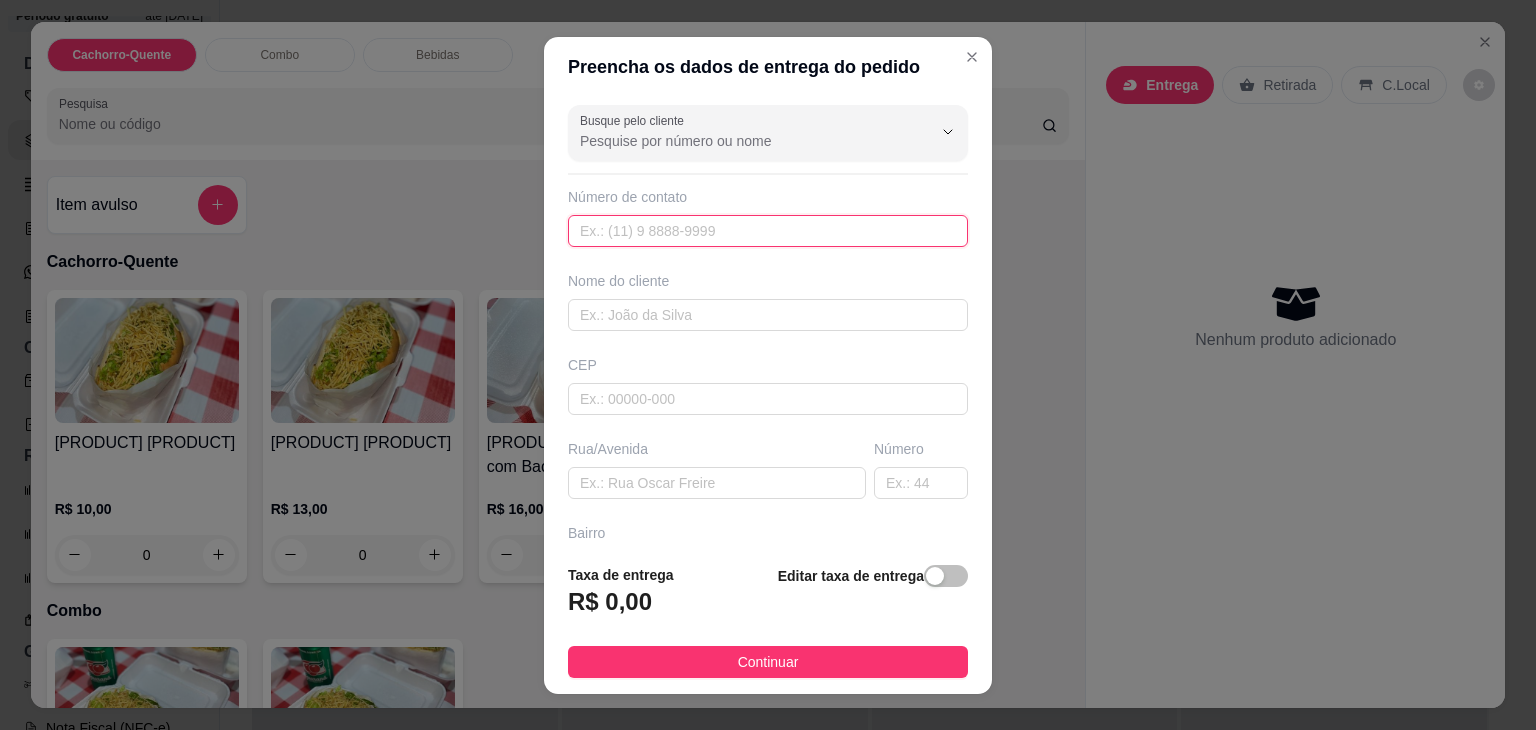 click at bounding box center (768, 231) 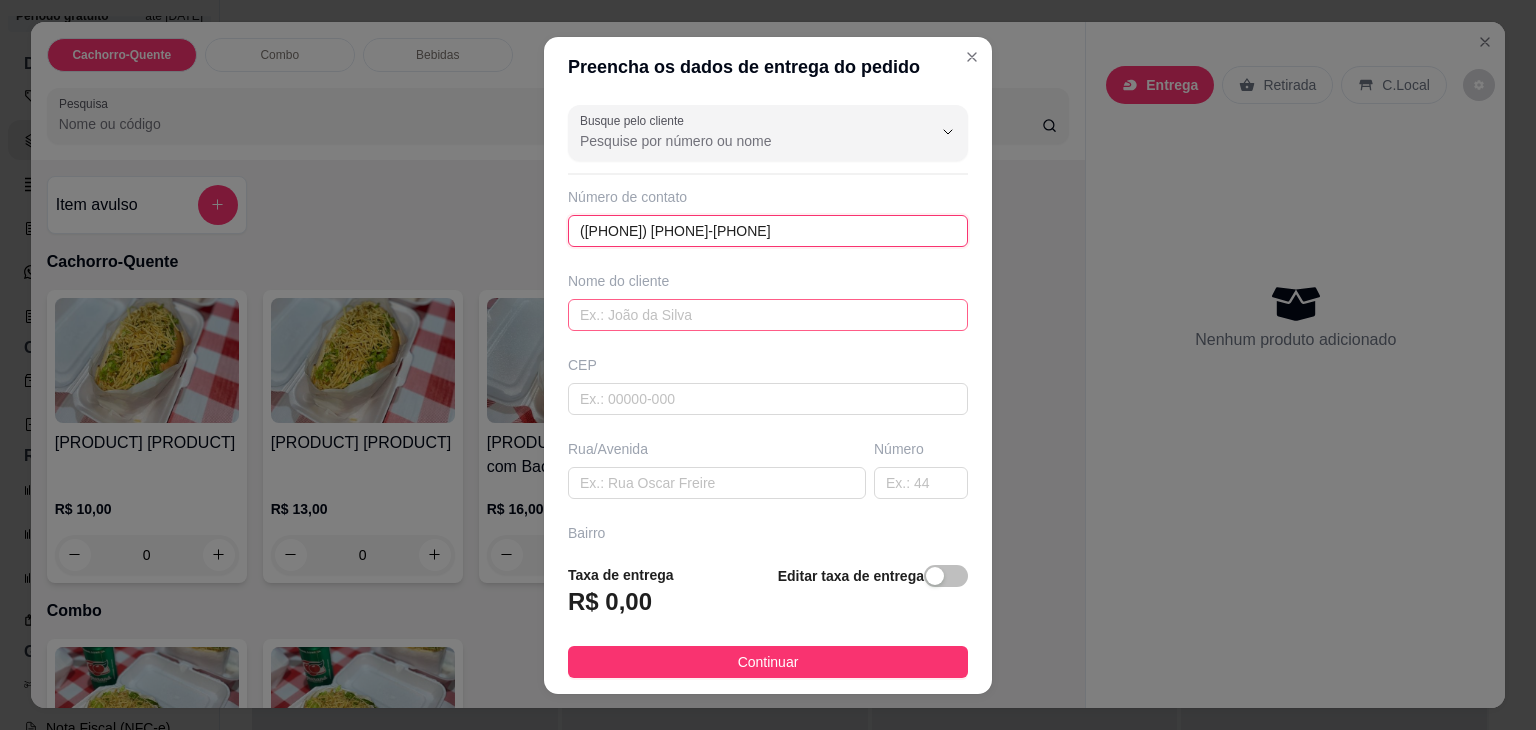 type on "([PHONE]) [PHONE]-[PHONE]" 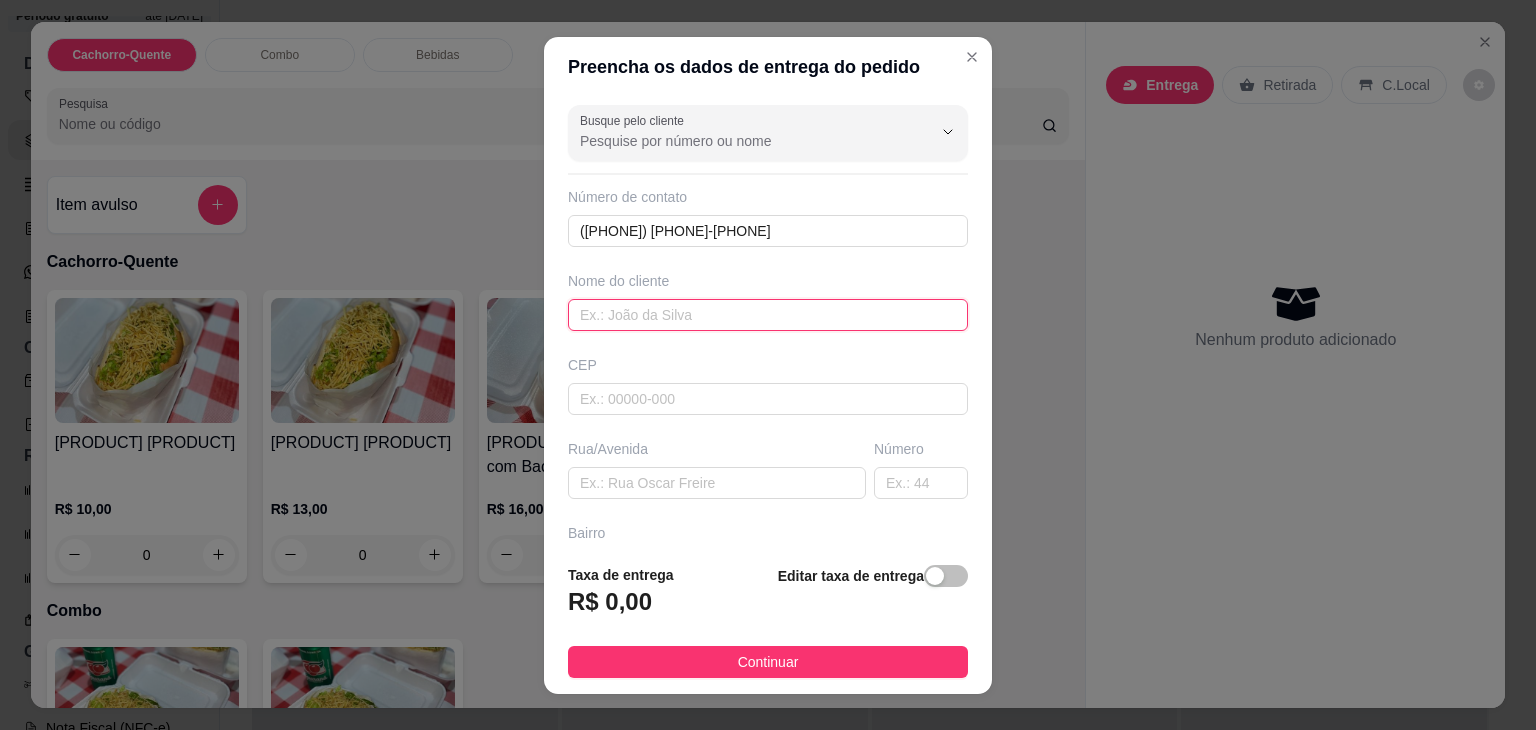 click at bounding box center [768, 315] 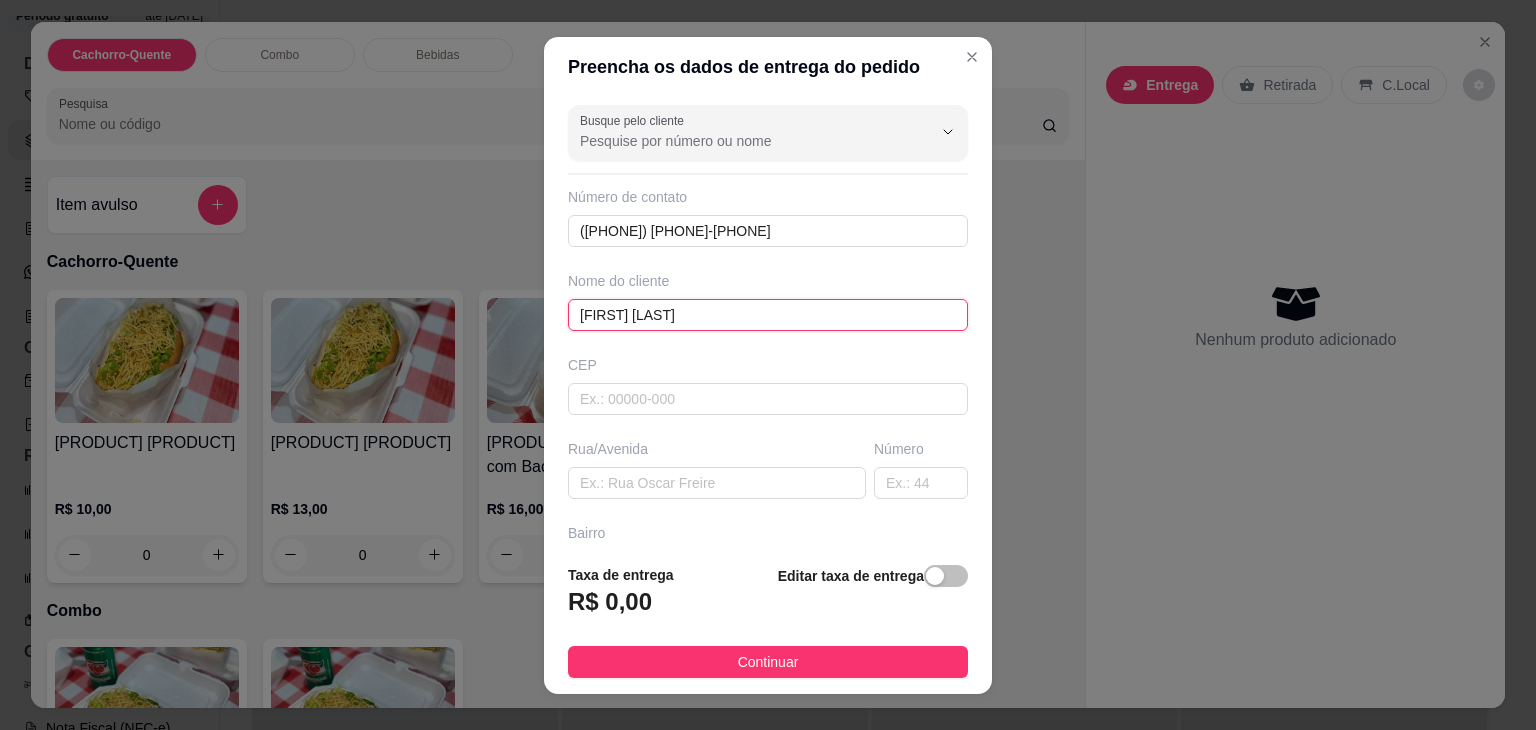 type on "[FIRST] [LAST]" 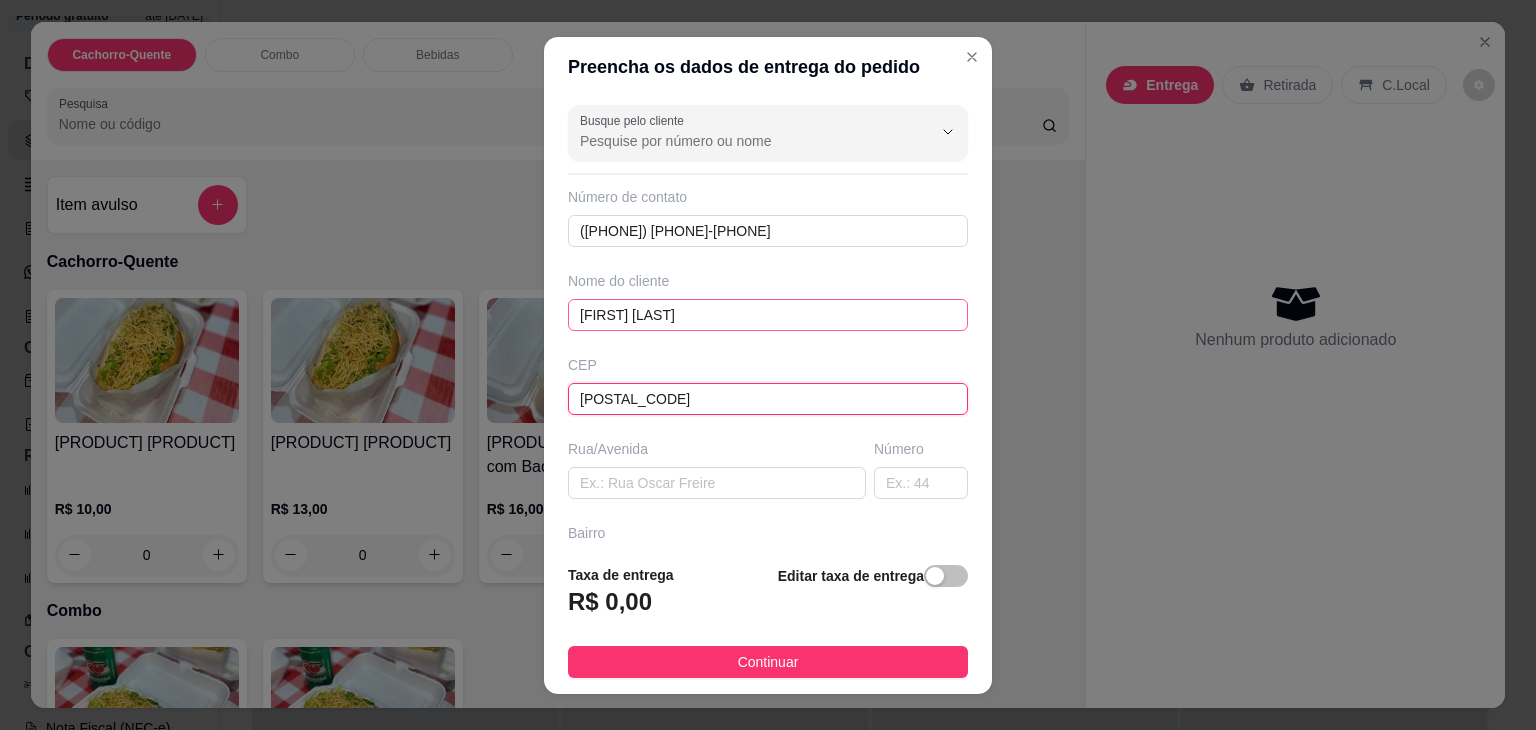type on "79084100" 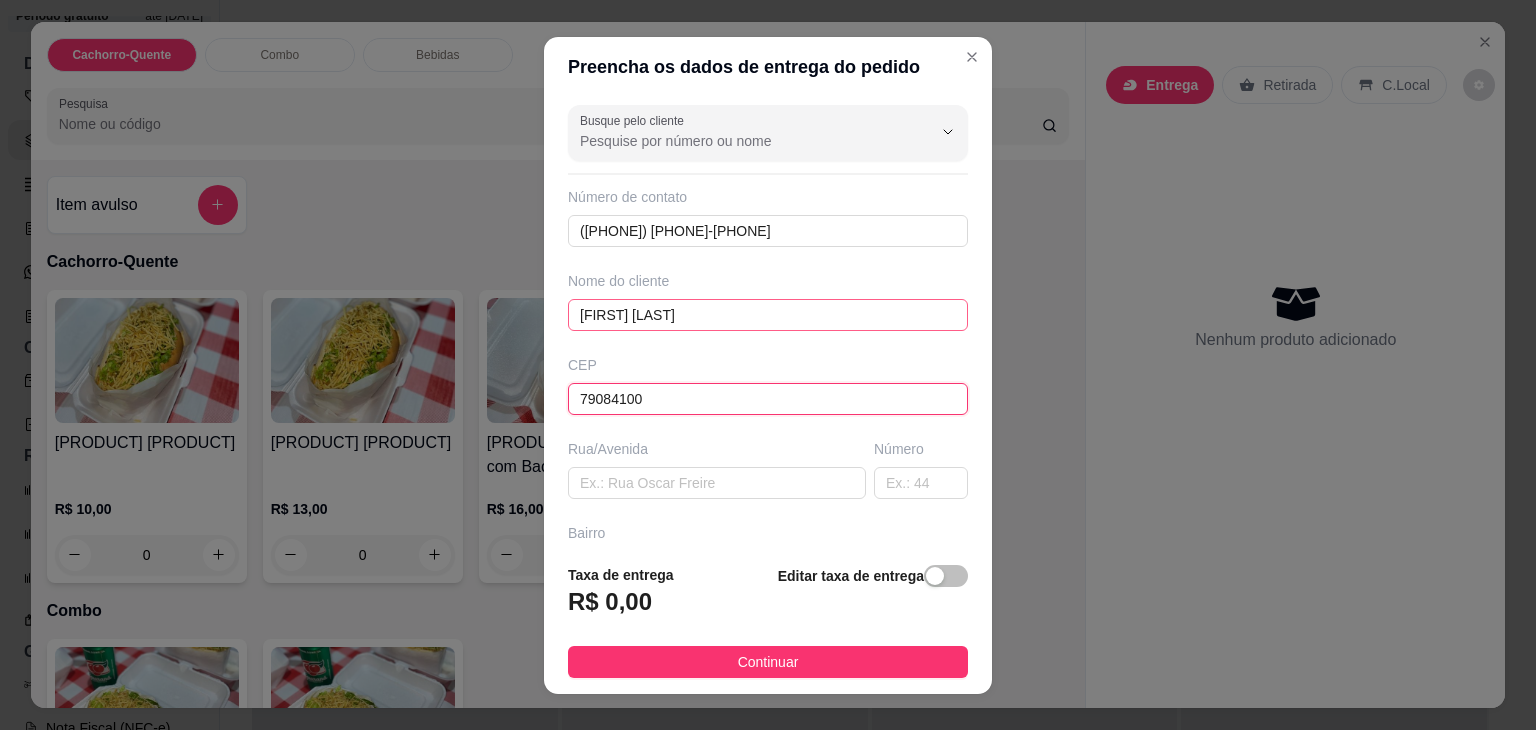 type on "Travessa Felipe Nimer" 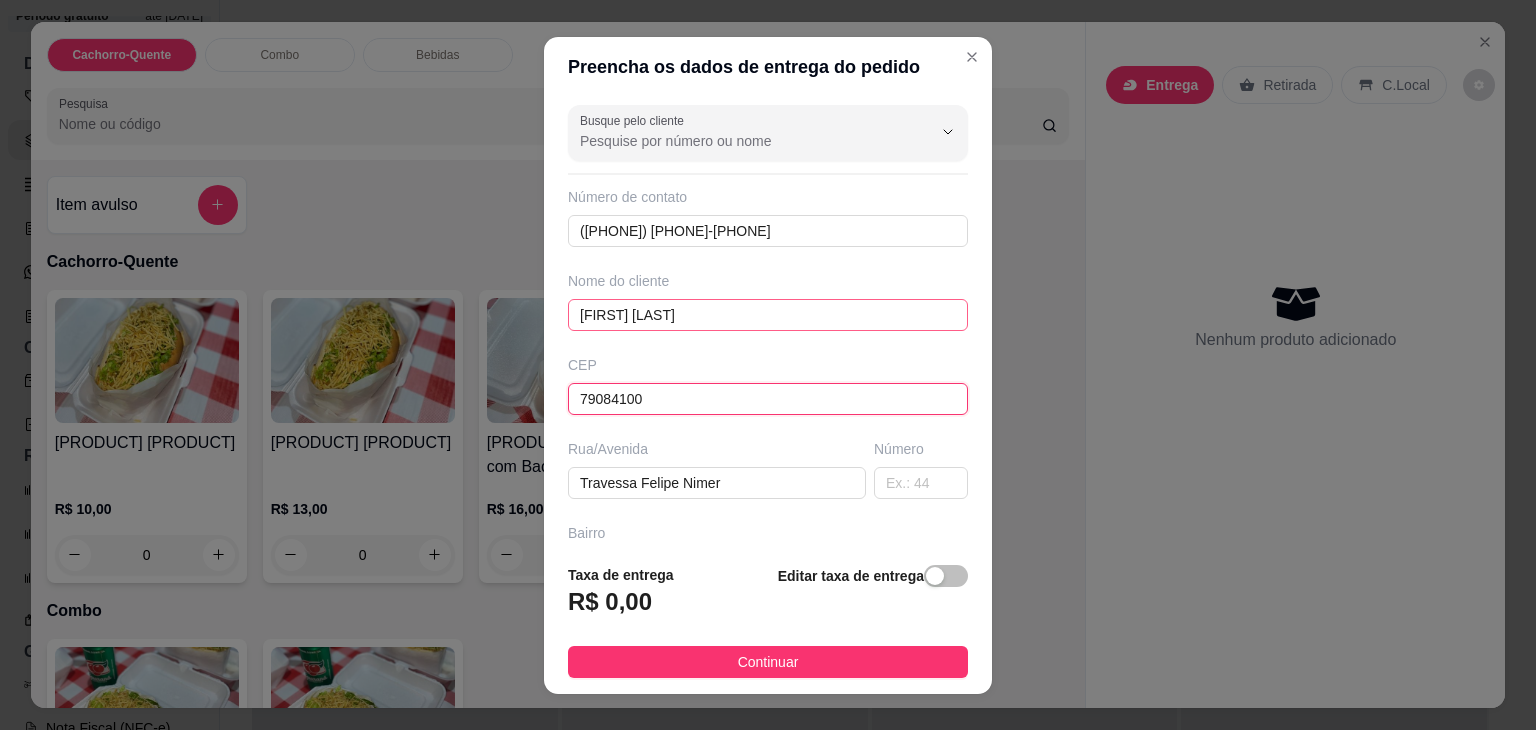 type on "79084100" 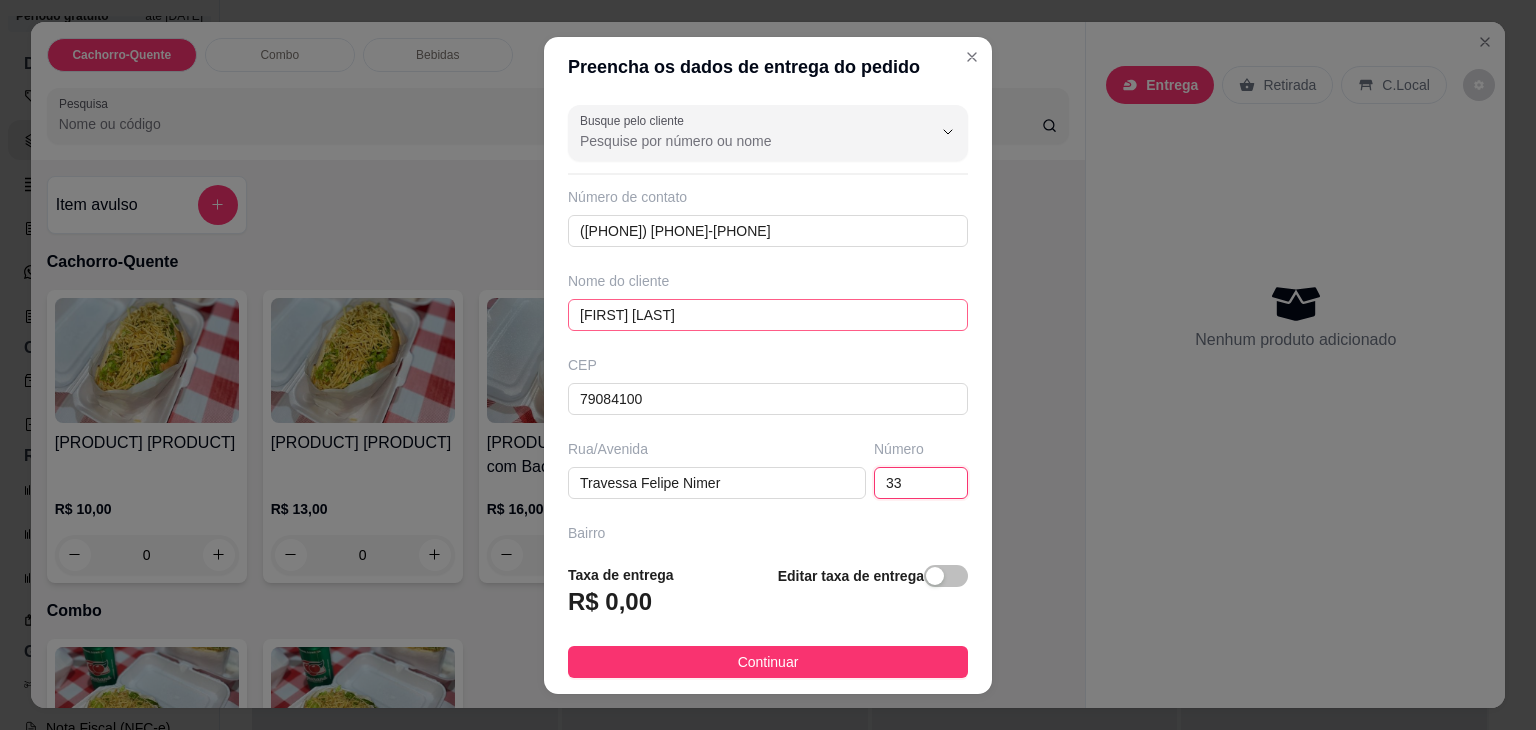 type on "33" 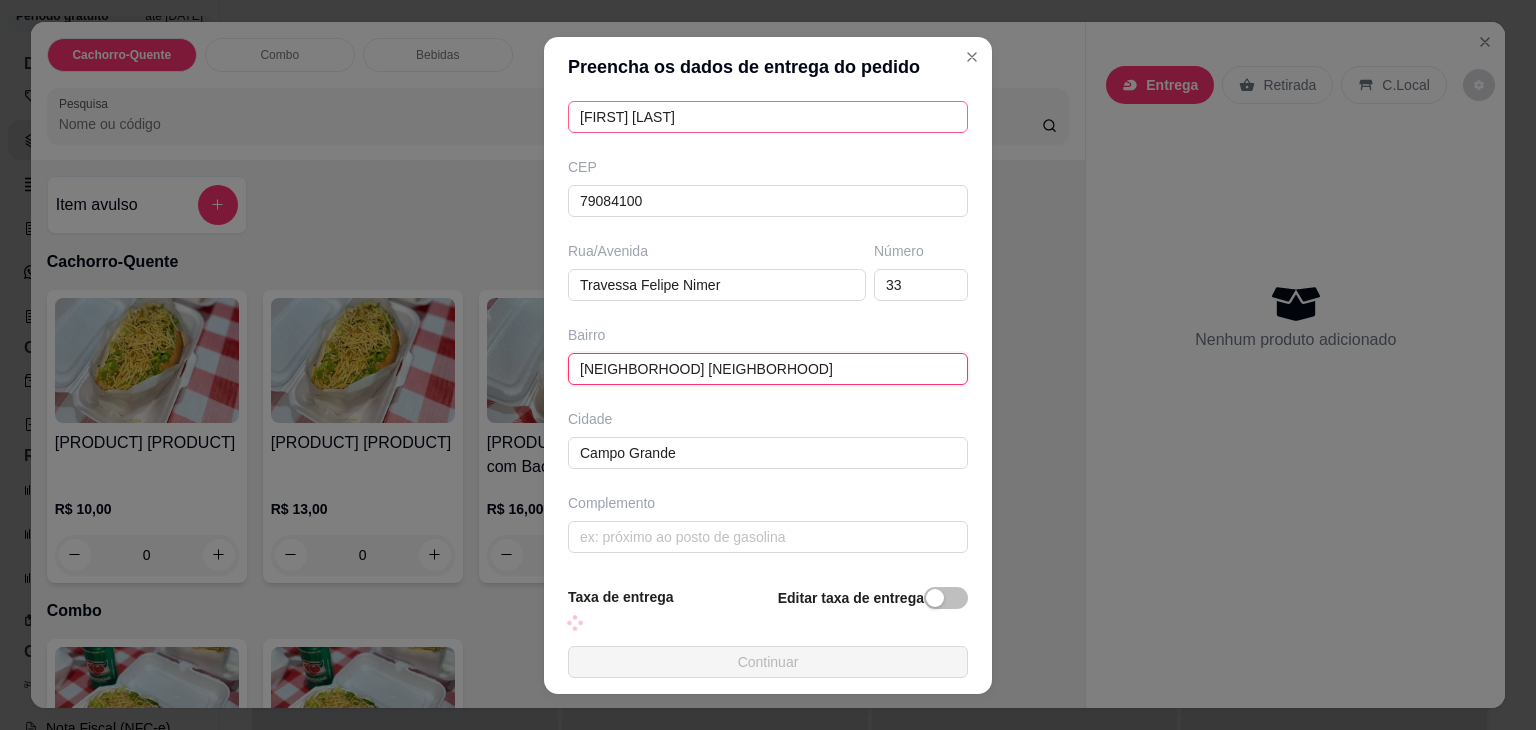 scroll, scrollTop: 220, scrollLeft: 0, axis: vertical 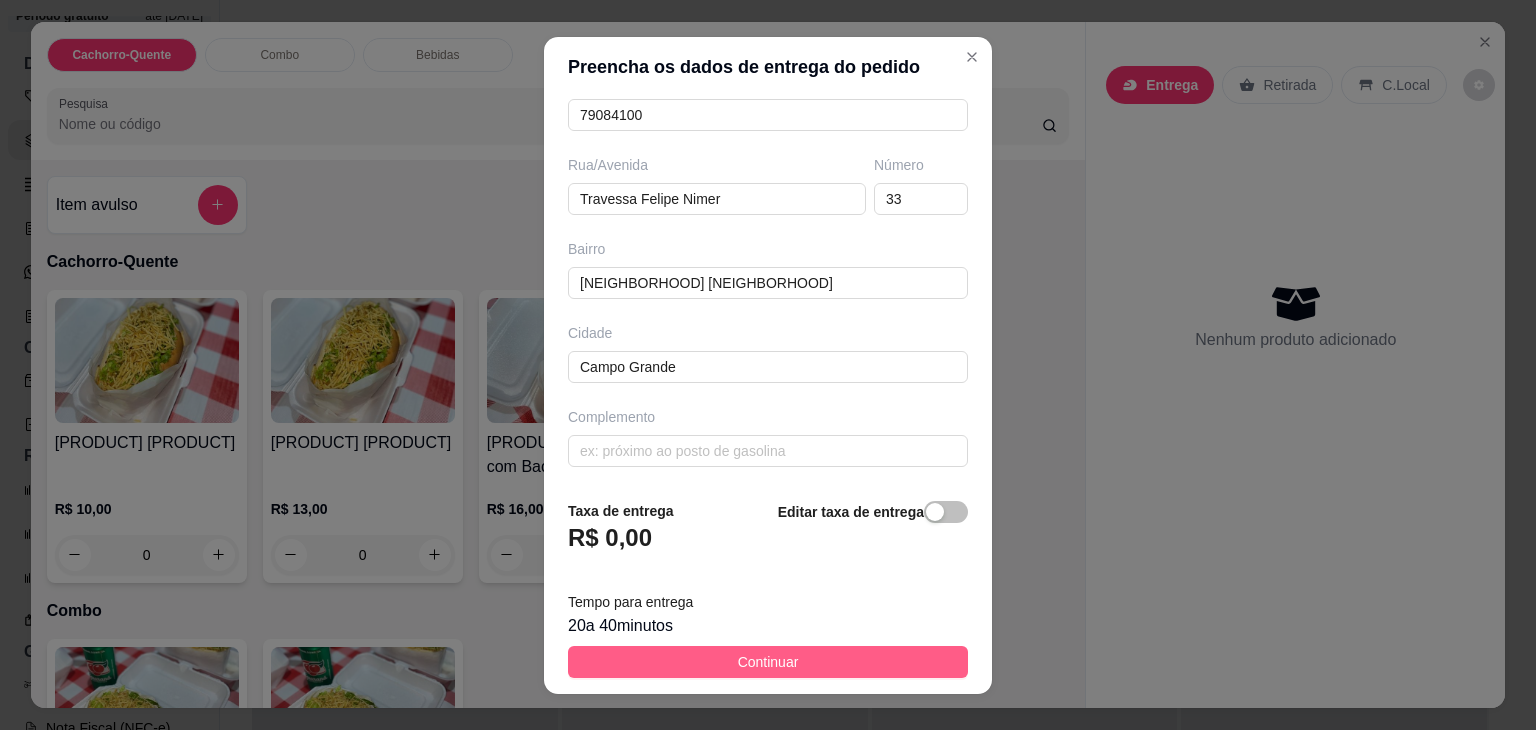 click on "Continuar" at bounding box center (768, 662) 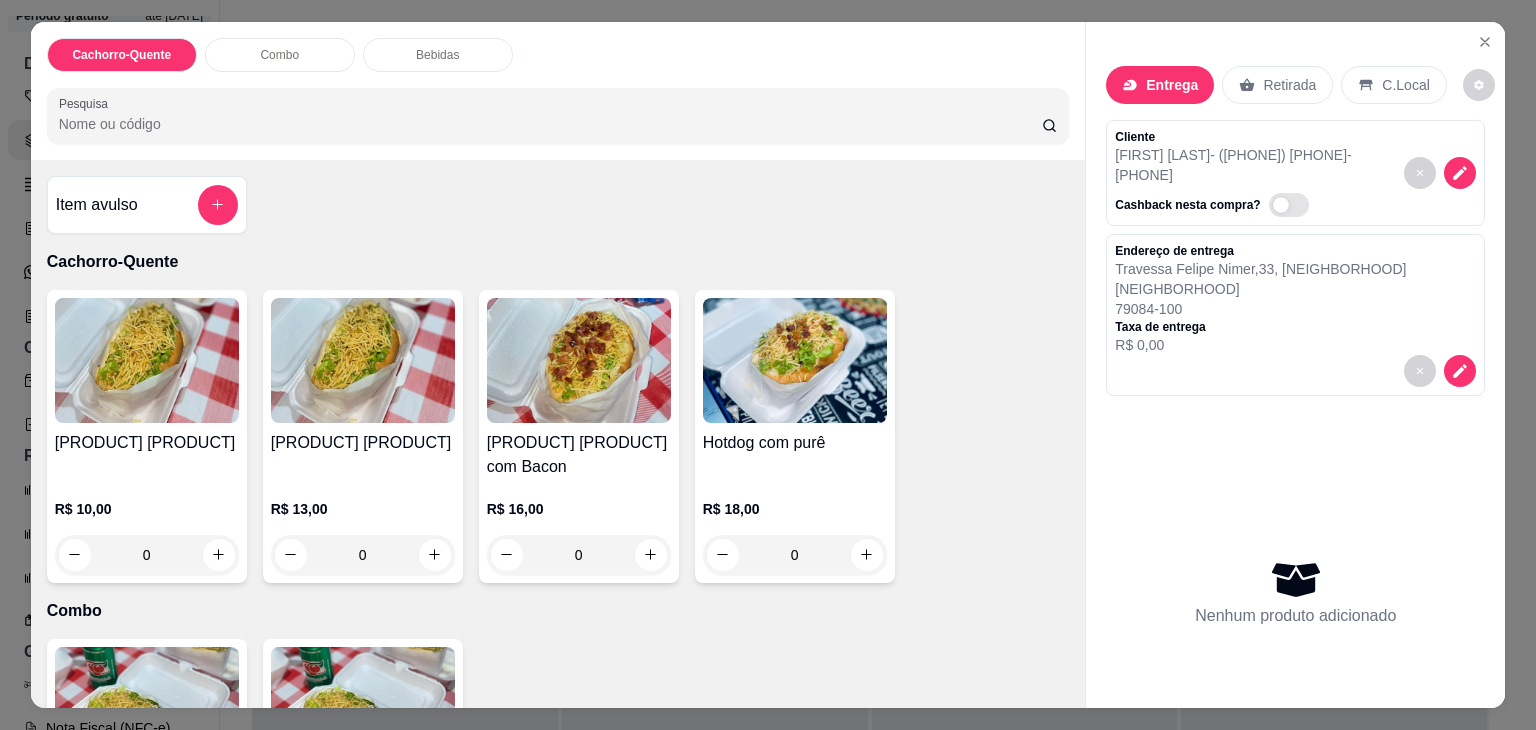 click at bounding box center (147, 360) 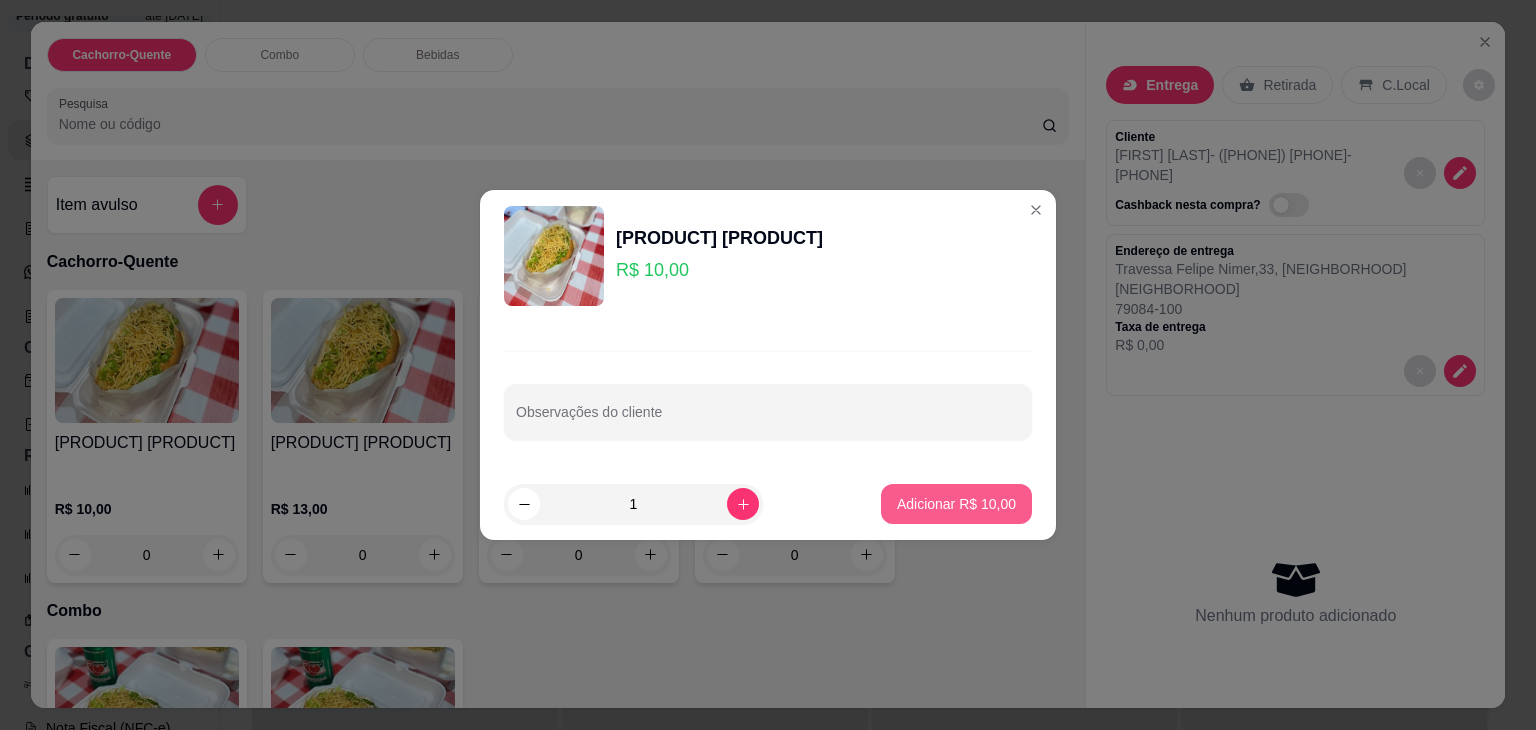 click on "Adicionar   R$ 10,00" at bounding box center (956, 504) 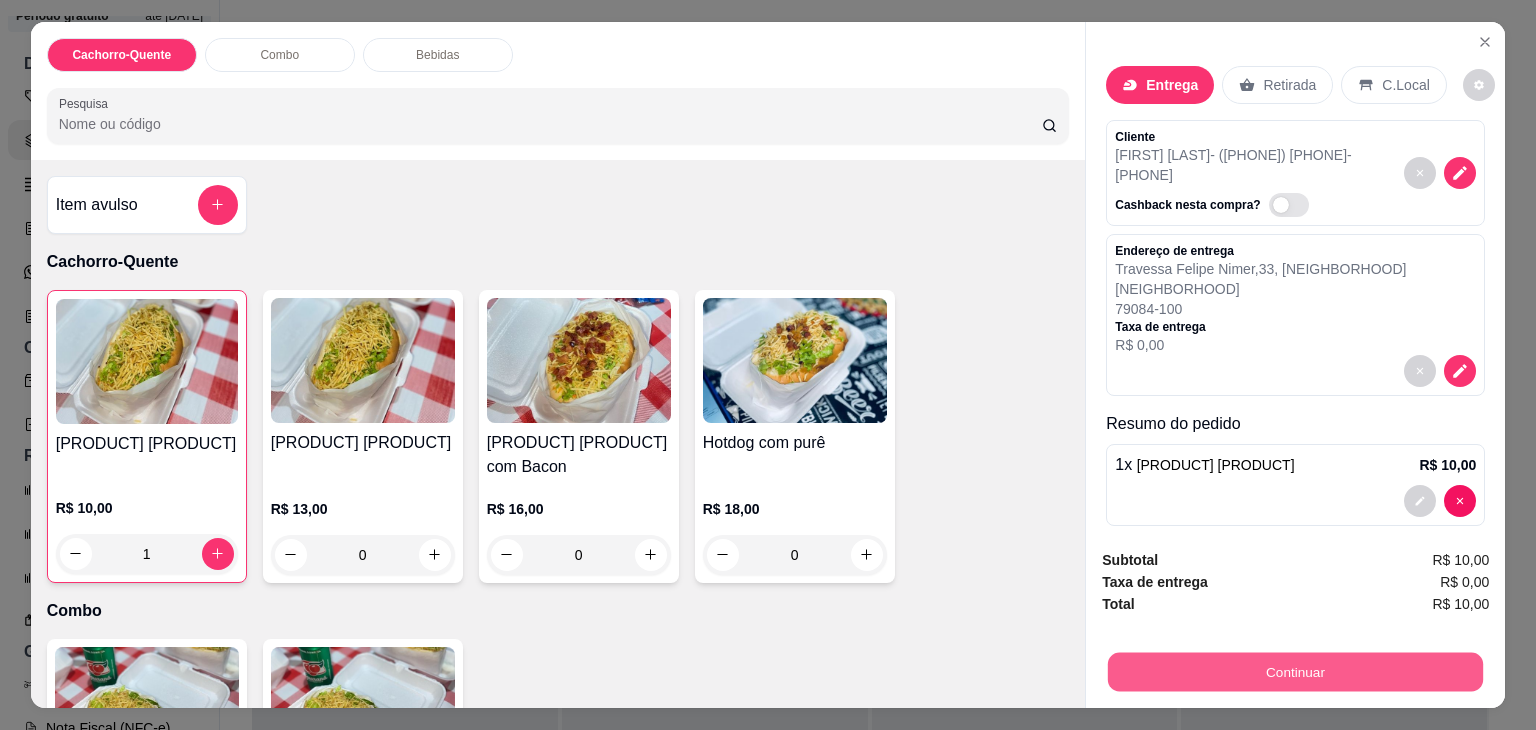 click on "Continuar" at bounding box center [1295, 672] 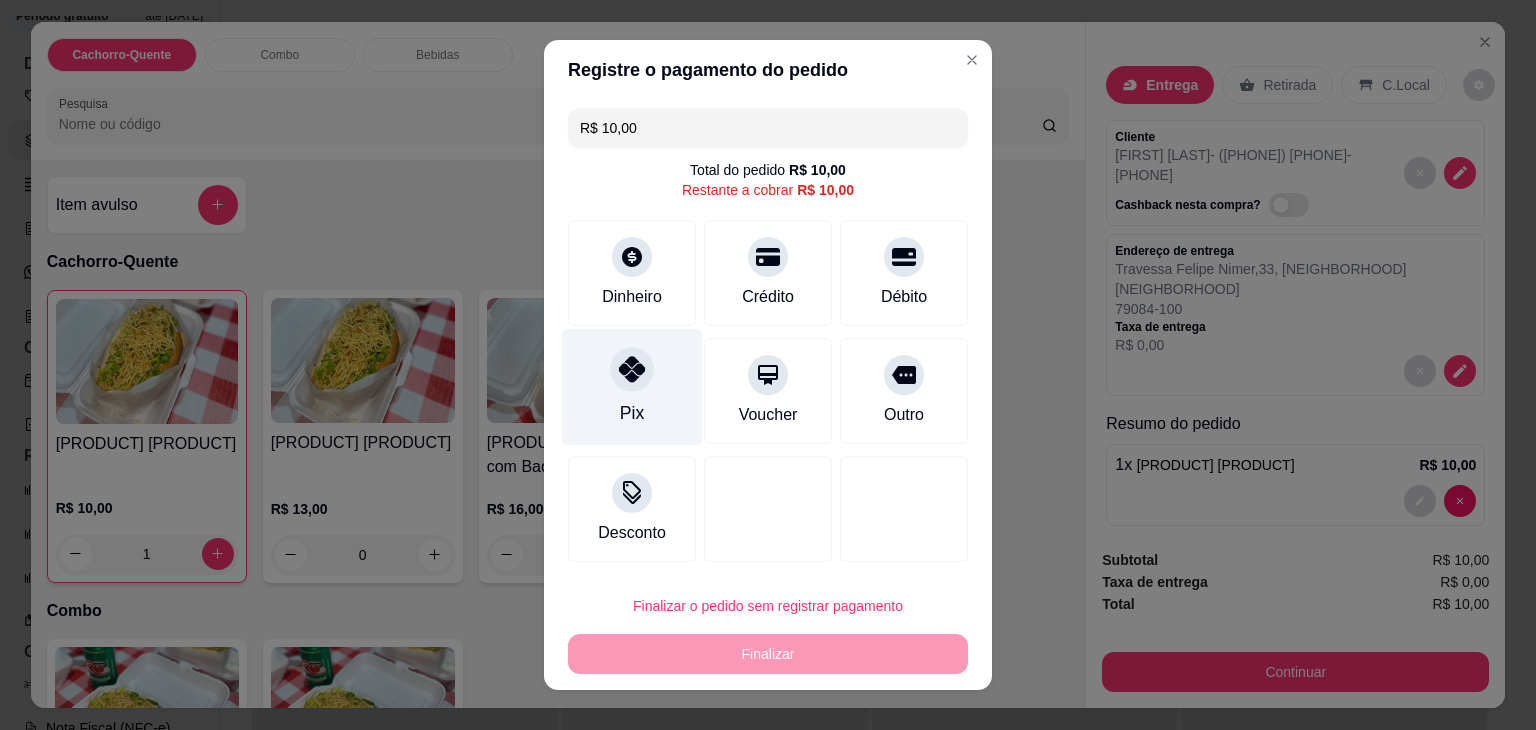 click 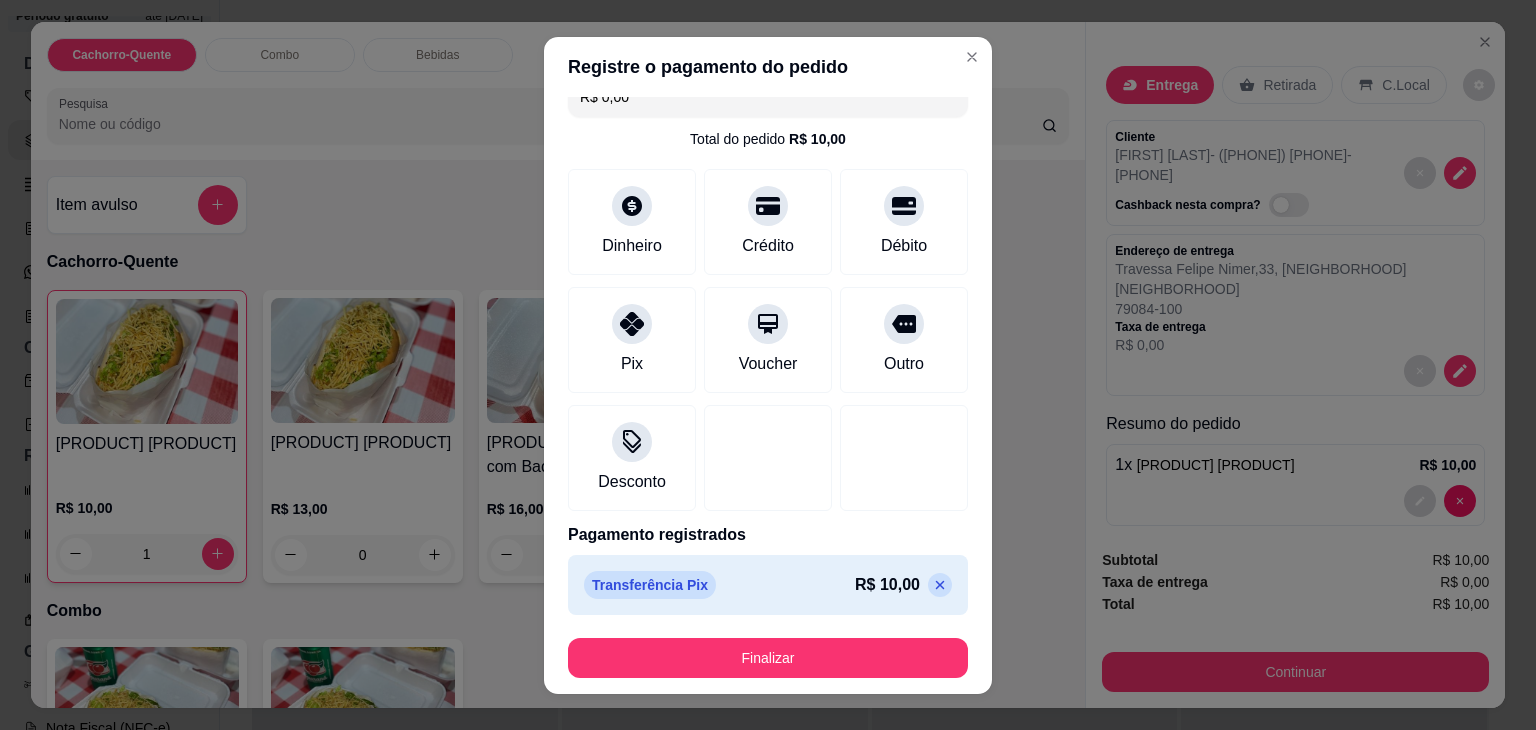 scroll, scrollTop: 0, scrollLeft: 0, axis: both 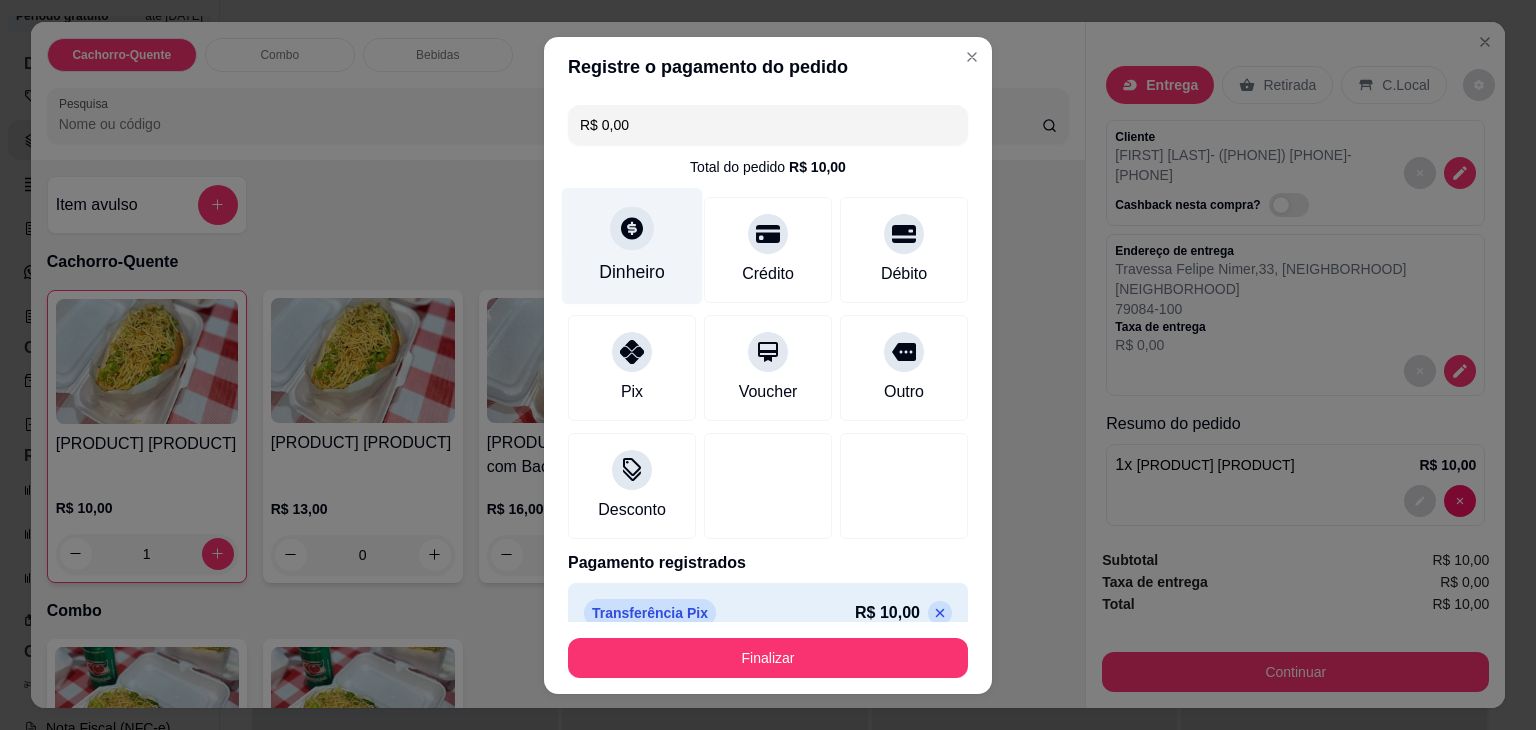 click on "Dinheiro" at bounding box center [632, 272] 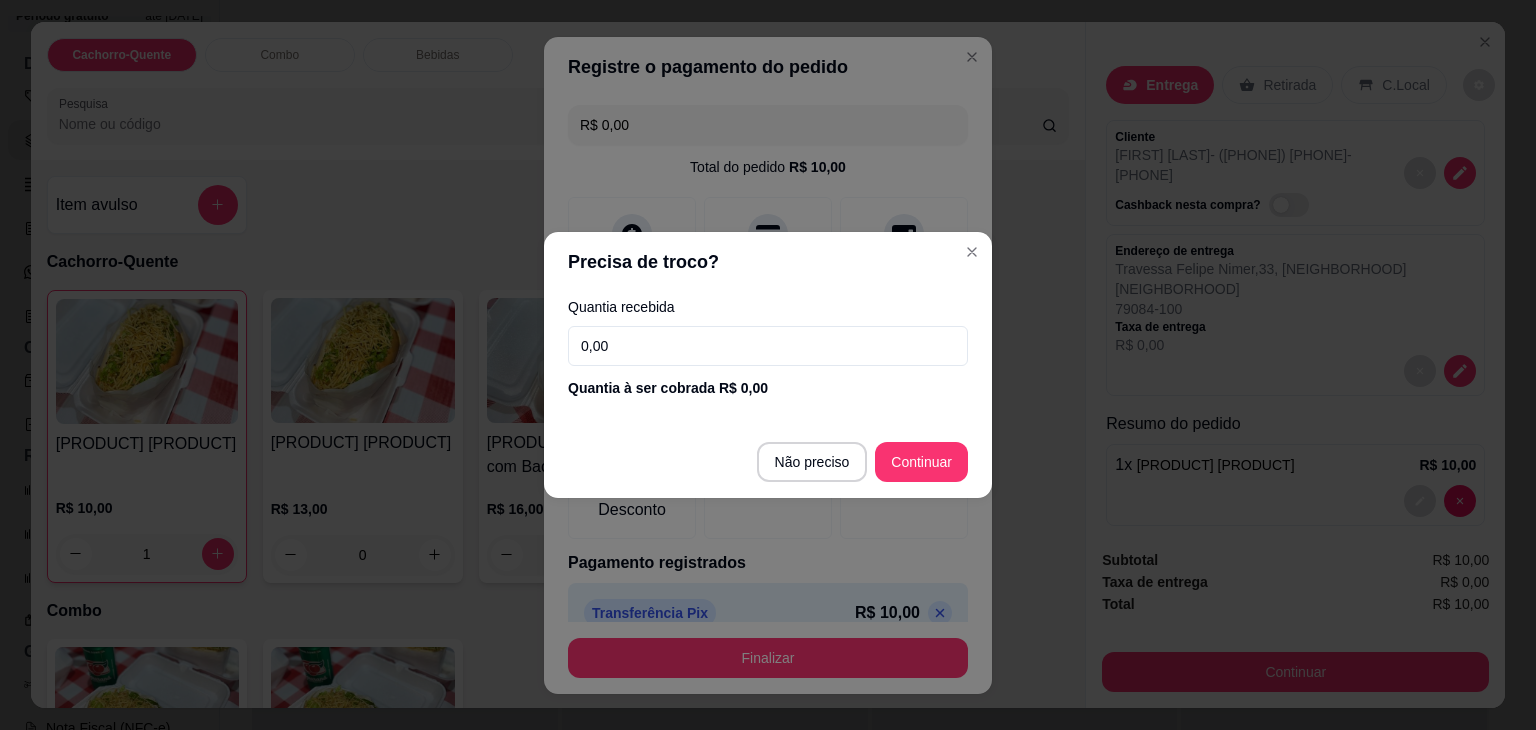 click on "0,00" at bounding box center (768, 346) 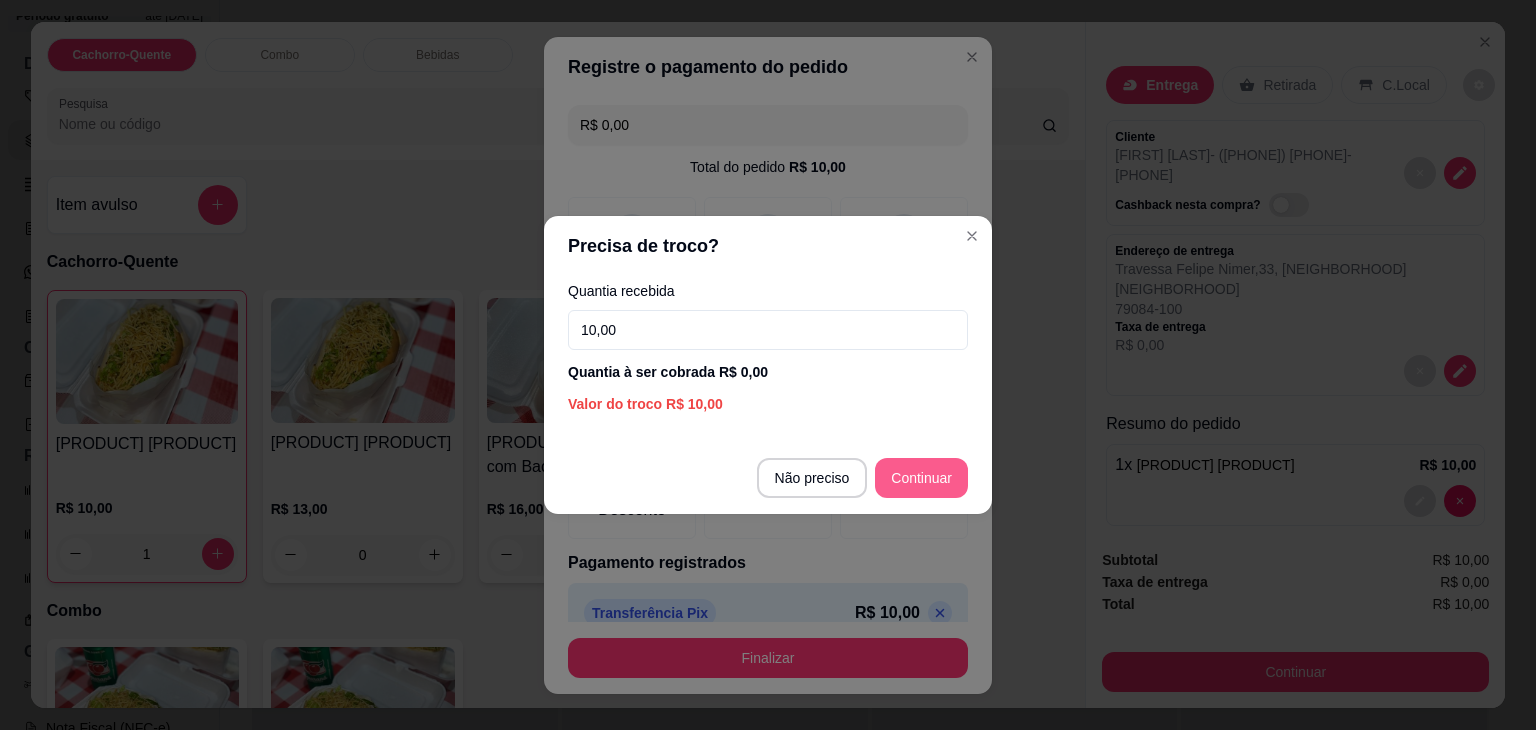 type on "10,00" 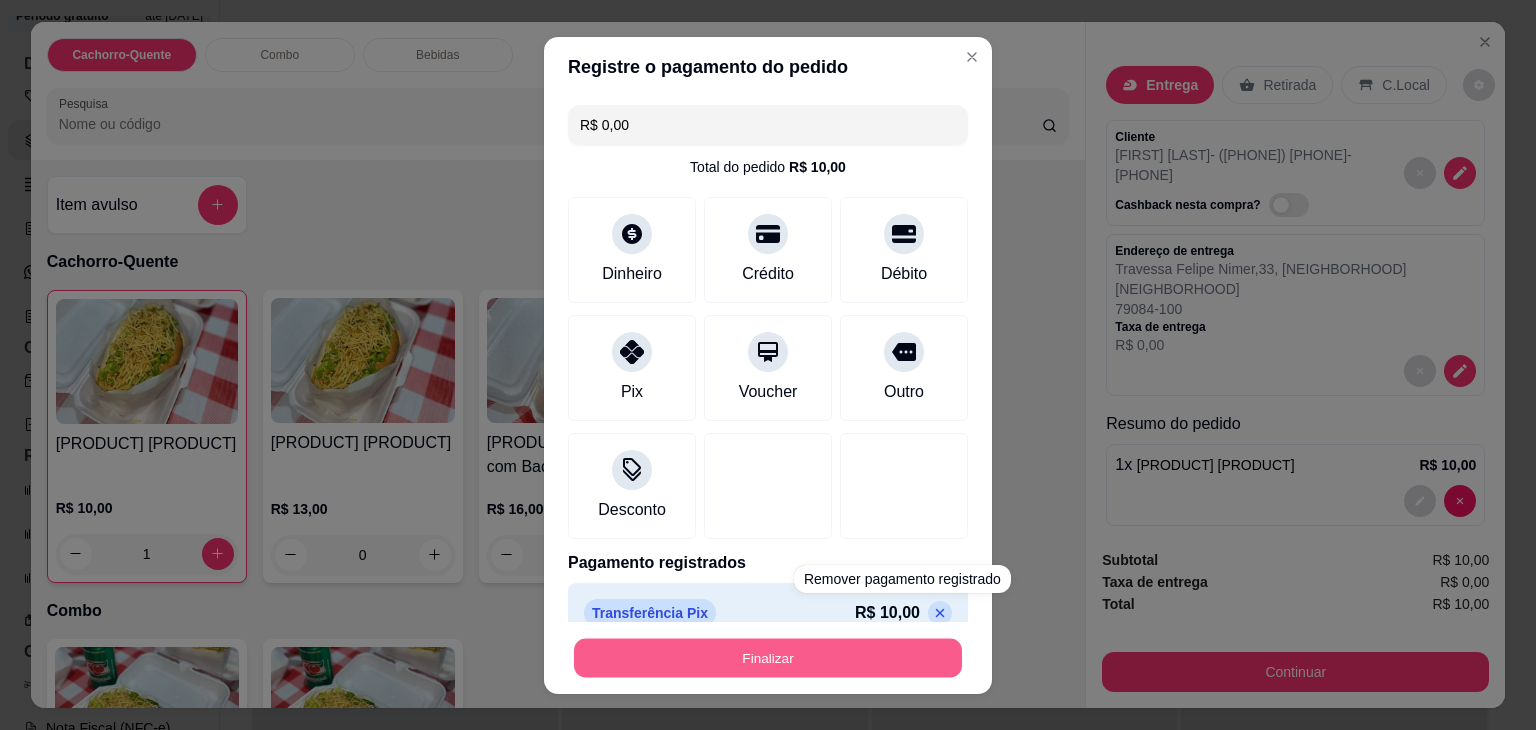 click on "Finalizar" at bounding box center (768, 657) 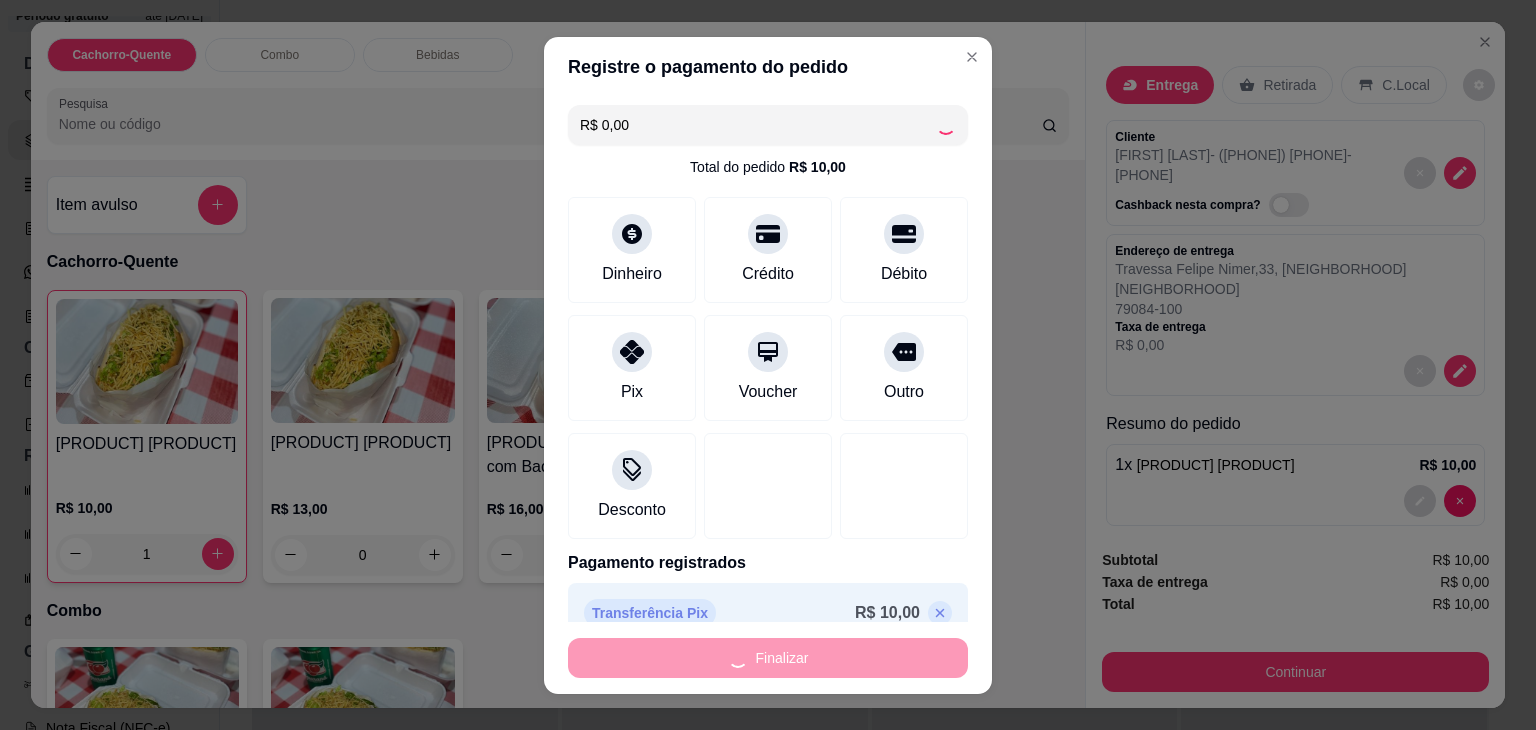 type on "0" 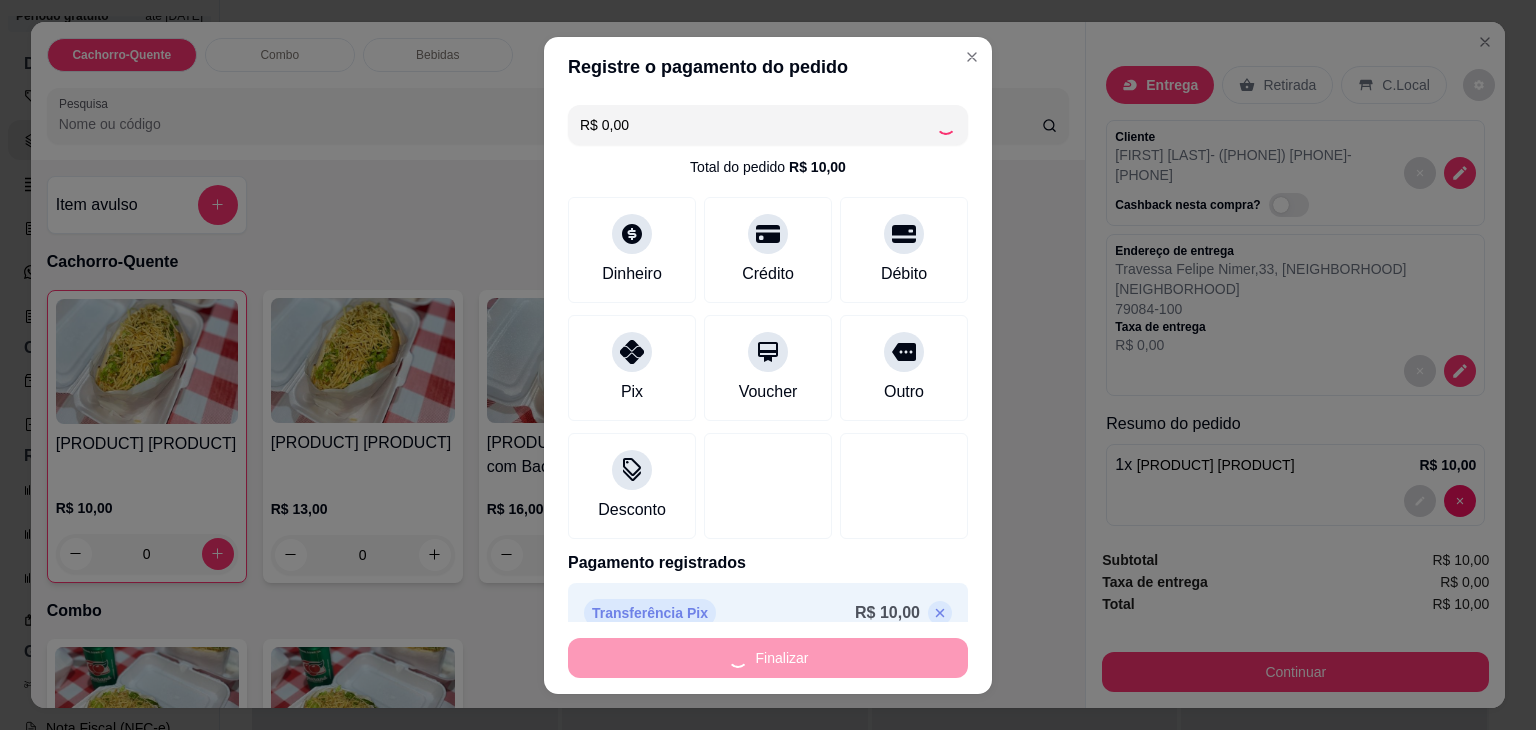 type on "-R$ 10,00" 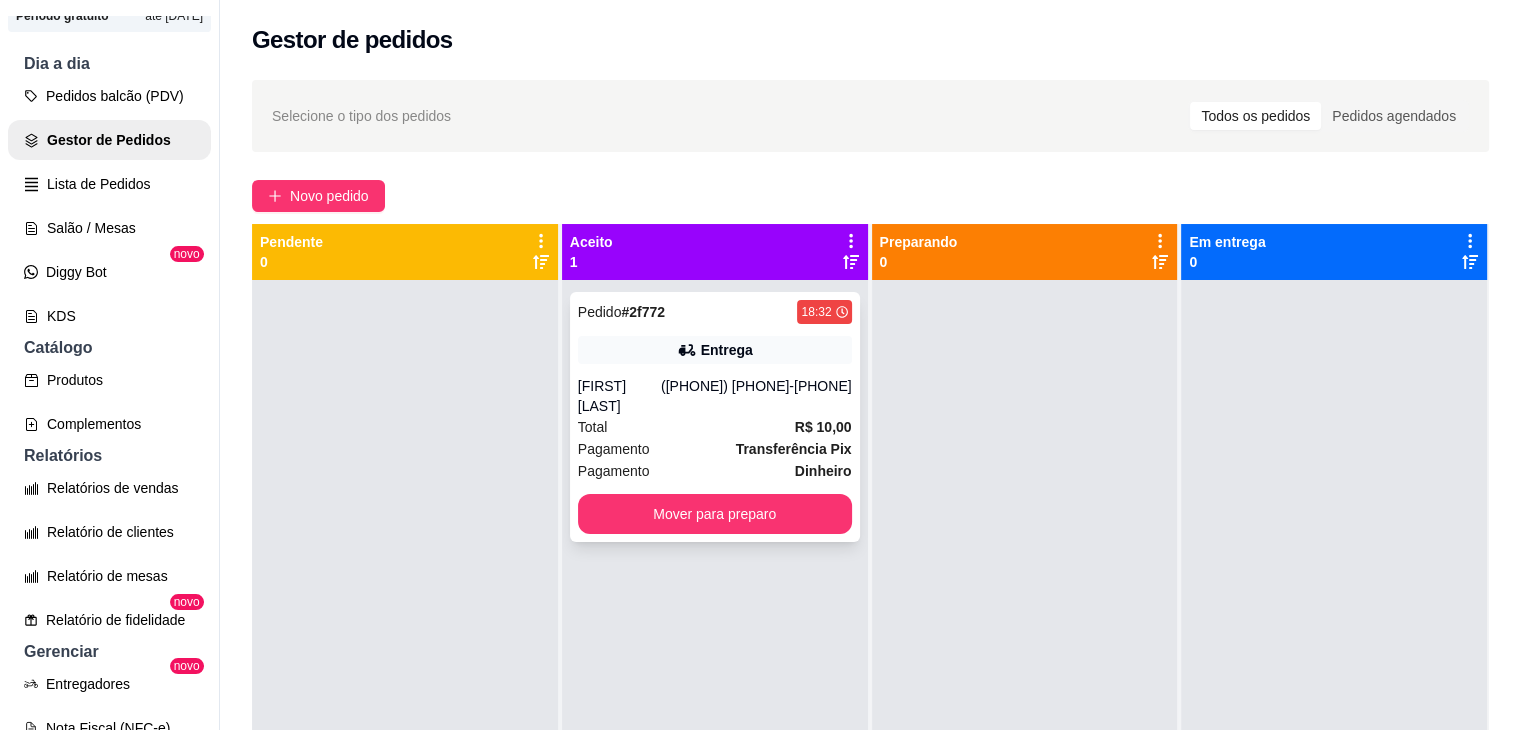 click on "([PHONE]) [PHONE]-[PHONE]" at bounding box center (756, 396) 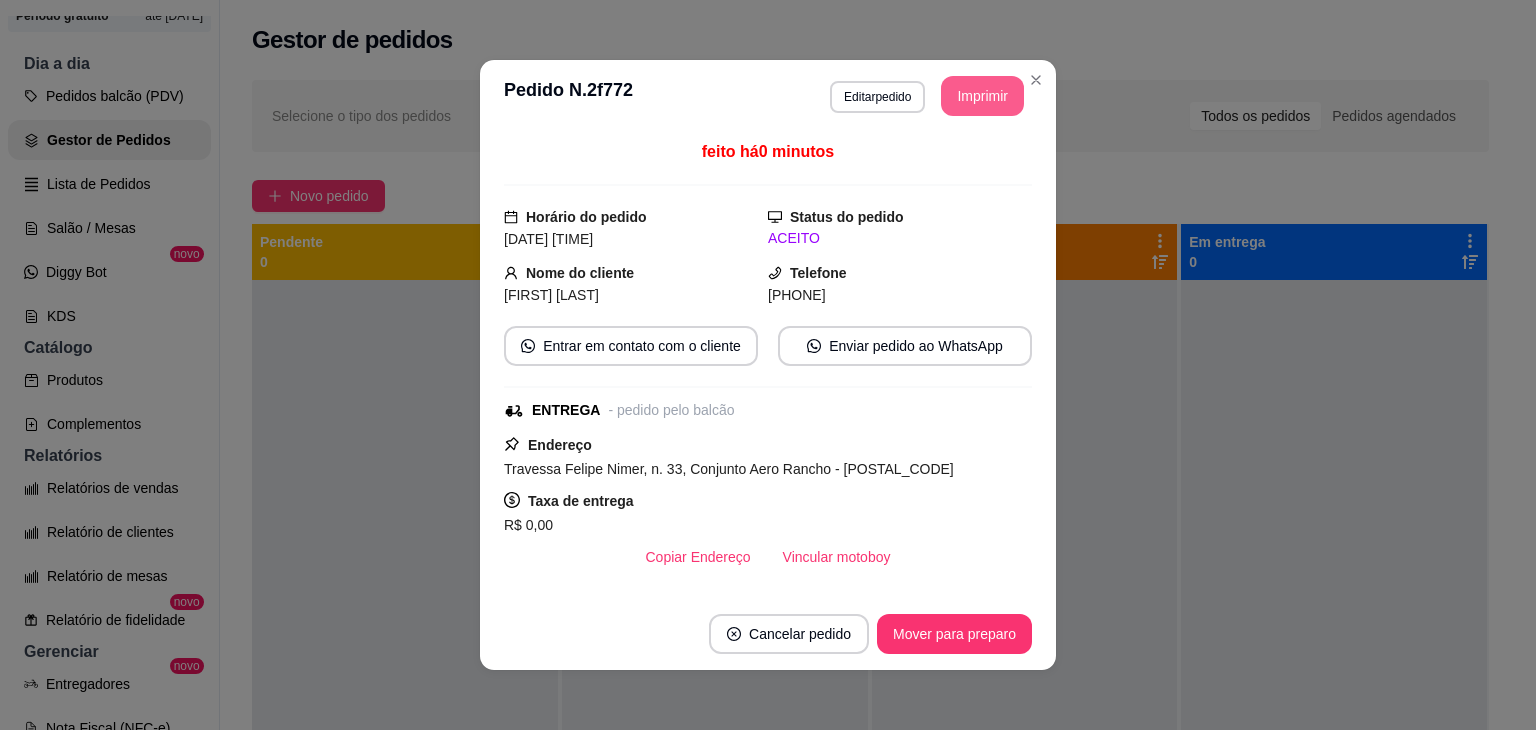 click on "Imprimir" at bounding box center [982, 96] 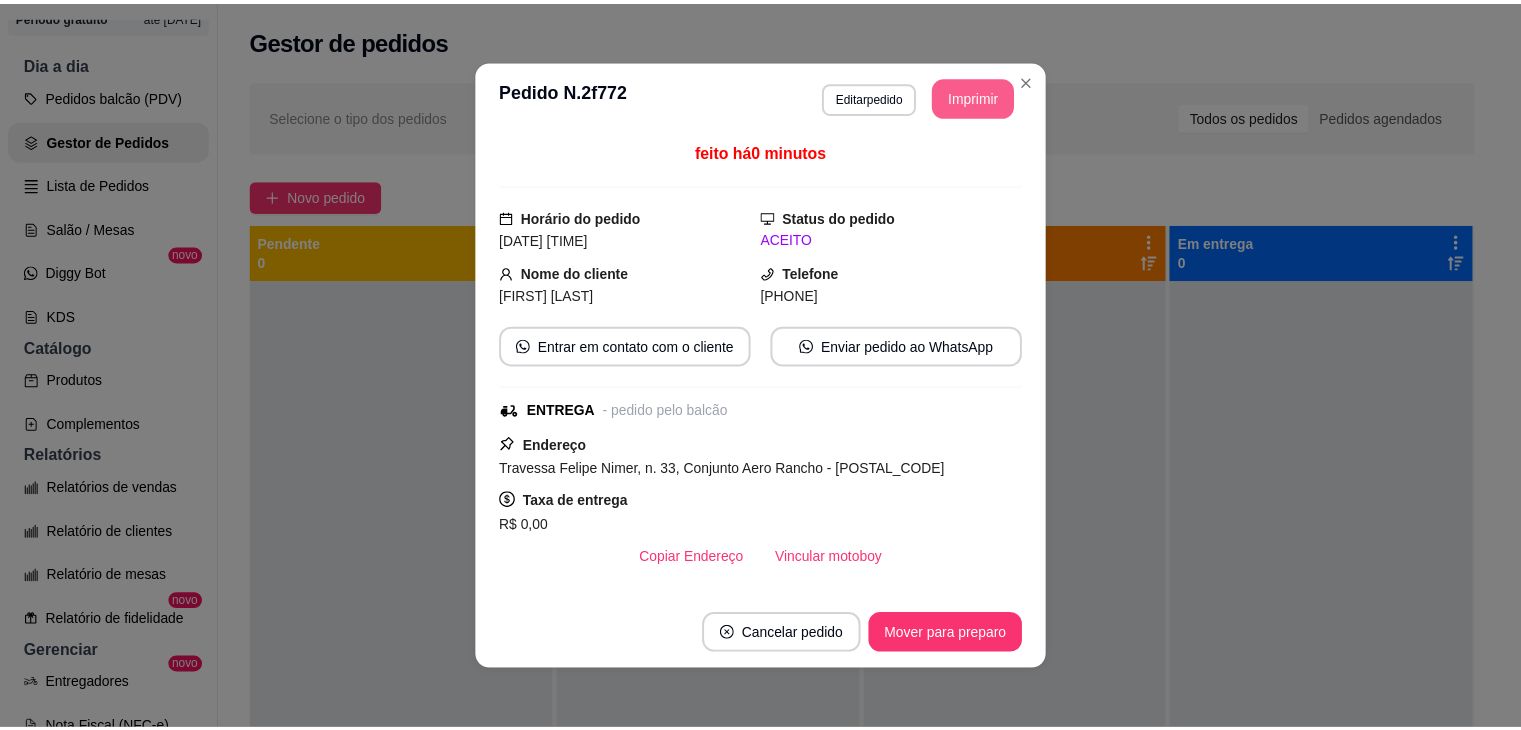 scroll, scrollTop: 0, scrollLeft: 0, axis: both 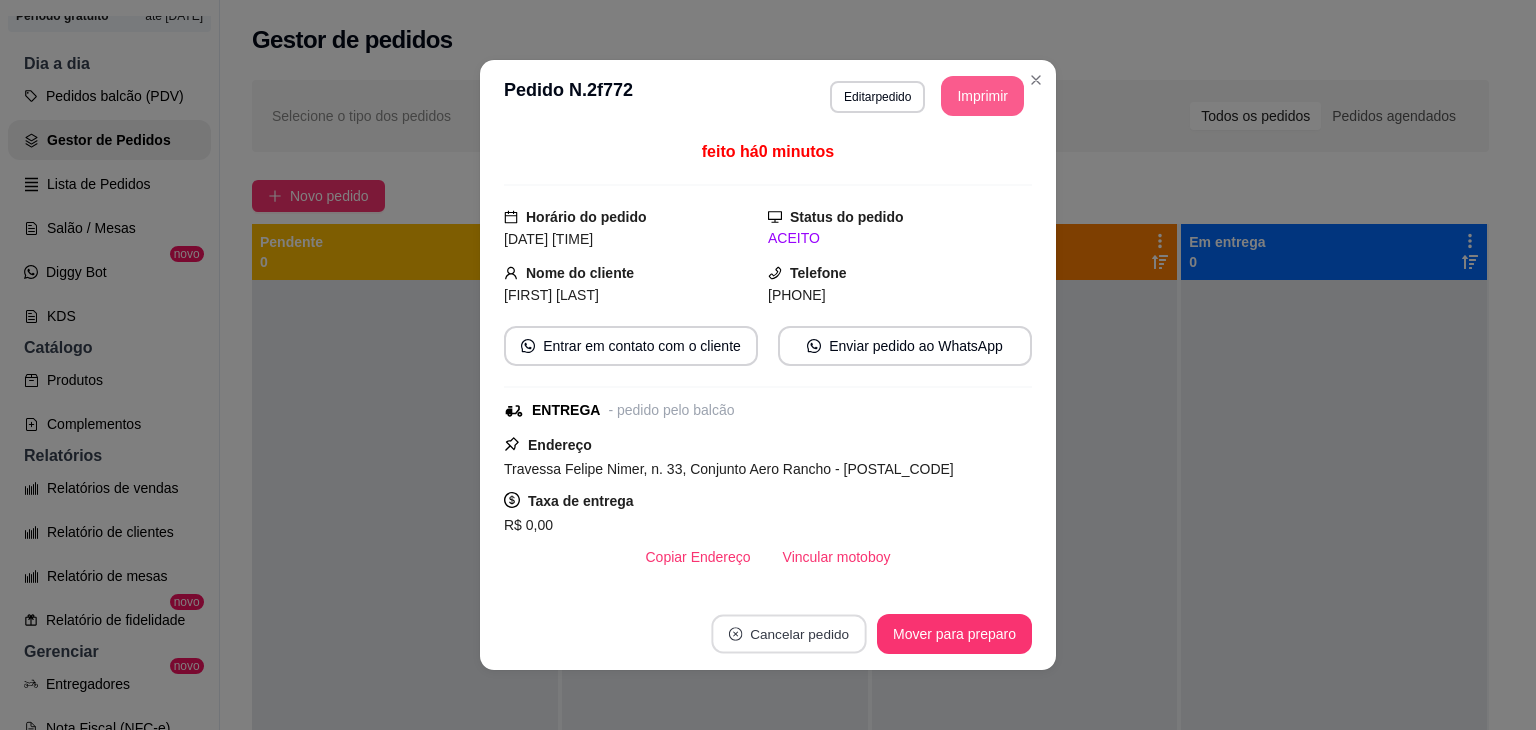 click on "Cancelar pedido" at bounding box center (788, 634) 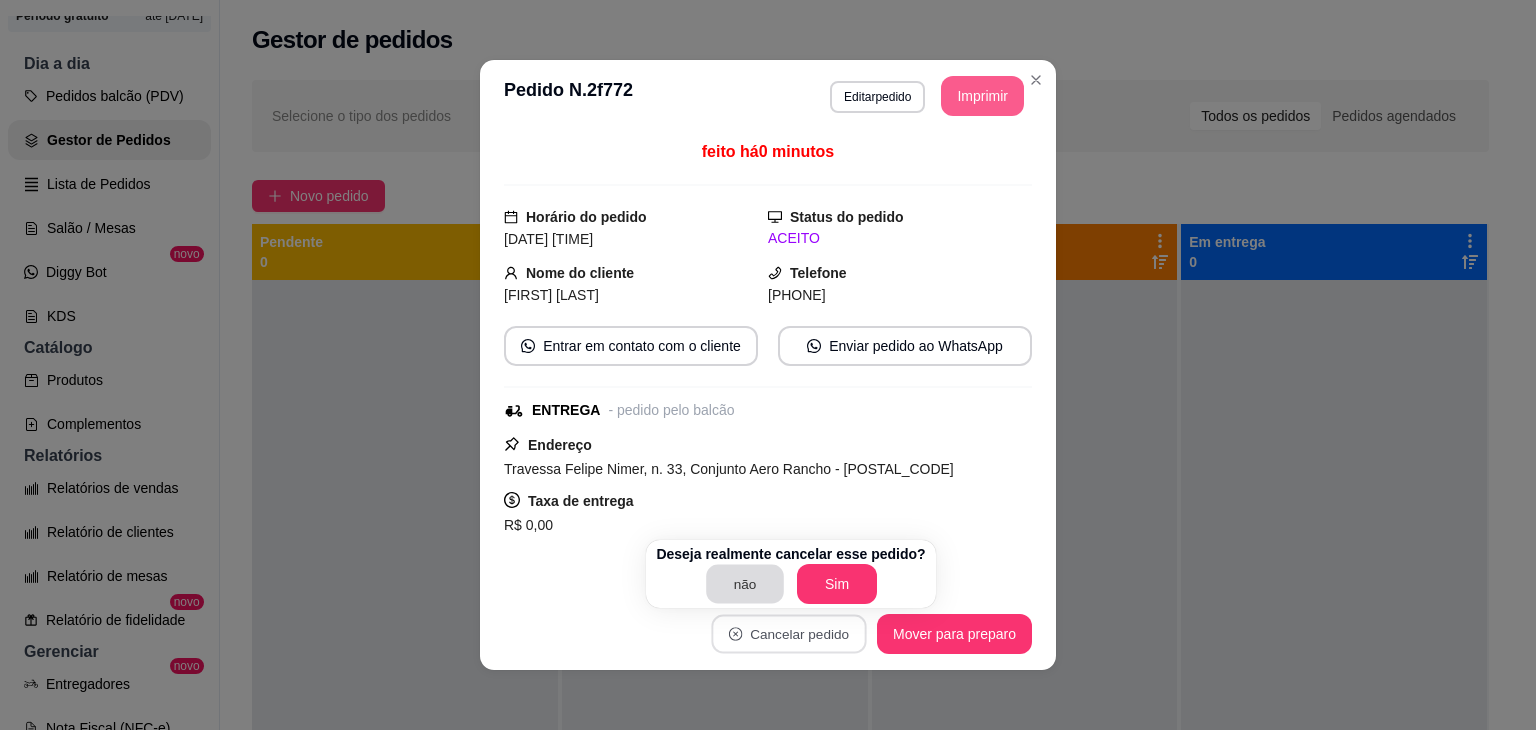 click on "não" at bounding box center (745, 584) 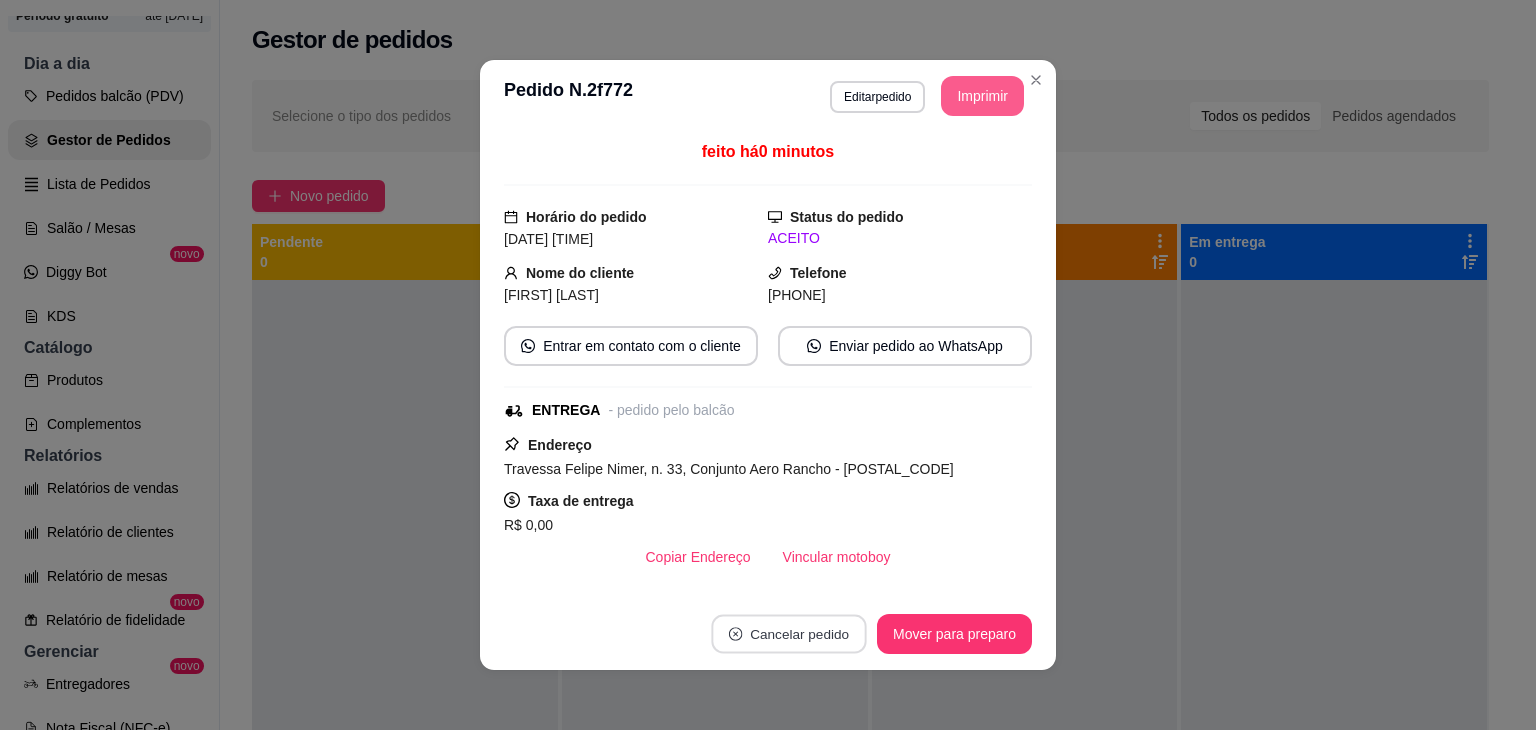 click on "Cancelar pedido" at bounding box center [788, 634] 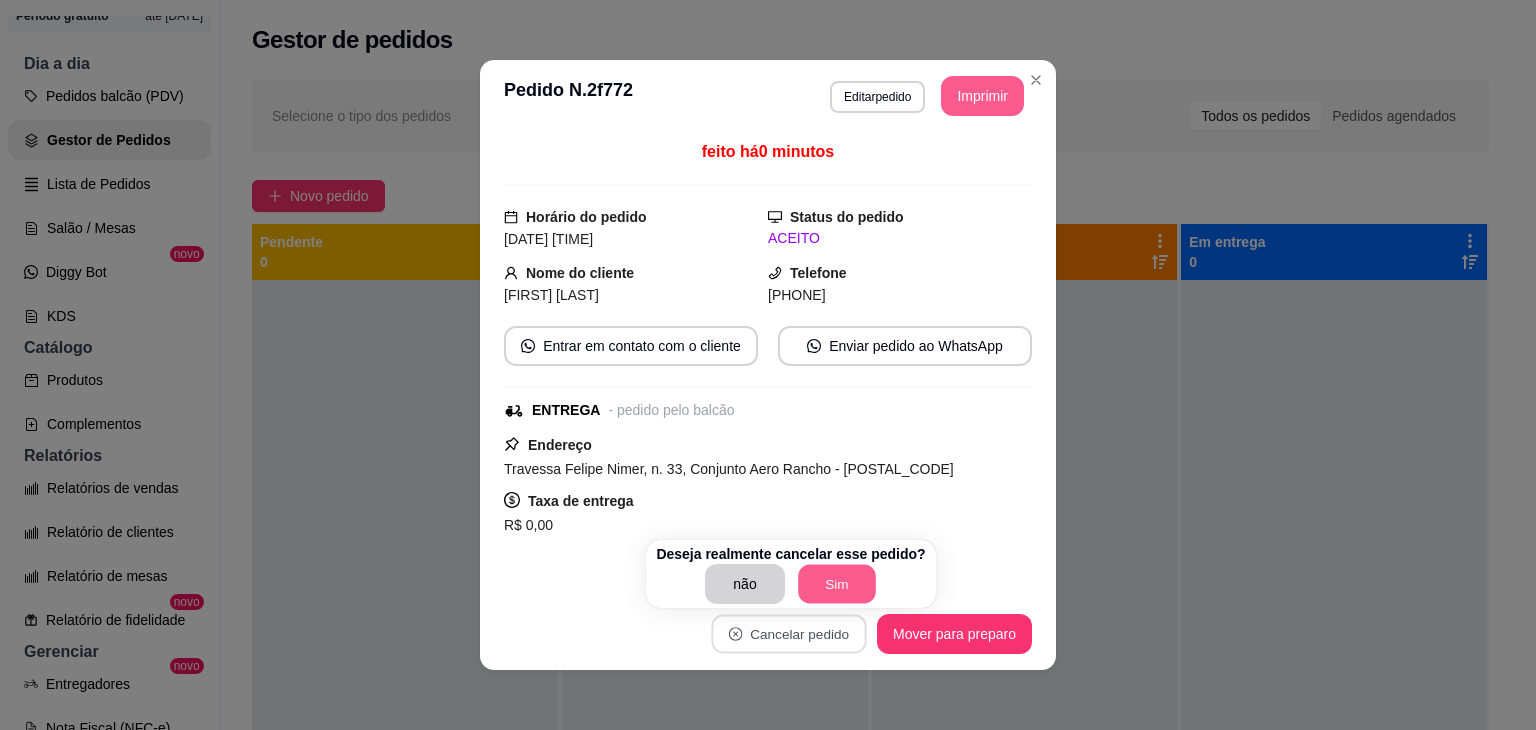 click on "Sim" at bounding box center (837, 584) 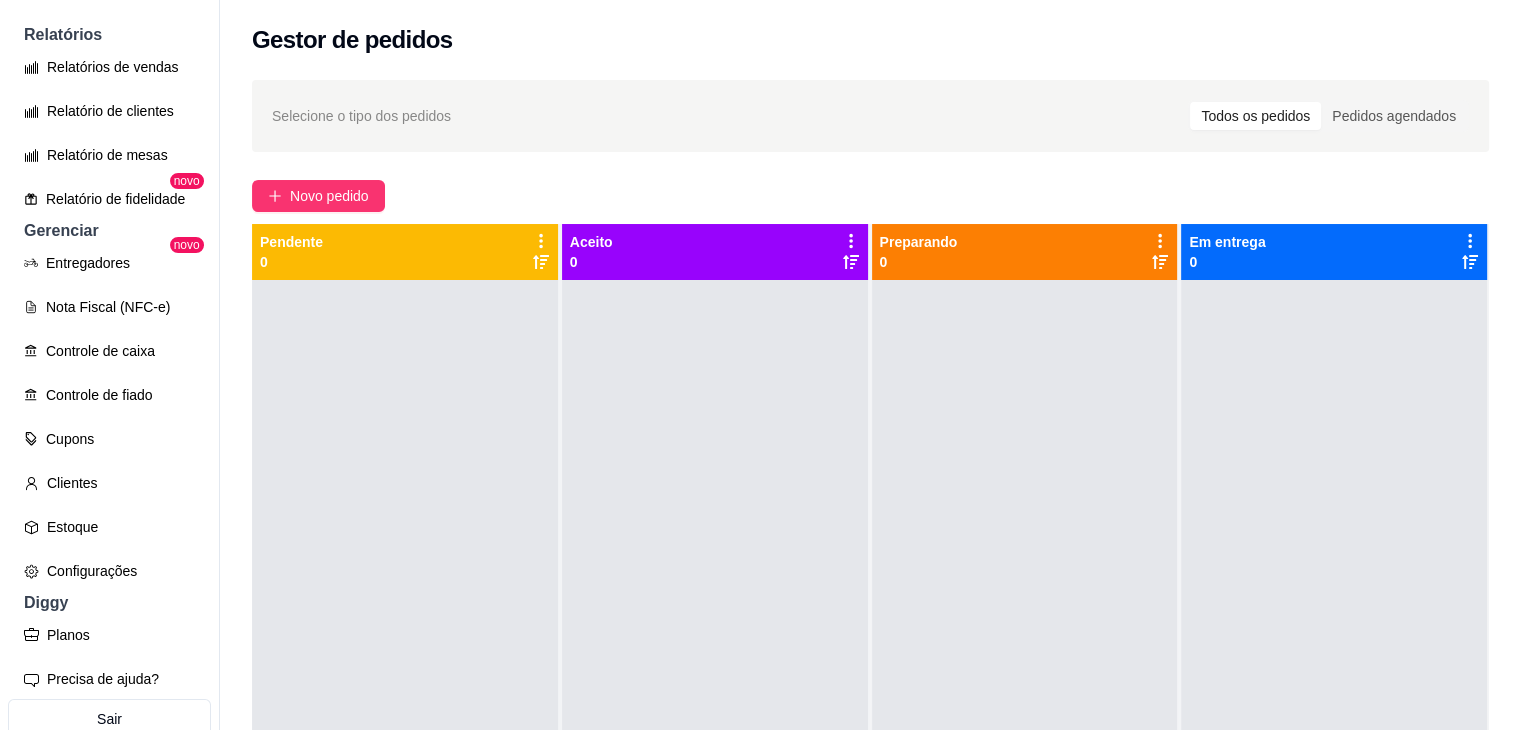 scroll, scrollTop: 619, scrollLeft: 0, axis: vertical 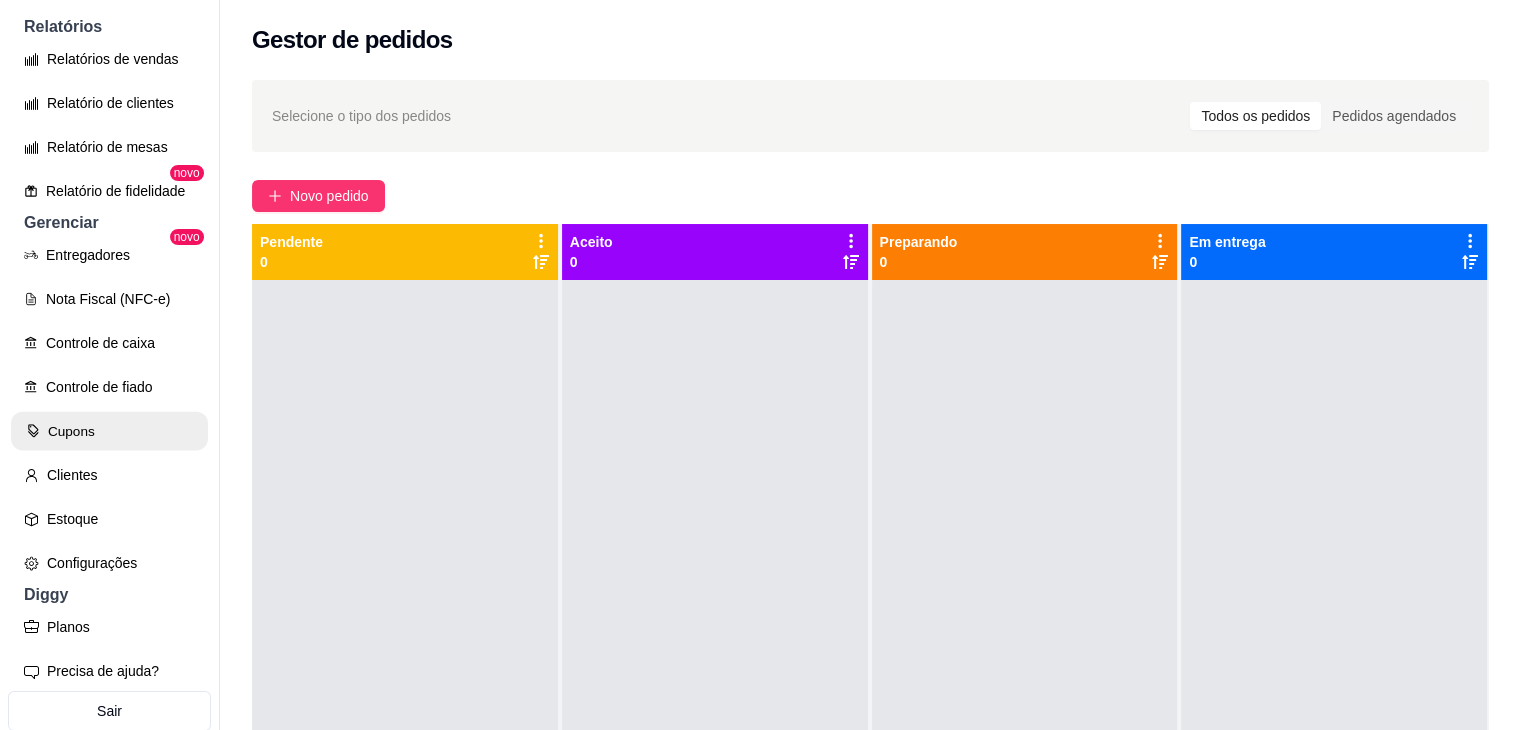 click on "Cupons" at bounding box center [109, 431] 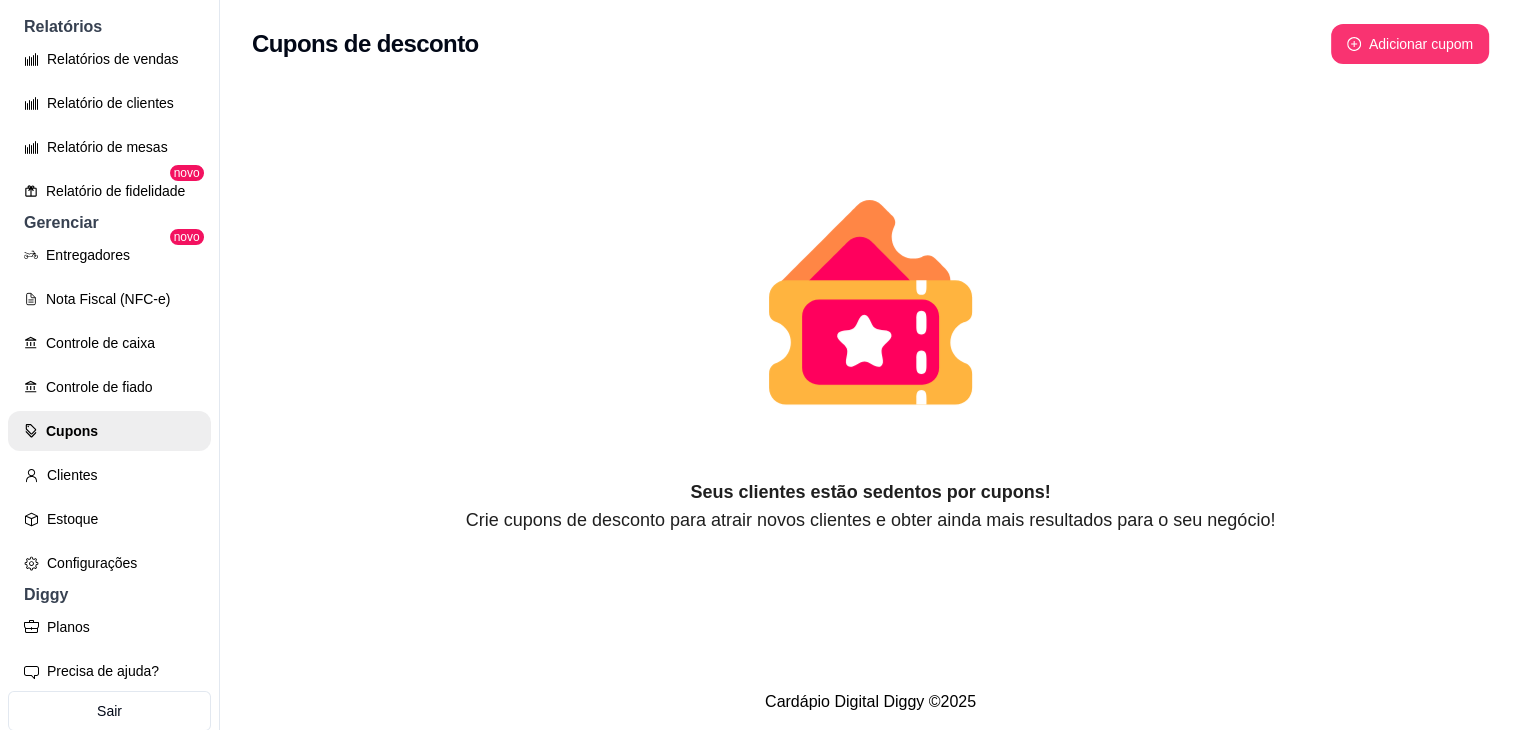 click on "Cupons de desconto Adicionar cupom" at bounding box center (870, 38) 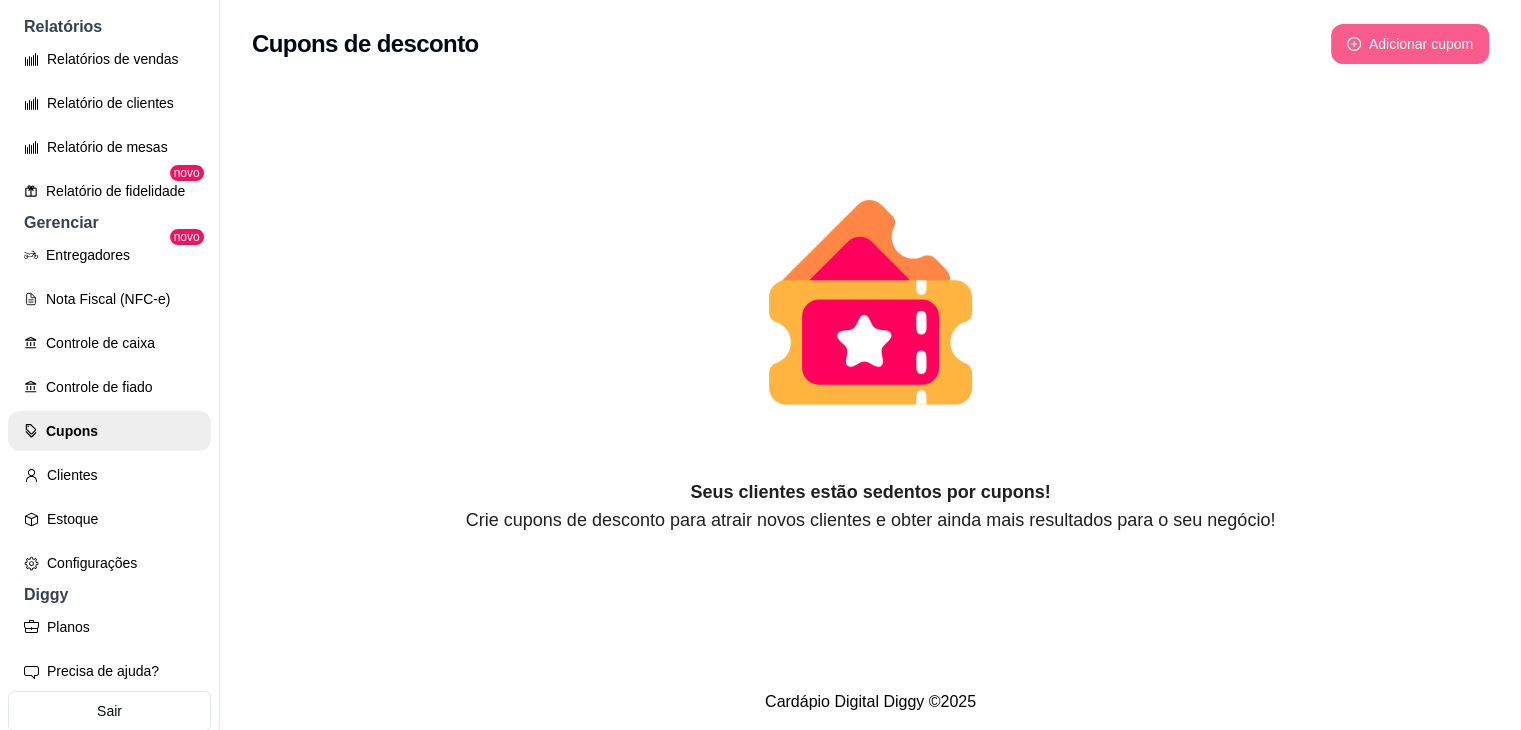 click on "Adicionar cupom" at bounding box center [1410, 44] 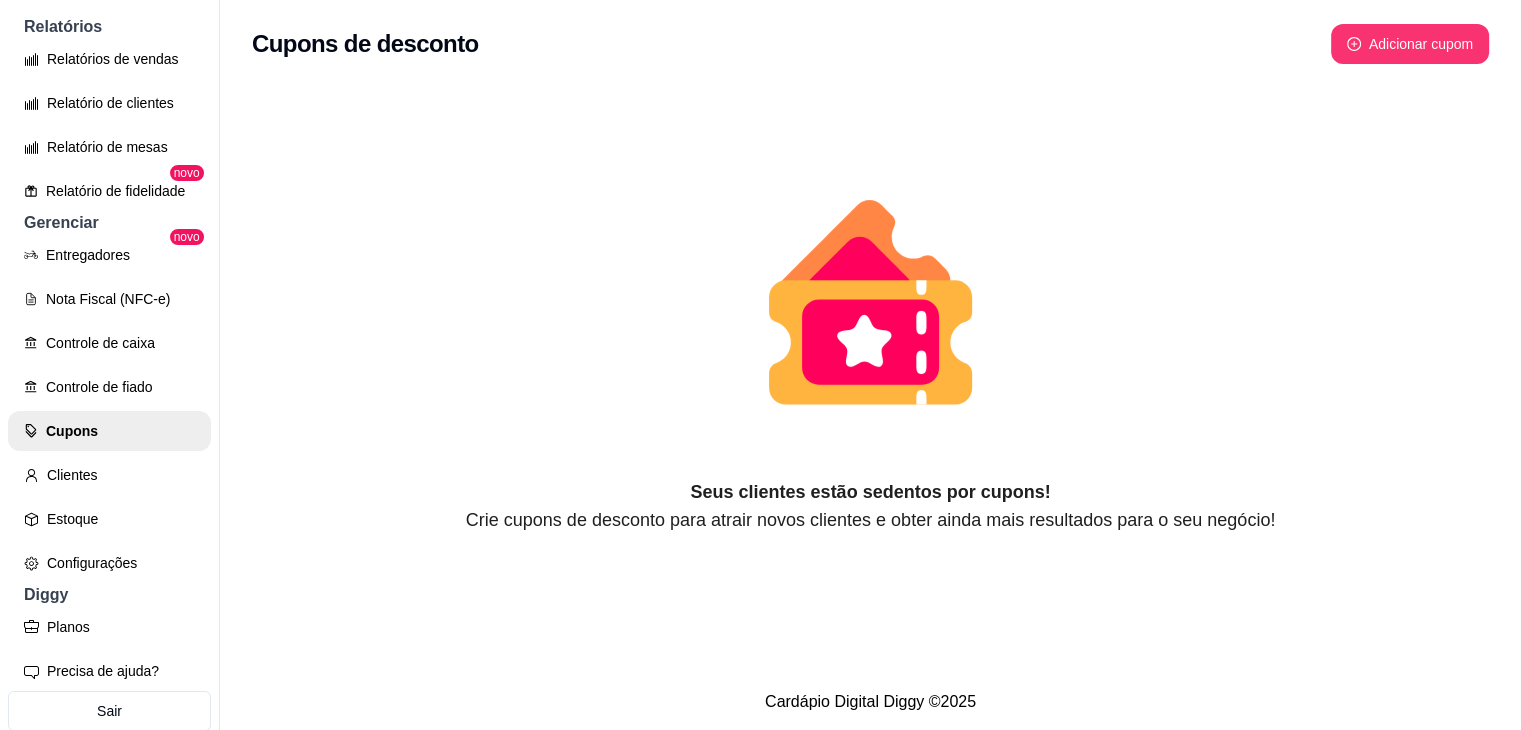 drag, startPoint x: 499, startPoint y: 249, endPoint x: 365, endPoint y: 371, distance: 181.2181 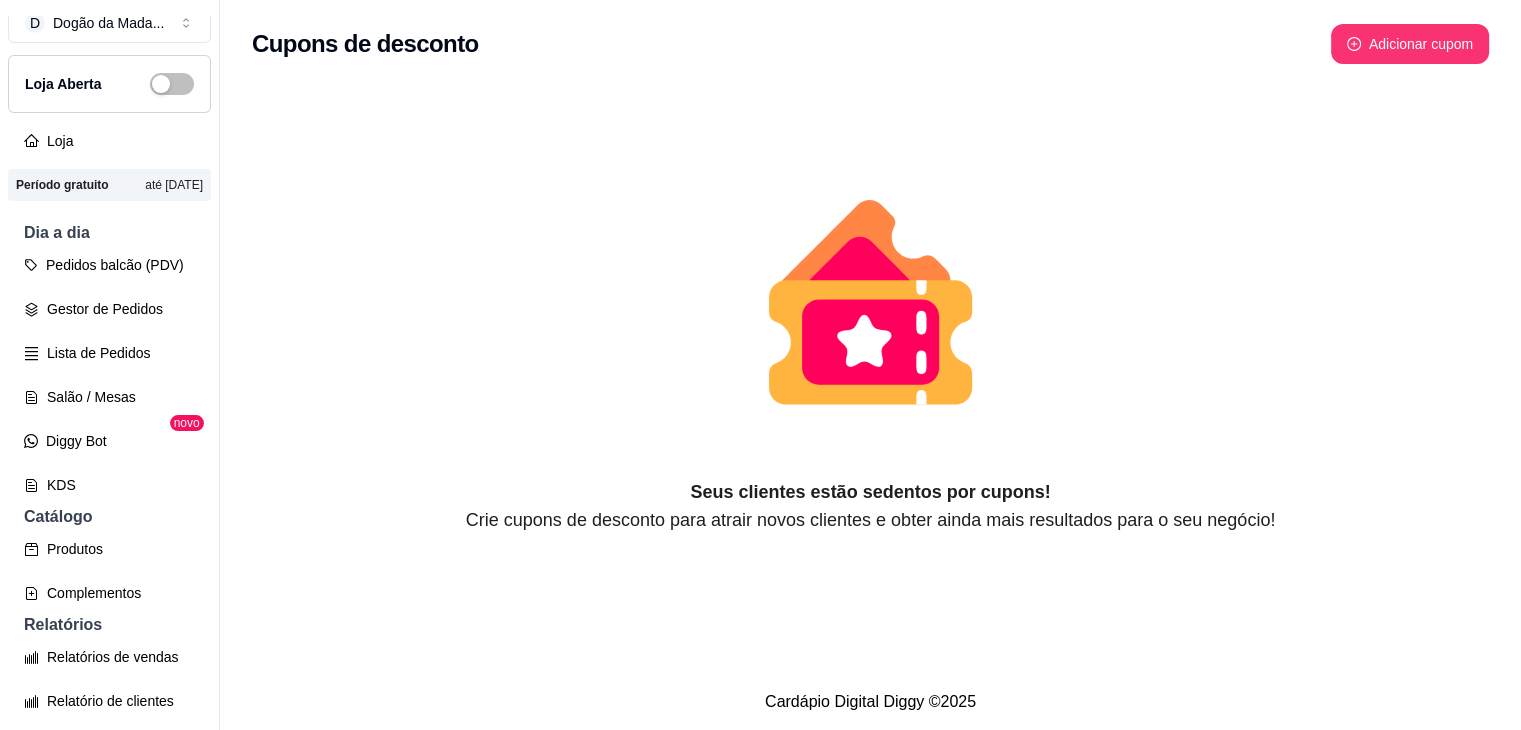 scroll, scrollTop: 12, scrollLeft: 0, axis: vertical 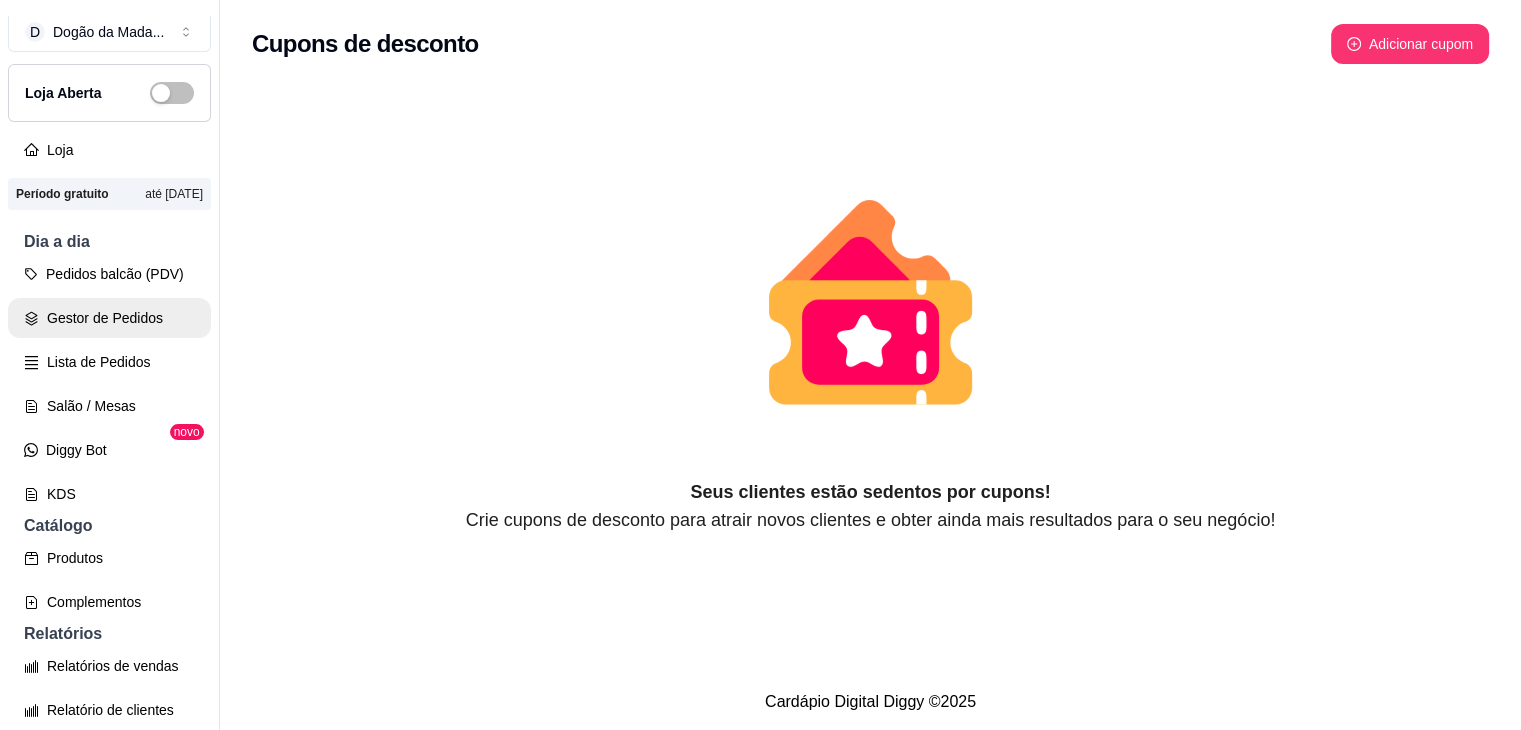 click on "Gestor de Pedidos" at bounding box center (109, 318) 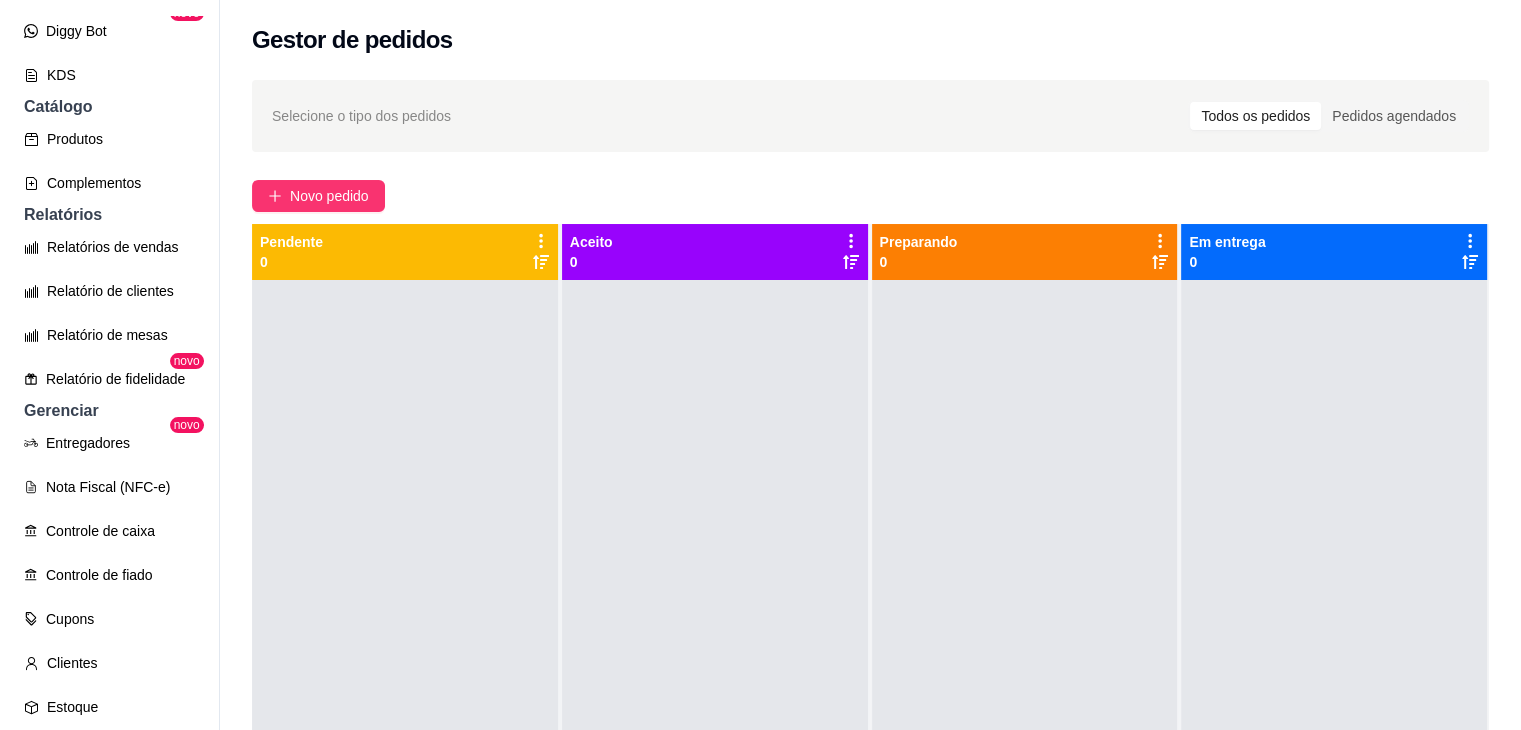 scroll, scrollTop: 434, scrollLeft: 0, axis: vertical 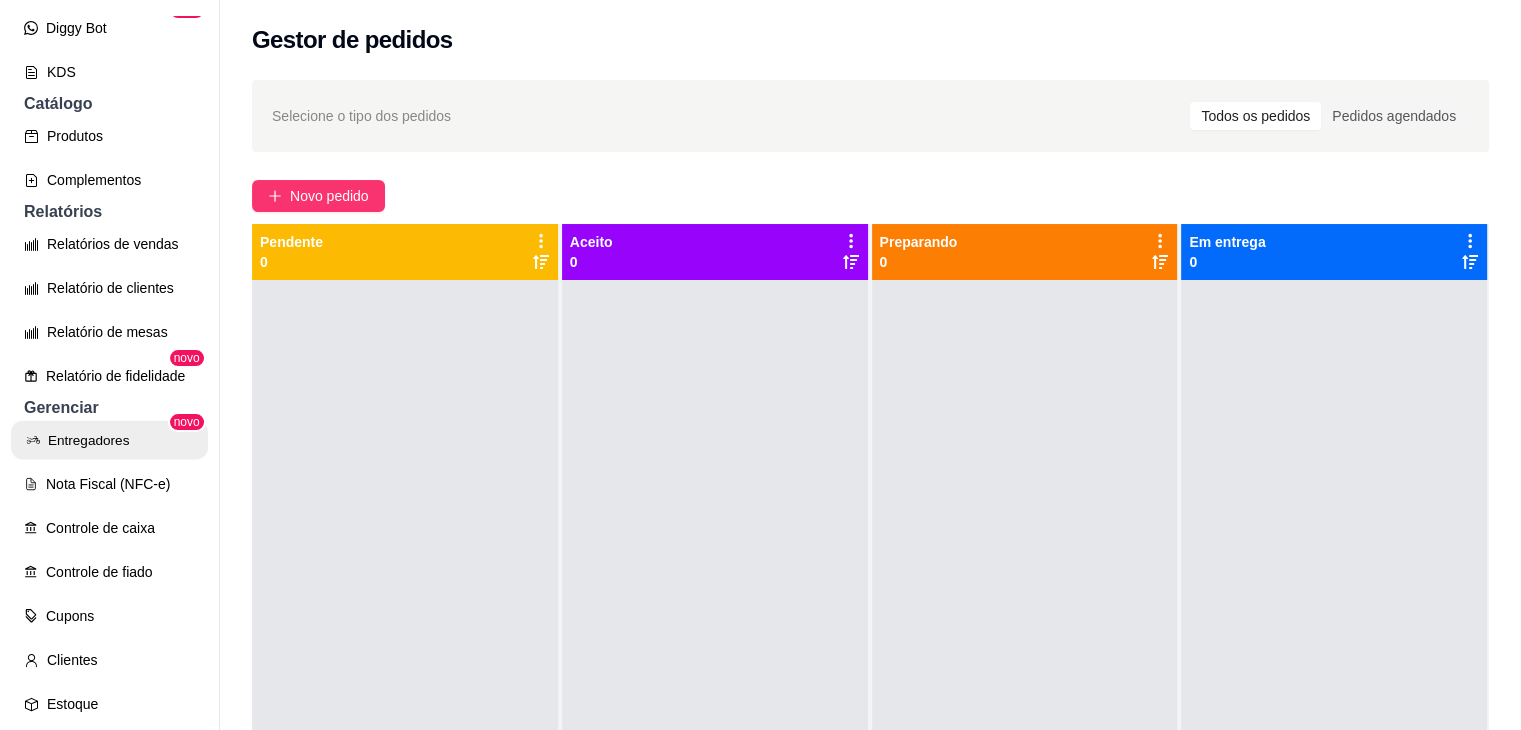 click on "Entregadores" at bounding box center [109, 440] 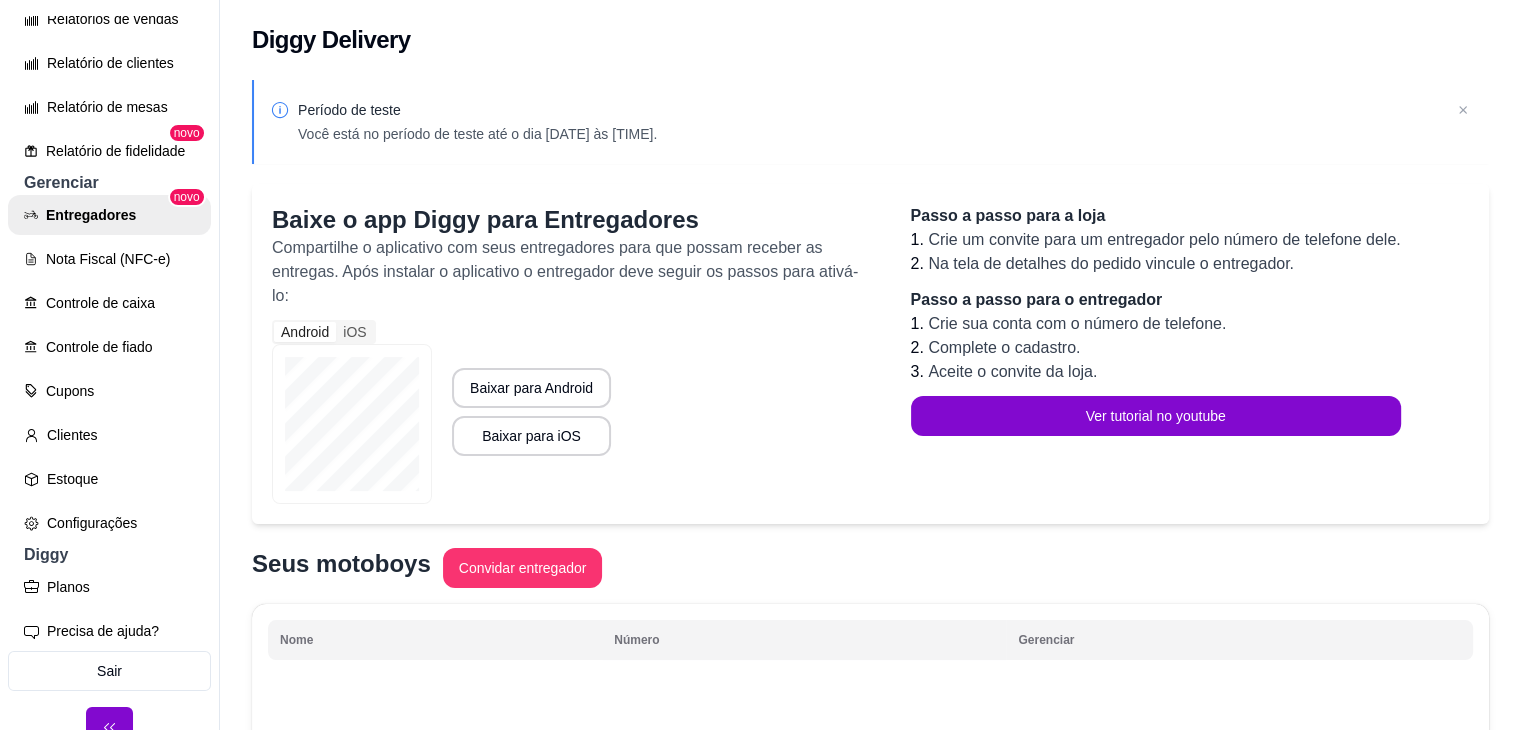 scroll, scrollTop: 662, scrollLeft: 0, axis: vertical 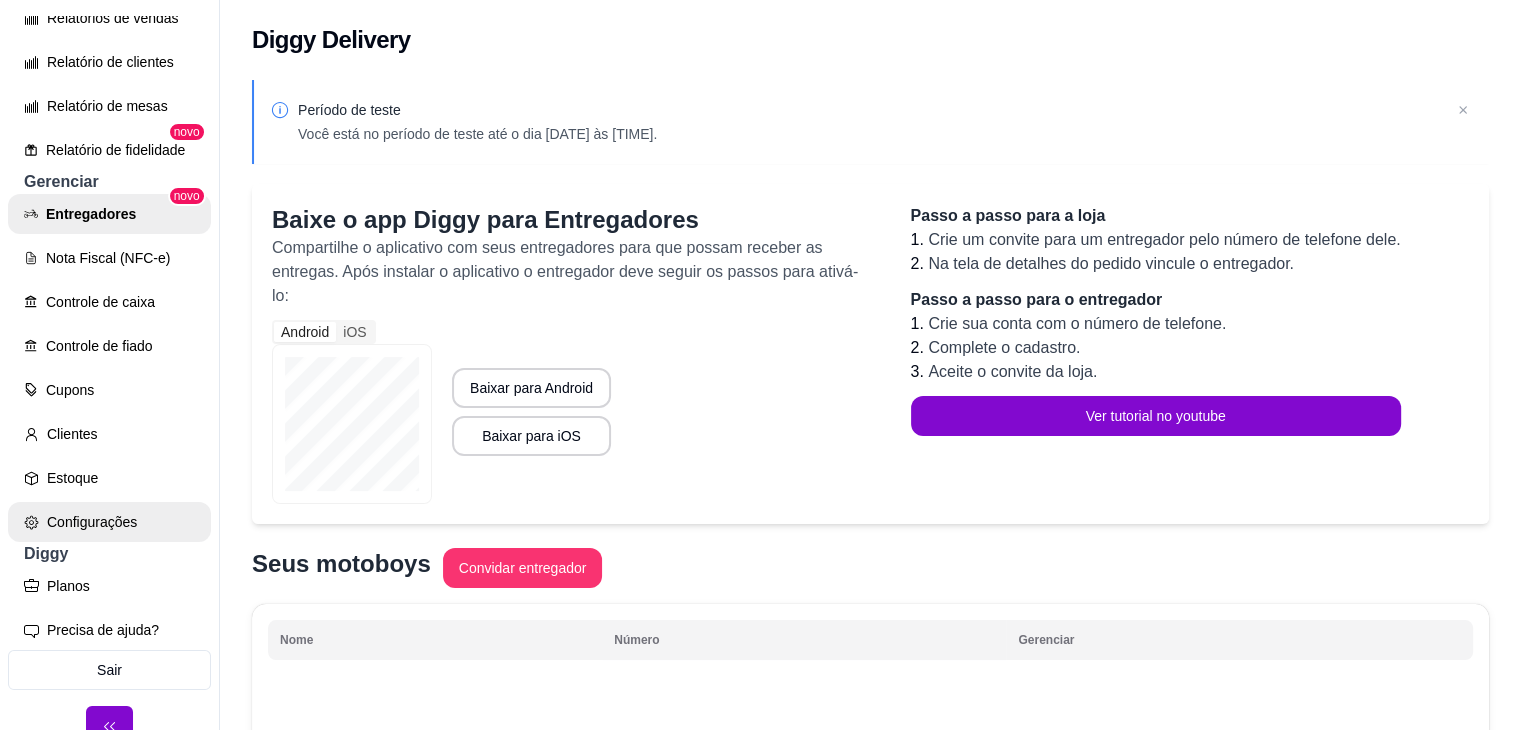 click on "Configurações" at bounding box center [109, 522] 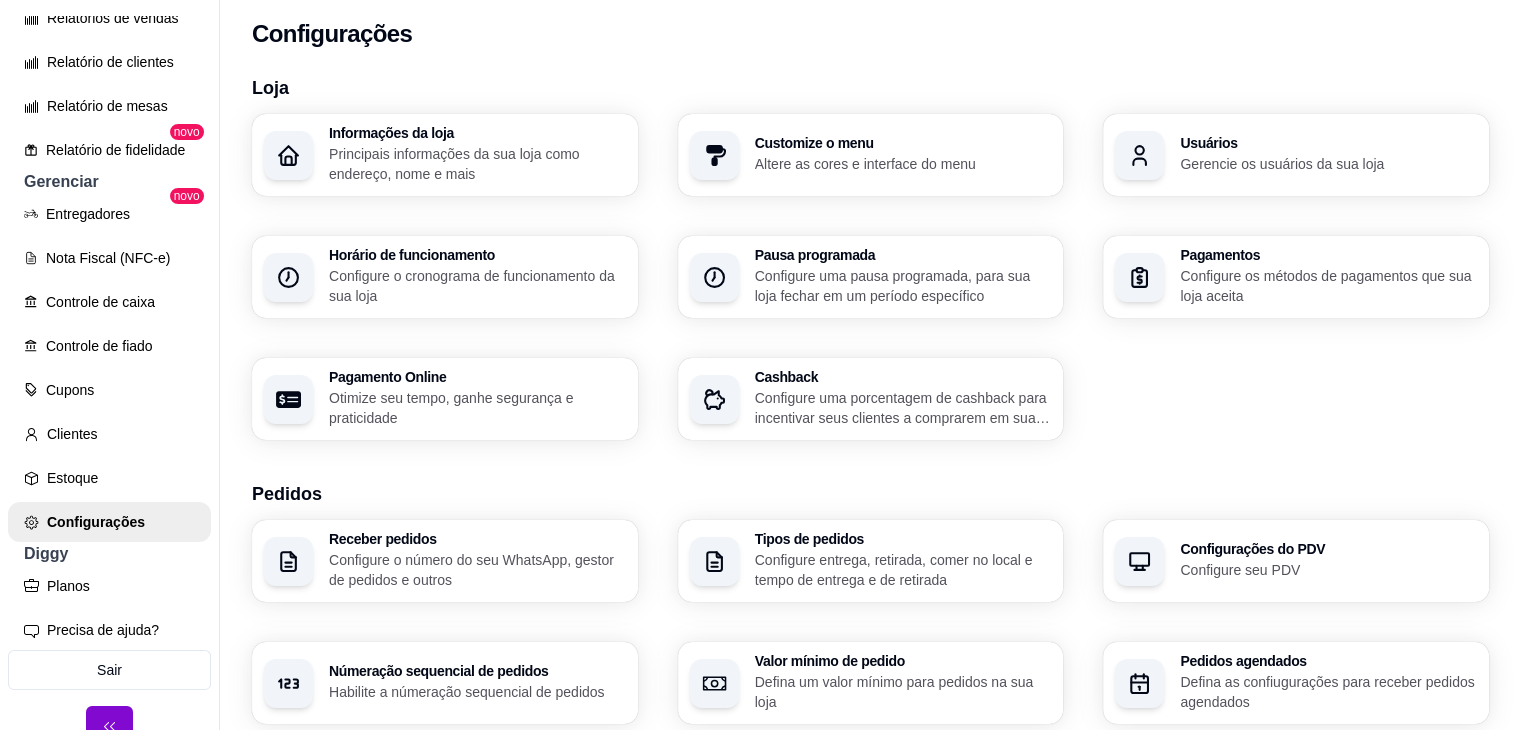 scroll, scrollTop: 0, scrollLeft: 0, axis: both 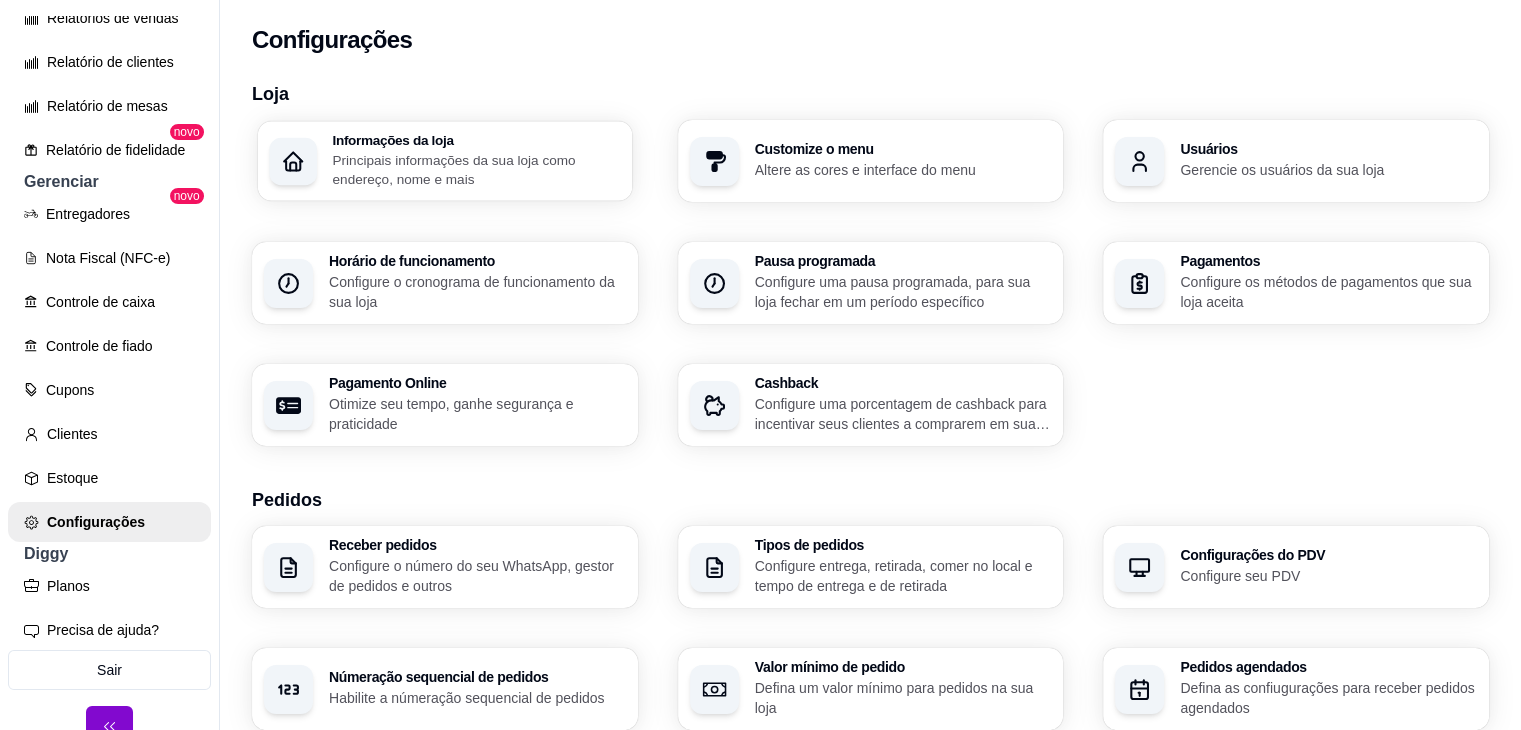 click on "Informações da loja" at bounding box center (476, 140) 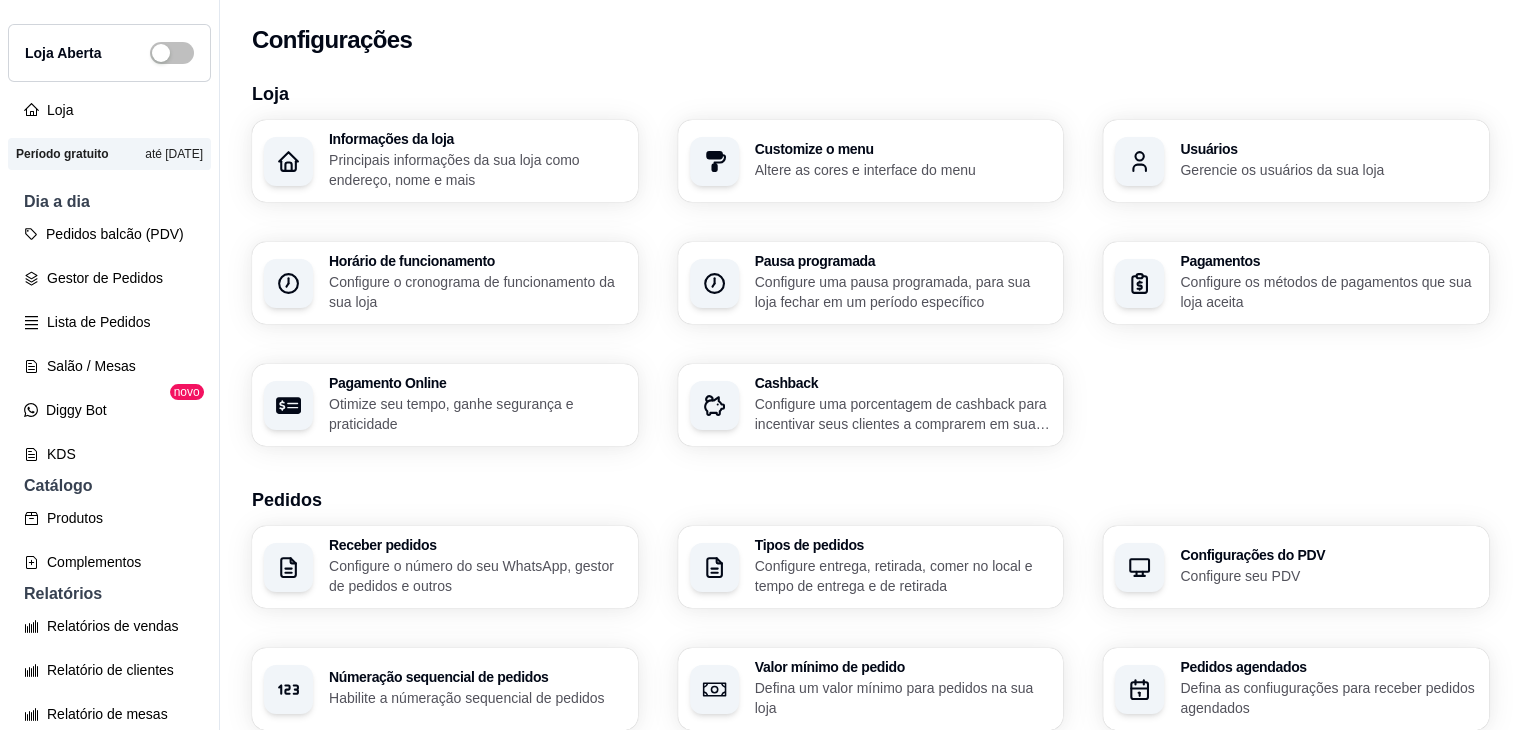 scroll, scrollTop: 49, scrollLeft: 0, axis: vertical 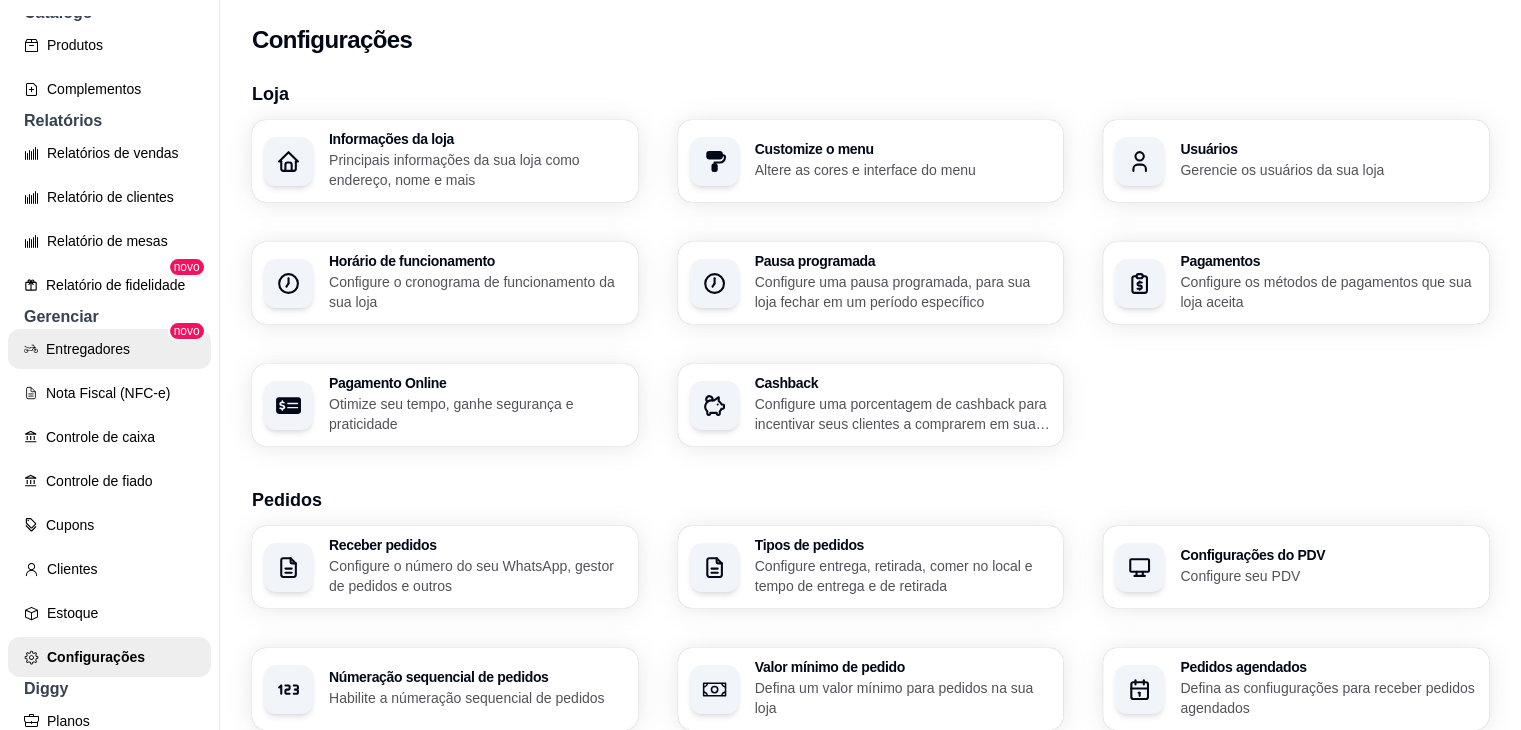 click on "Entregadores" at bounding box center [109, 349] 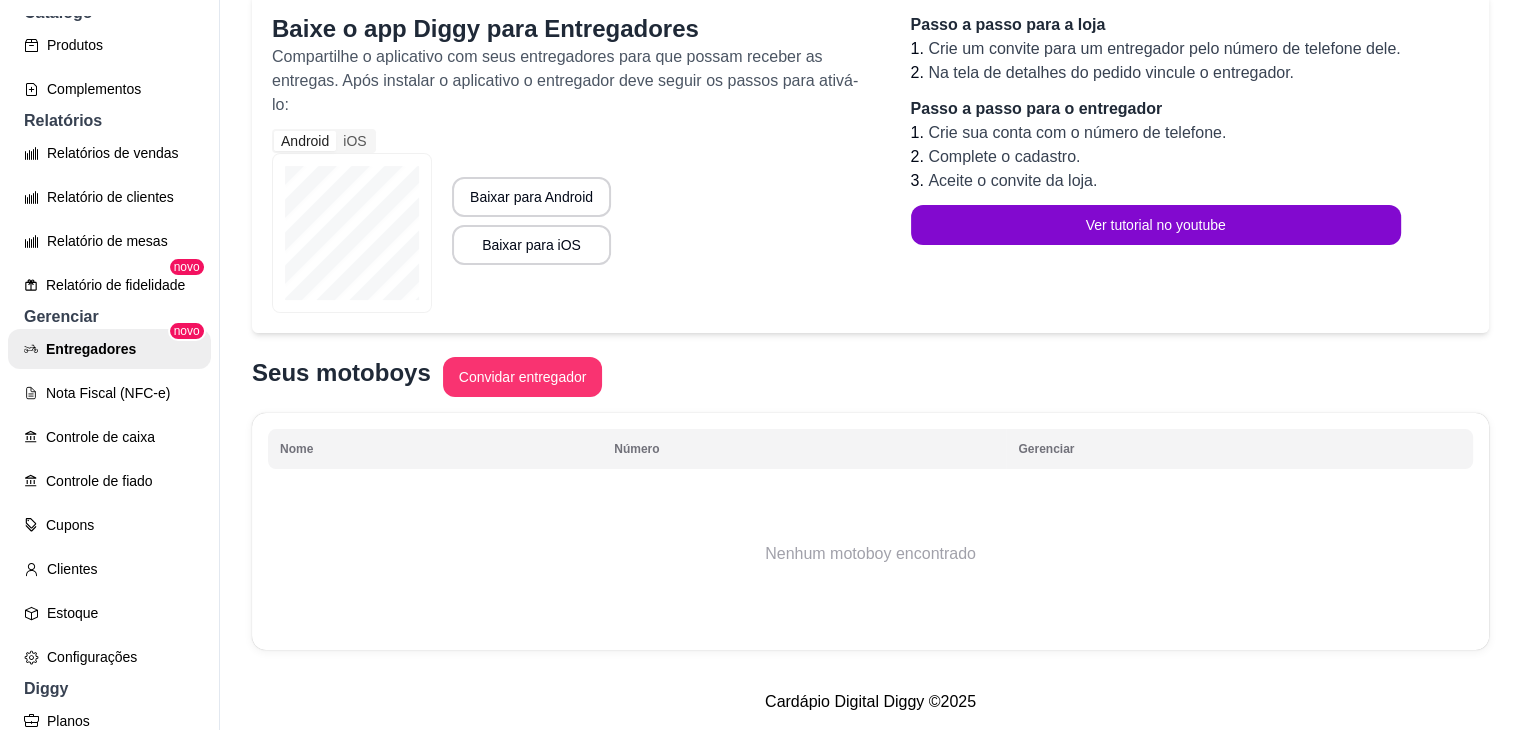 scroll, scrollTop: 19, scrollLeft: 0, axis: vertical 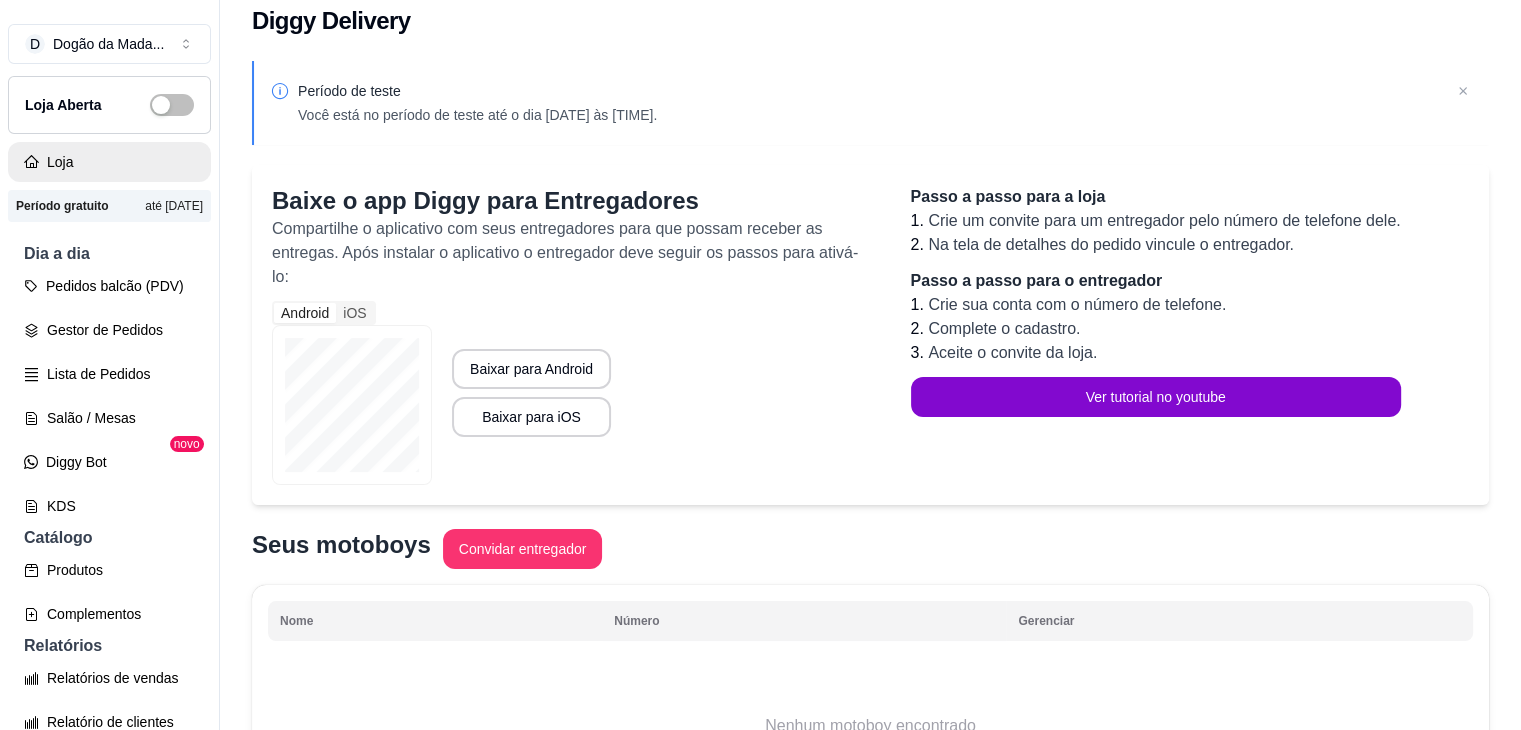 click on "Loja" at bounding box center [109, 162] 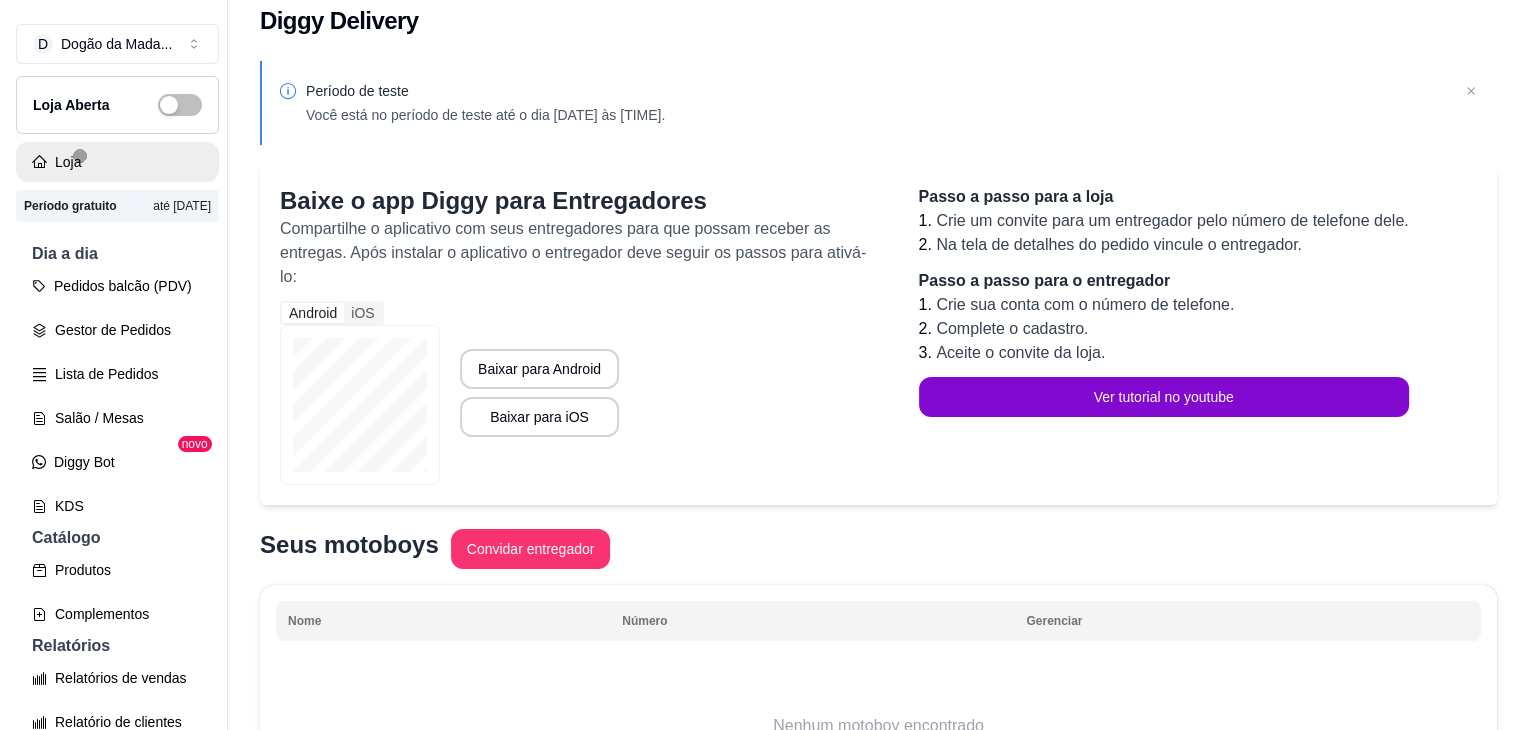 scroll, scrollTop: 0, scrollLeft: 0, axis: both 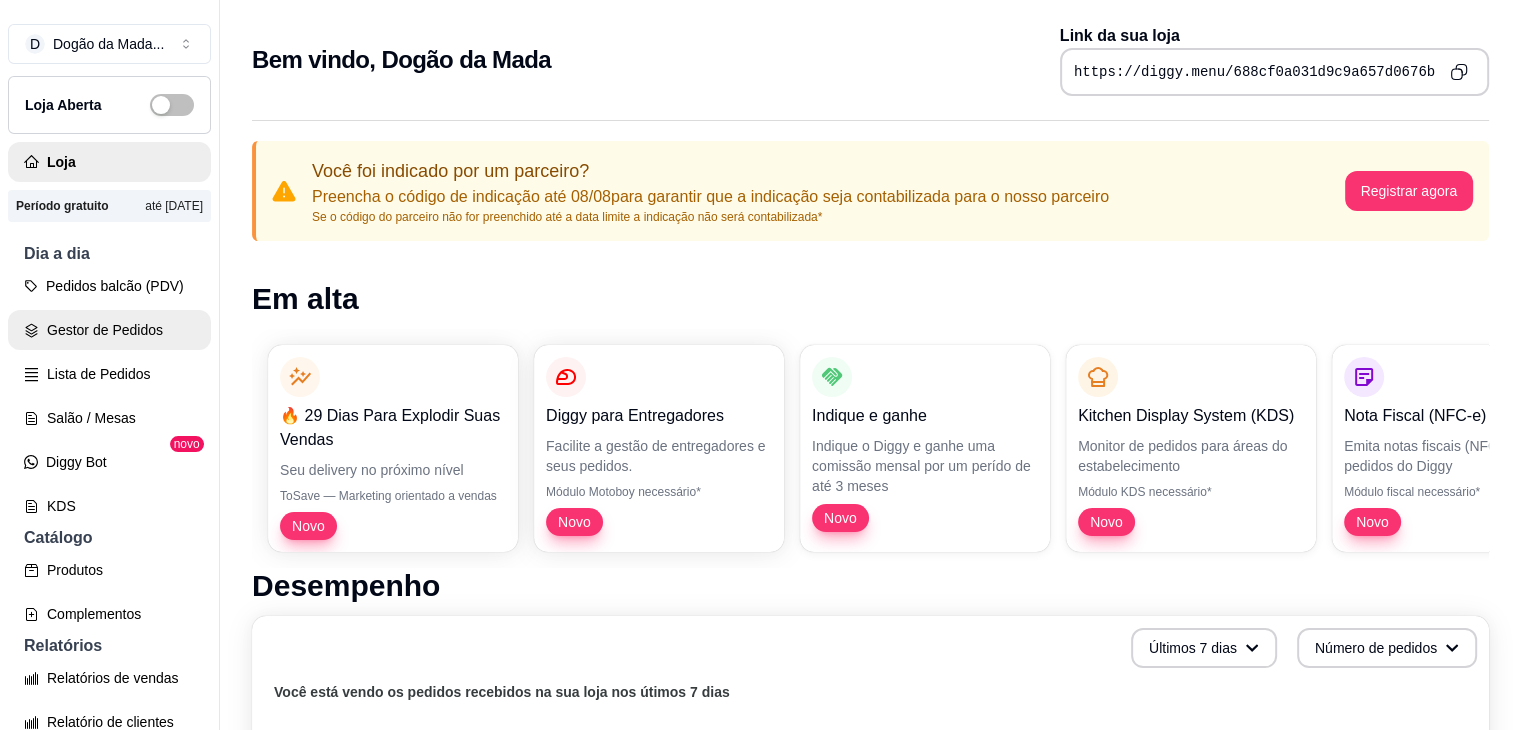 click on "Gestor de Pedidos" at bounding box center (109, 330) 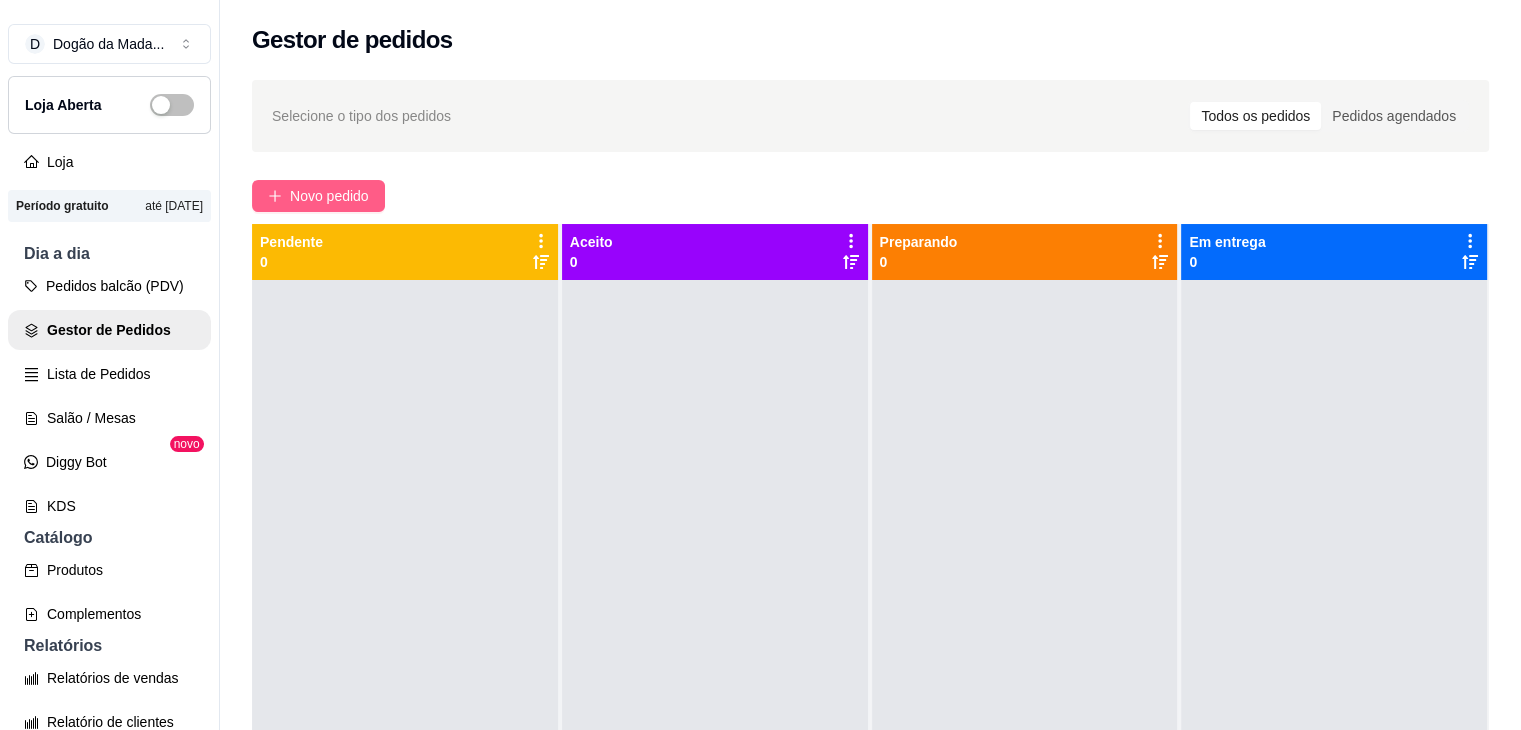 click on "Novo pedido" at bounding box center [329, 196] 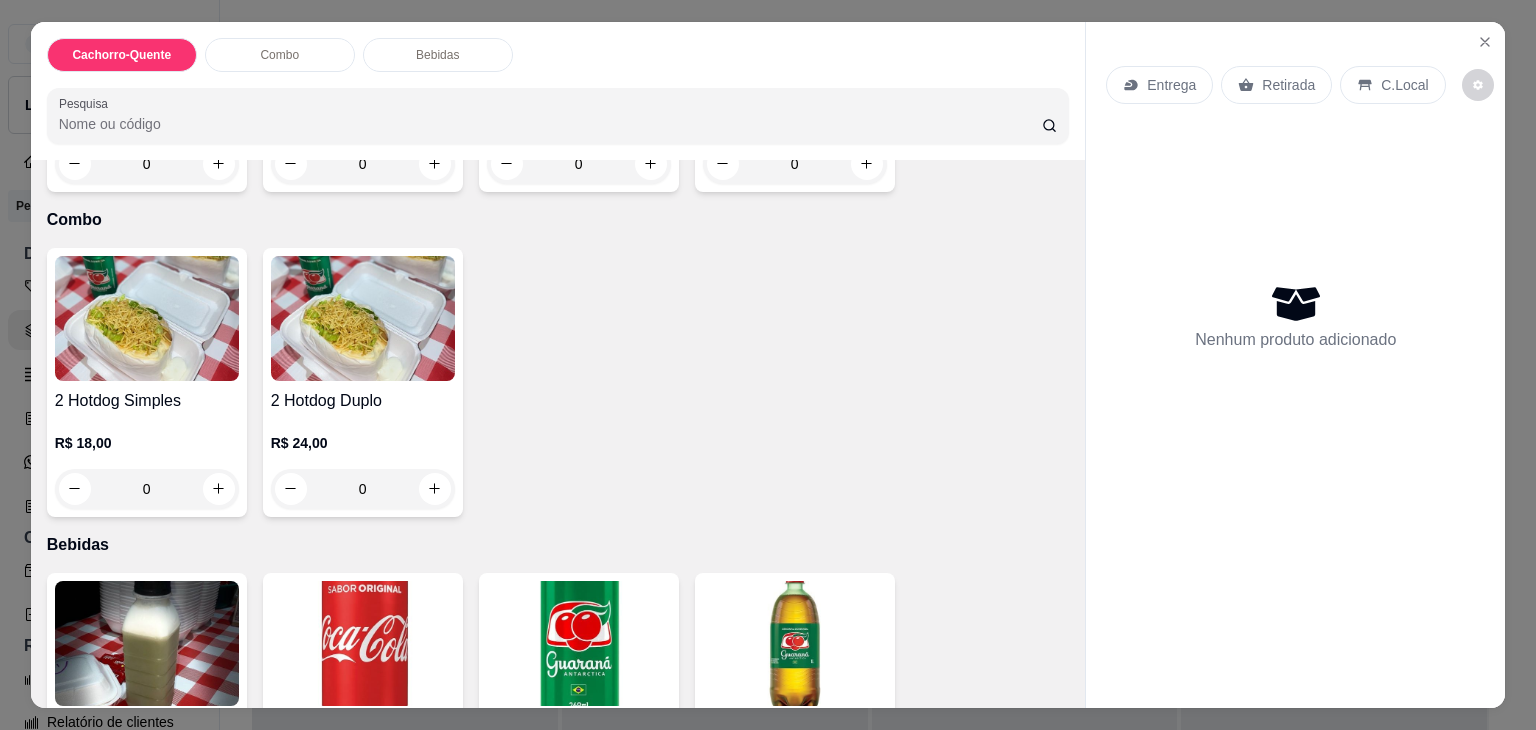 scroll, scrollTop: 380, scrollLeft: 0, axis: vertical 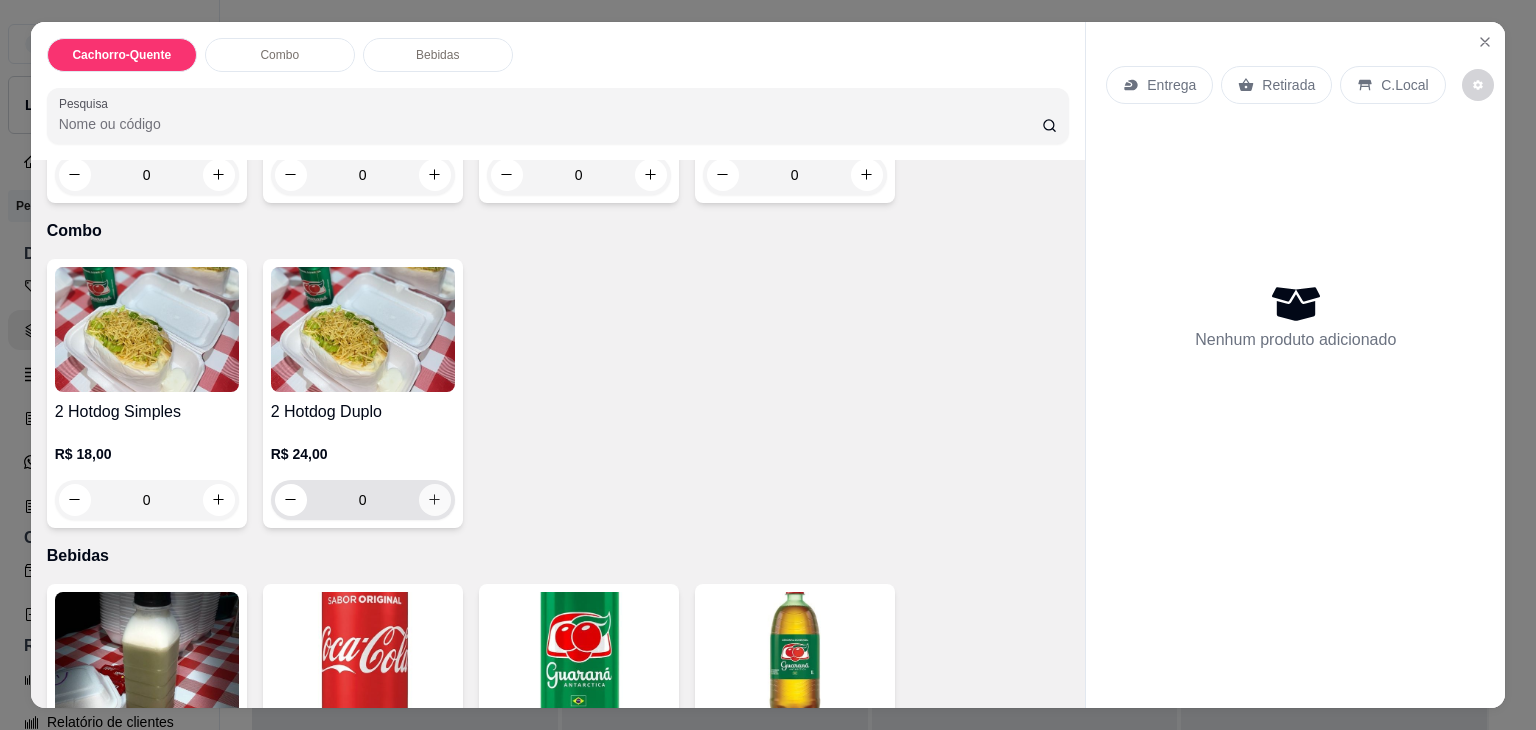 click at bounding box center [435, 500] 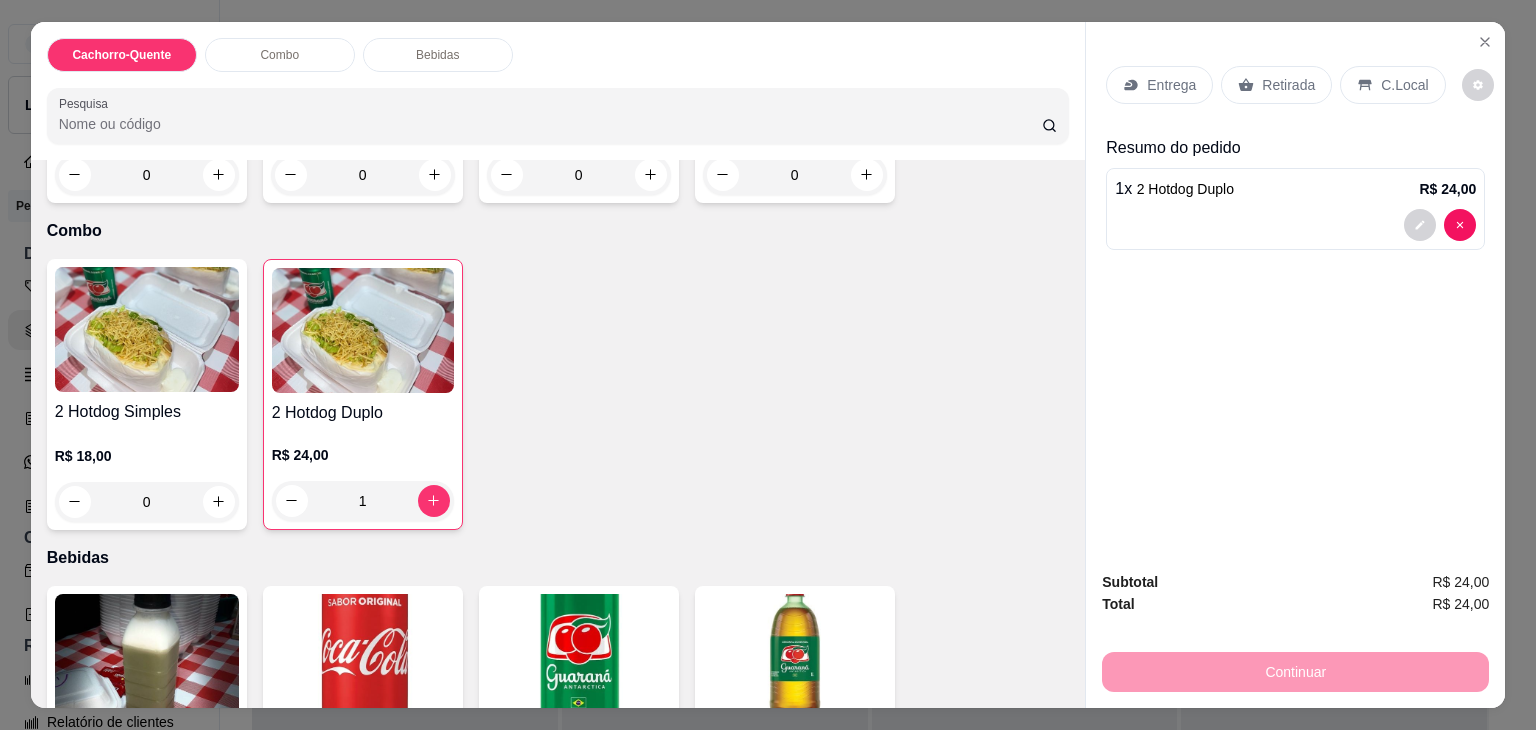 click on "Entrega" at bounding box center (1171, 85) 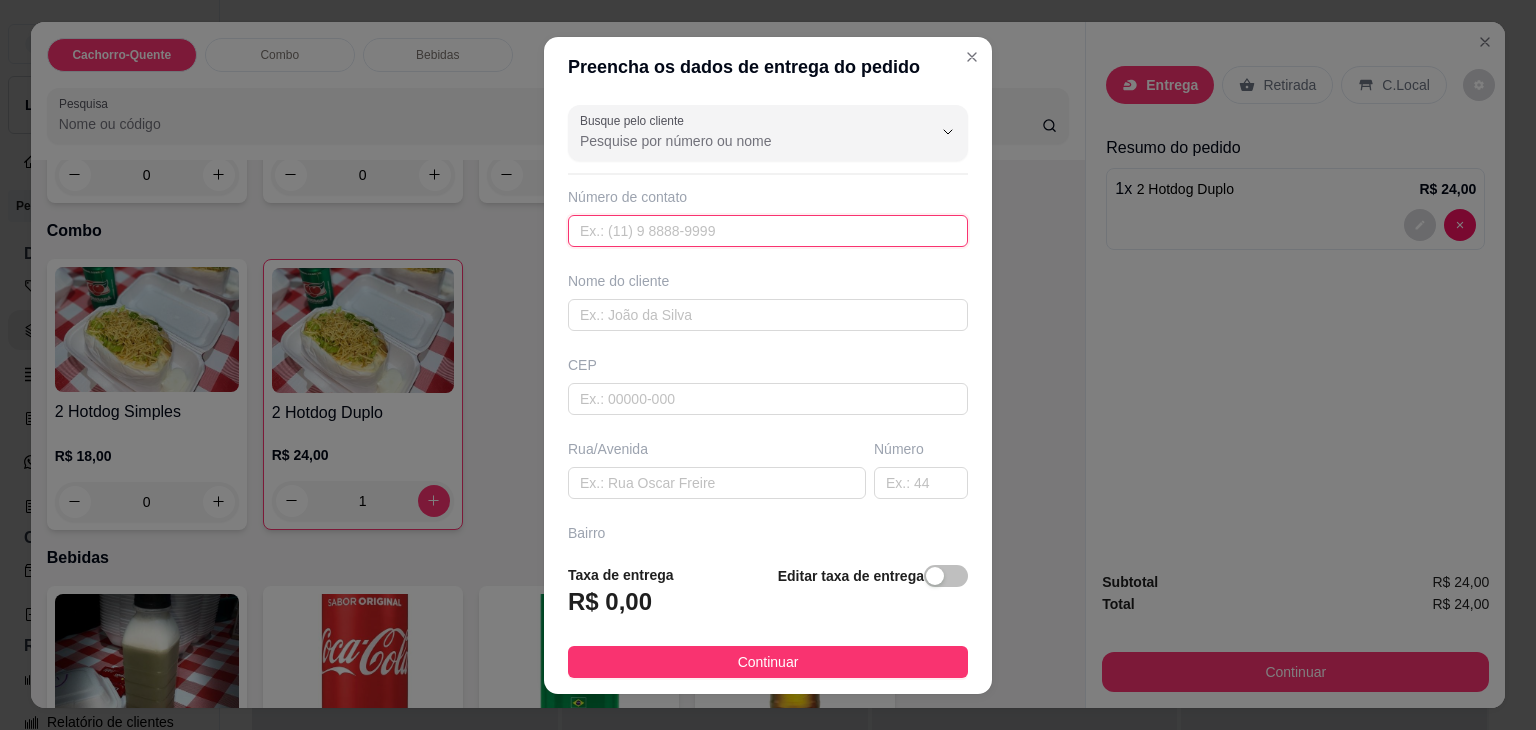 click at bounding box center [768, 231] 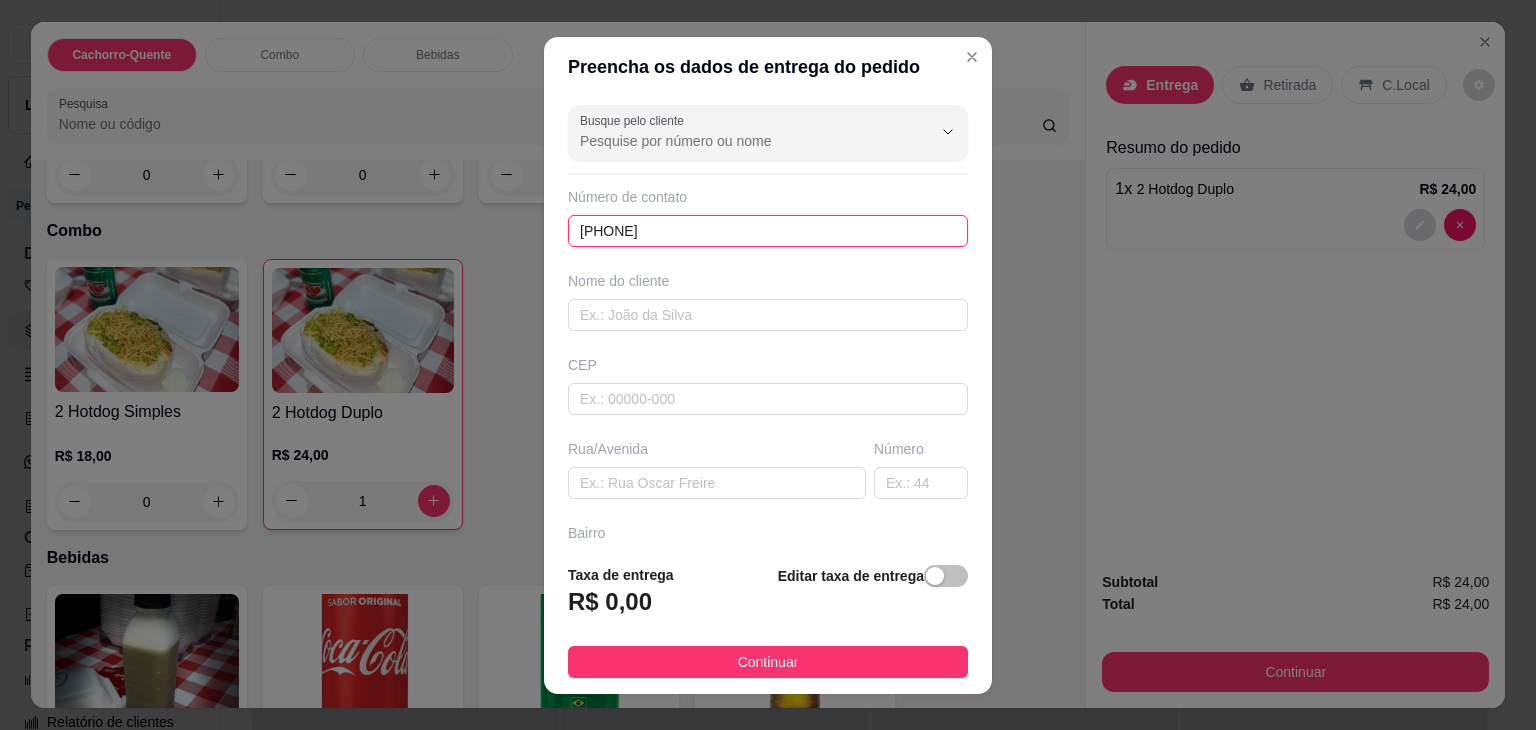 type on "[PHONE]" 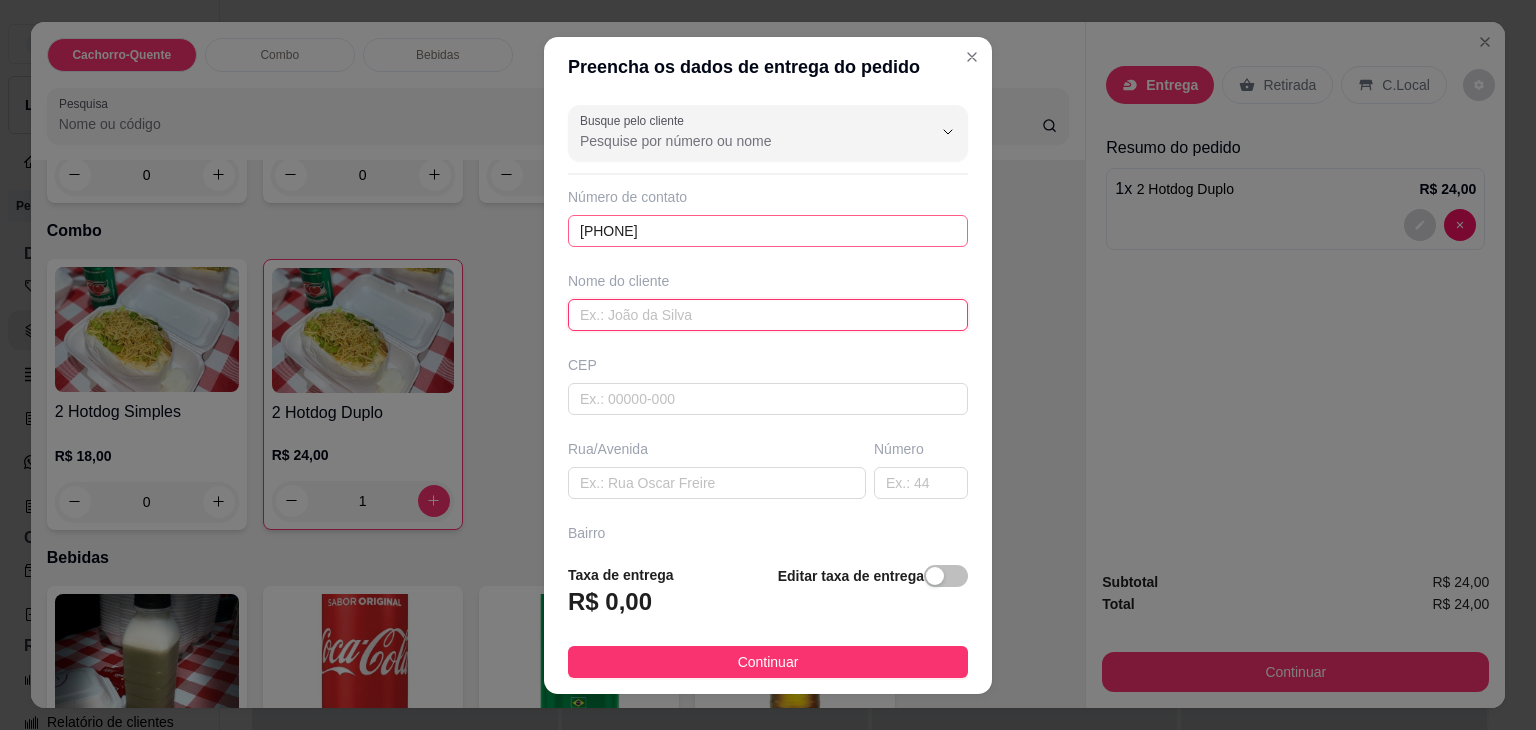 type on "R" 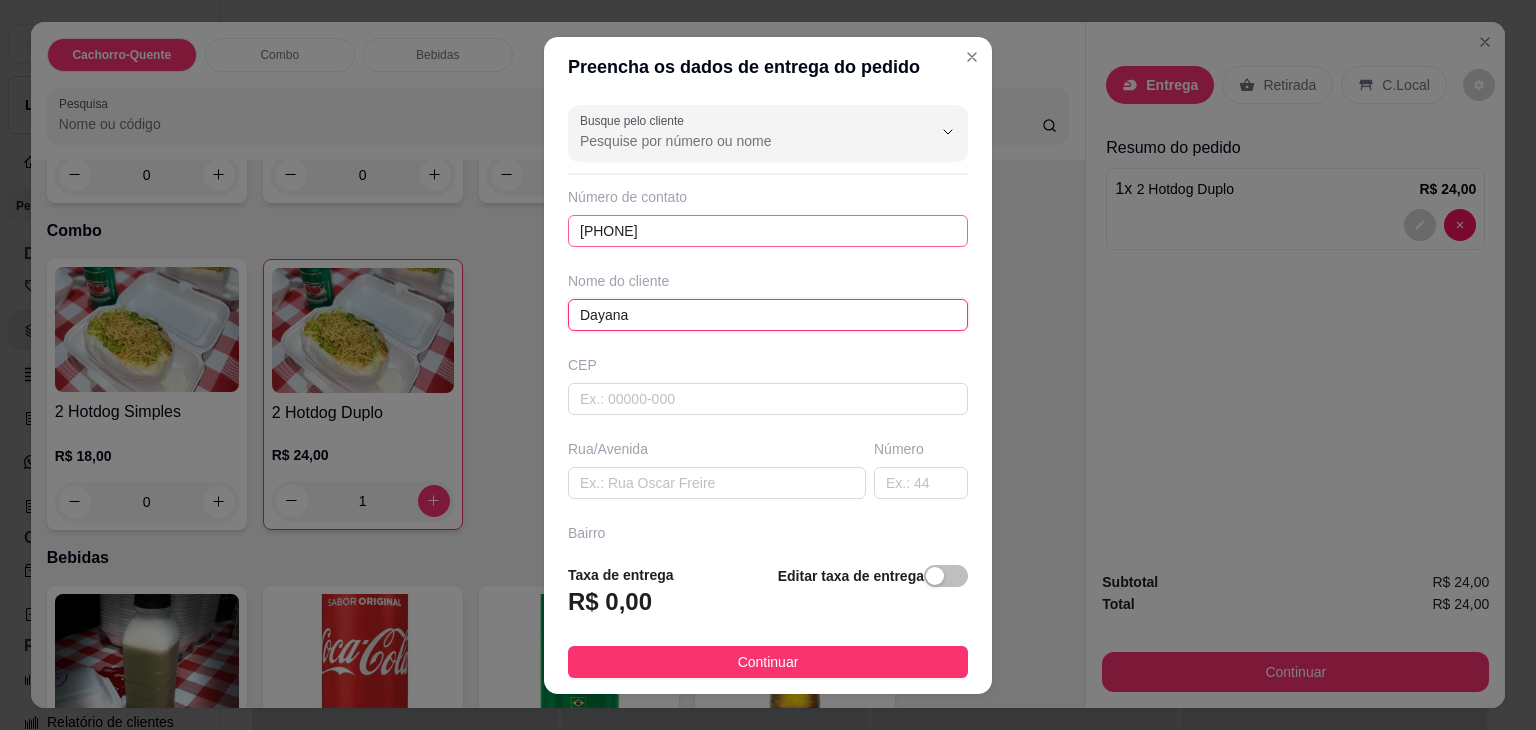 type on "Dayana" 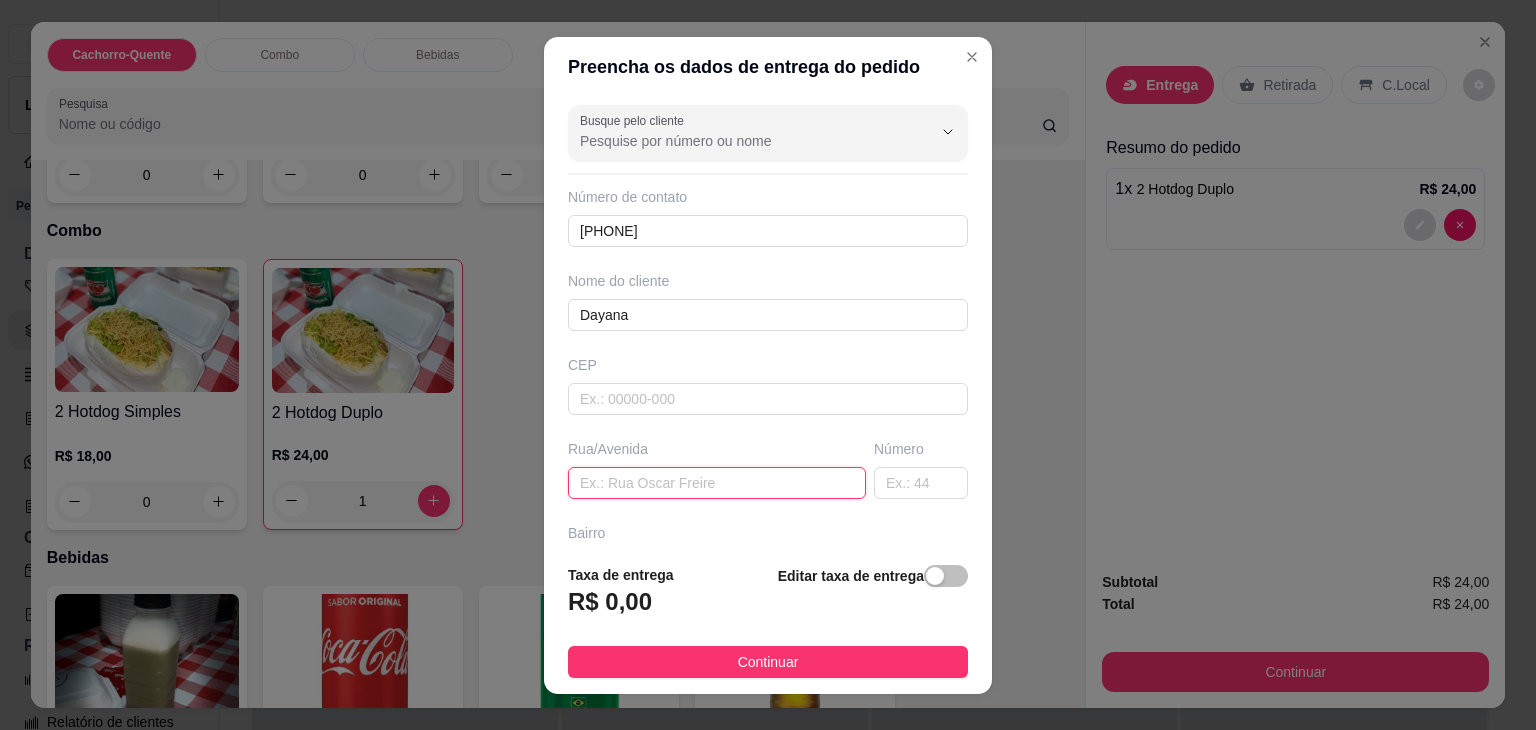 click at bounding box center (717, 483) 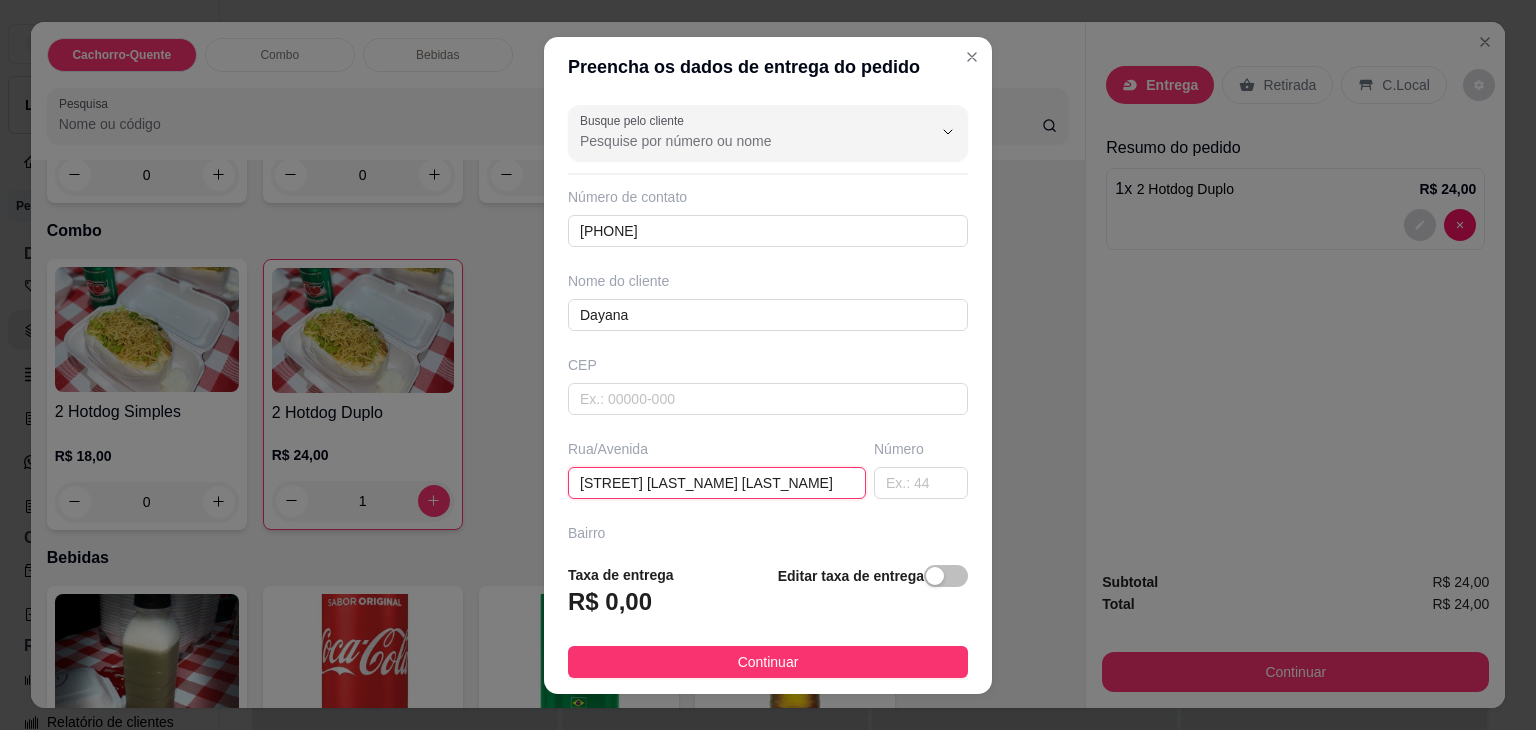 type on "[STREET] [LAST_NAME] [LAST_NAME]" 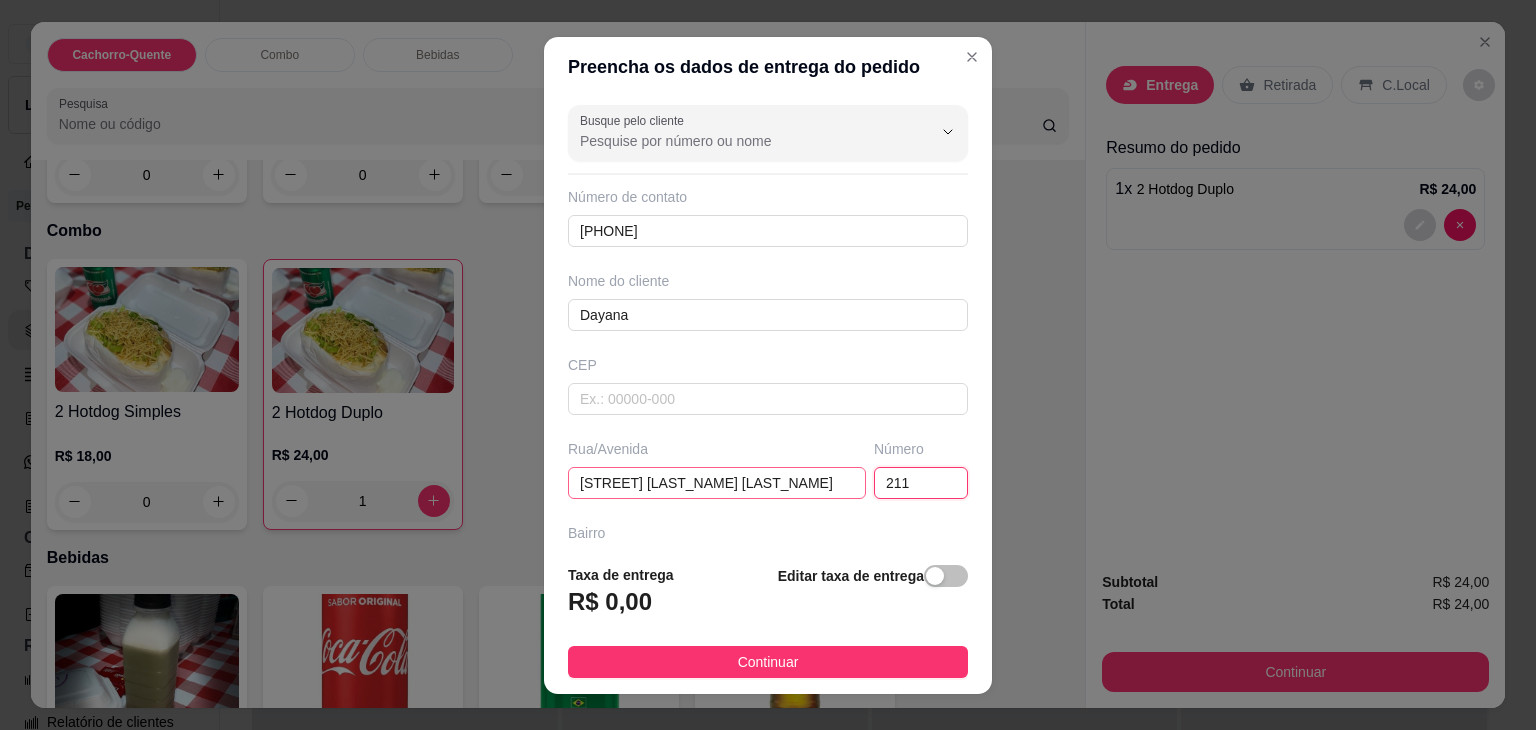 type on "211" 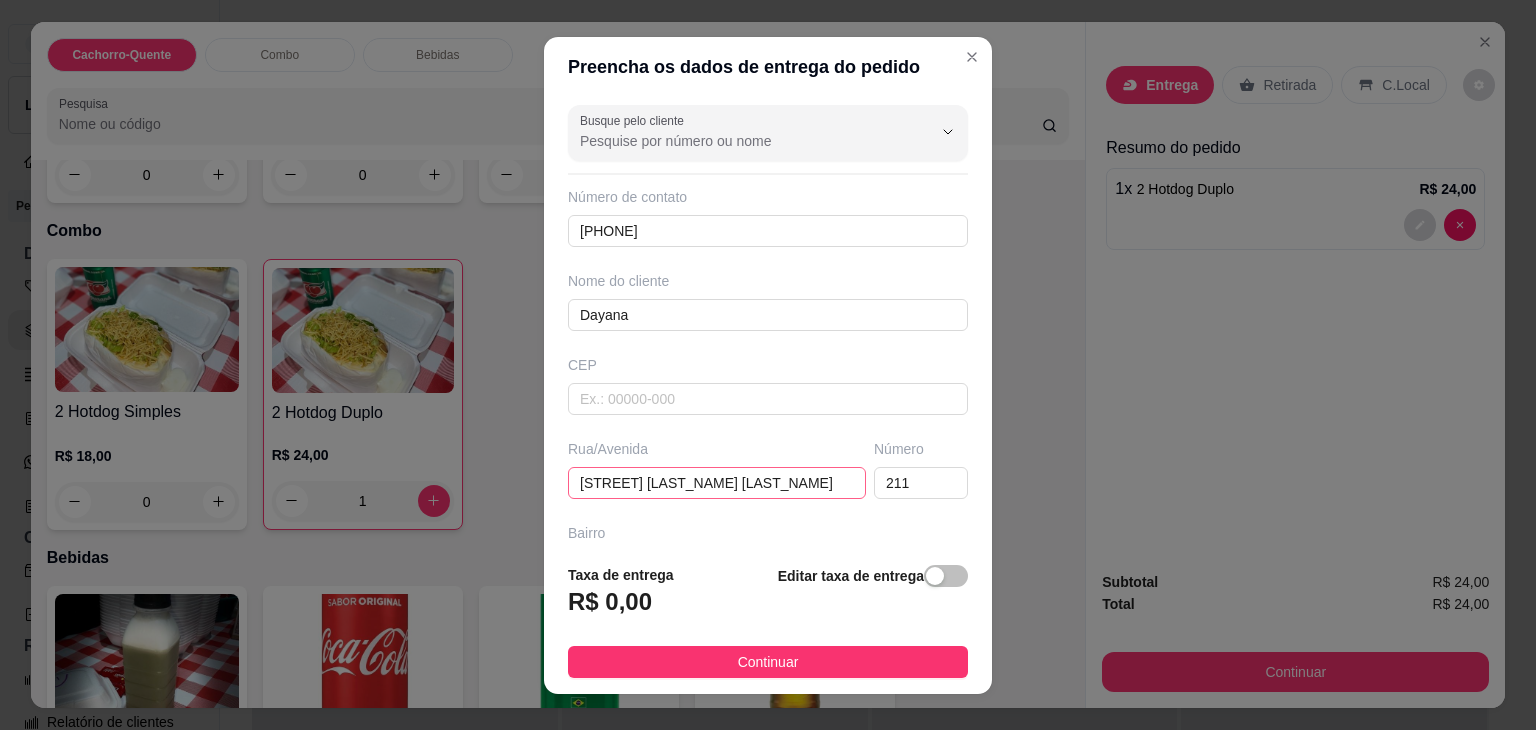 scroll, scrollTop: 220, scrollLeft: 0, axis: vertical 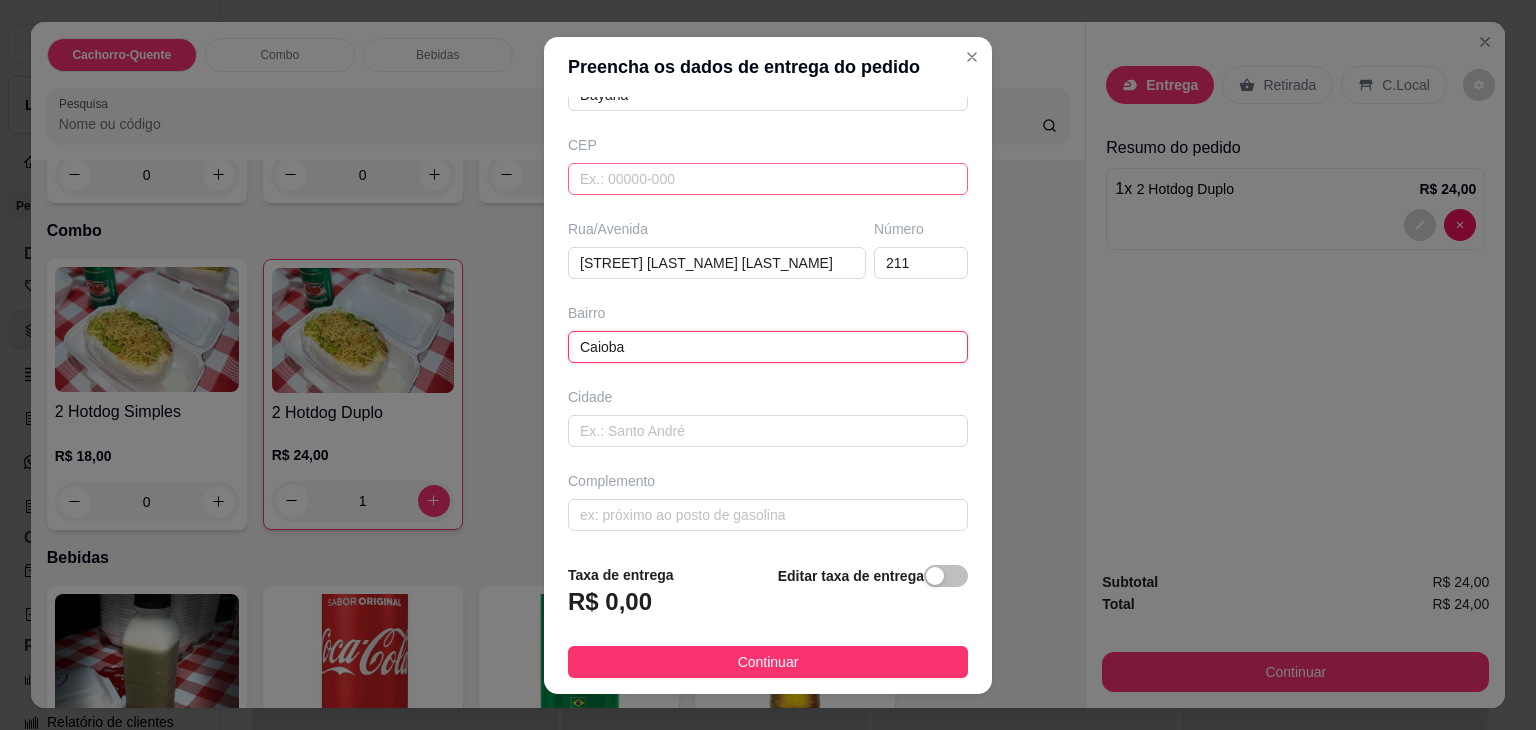 type on "Caioba" 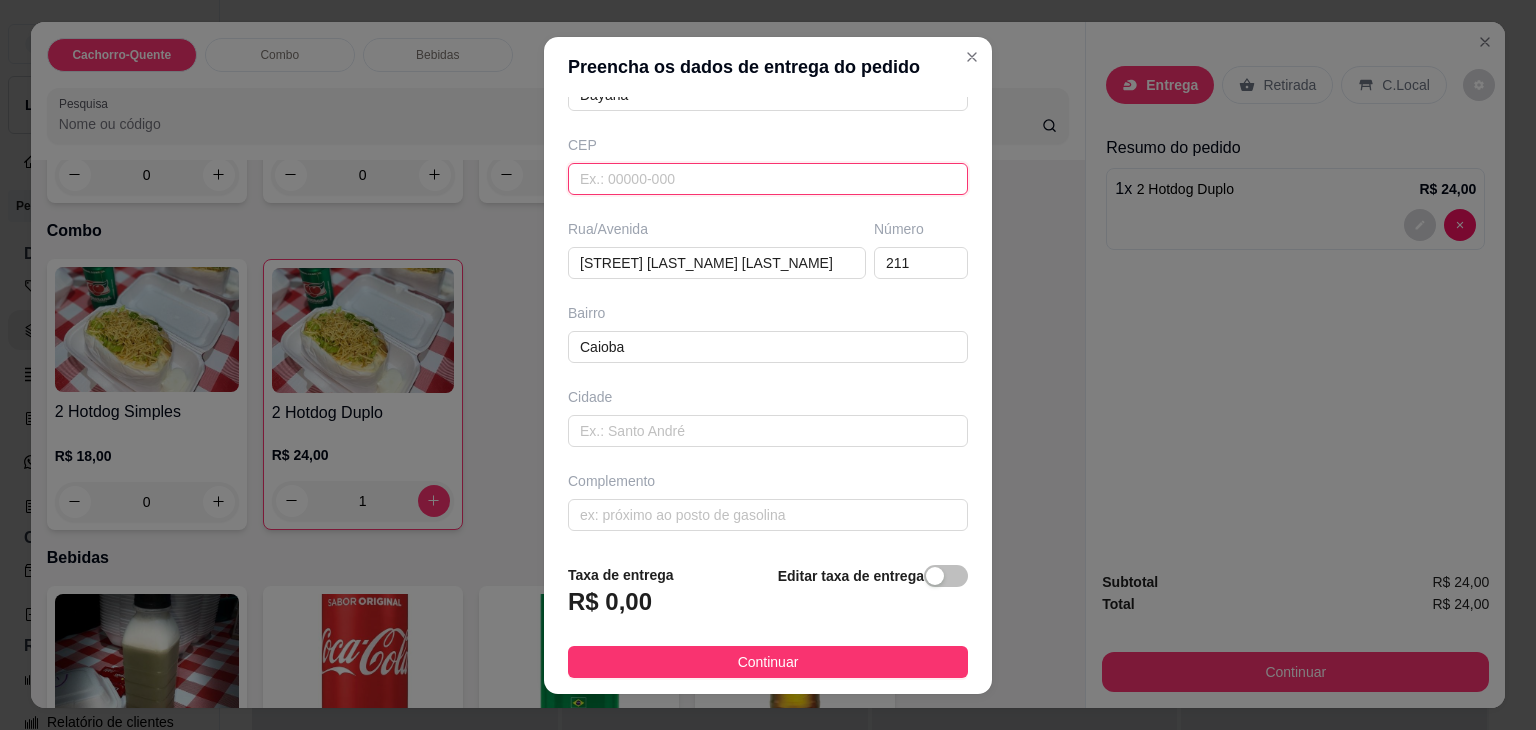 click at bounding box center (768, 179) 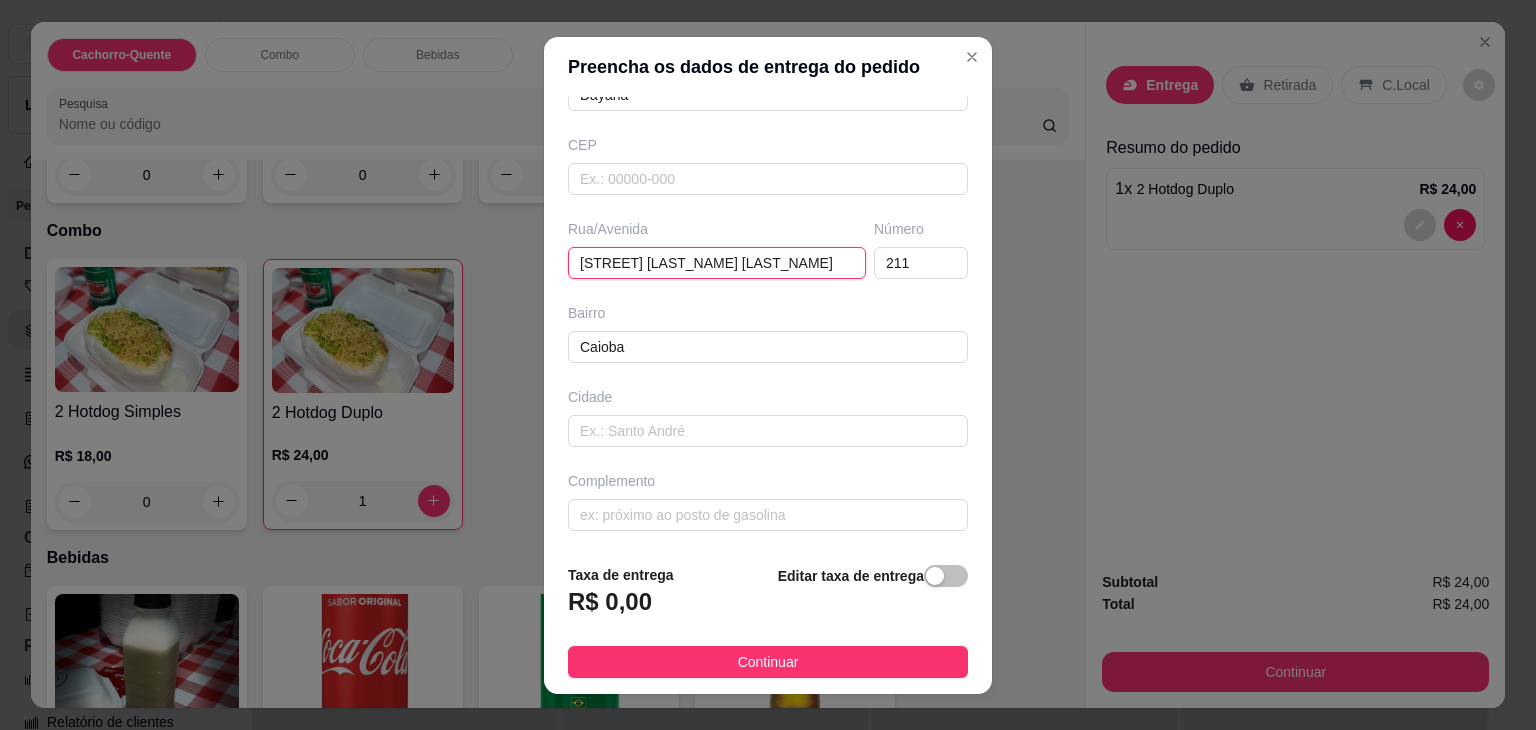 drag, startPoint x: 732, startPoint y: 263, endPoint x: 465, endPoint y: 255, distance: 267.1198 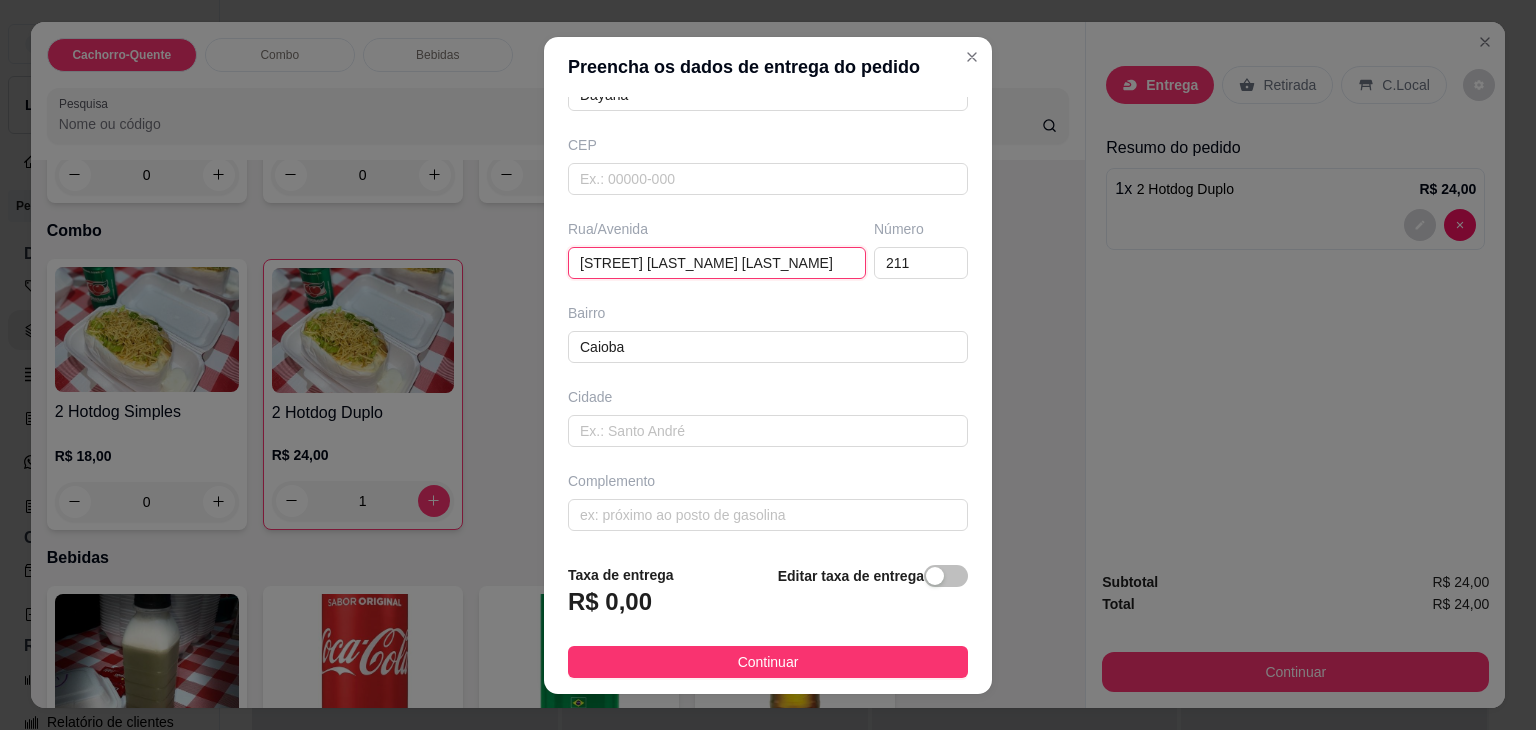 click on "Preencha os dados de entrega do pedido Busque pelo cliente Número de contato ([PHONE]) [PHONE]-[PHONE] Nome do cliente [FIRST] CEP [STREET] [STREET] [LAST_NAME] Número [NUMBER] Bairro [NEIGHBORHOOD] Cidade [CITY] Complemento Taxa de entrega R$ 0,00 Editar taxa de entrega Continuar" at bounding box center (768, 365) 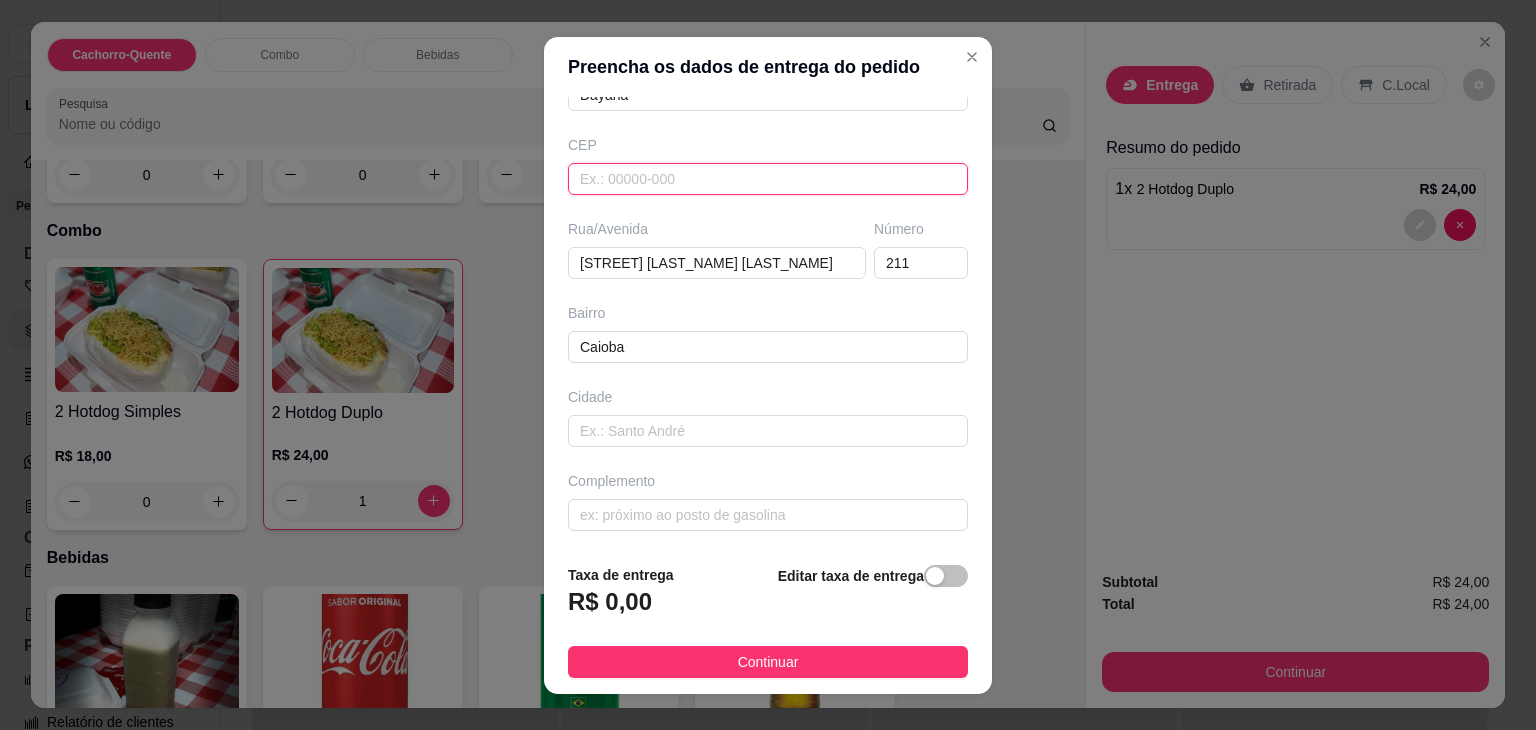 click at bounding box center [768, 179] 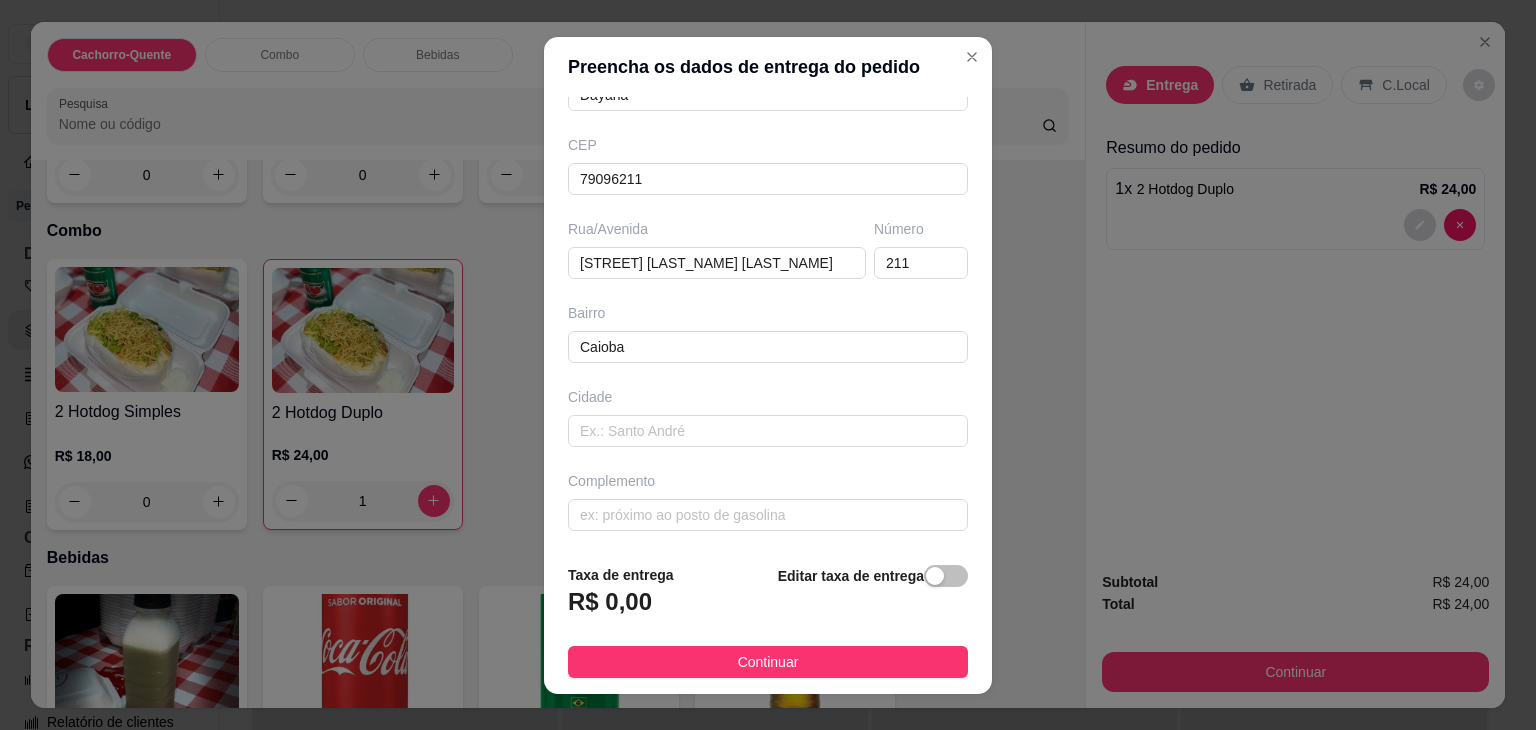 click on "CEP [POSTAL_CODE]" at bounding box center (768, 165) 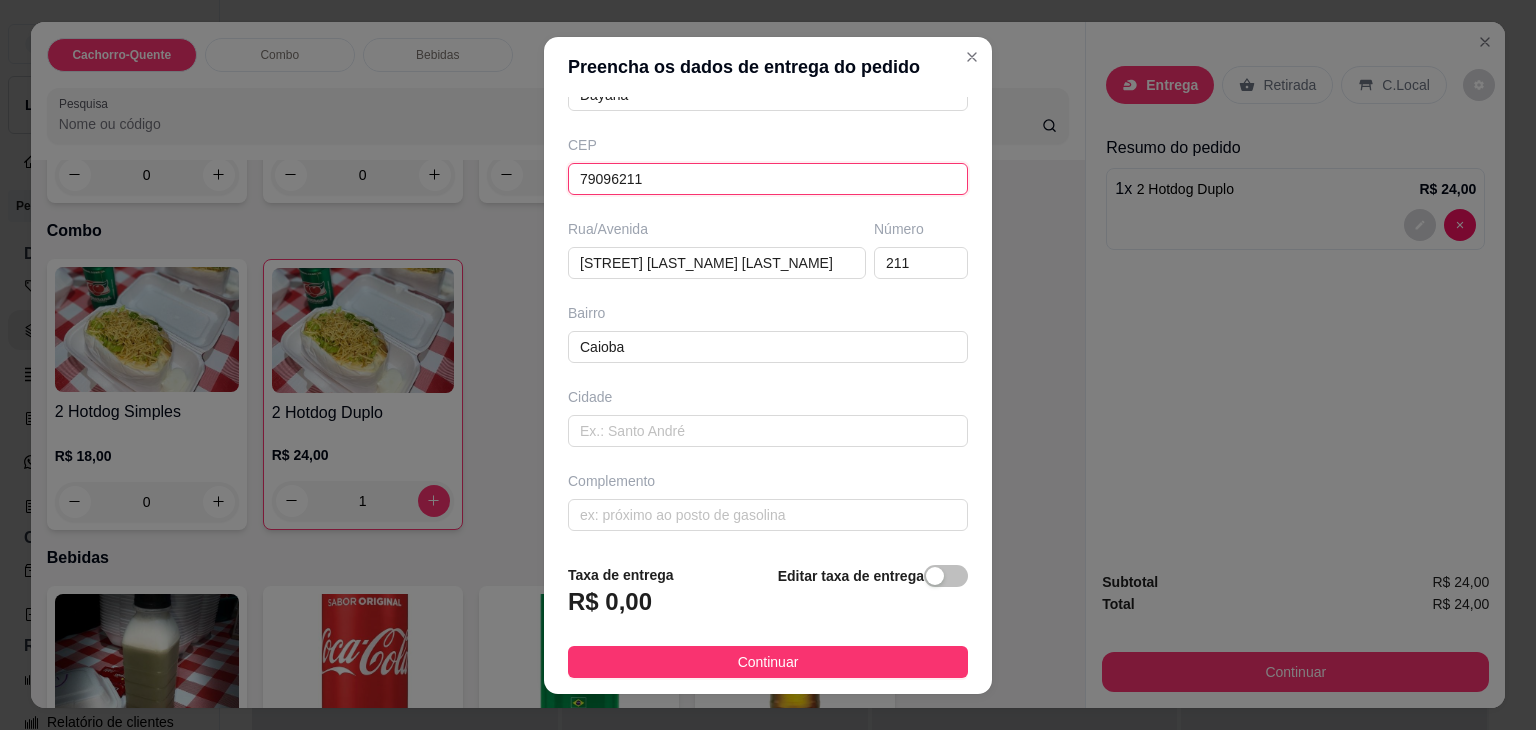 click on "79096211" at bounding box center (768, 179) 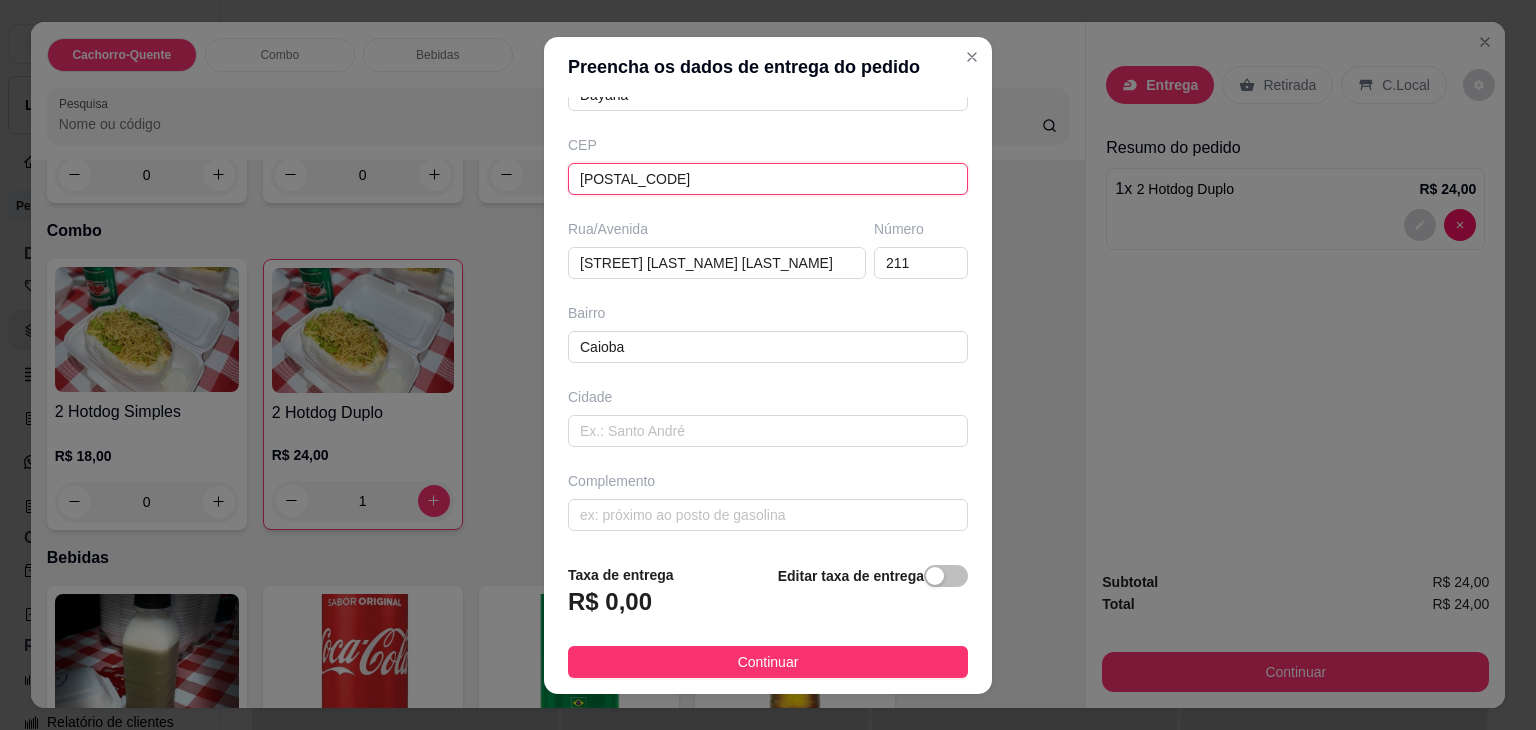 type on "[POSTAL_CODE]" 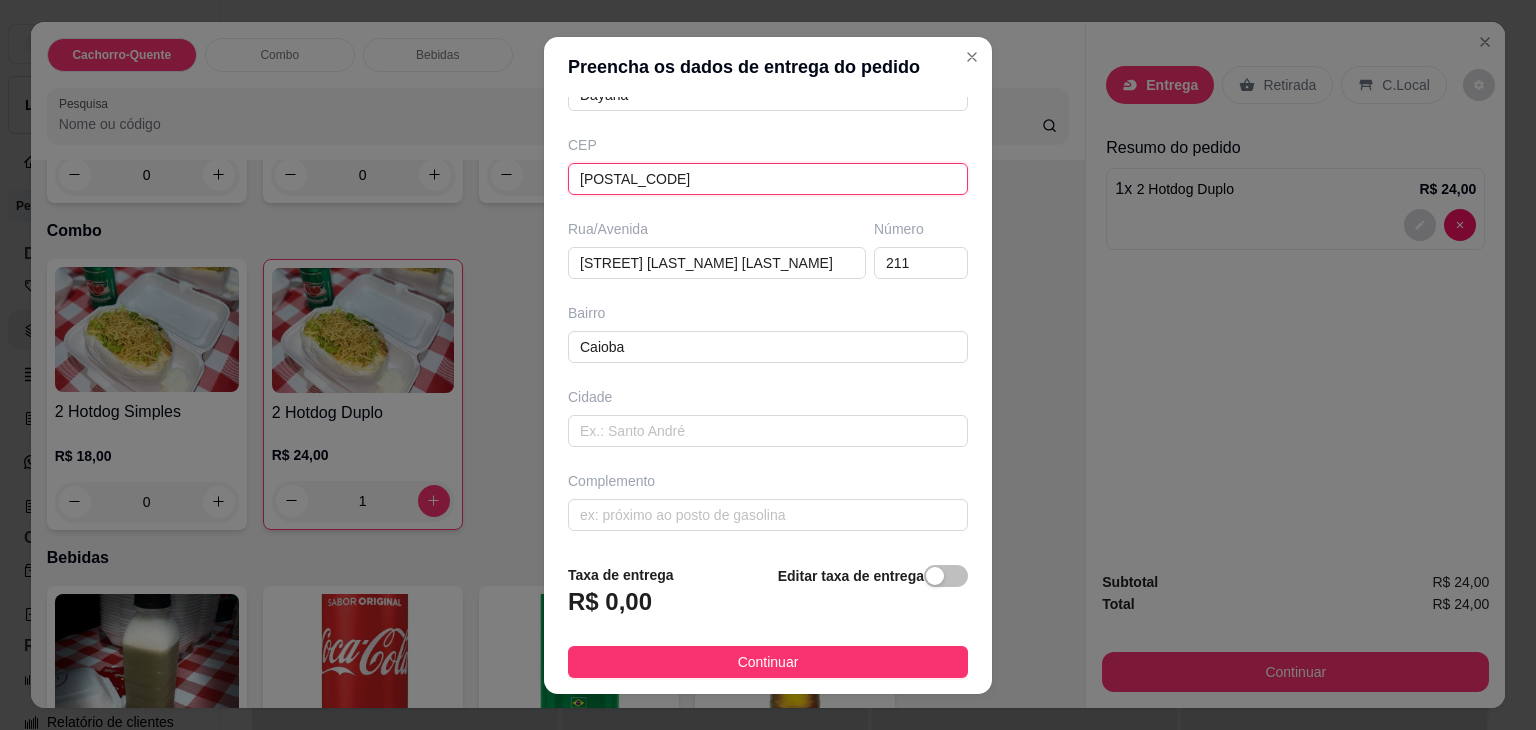 type on "Rua Vélia Berti de Souza" 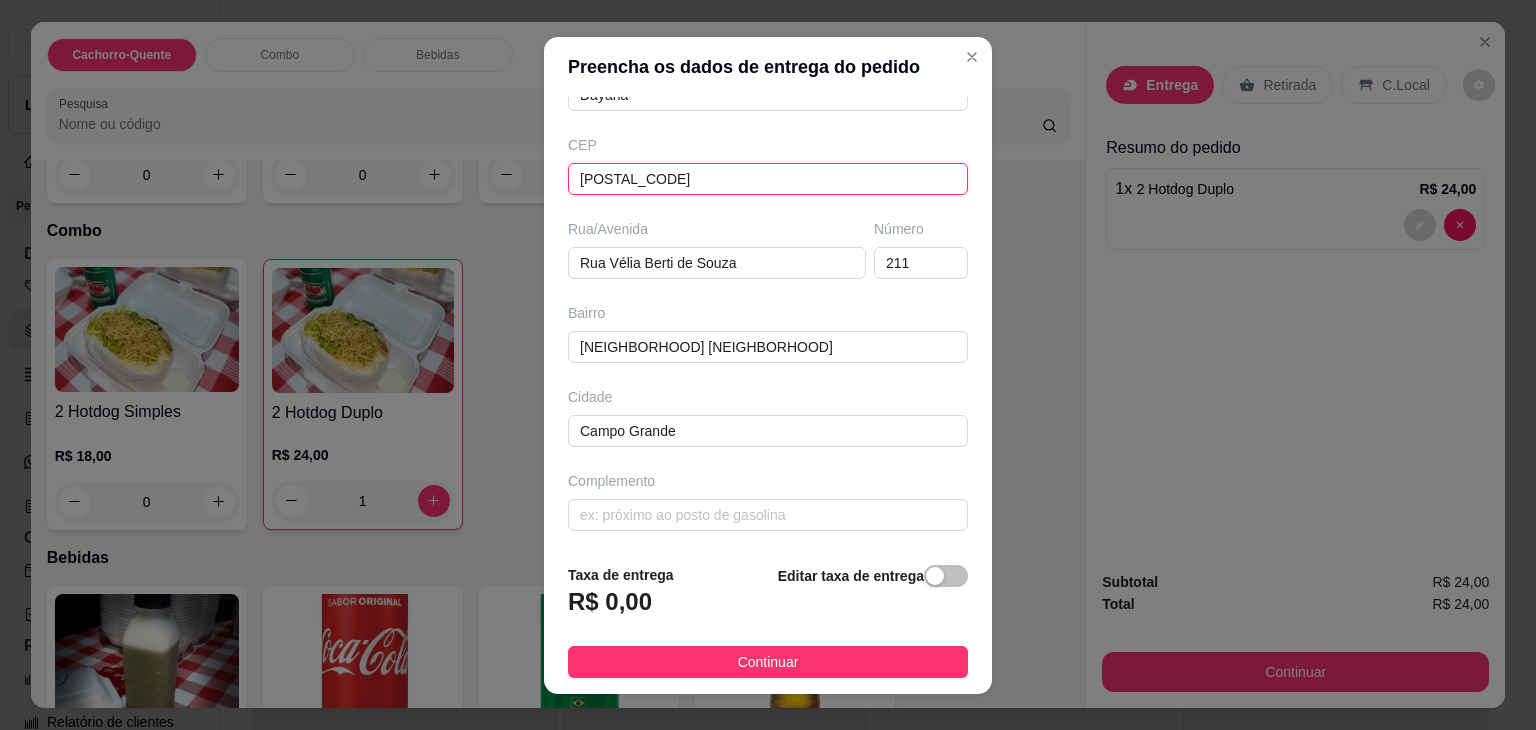 type on "[POSTAL_CODE]" 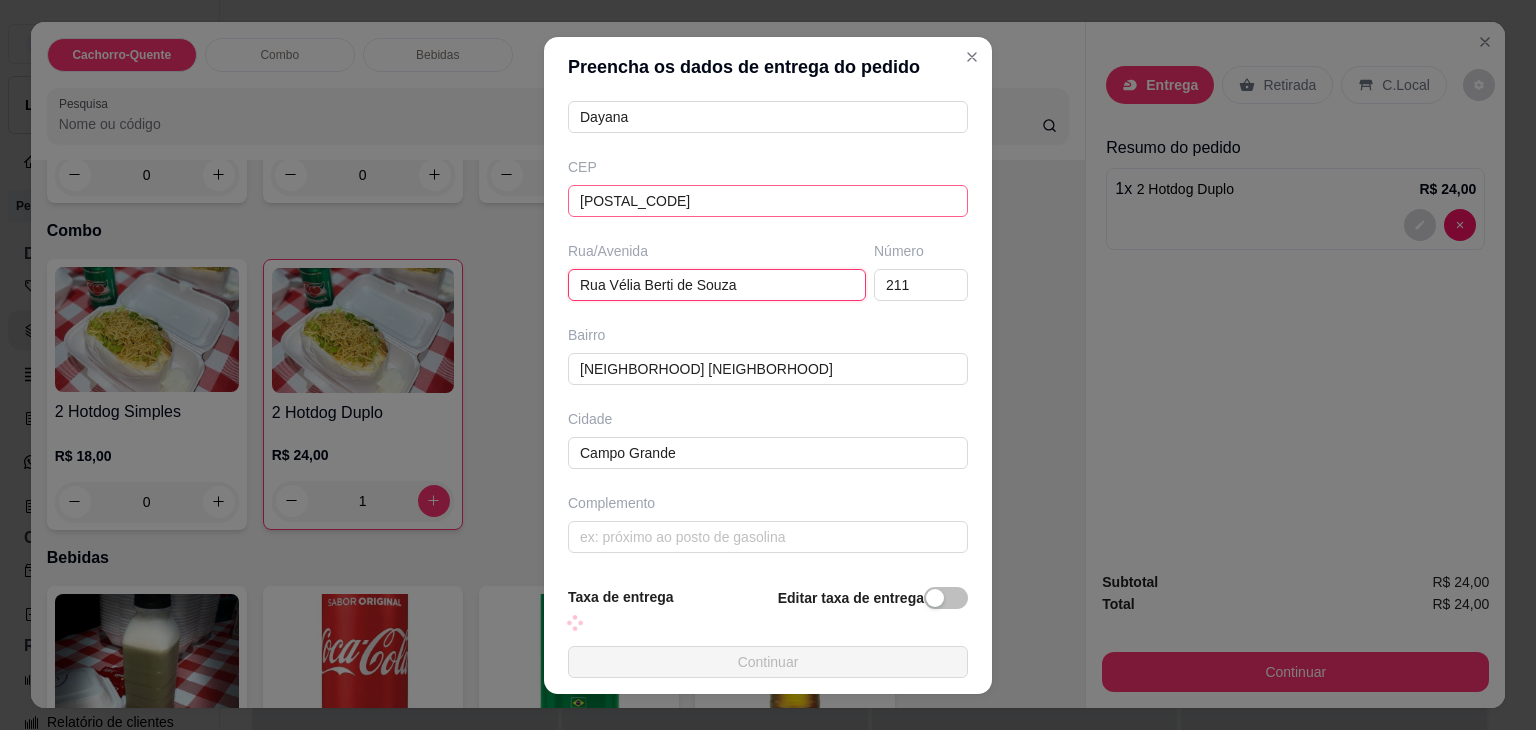scroll, scrollTop: 220, scrollLeft: 0, axis: vertical 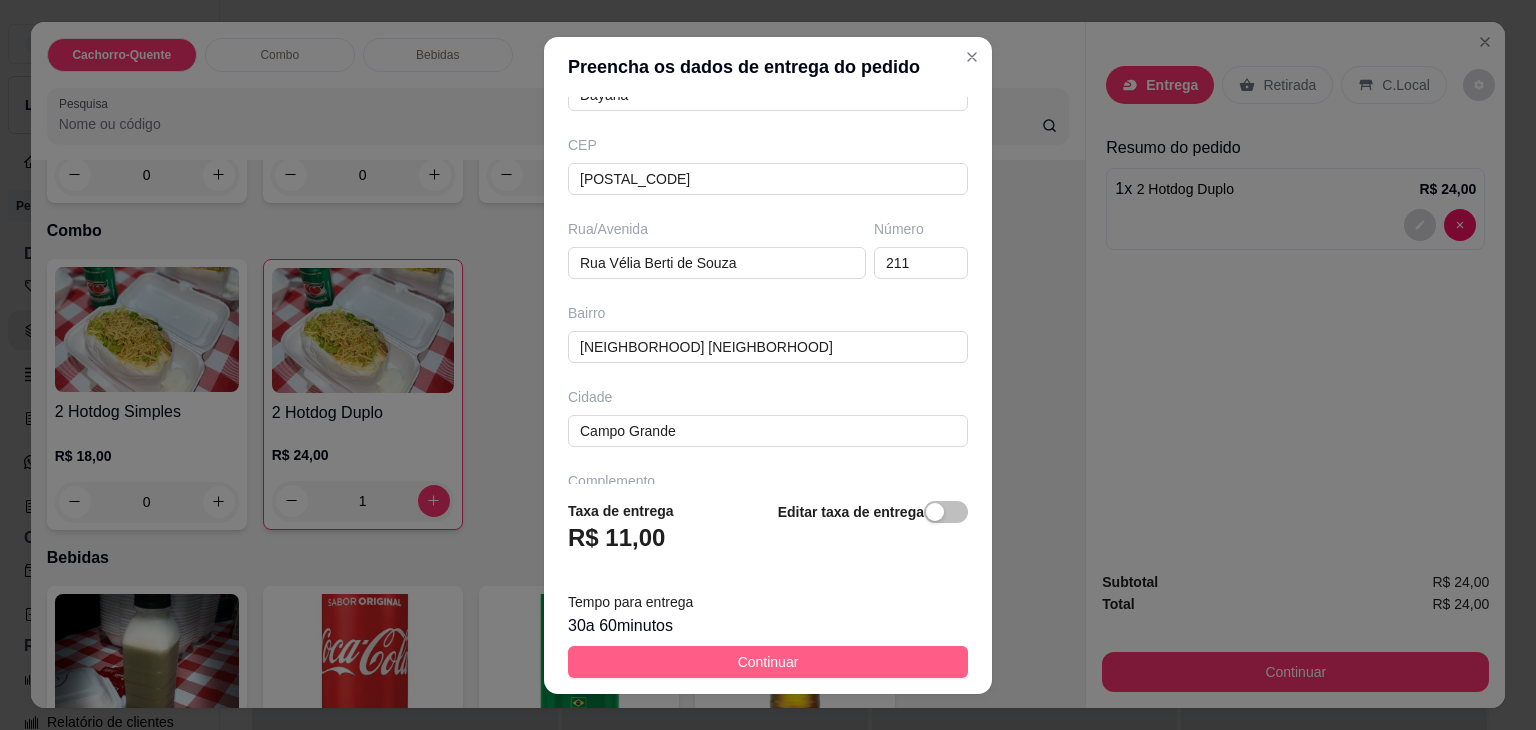 click on "Continuar" at bounding box center [768, 662] 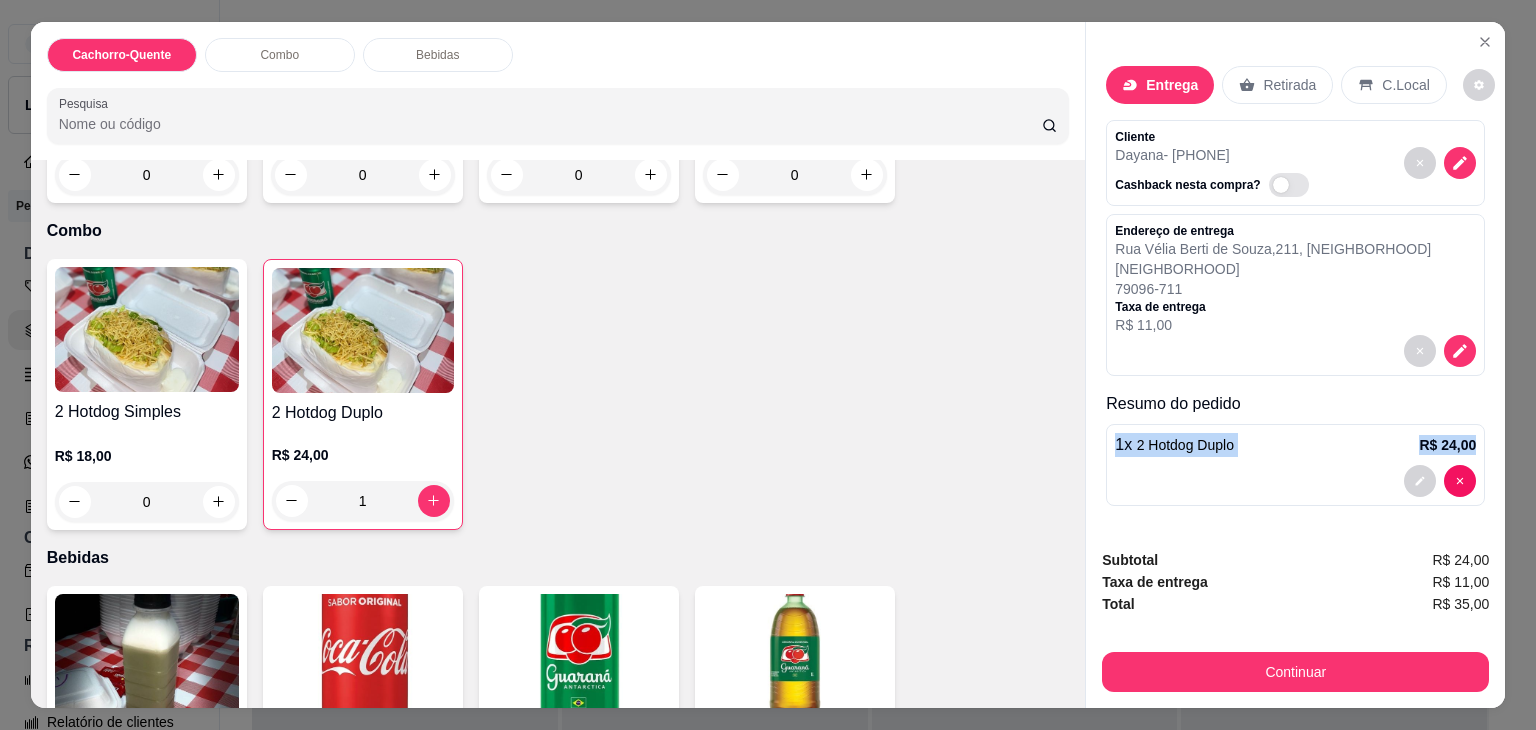 scroll, scrollTop: 0, scrollLeft: 0, axis: both 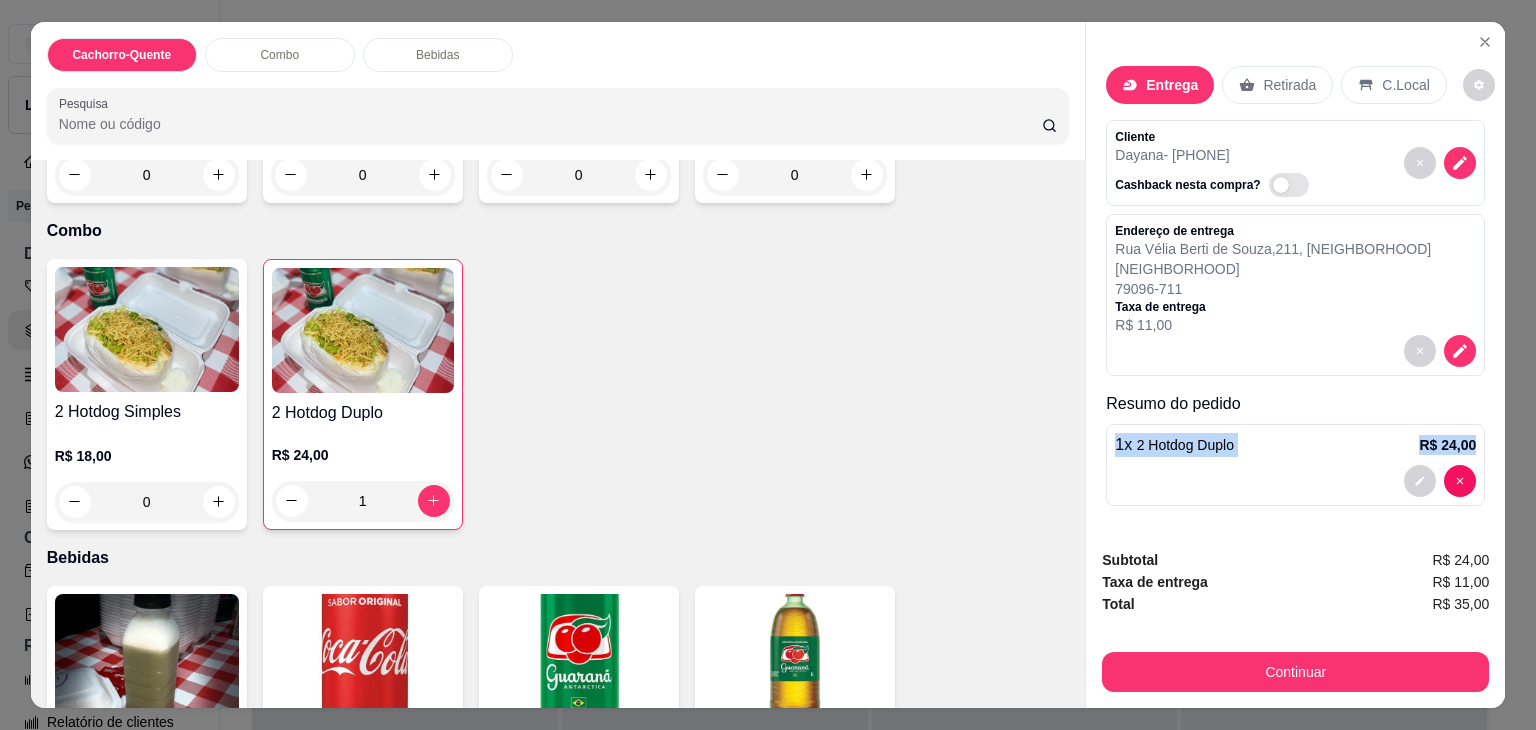 drag, startPoint x: 1507, startPoint y: 369, endPoint x: 1508, endPoint y: 513, distance: 144.00348 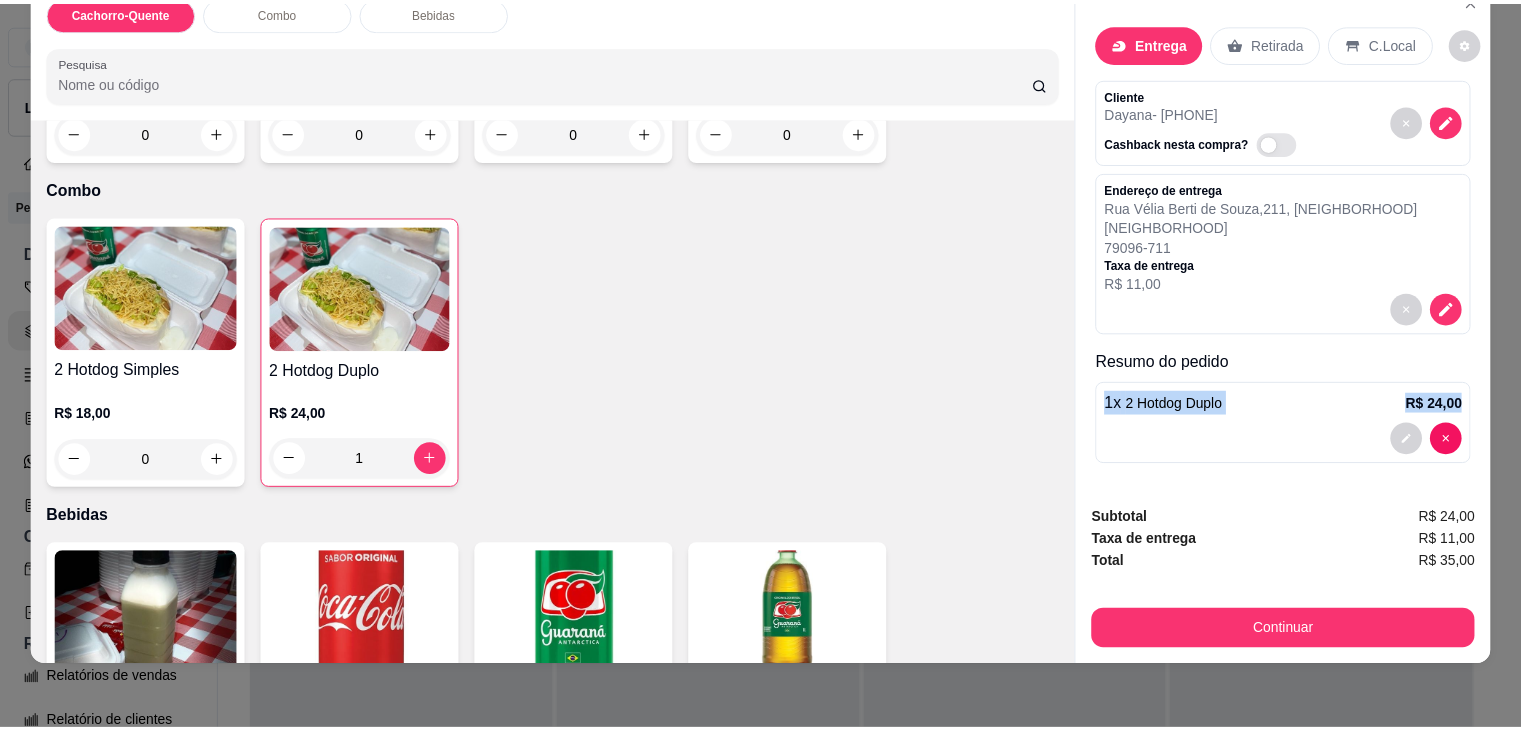 scroll, scrollTop: 0, scrollLeft: 0, axis: both 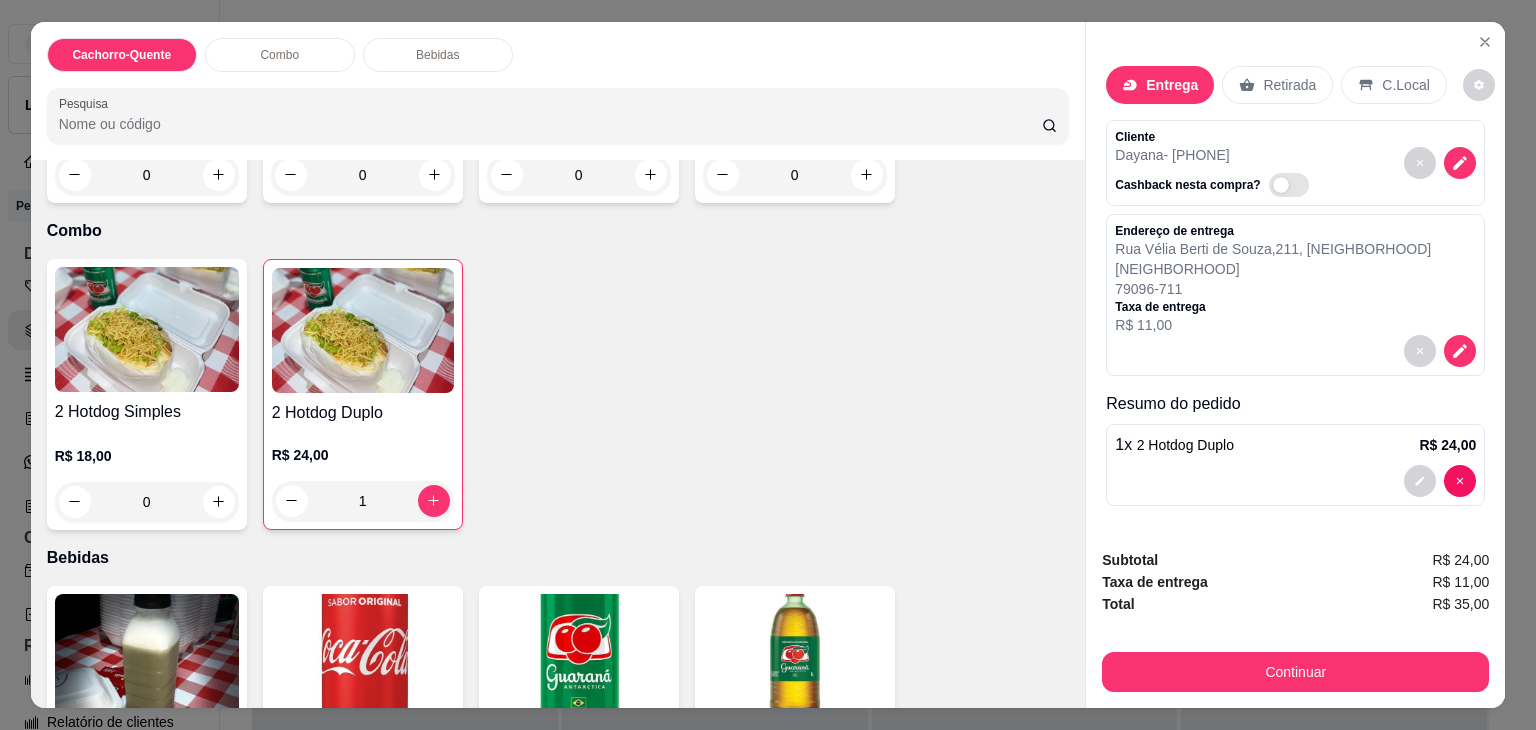 click on "2 [PRODUCT] [PRODUCT] R$ 18,00 0 2 [PRODUCT] [PRODUCT] R$ 24,00 1" at bounding box center (558, 394) 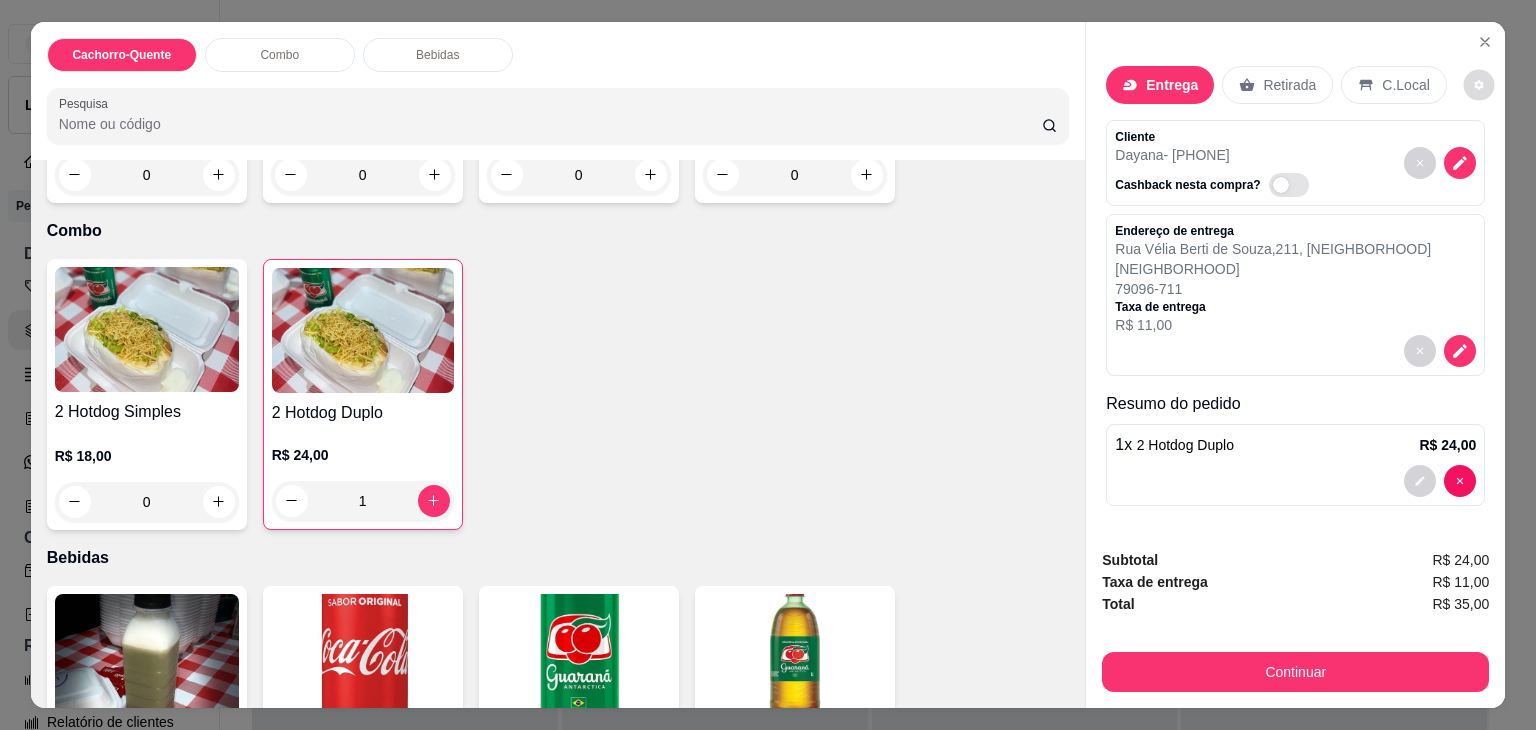 click at bounding box center (1478, 84) 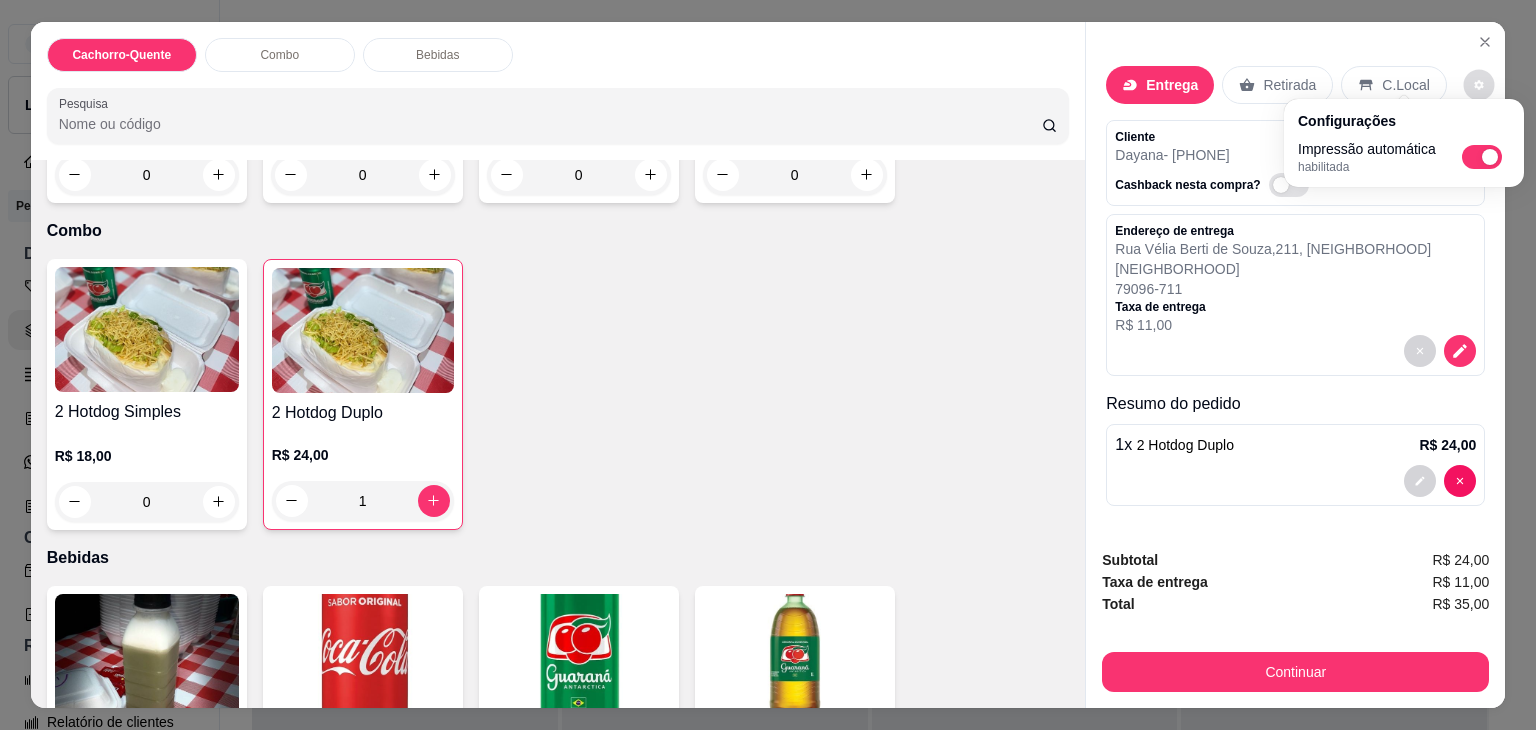 click at bounding box center [1478, 84] 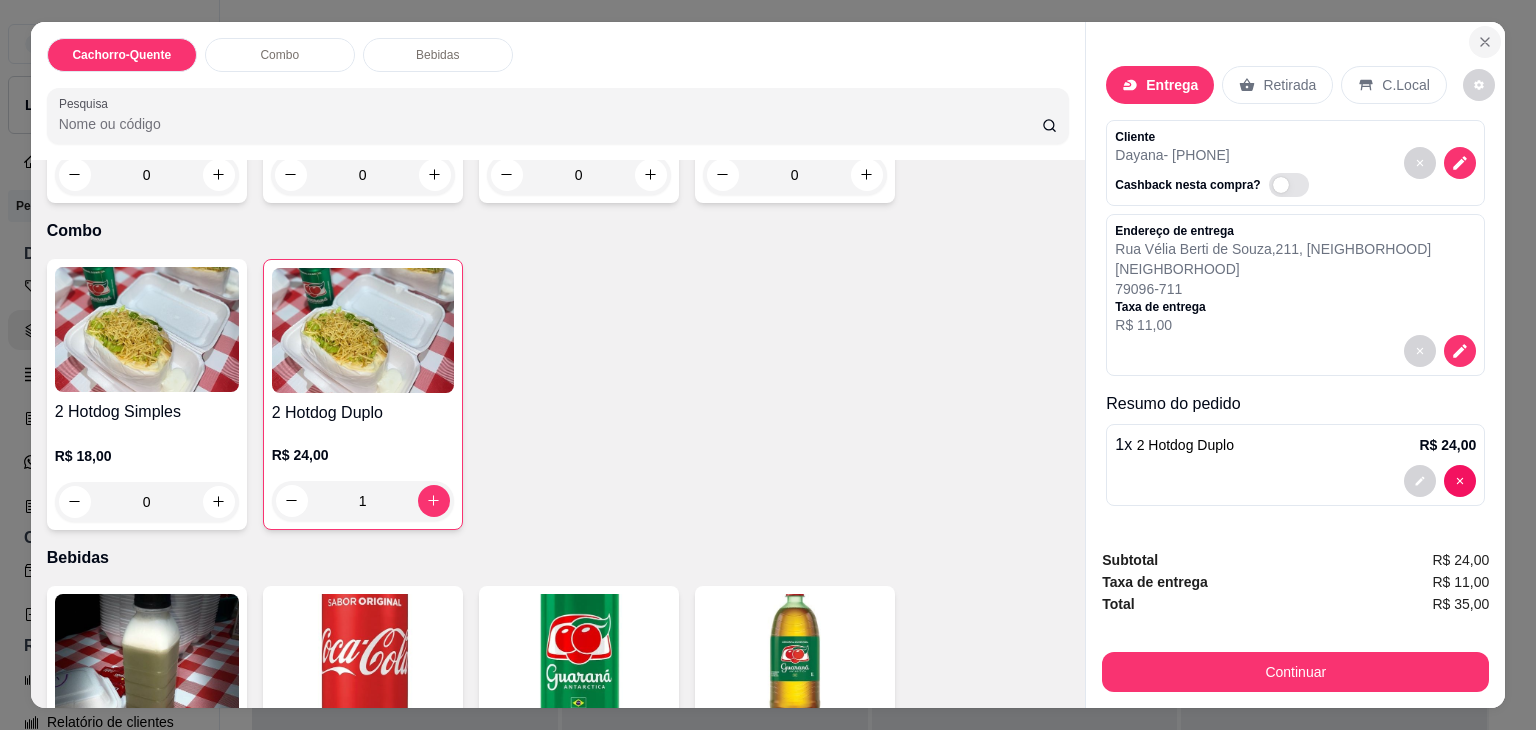 click at bounding box center (1485, 42) 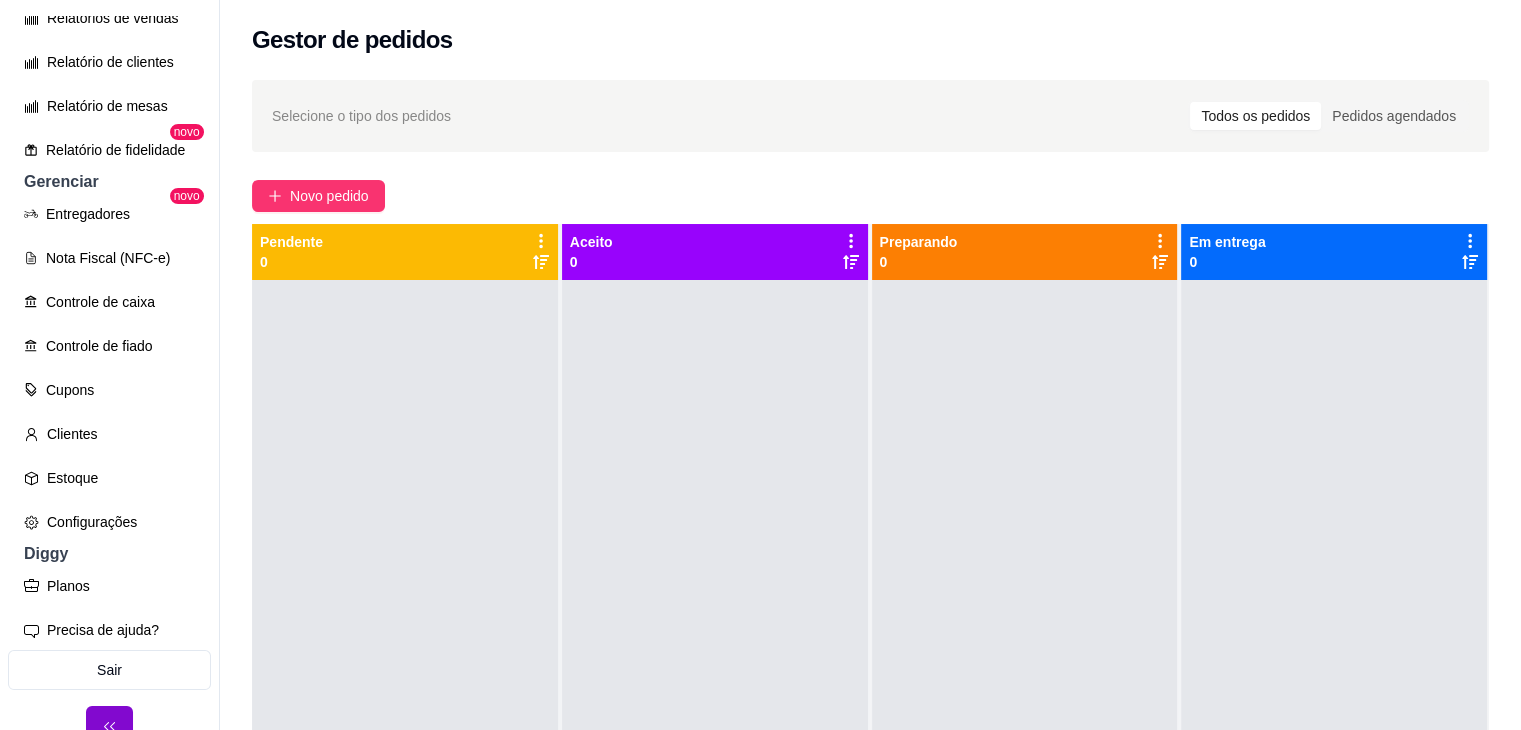 scroll, scrollTop: 680, scrollLeft: 0, axis: vertical 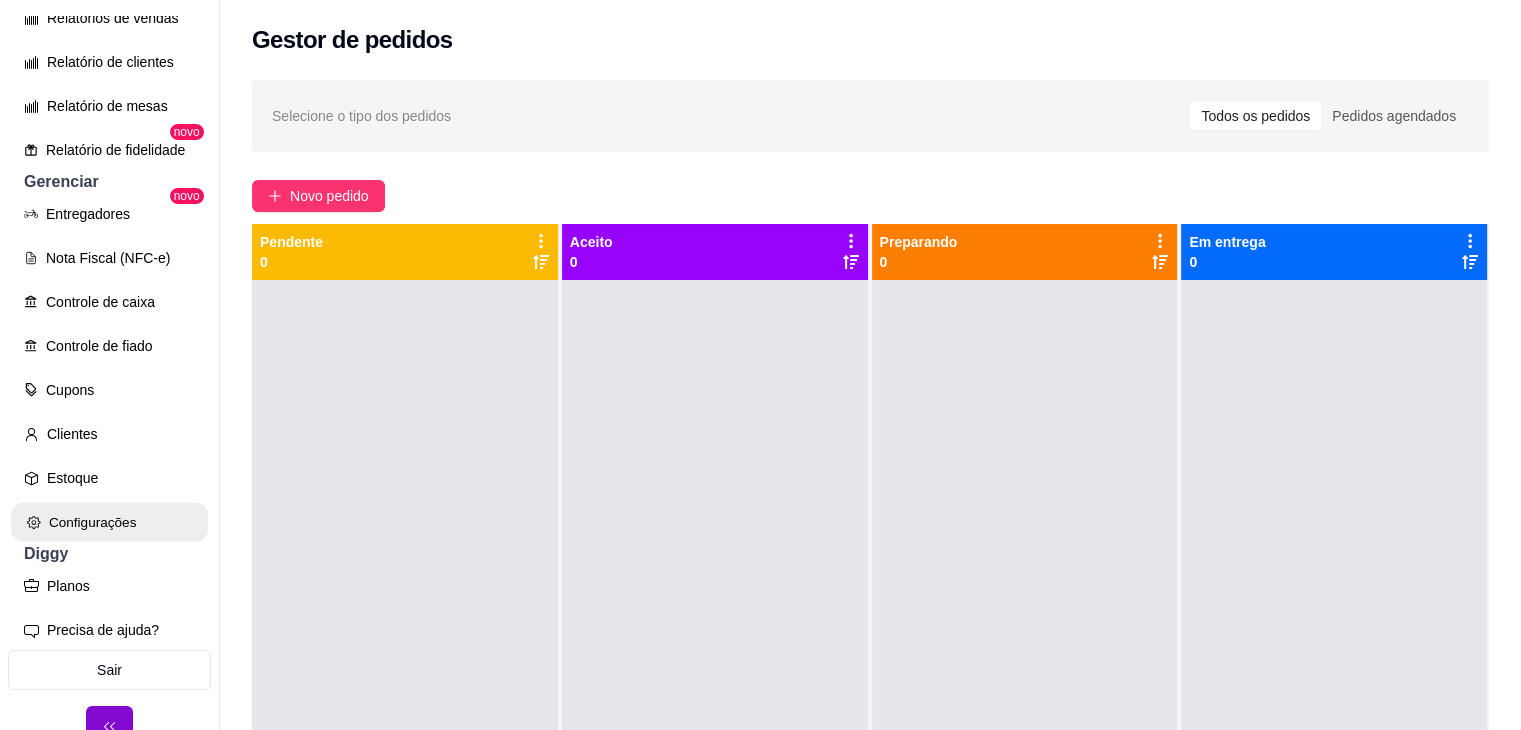 click on "Configurações" at bounding box center (109, 522) 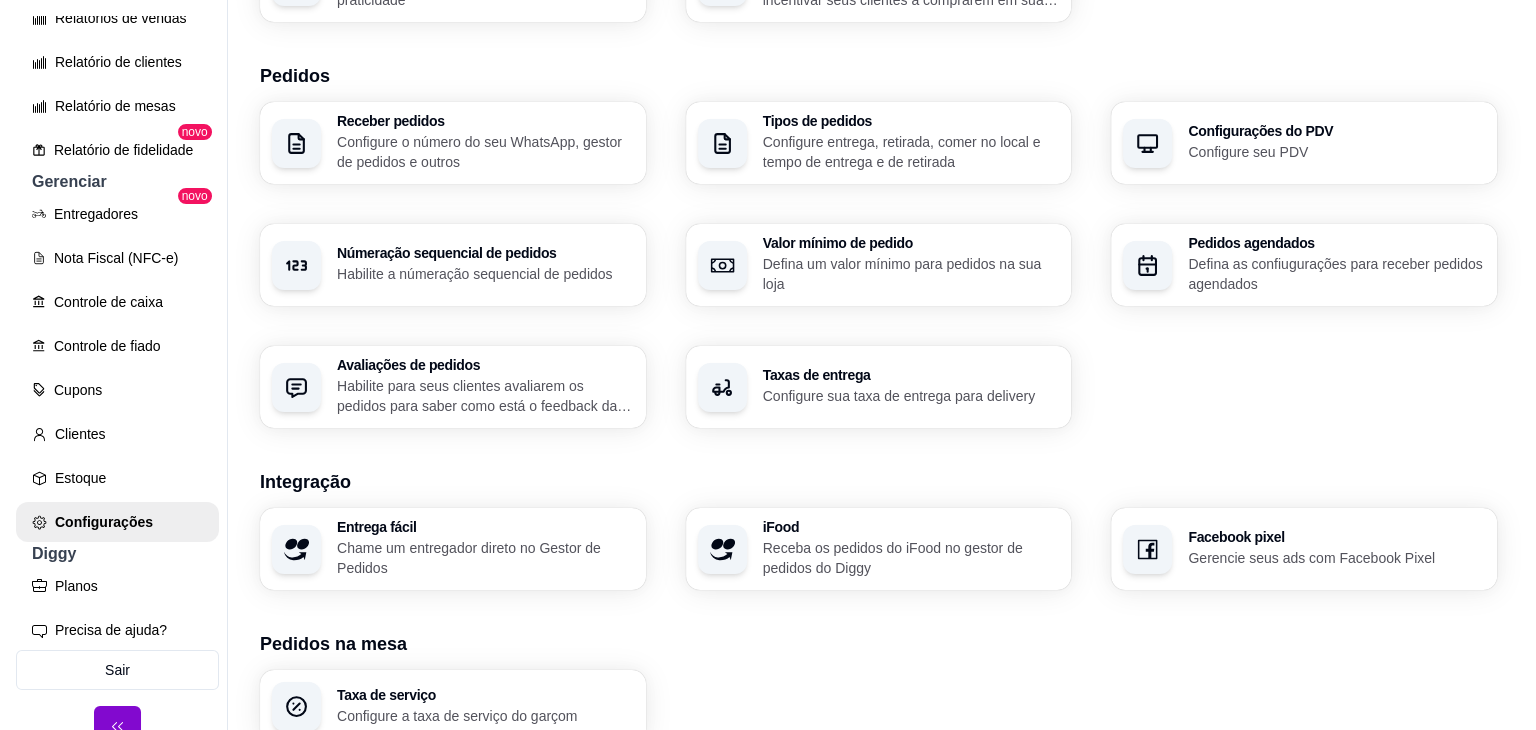 scroll, scrollTop: 428, scrollLeft: 0, axis: vertical 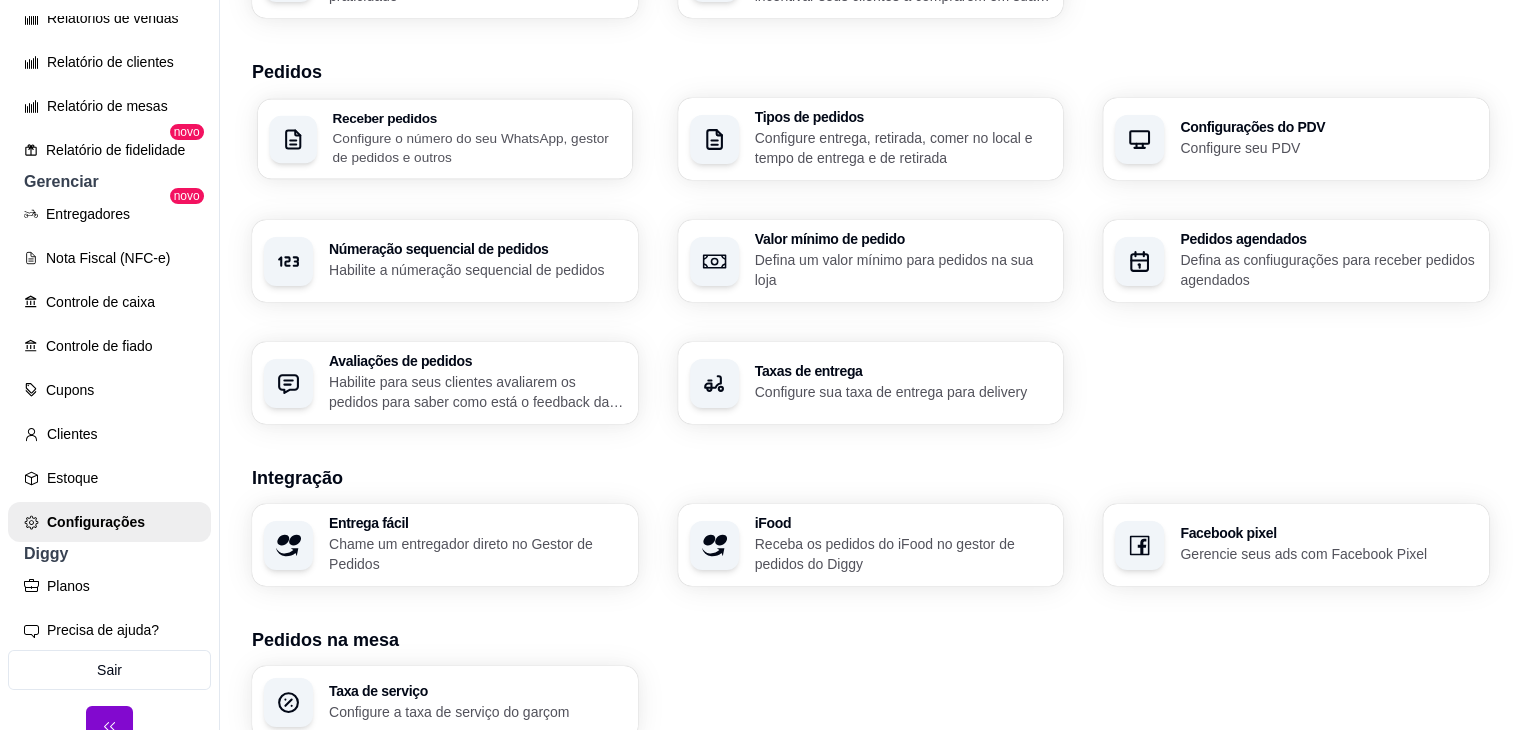 click on "Configure o número do seu WhatsApp, gestor de pedidos e outros" at bounding box center (476, 147) 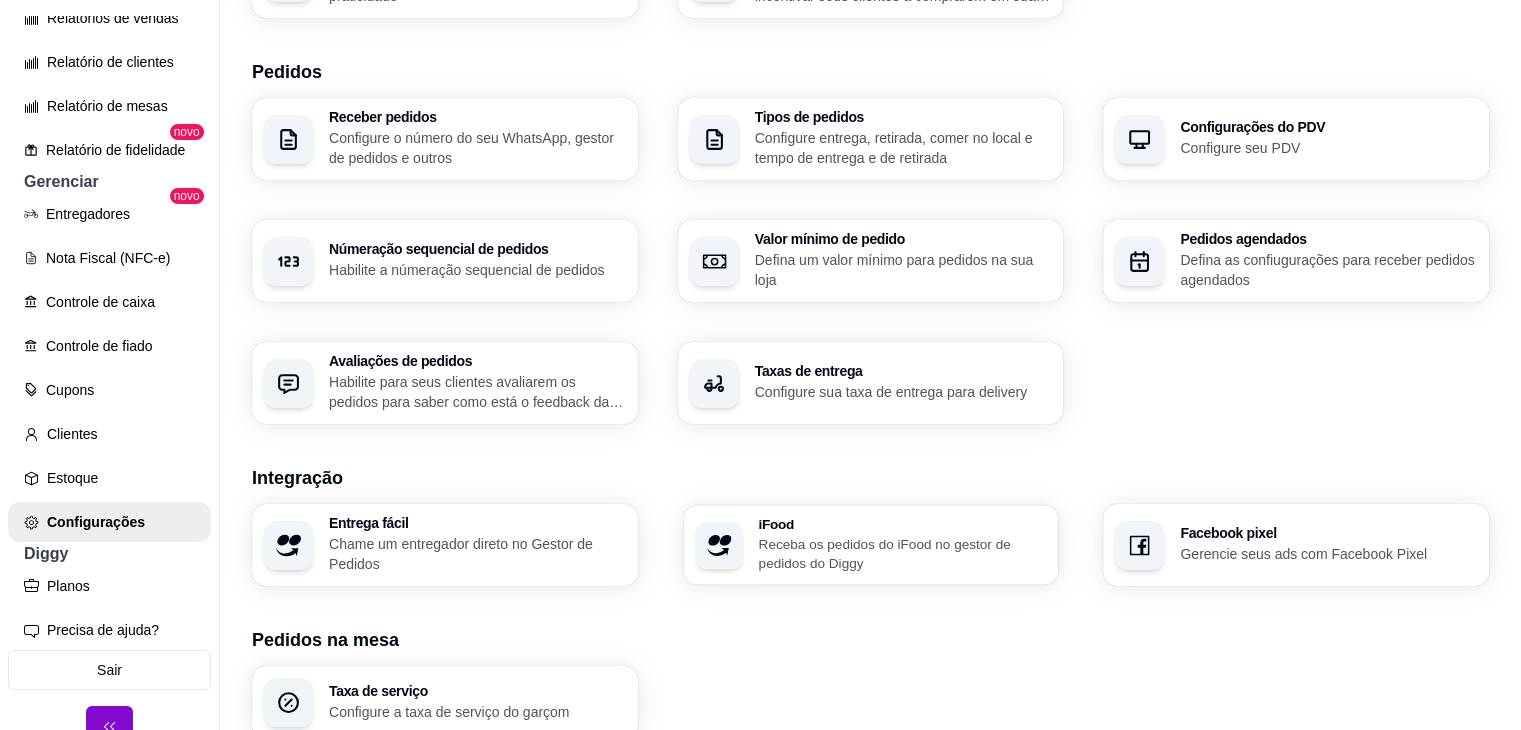 click on "iFood Receba os pedidos do iFood no gestor de pedidos do Diggy" at bounding box center (902, 545) 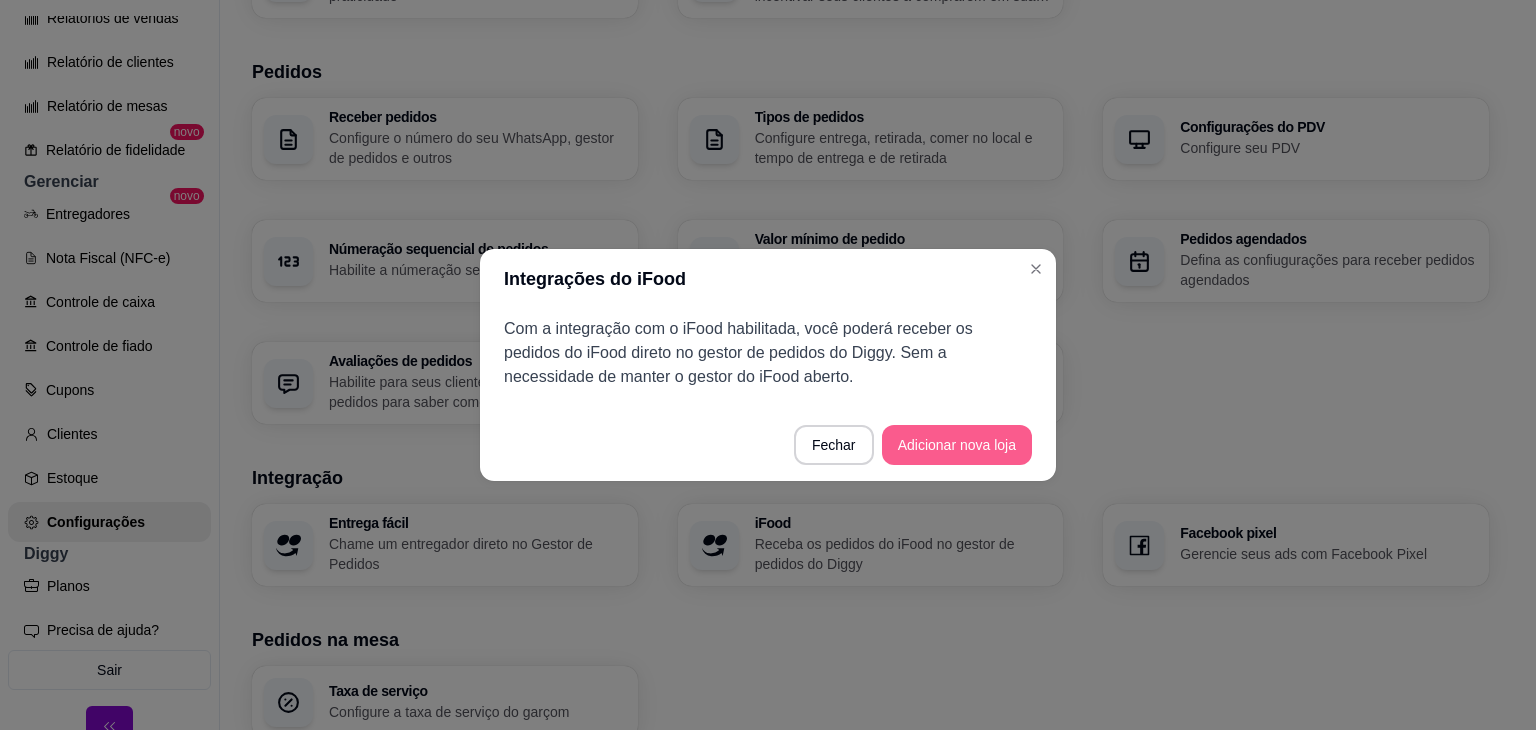 click on "Adicionar nova loja" at bounding box center [957, 445] 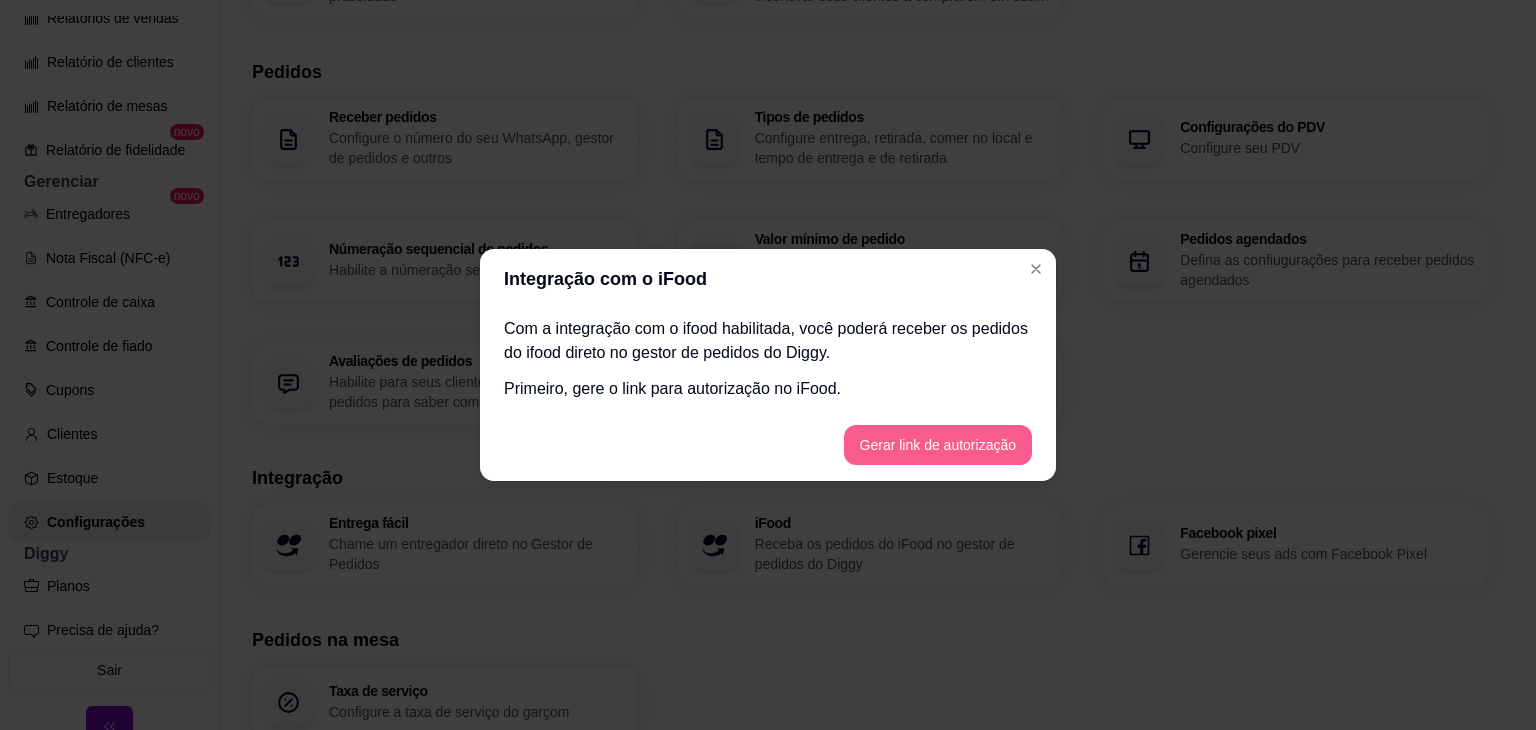 click on "Gerar link de autorização" at bounding box center [938, 445] 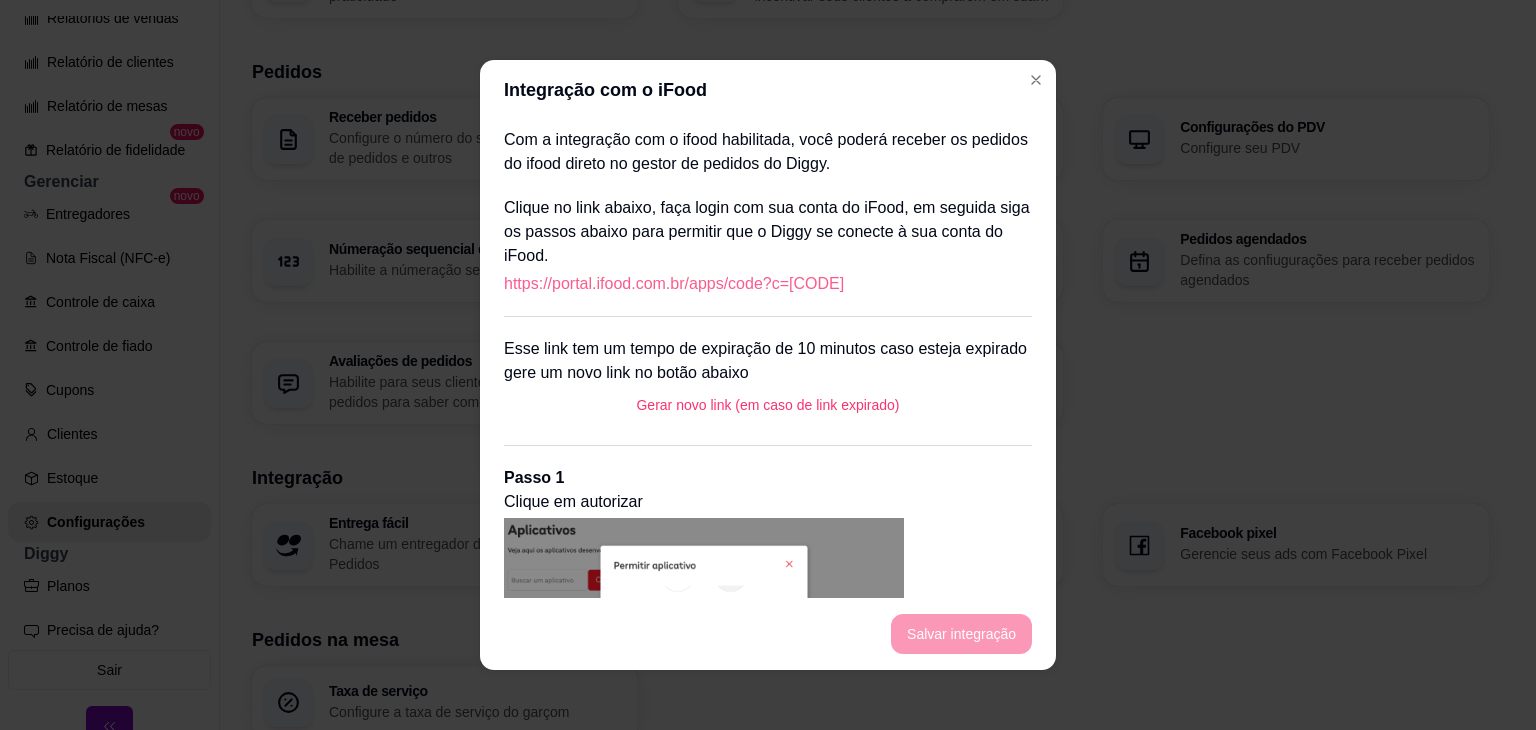 click on "https://portal.ifood.com.br/apps/code?c=[CODE]" at bounding box center [674, 284] 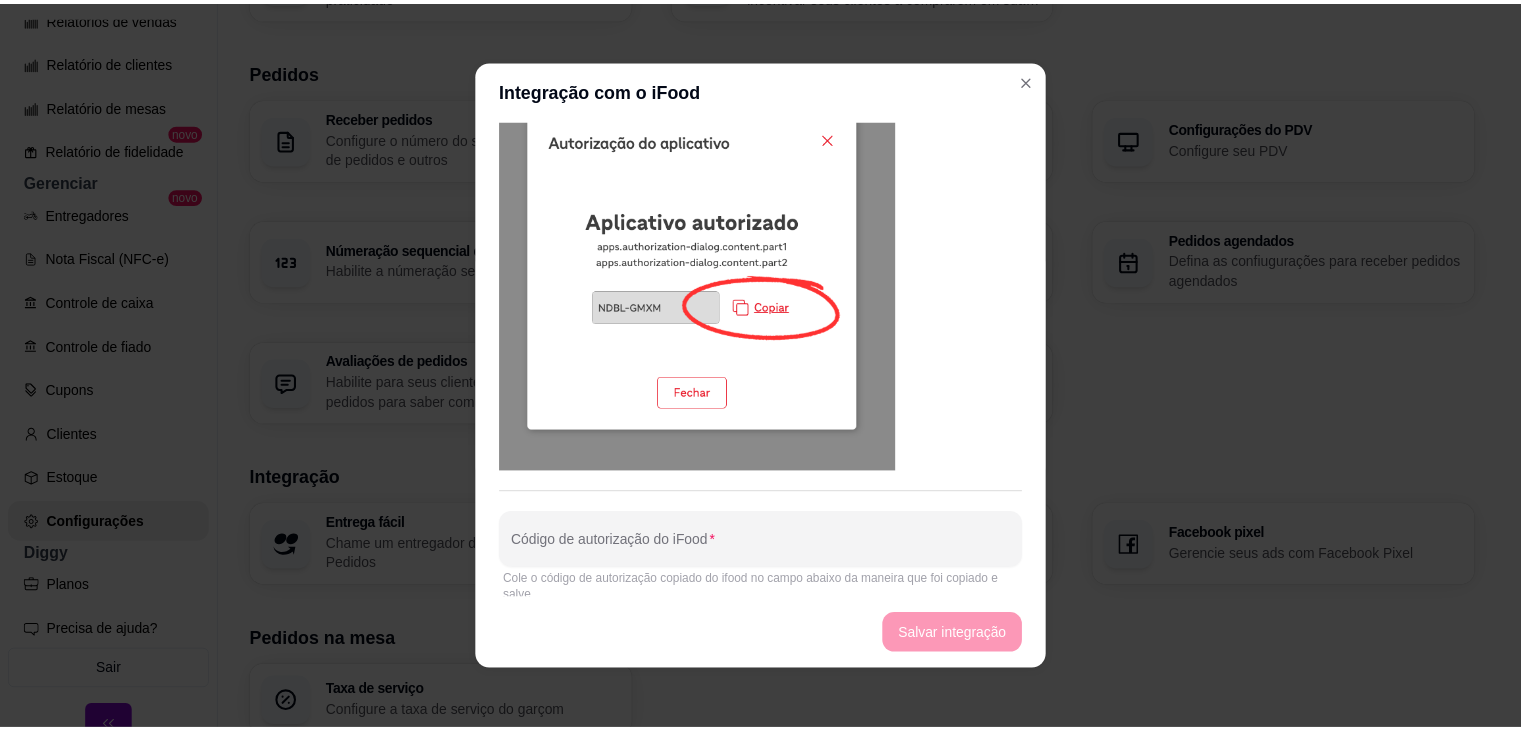 scroll, scrollTop: 946, scrollLeft: 0, axis: vertical 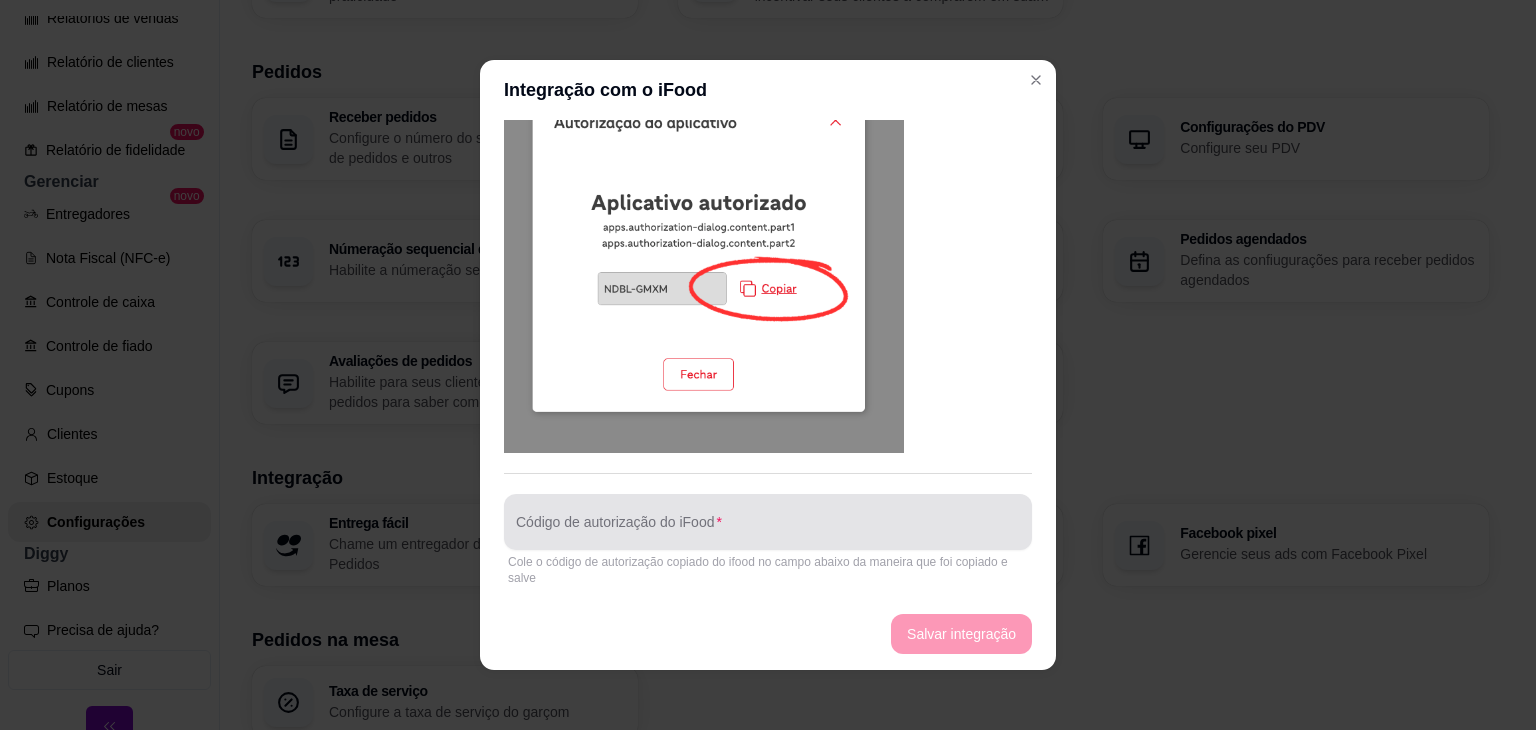click on "Código de autorização do iFood" at bounding box center (768, 530) 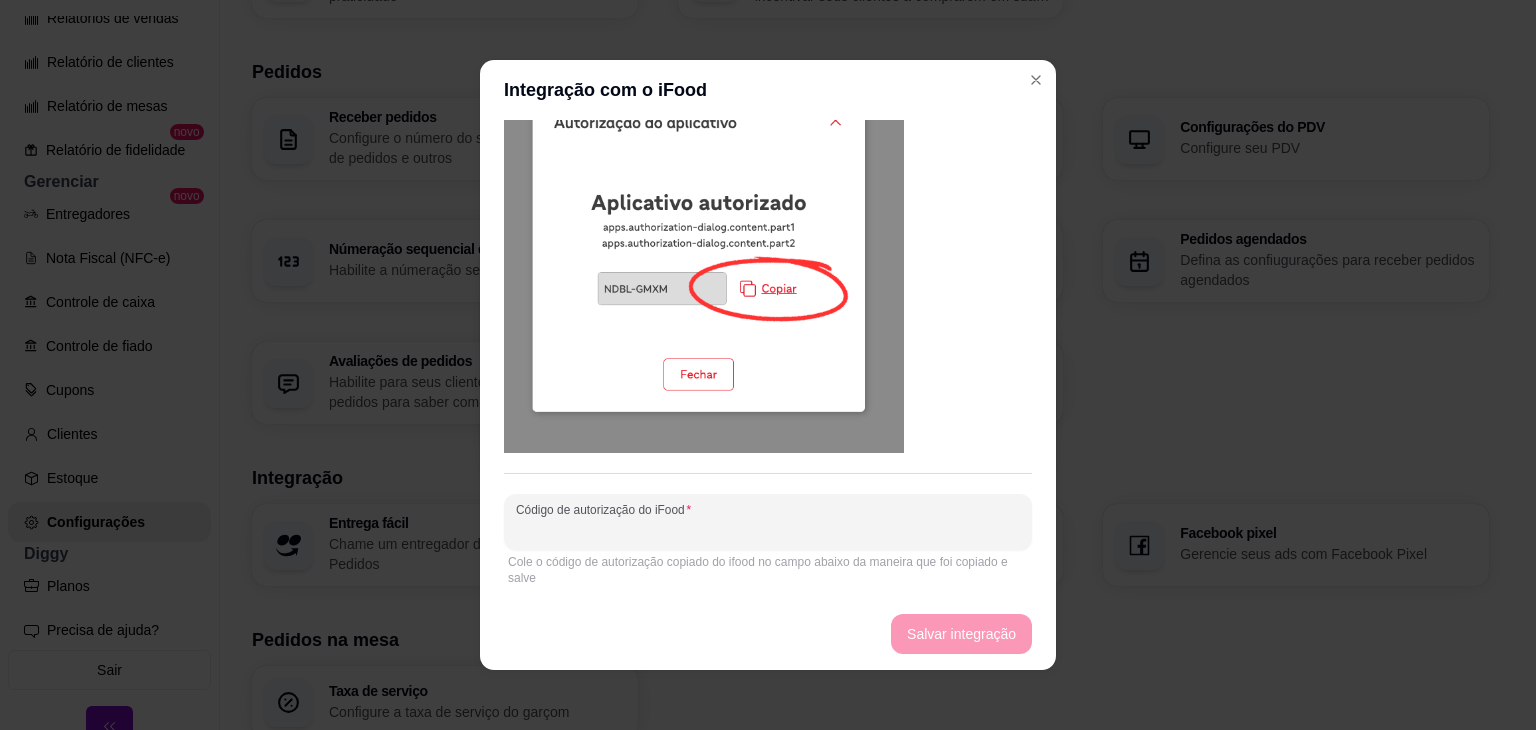 paste on "[CODE]" 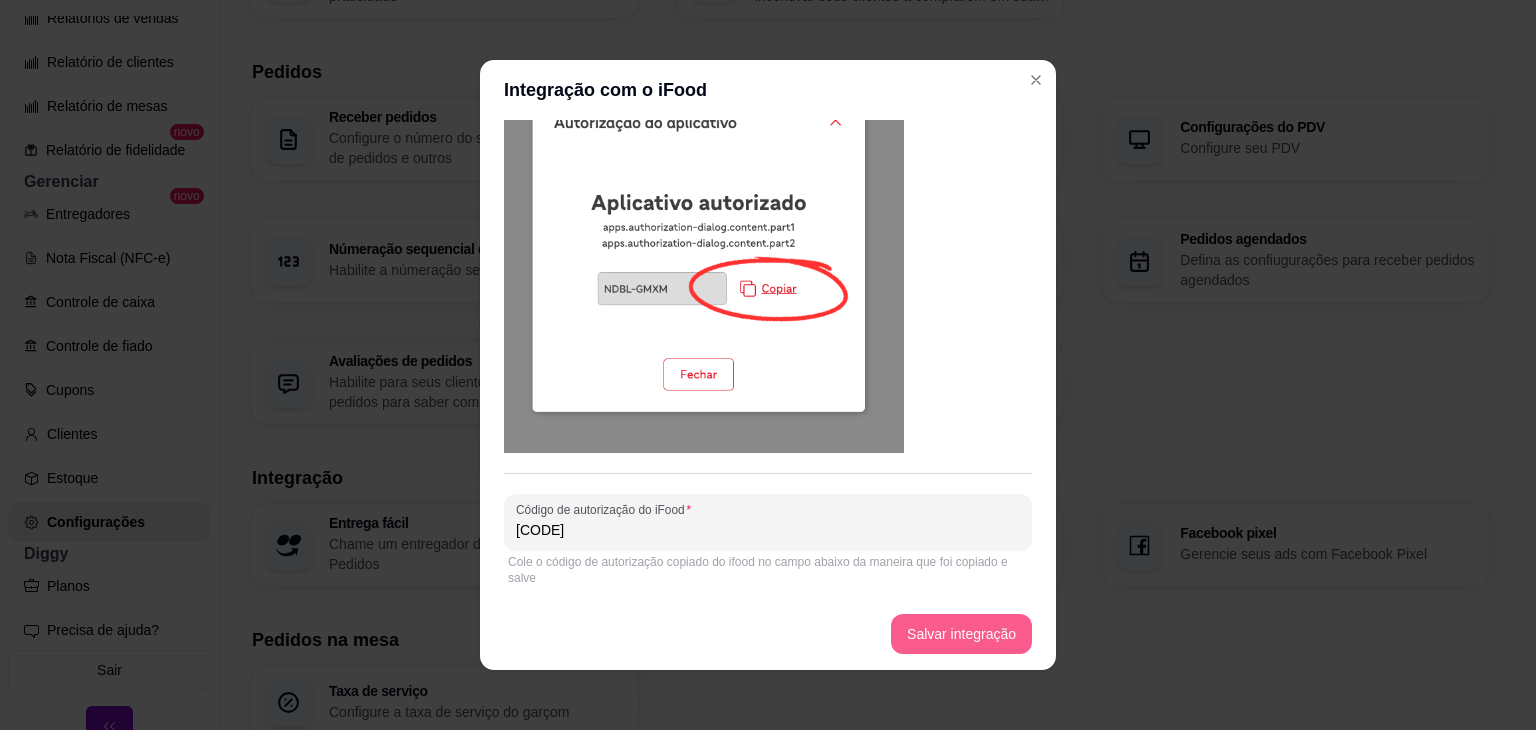 type on "[CODE]" 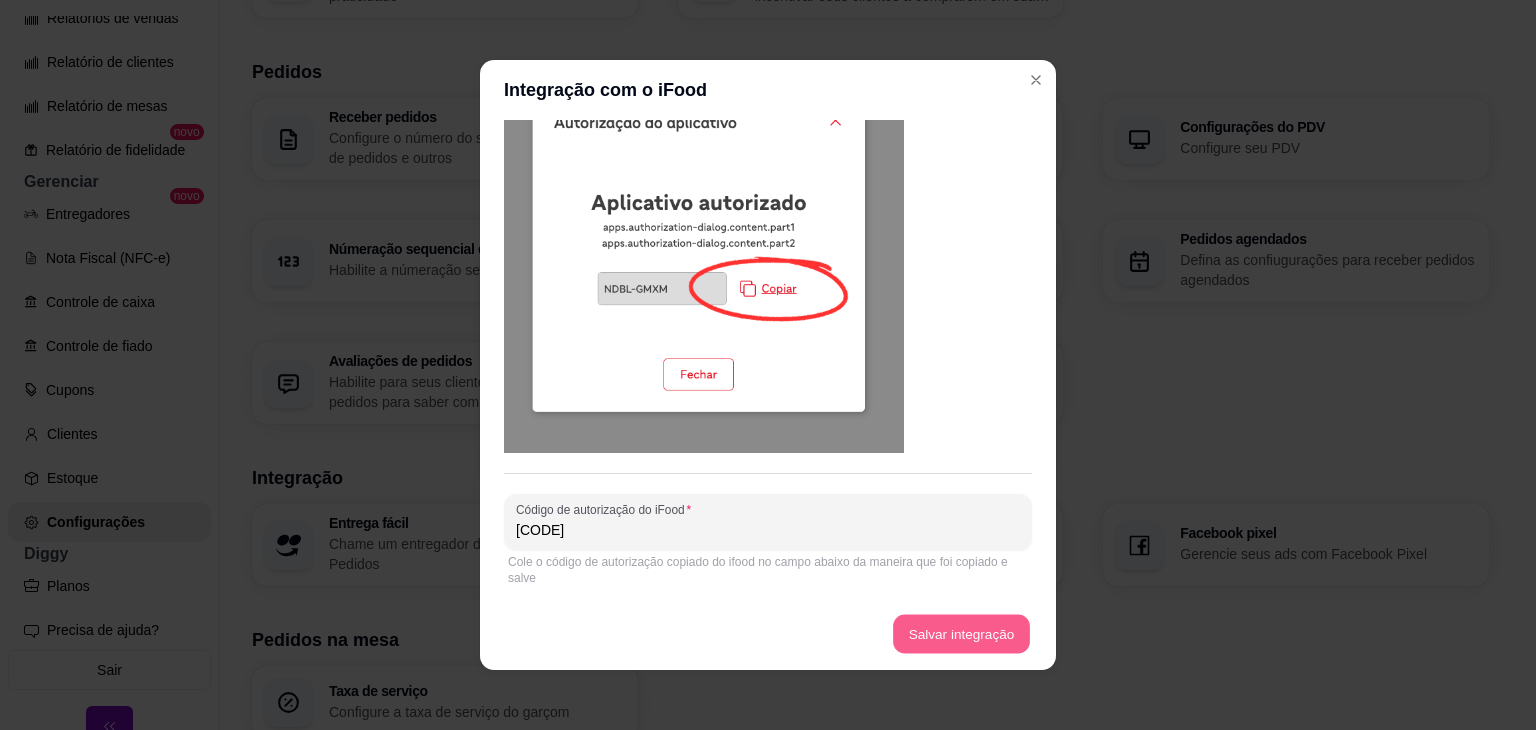 click on "Salvar integração" at bounding box center [961, 634] 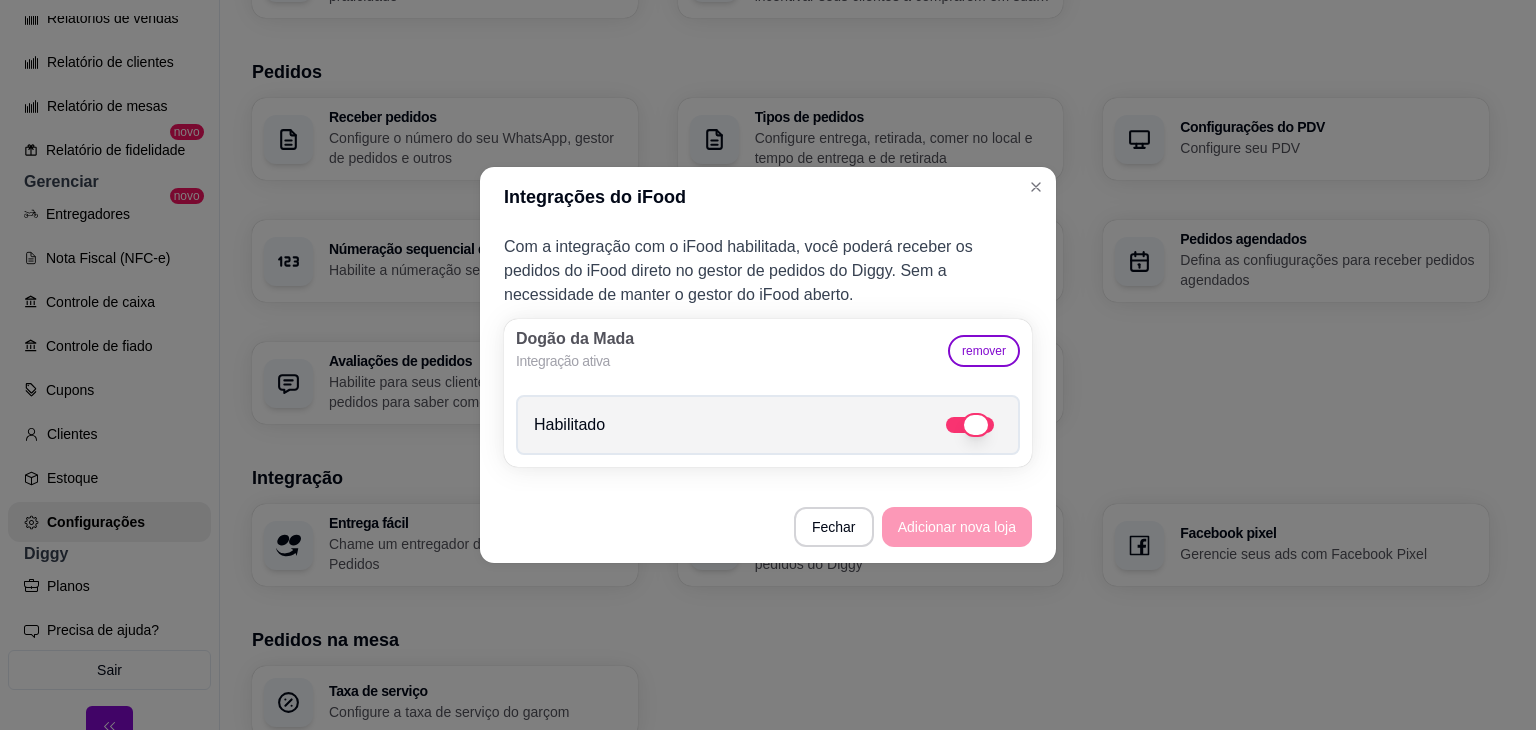 click at bounding box center (976, 425) 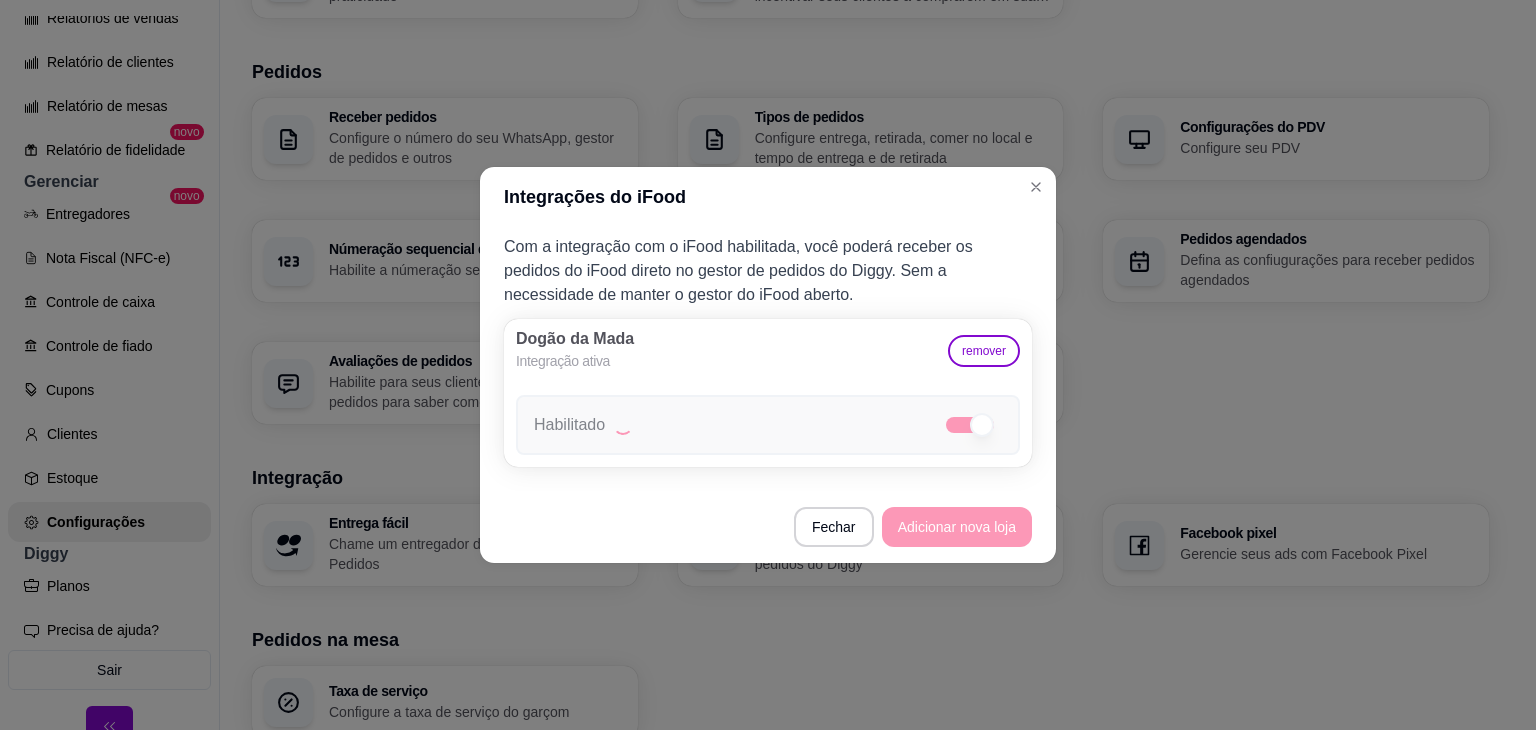 click on "Habilitado" at bounding box center [768, 425] 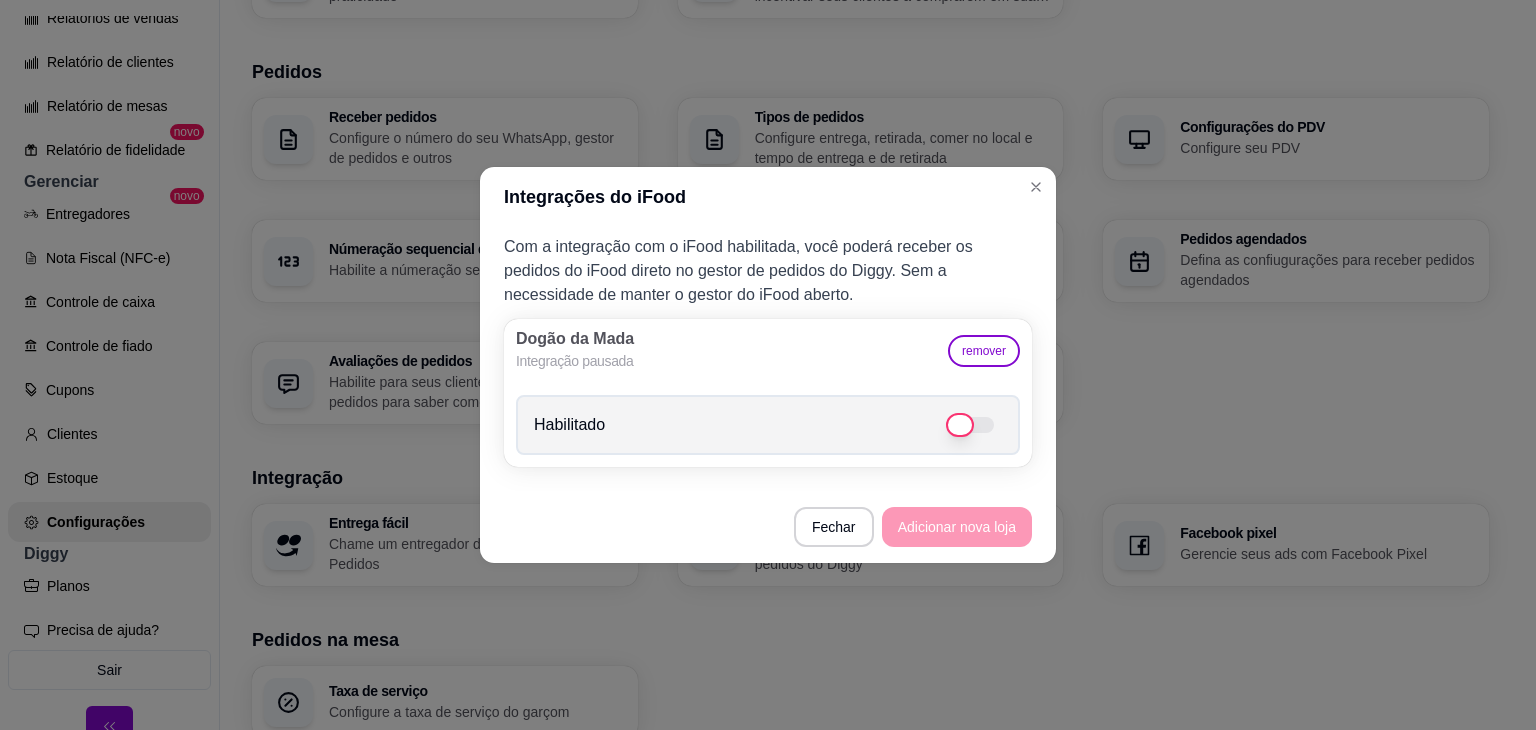 click at bounding box center [970, 425] 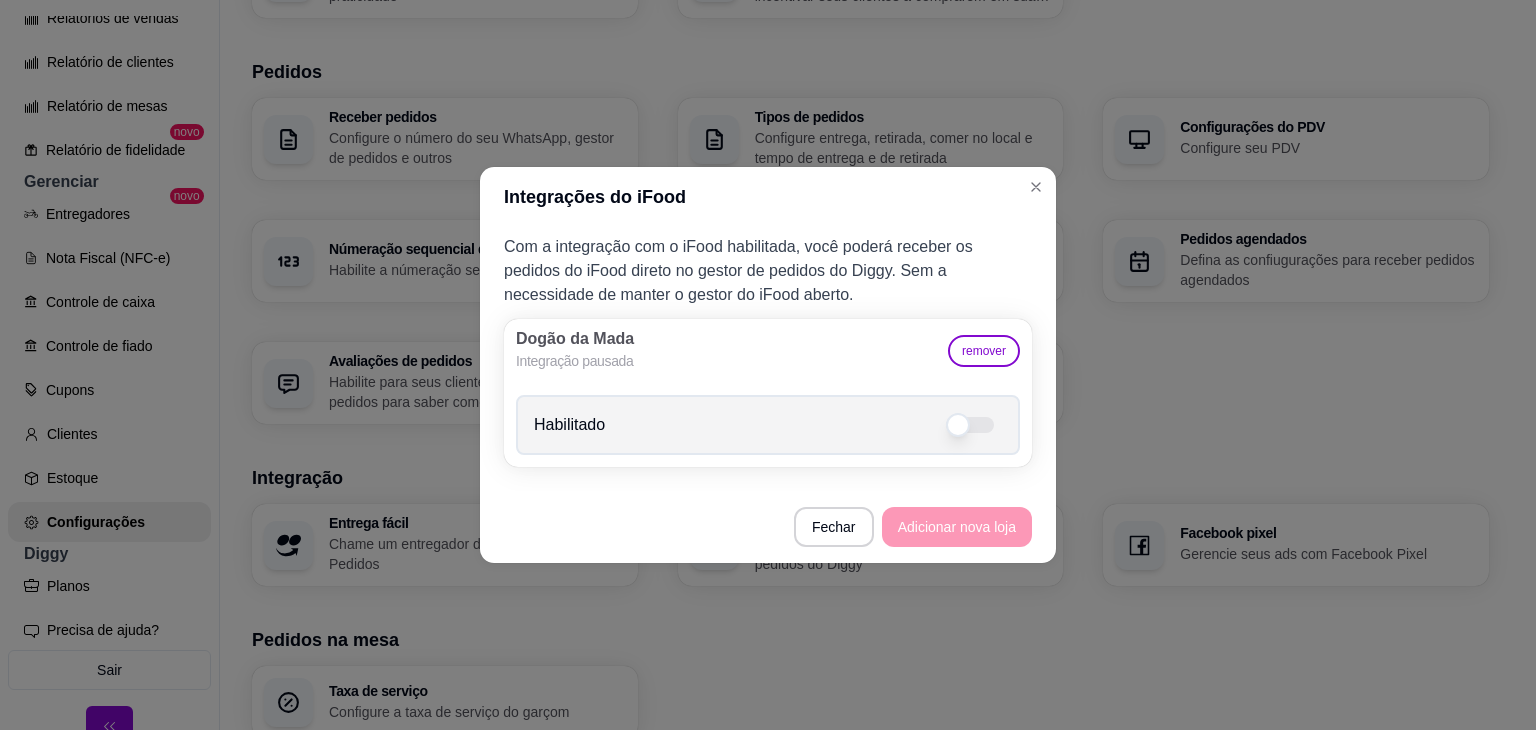 click on "Integrações do iFood Com a integração com o iFood habilitada, você poderá receber os pedidos do iFood direto no gestor de pedidos do Diggy. Sem a necessidade de manter o gestor do iFood aberto. Dogão da Mada Integração pausada remover Habilitado   Fechar Adicionar nova loja" at bounding box center [768, 365] 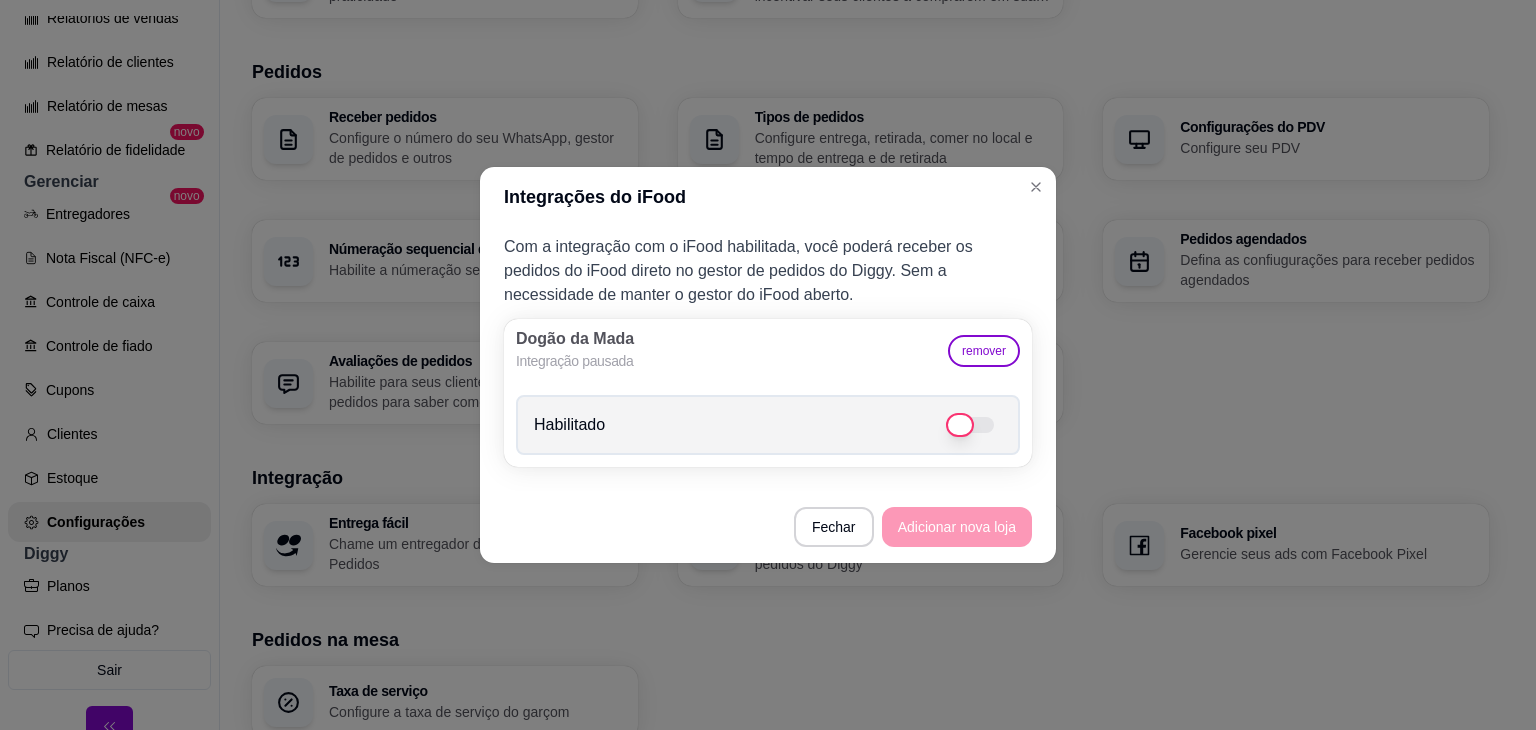 click on "Habilitado" at bounding box center (768, 425) 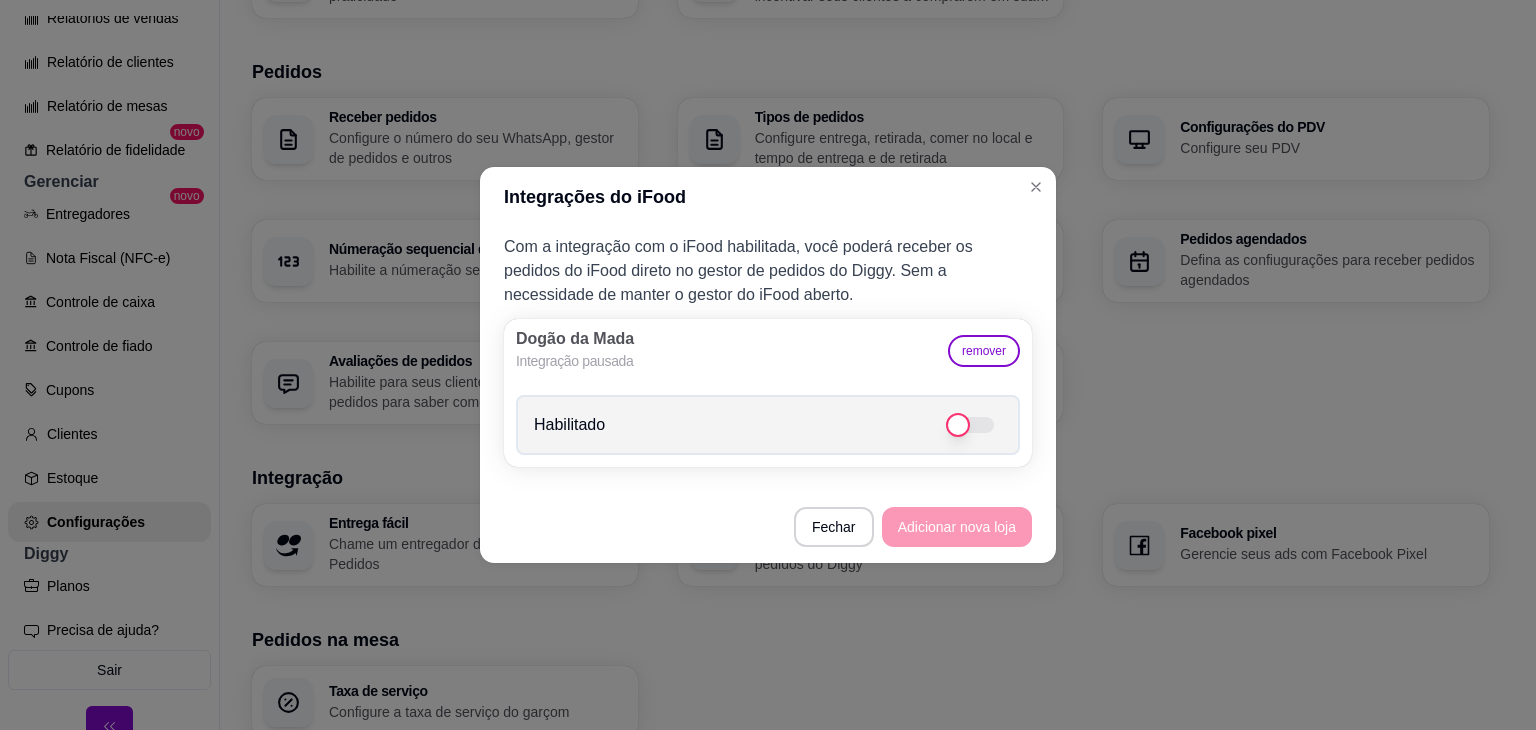 click at bounding box center [958, 425] 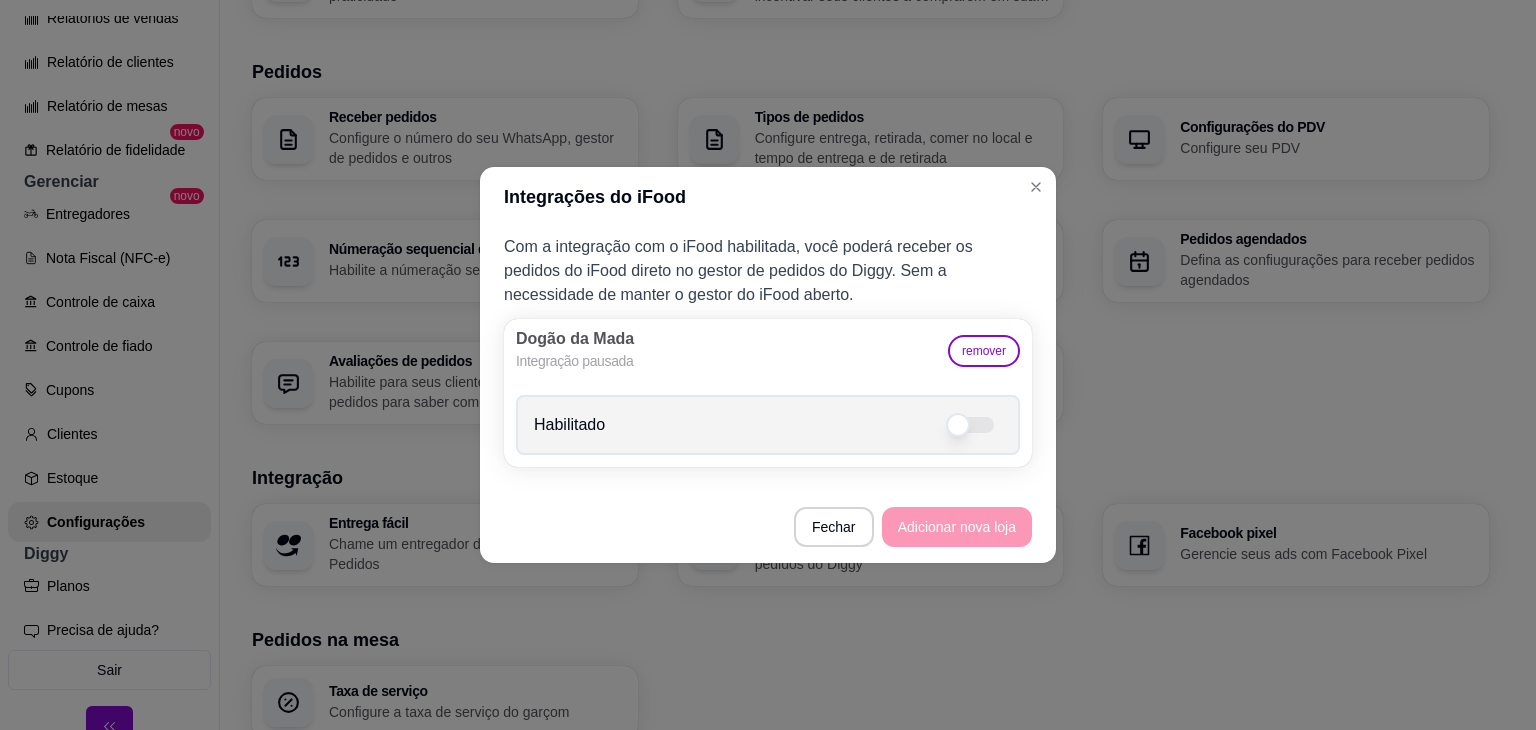 click on "Integrações do iFood Com a integração com o iFood habilitada, você poderá receber os pedidos do iFood direto no gestor de pedidos do Diggy. Sem a necessidade de manter o gestor do iFood aberto. Dogão da Mada Integração pausada remover Habilitado   Fechar Adicionar nova loja" at bounding box center [768, 365] 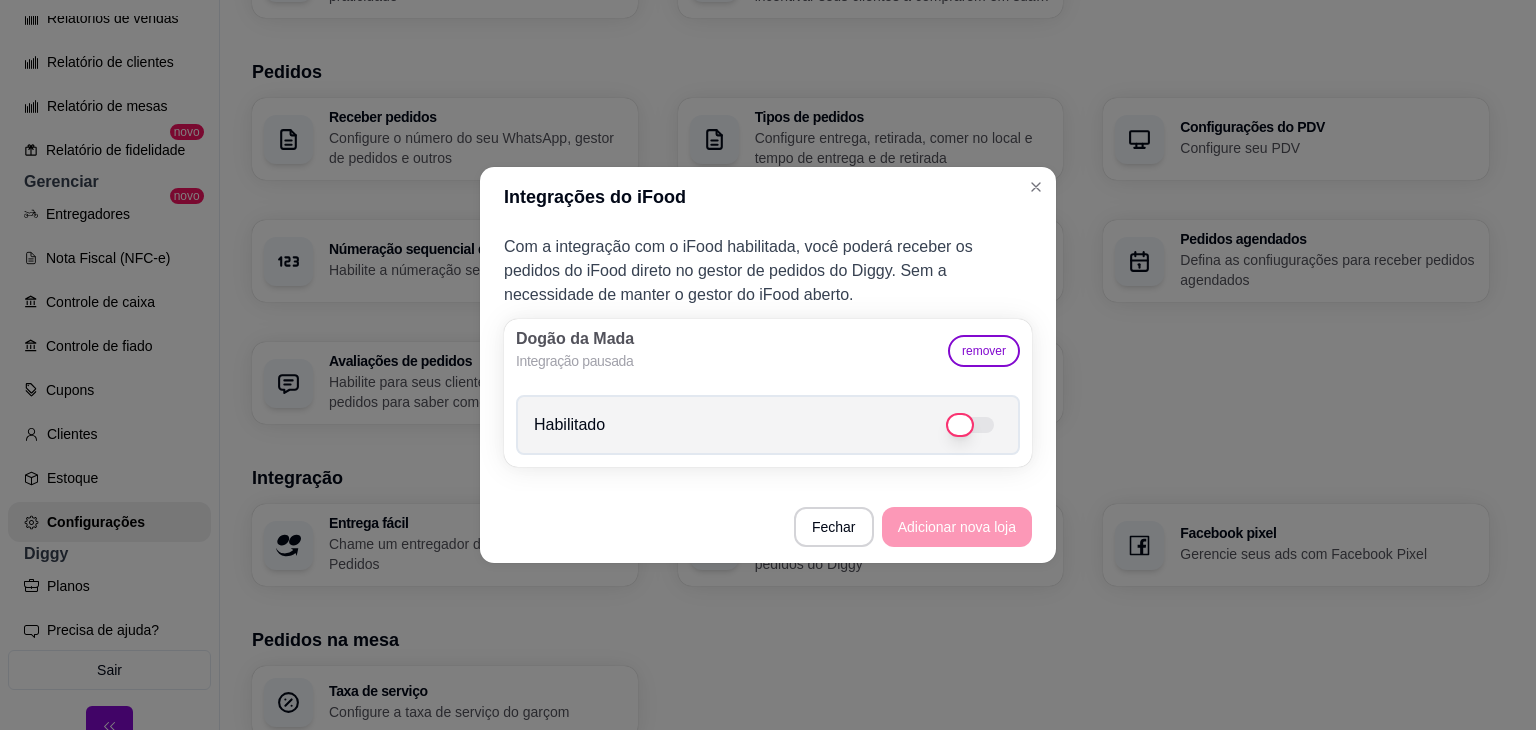 click on "Habilitado" at bounding box center (768, 425) 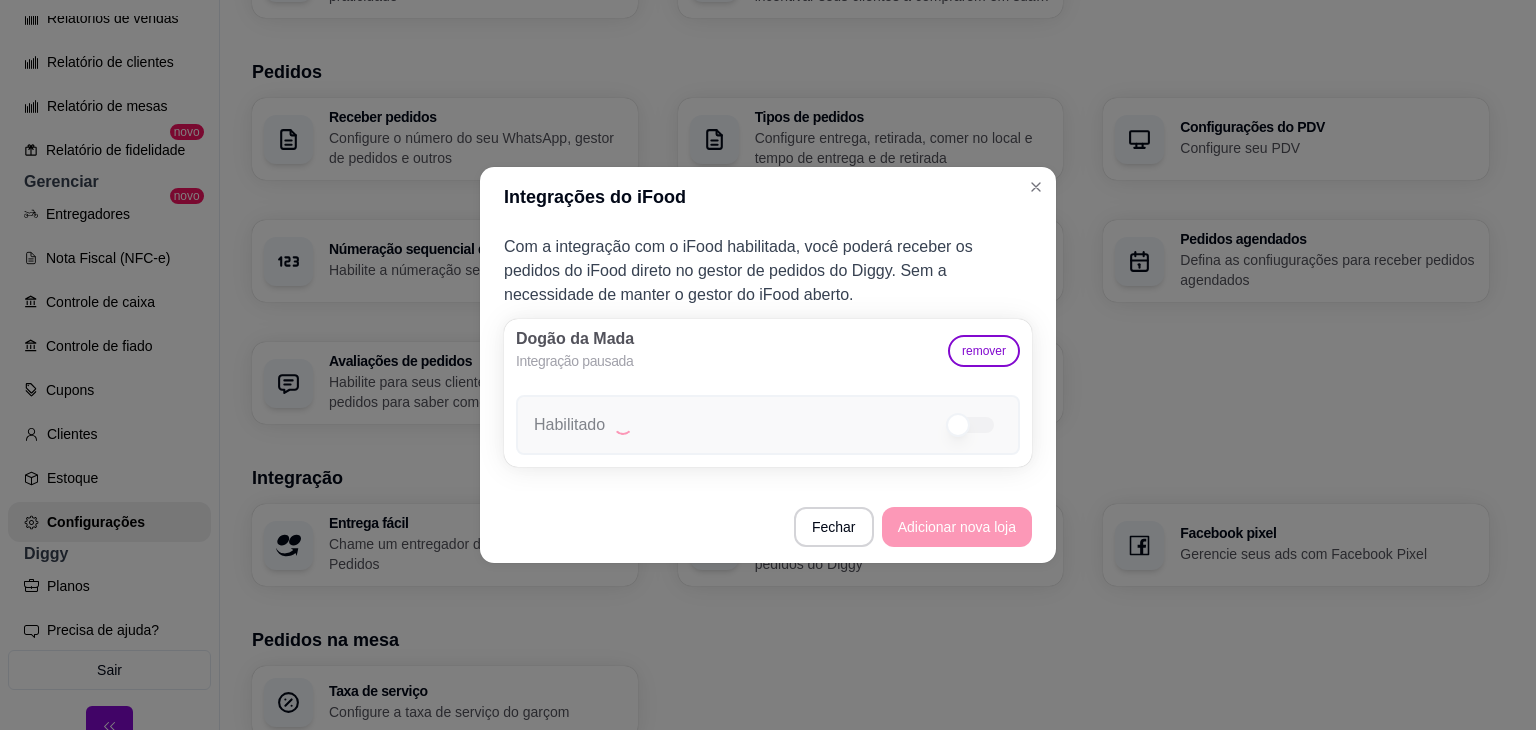 click on "Habilitado" at bounding box center (768, 425) 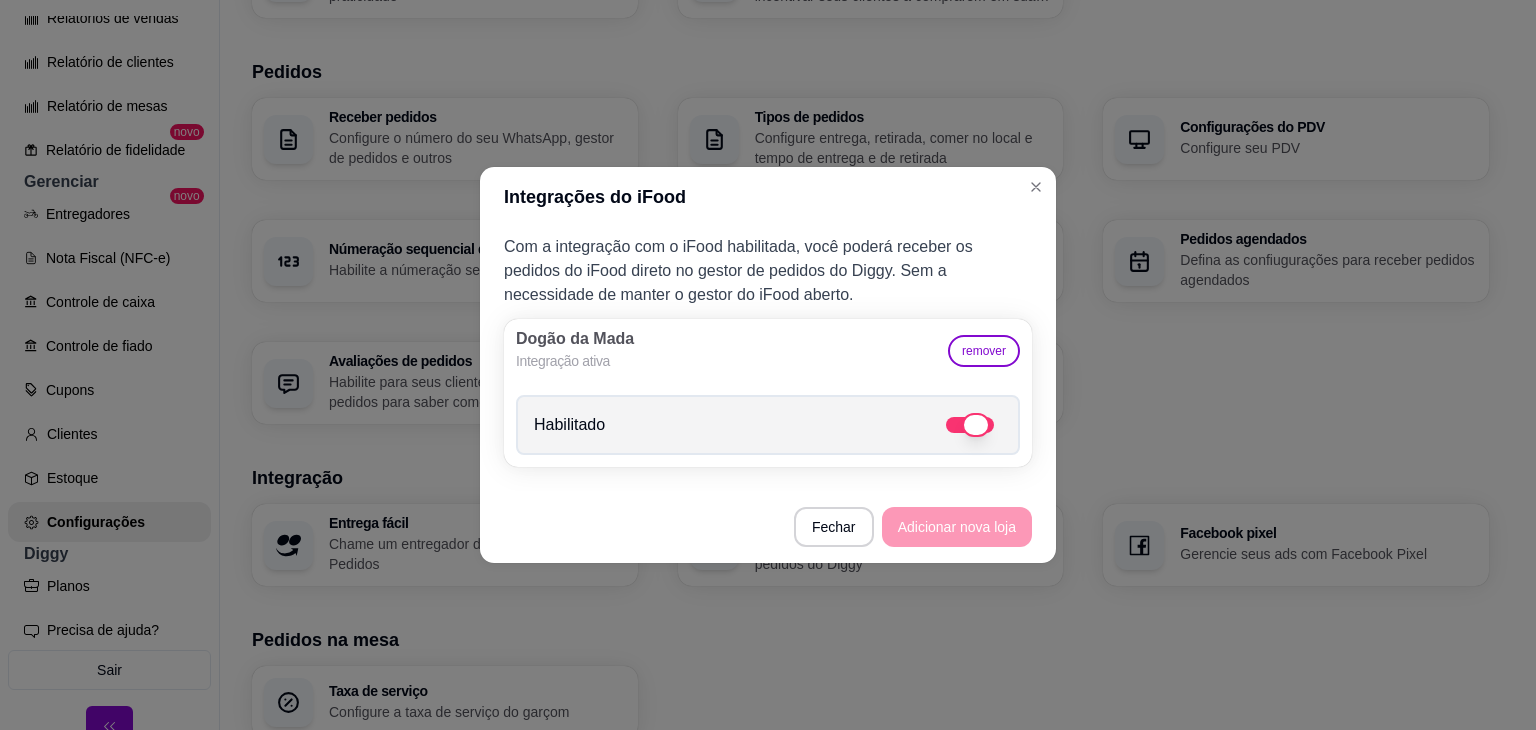 click on "Habilitado" at bounding box center (768, 425) 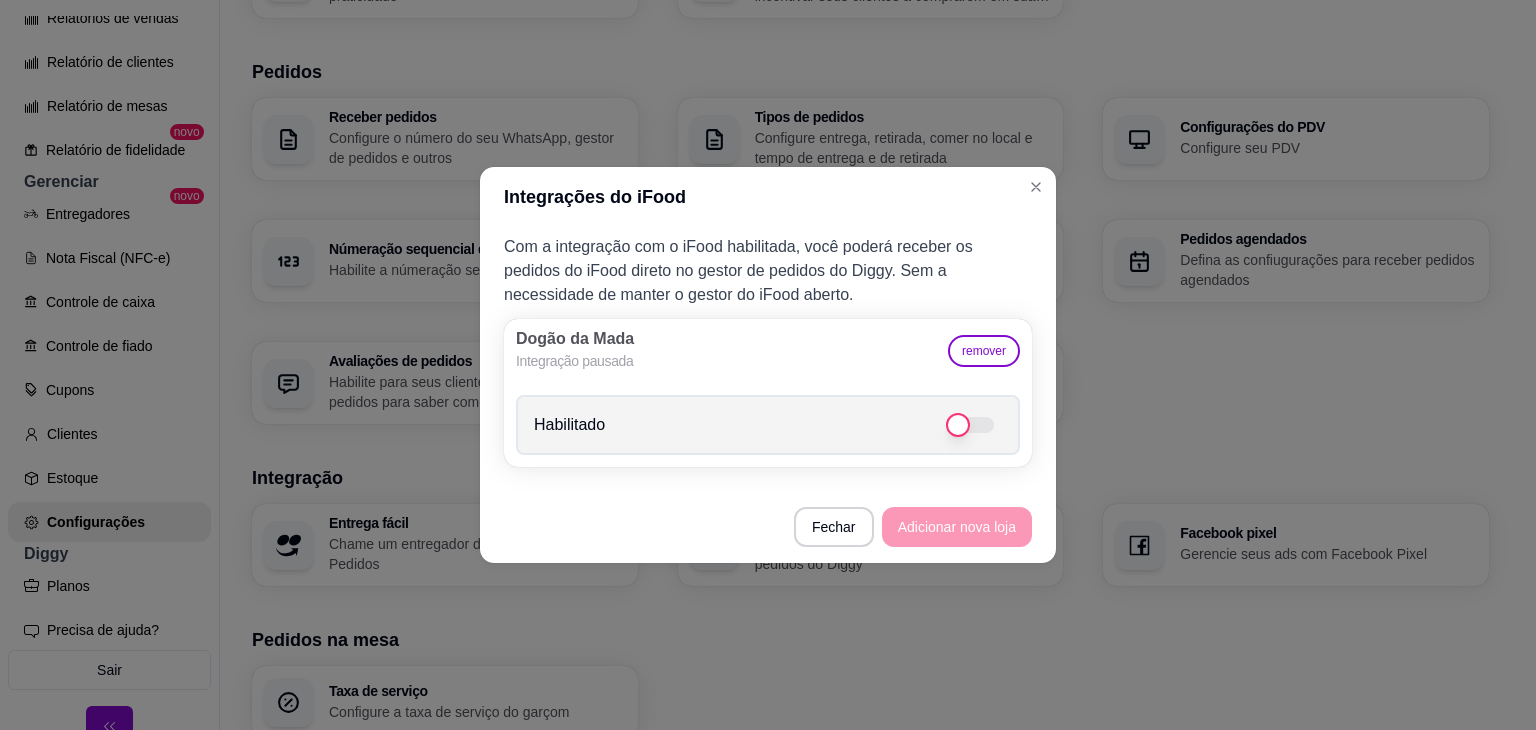 click on "Habilitado" at bounding box center [768, 425] 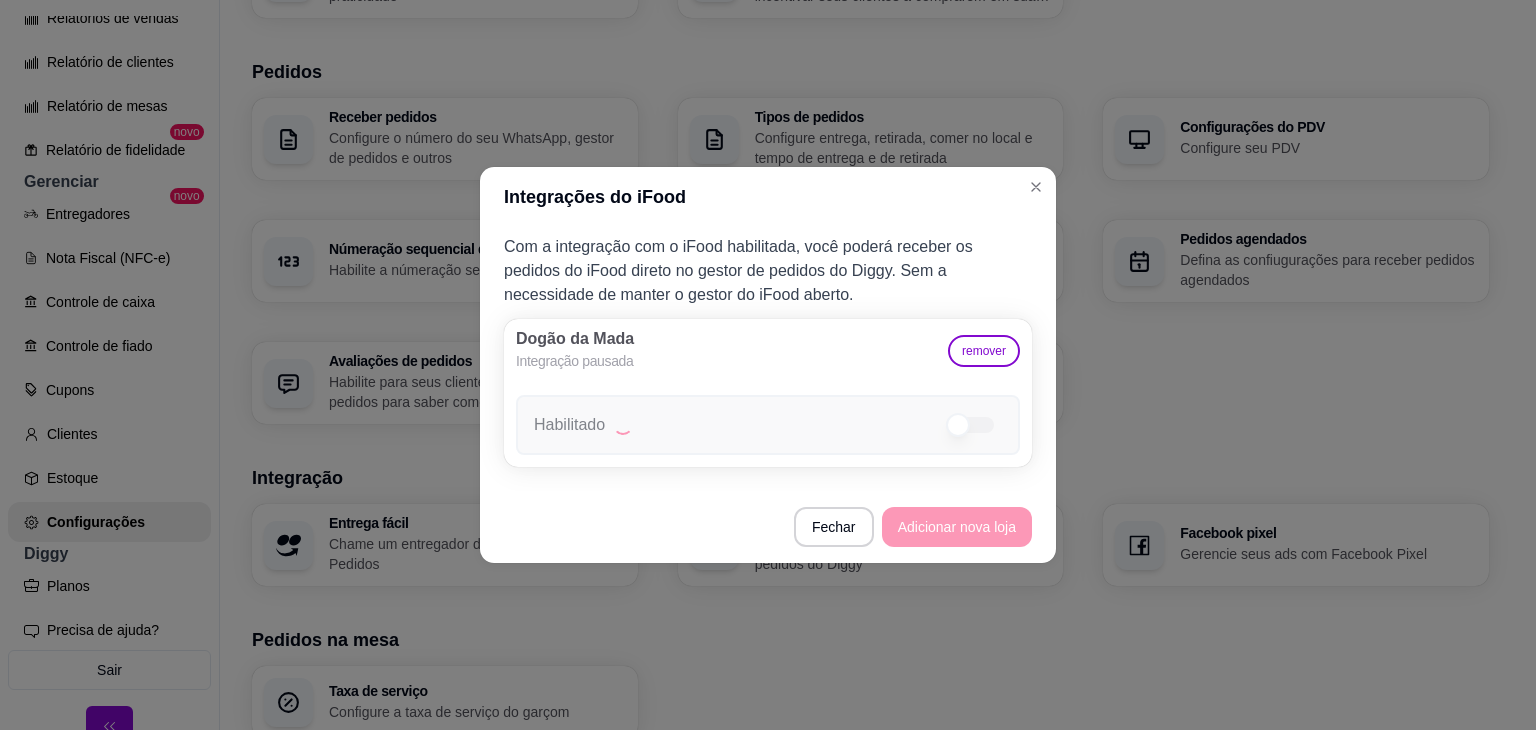 checkbox on "true" 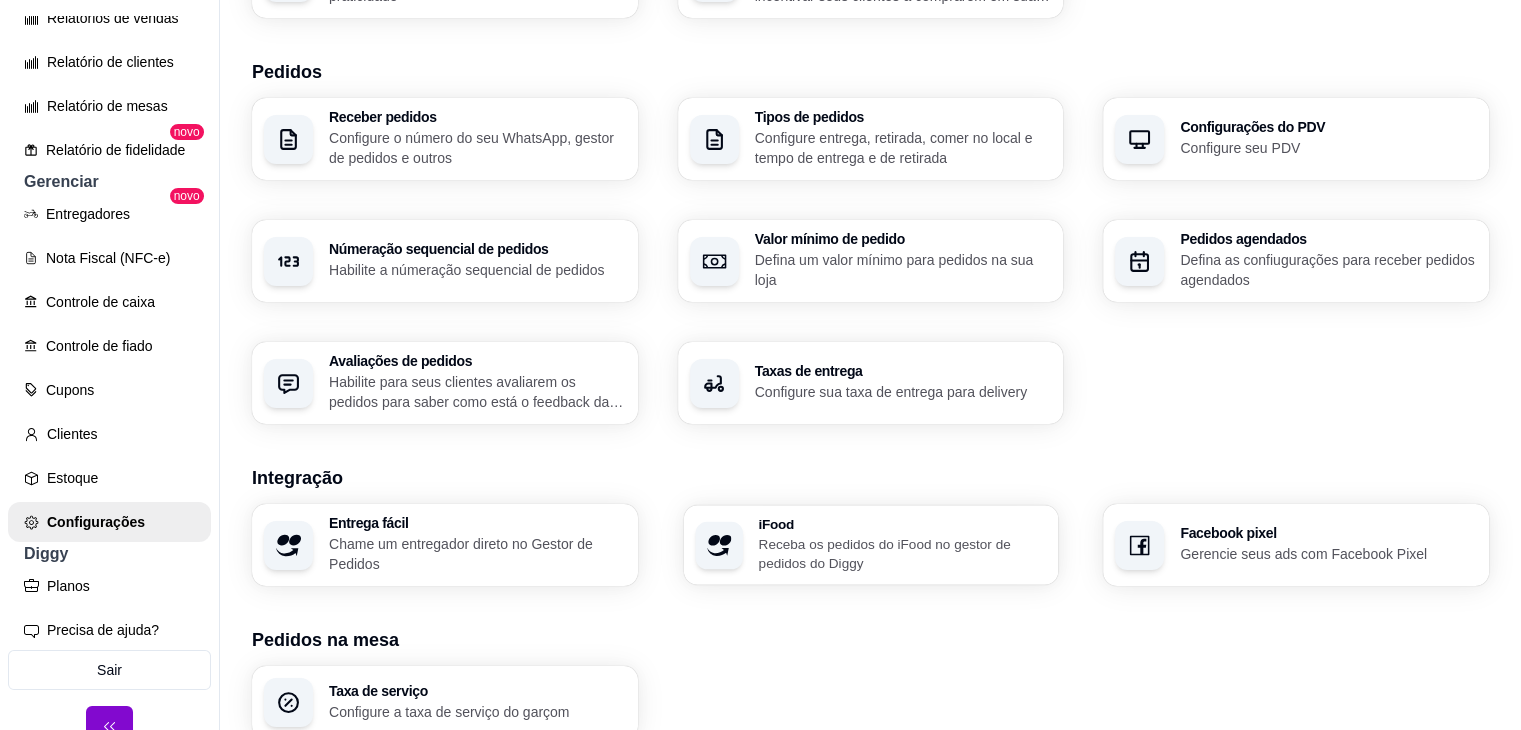 click on "iFood" at bounding box center [902, 524] 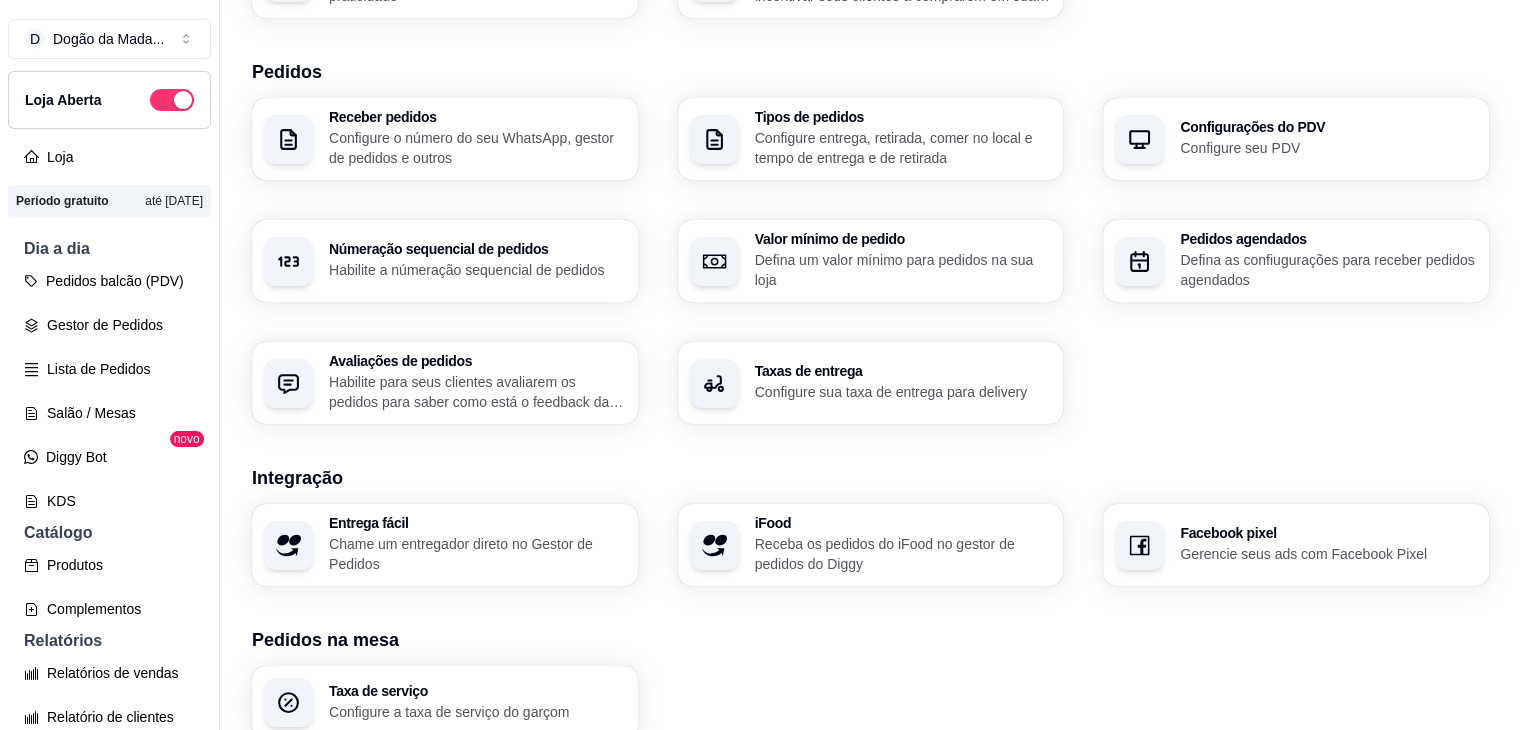 scroll, scrollTop: 0, scrollLeft: 0, axis: both 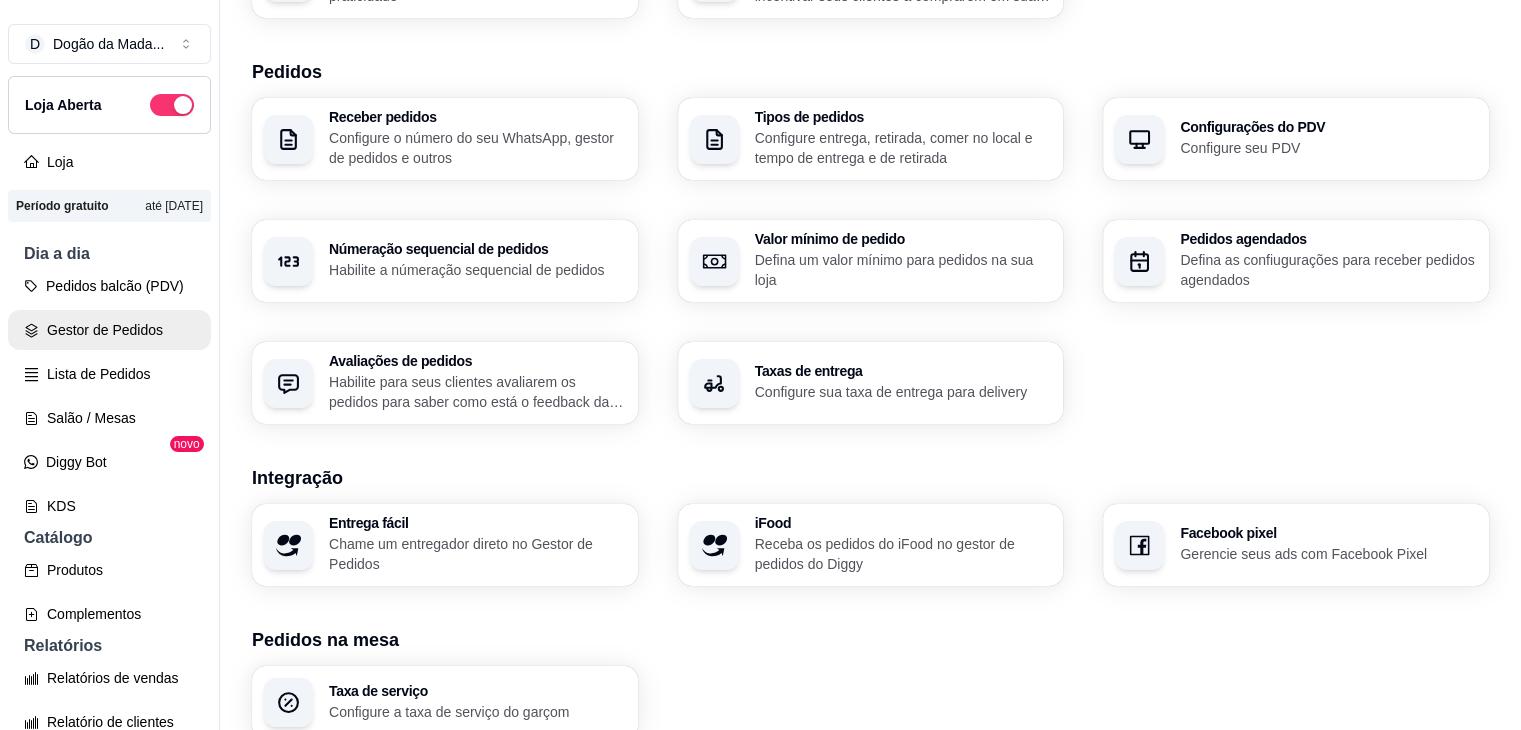 click on "Gestor de Pedidos" at bounding box center (109, 330) 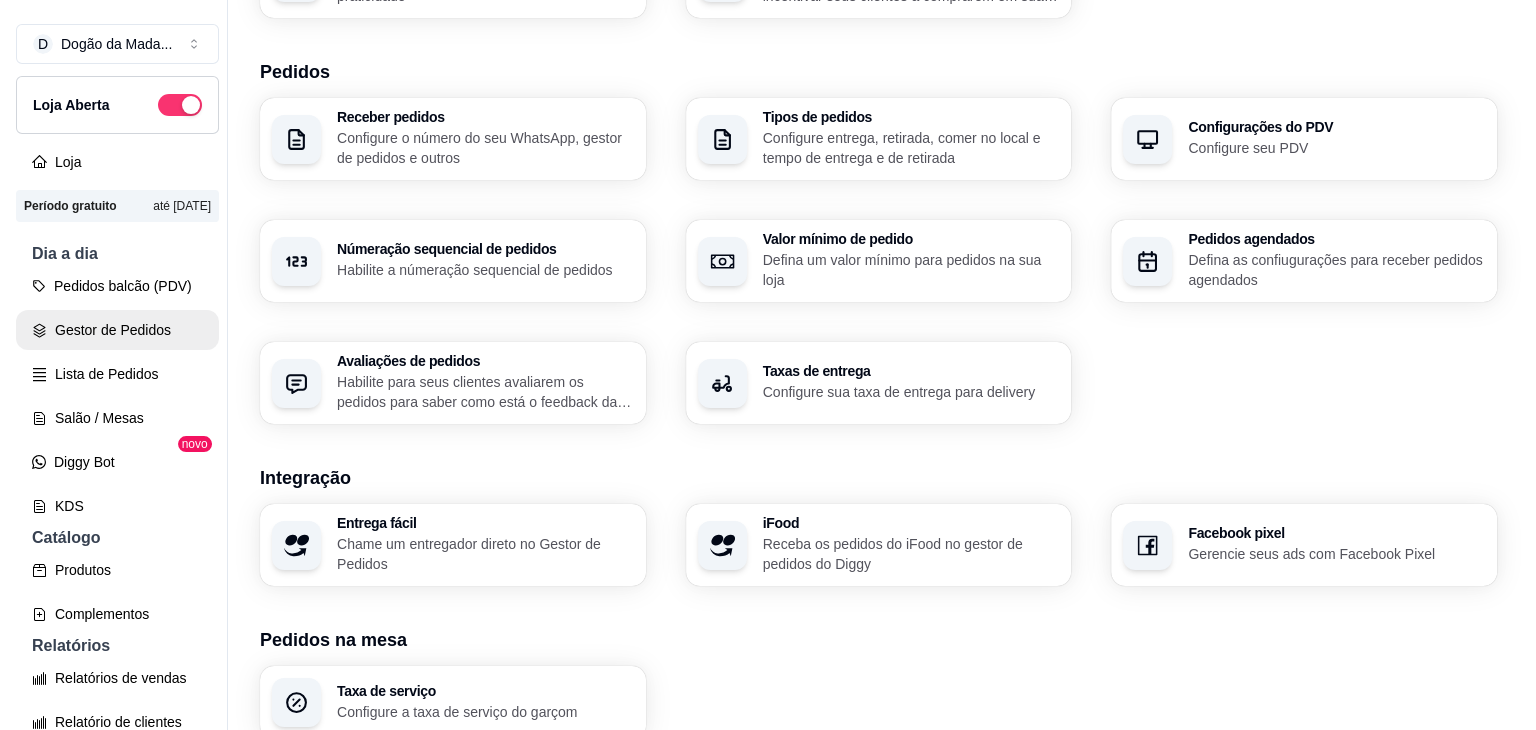 scroll, scrollTop: 0, scrollLeft: 0, axis: both 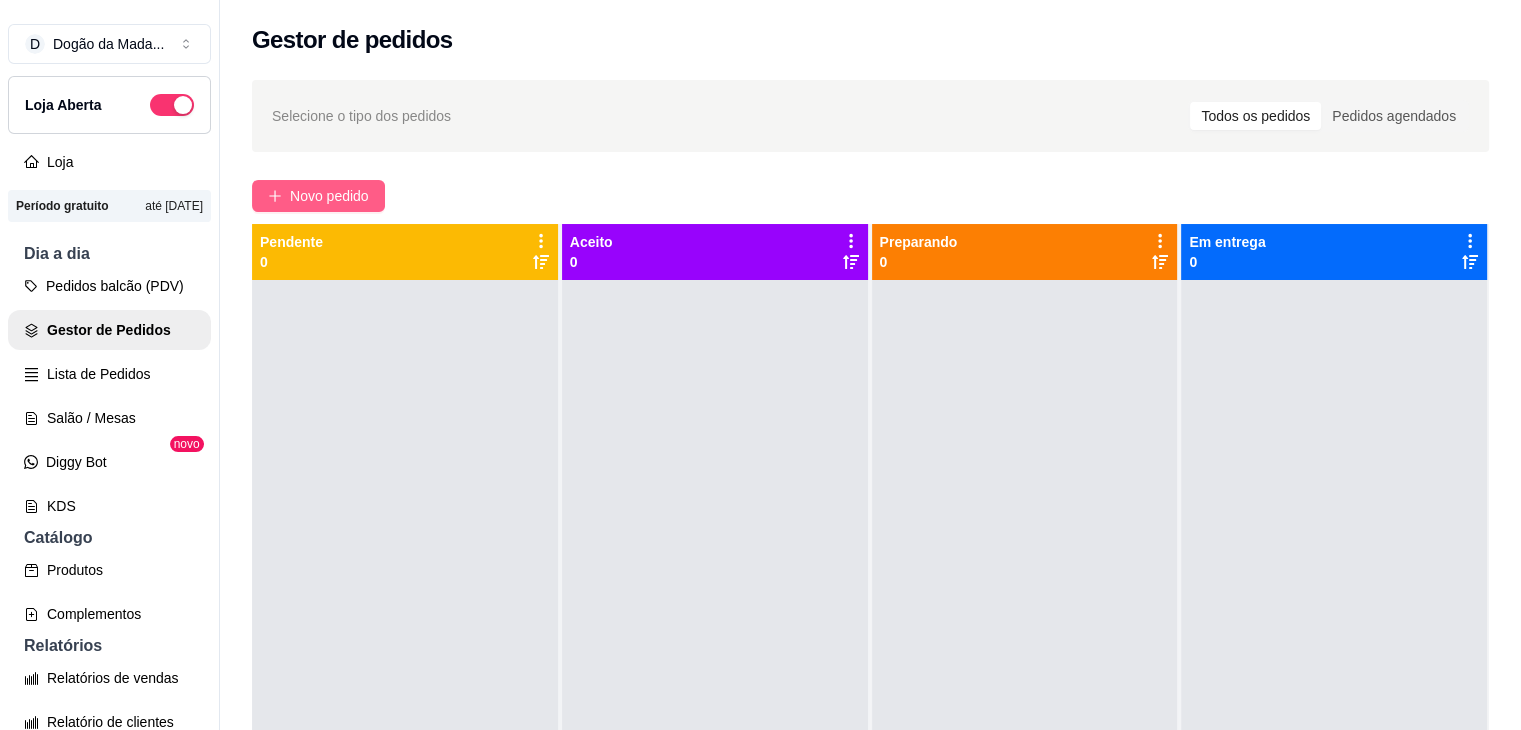 click on "Novo pedido" at bounding box center [318, 196] 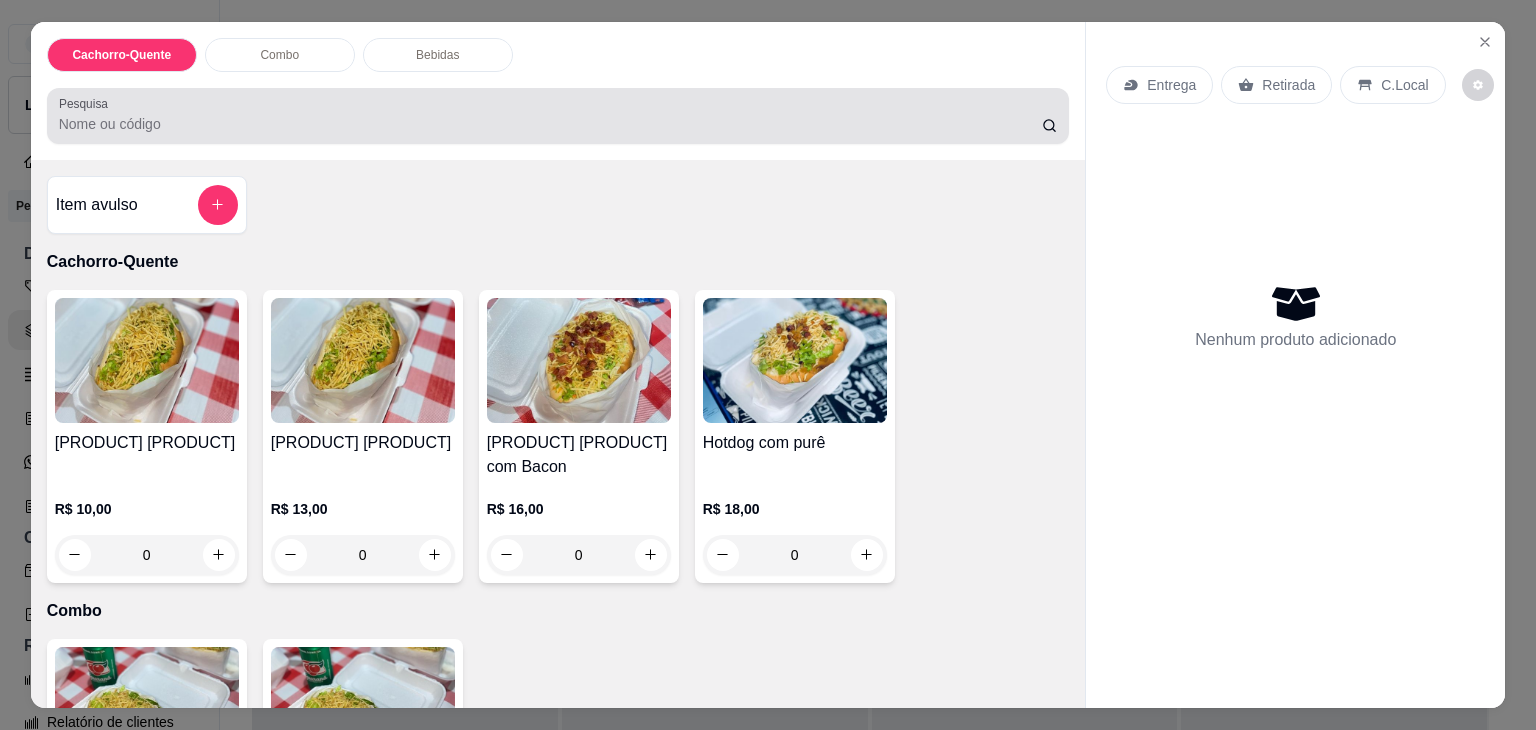 click at bounding box center (558, 116) 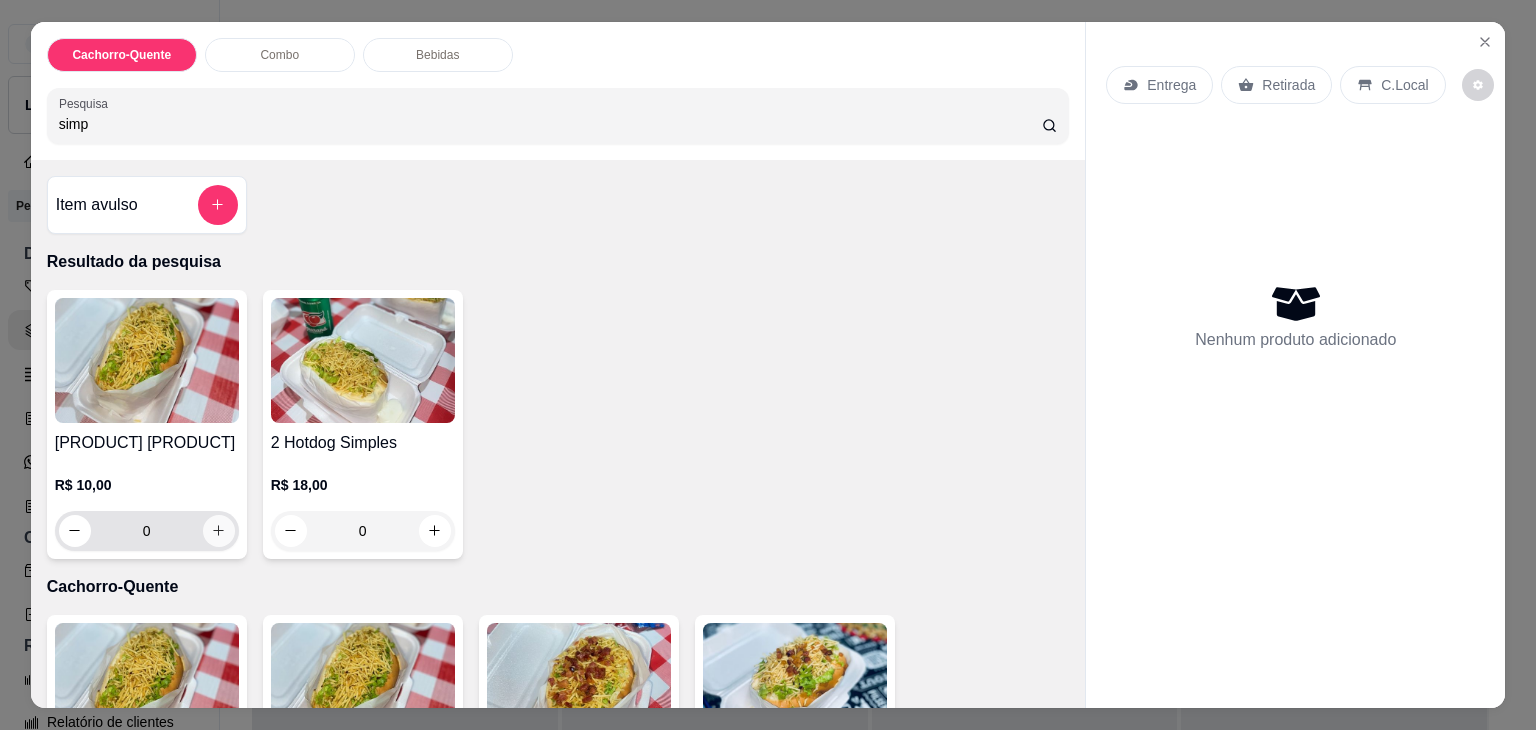 type on "simp" 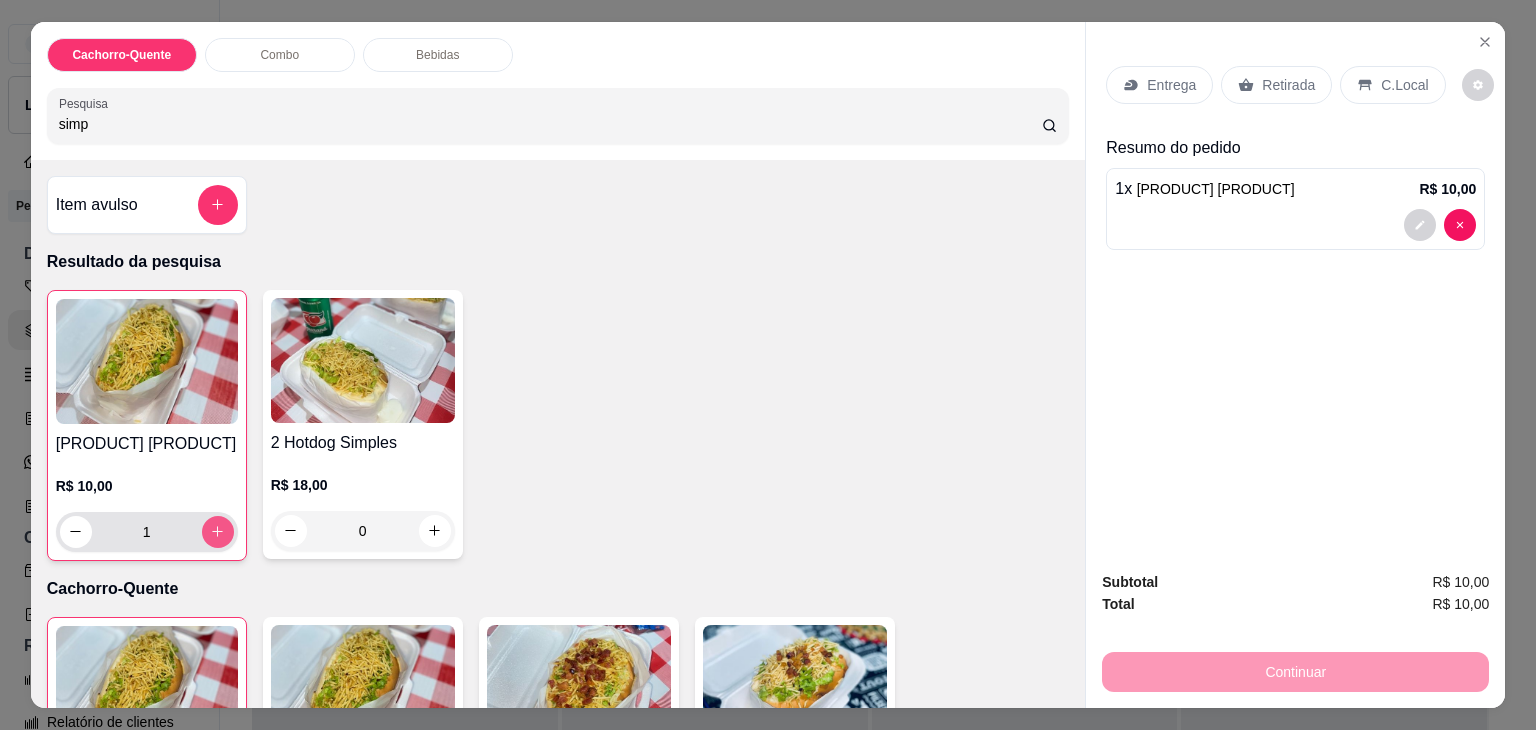 type on "1" 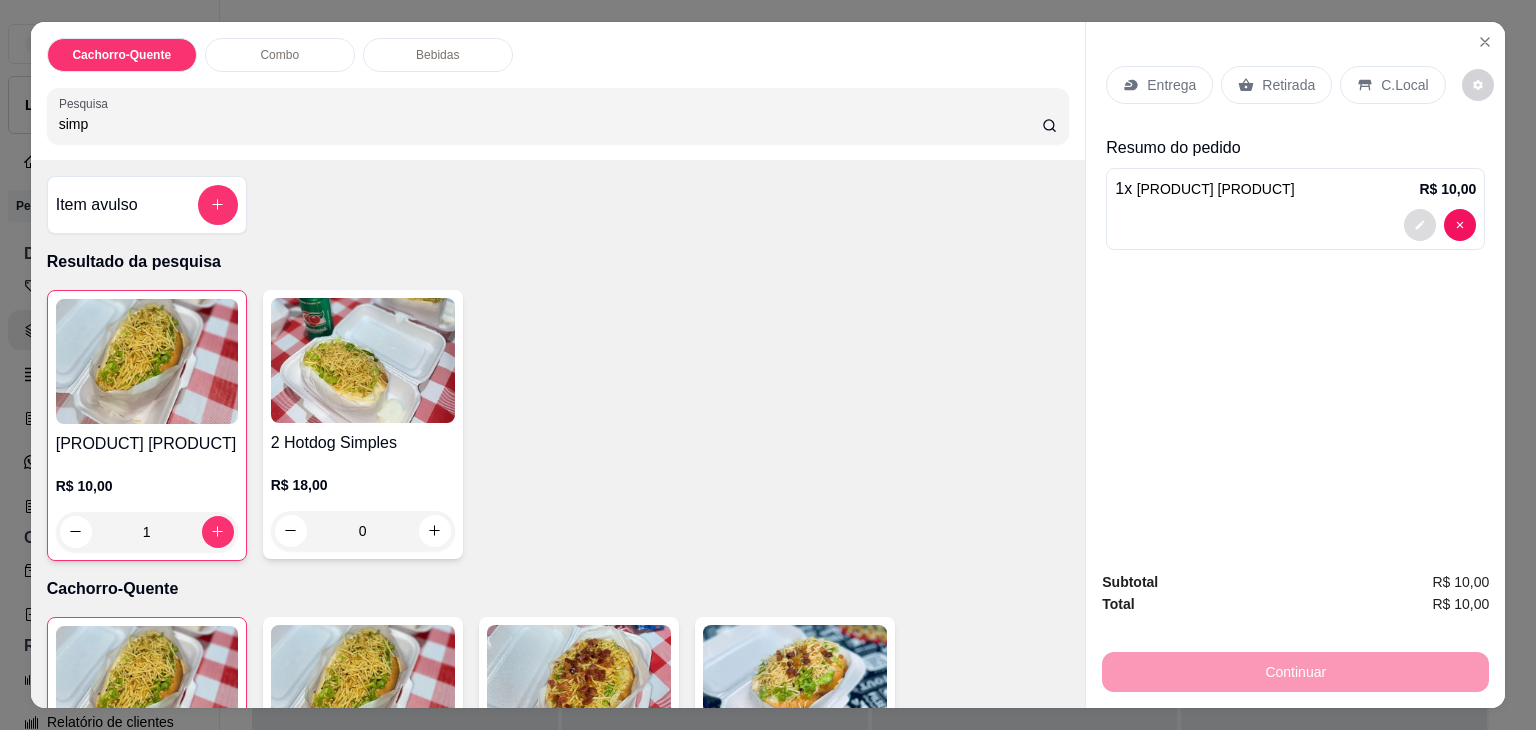 click 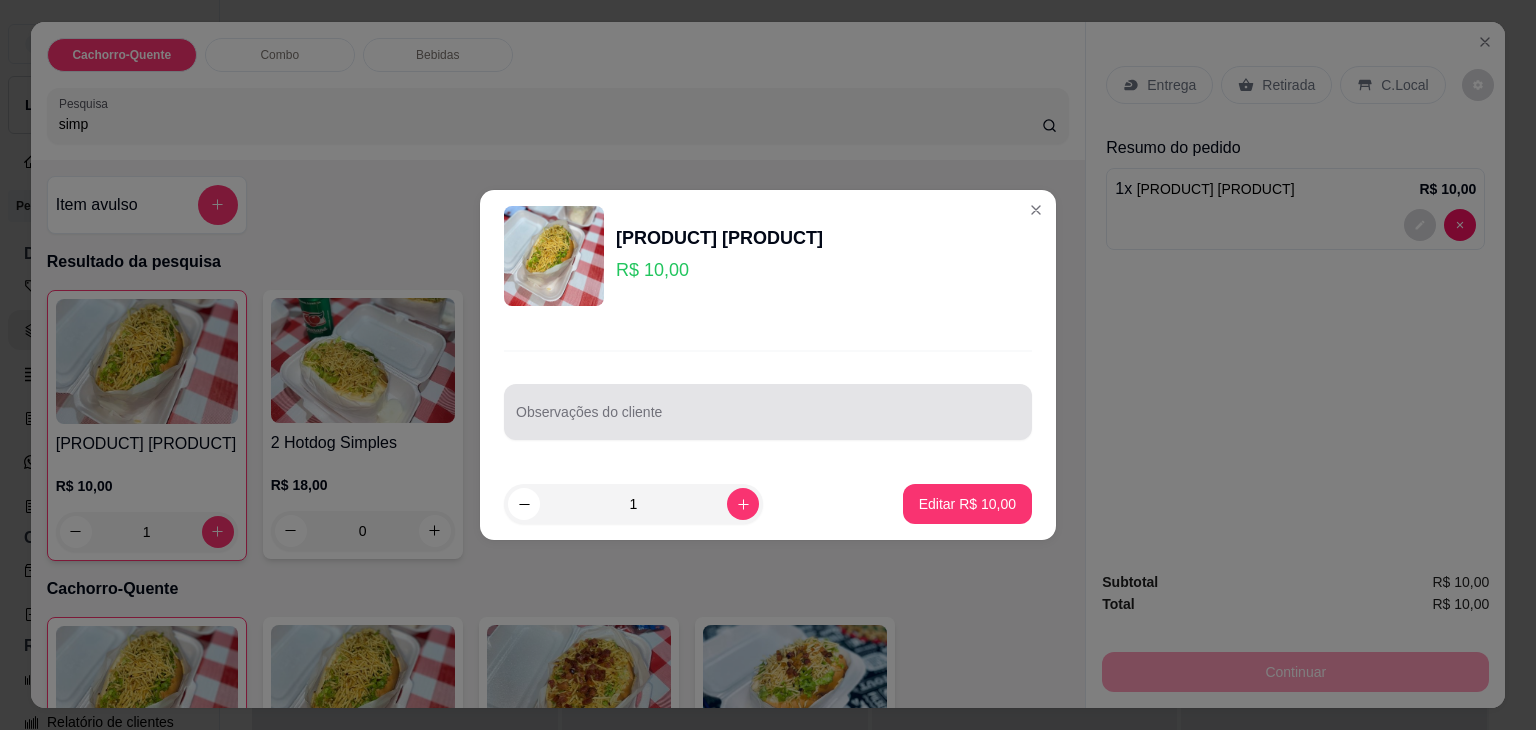 click on "Observações do cliente" at bounding box center (768, 420) 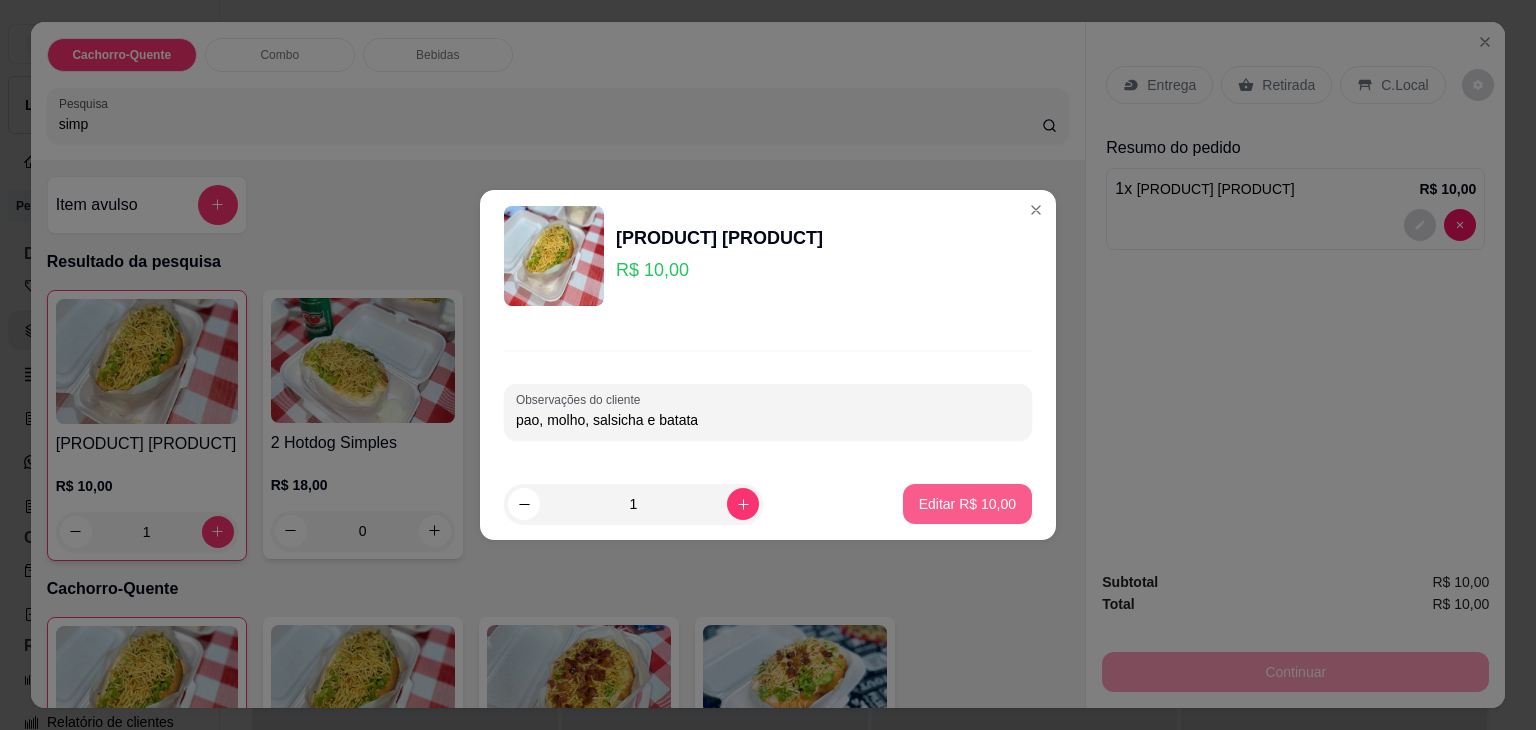 type on "pao, molho, salsicha e batata" 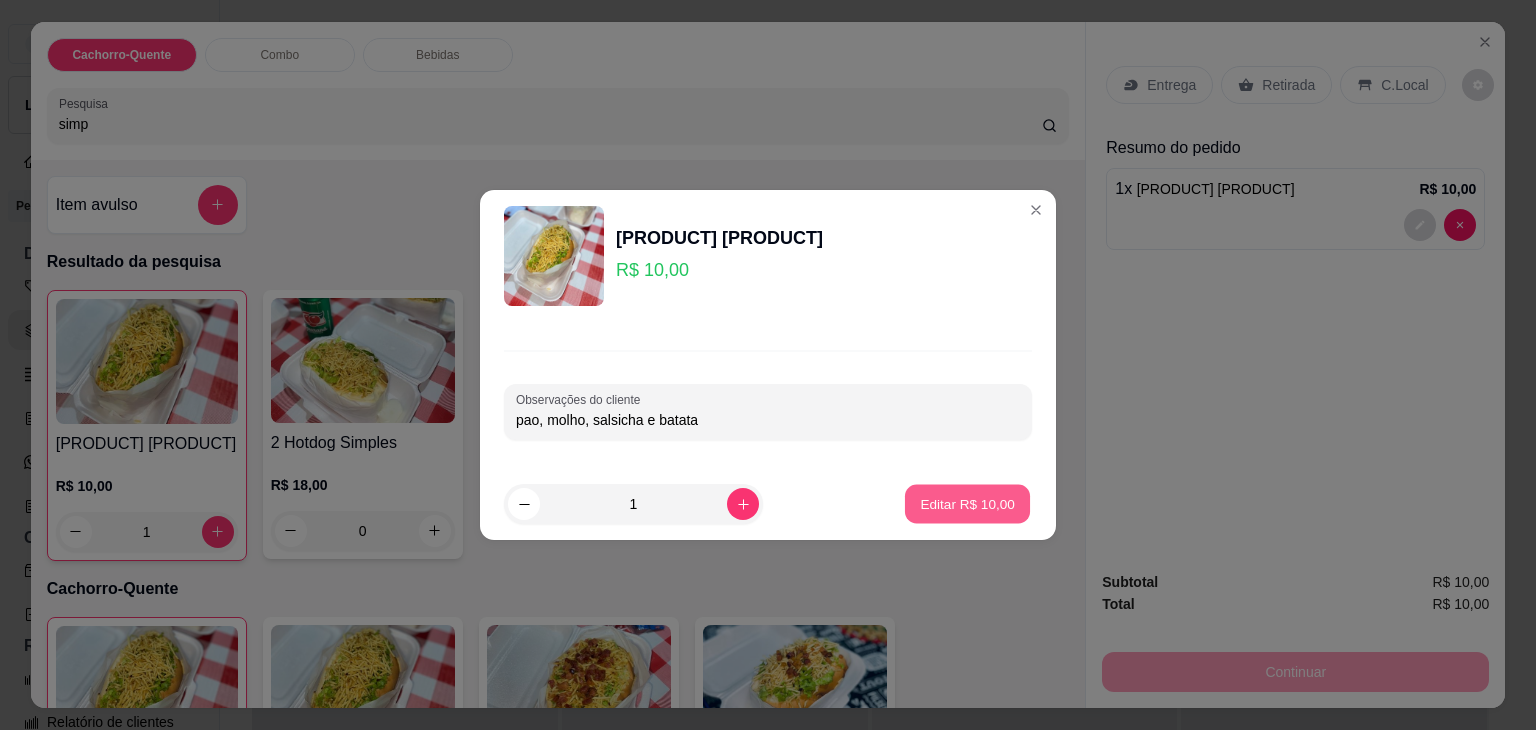 click on "Editar   R$ 10,00" at bounding box center [967, 503] 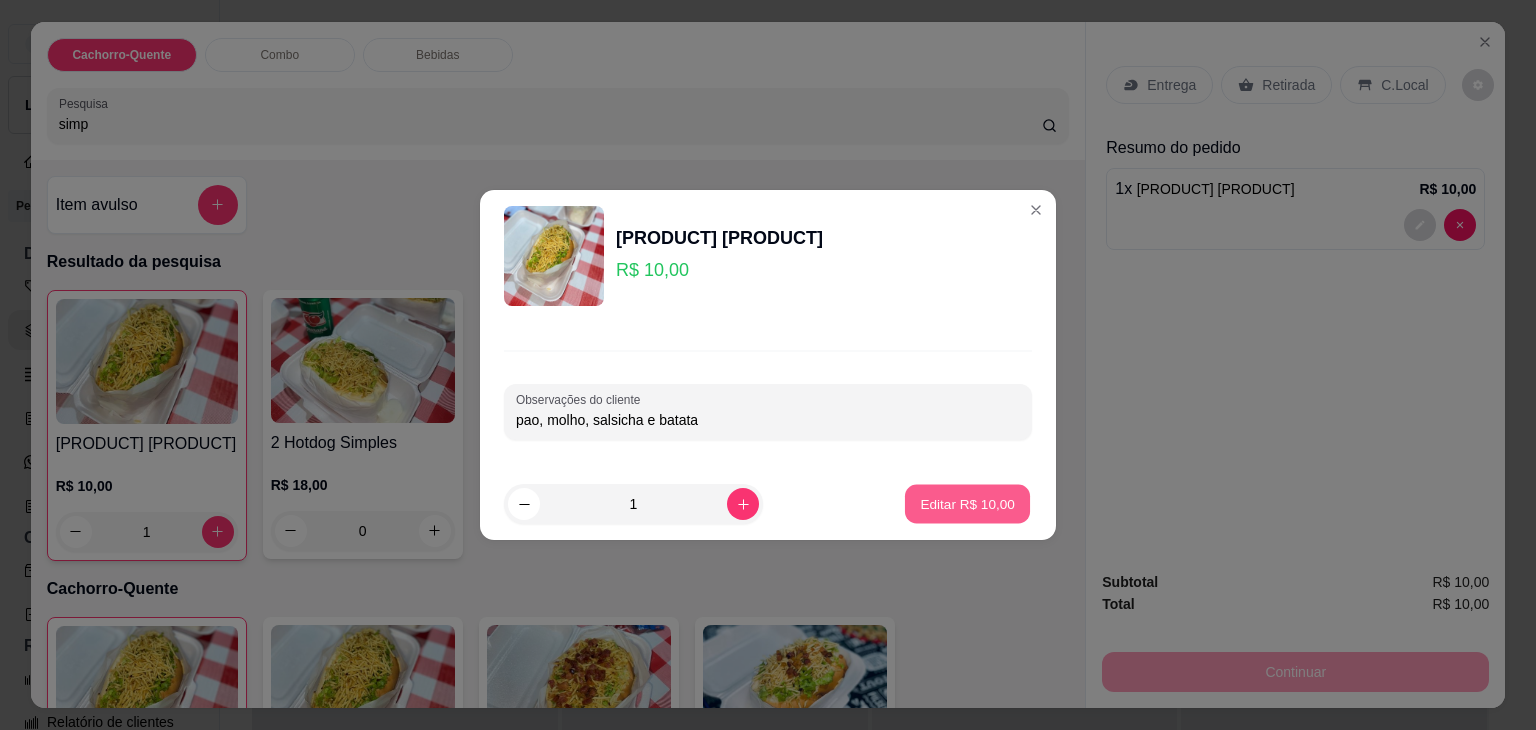 type on "0" 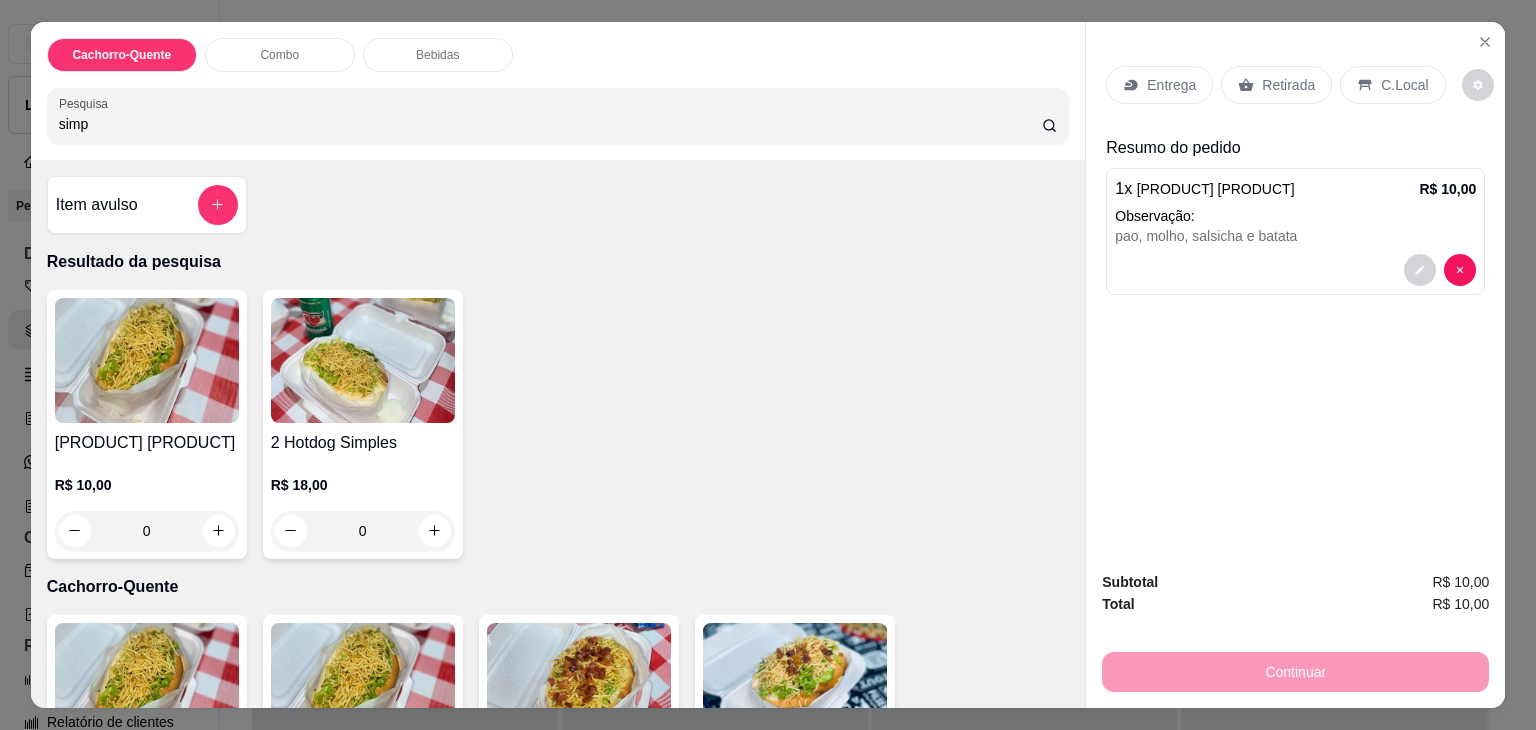 click on "simp" at bounding box center (550, 124) 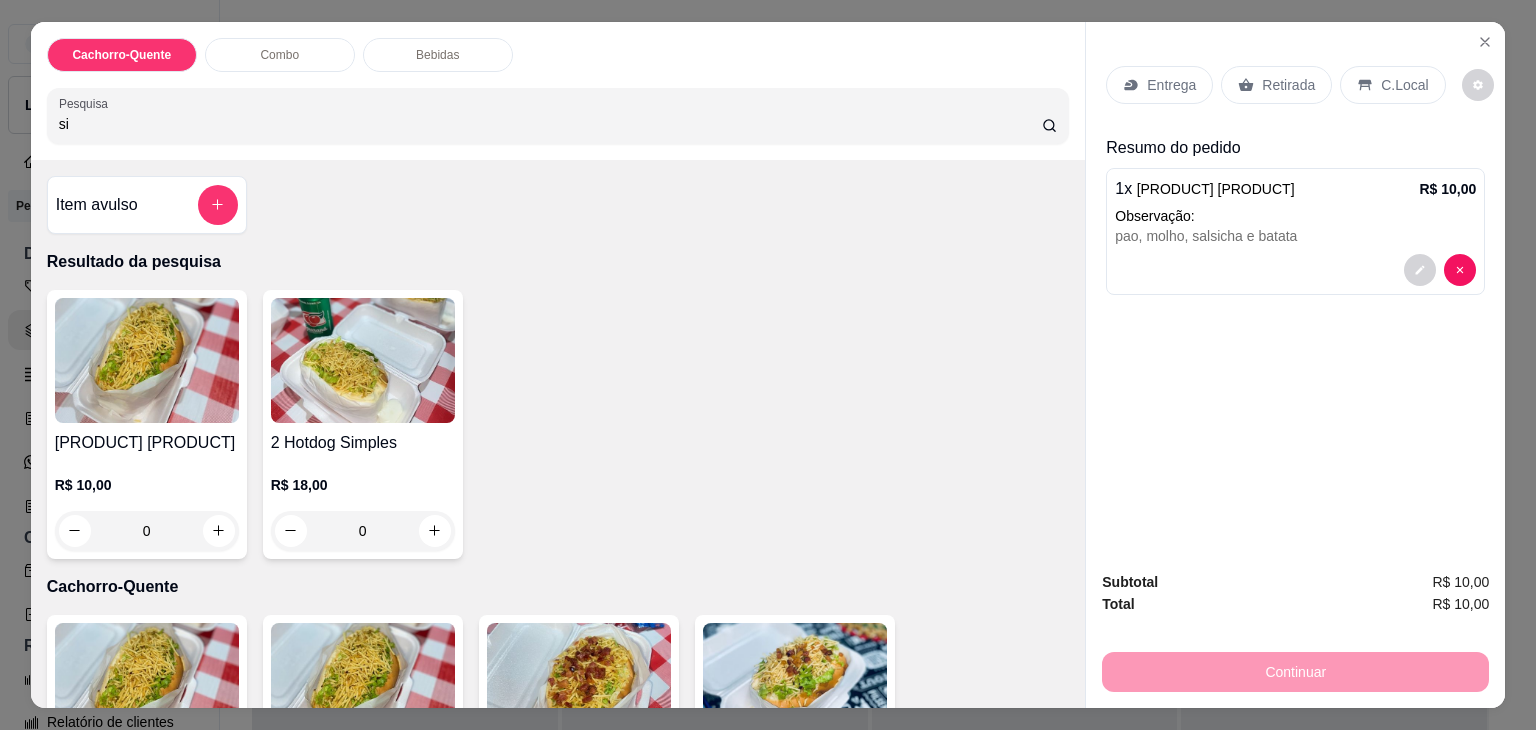 type on "s" 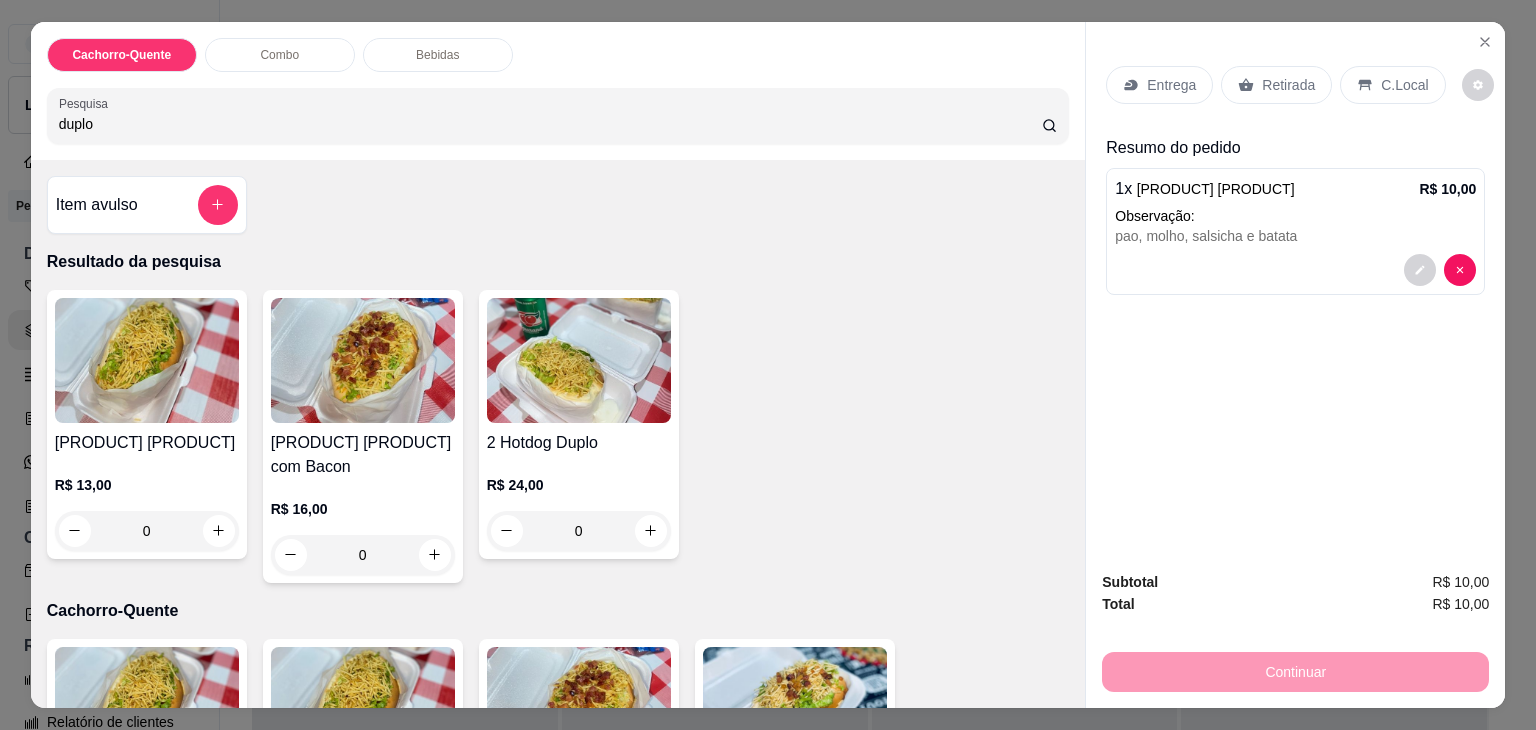 type on "duplo" 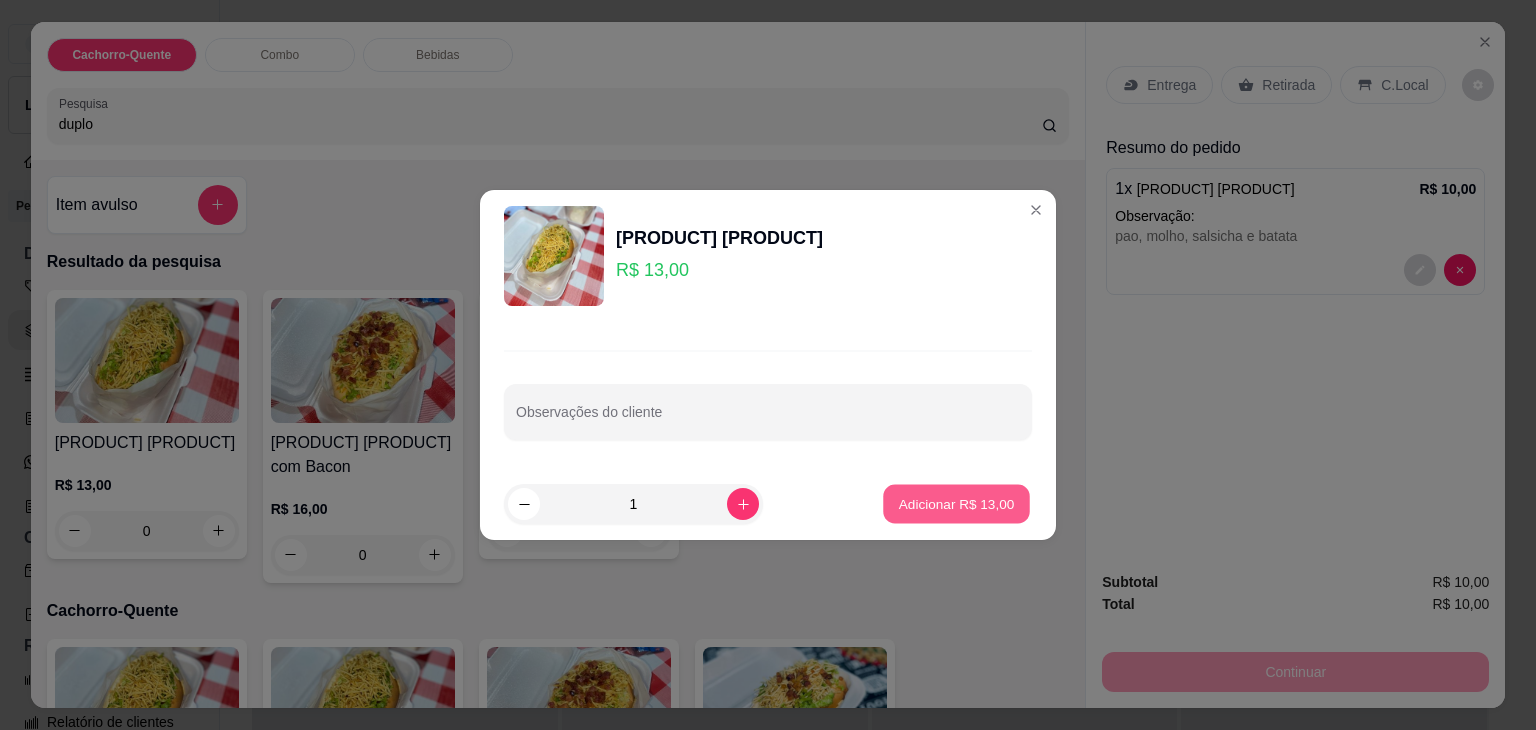 click on "Adicionar   R$ 13,00" at bounding box center (957, 503) 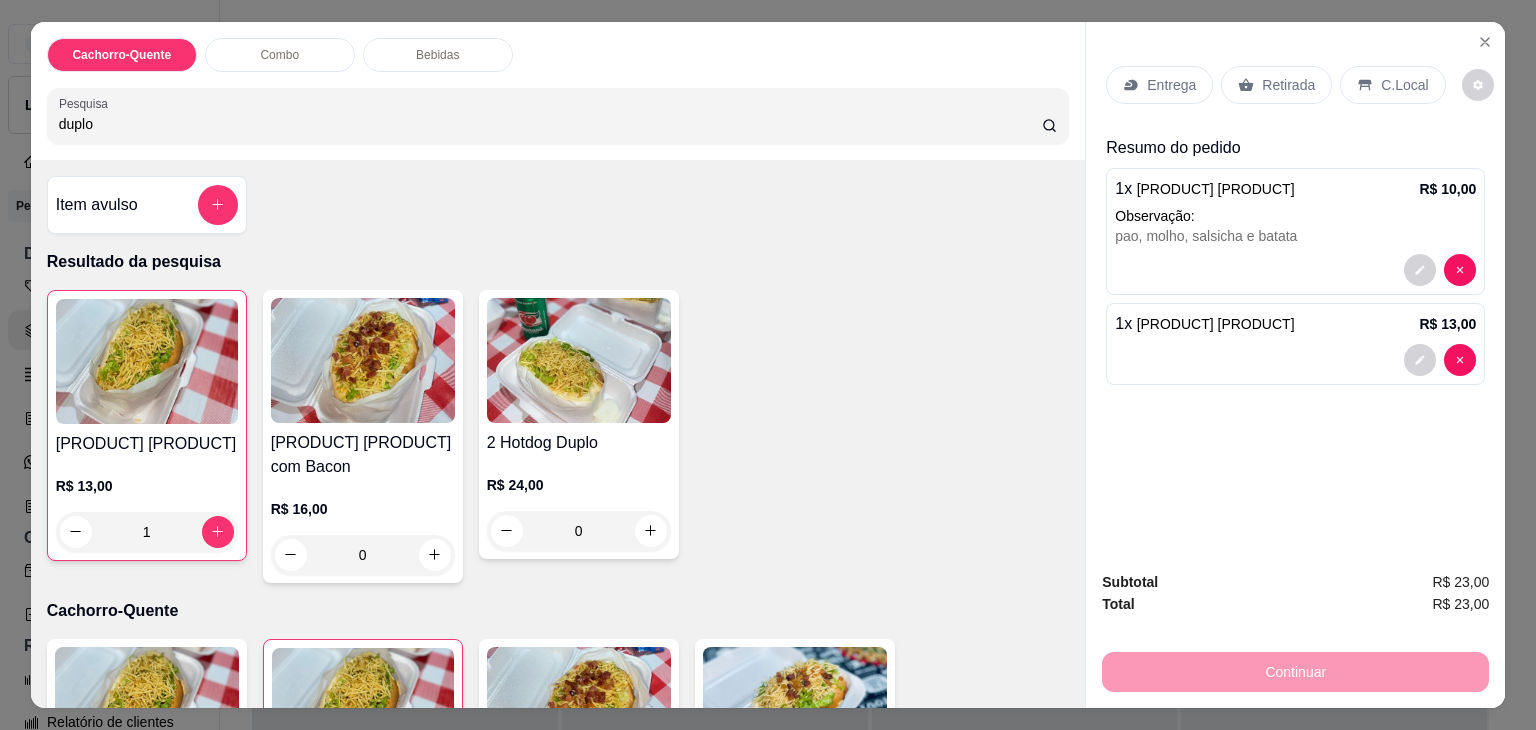 click on "Entrega" at bounding box center (1171, 85) 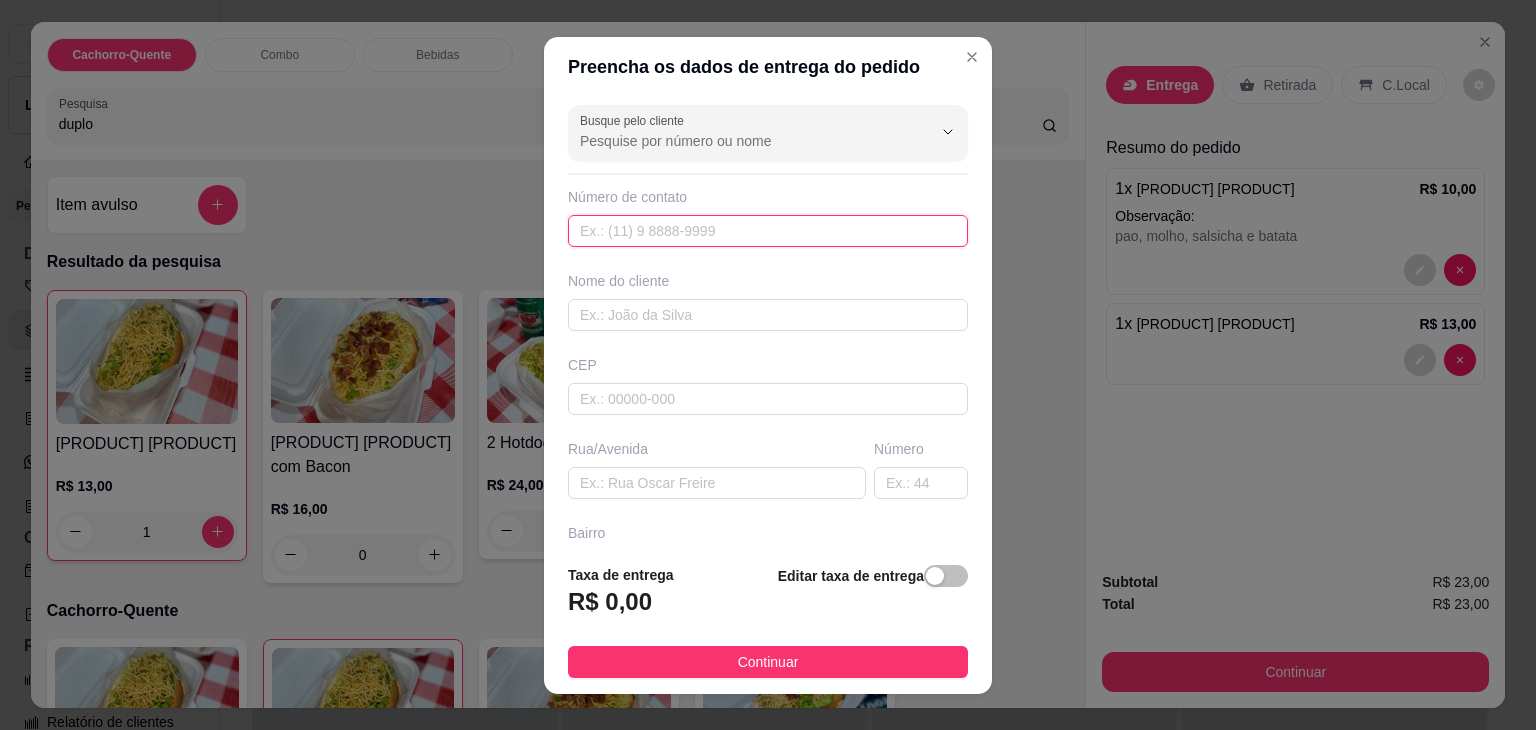 click at bounding box center [768, 231] 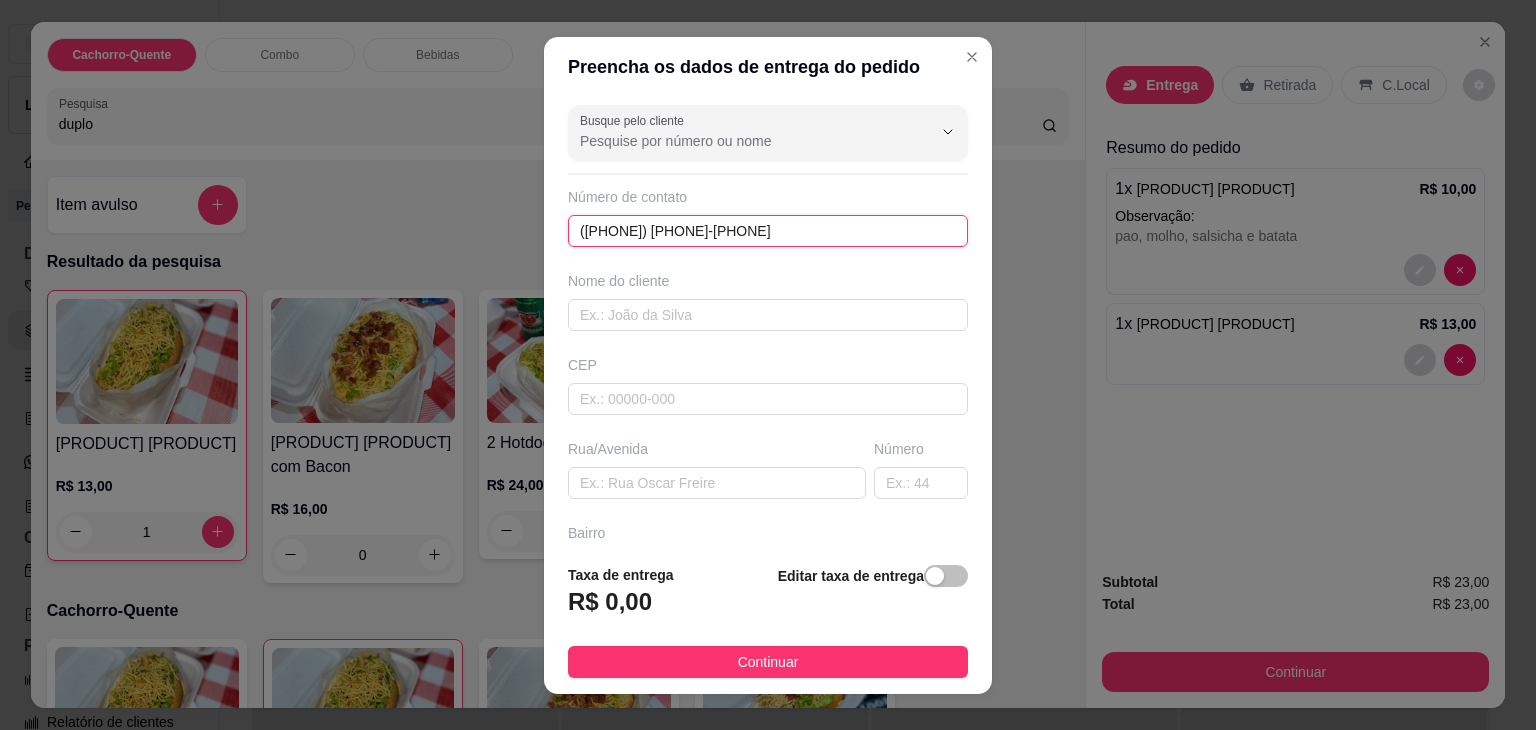 type on "([PHONE]) [PHONE]-[PHONE]" 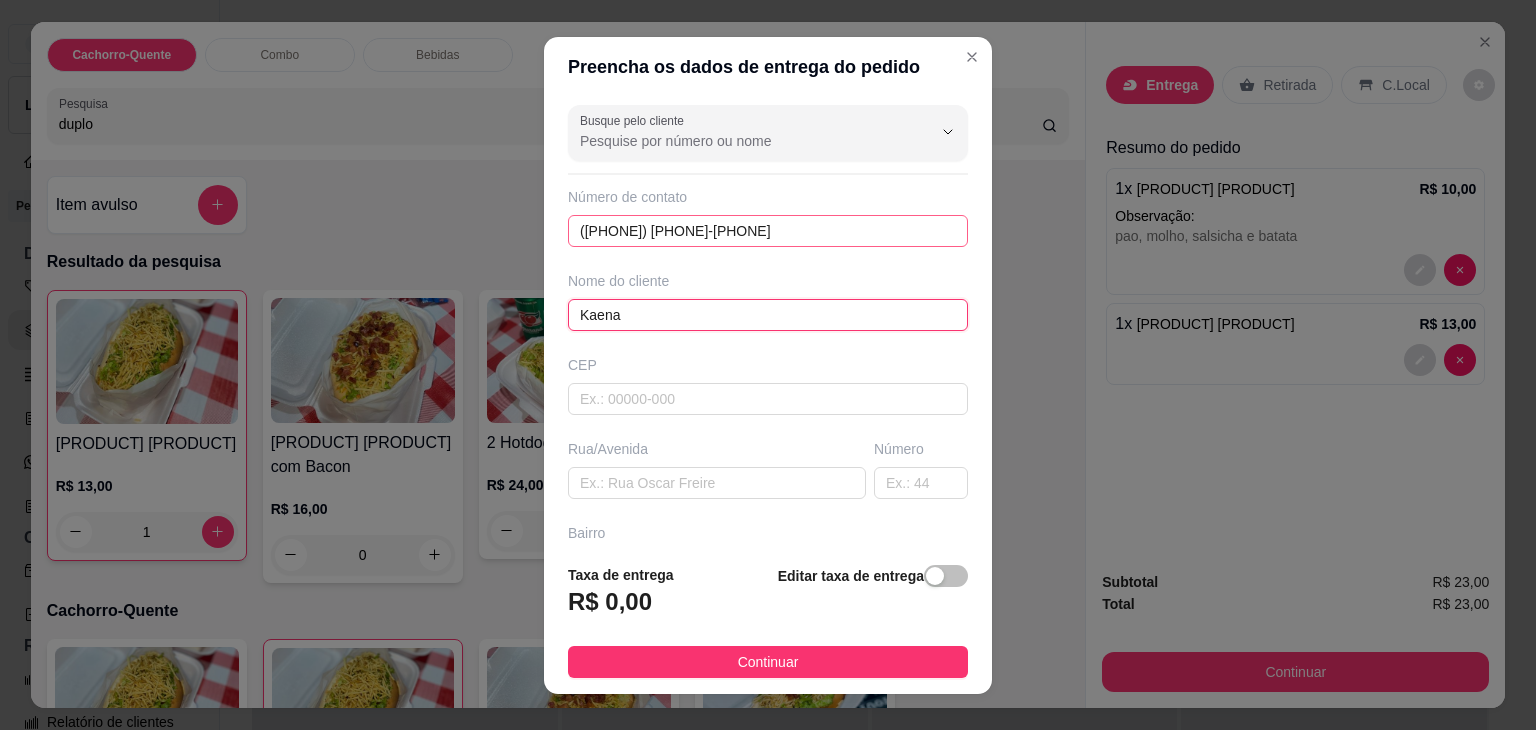 type on "Kaena" 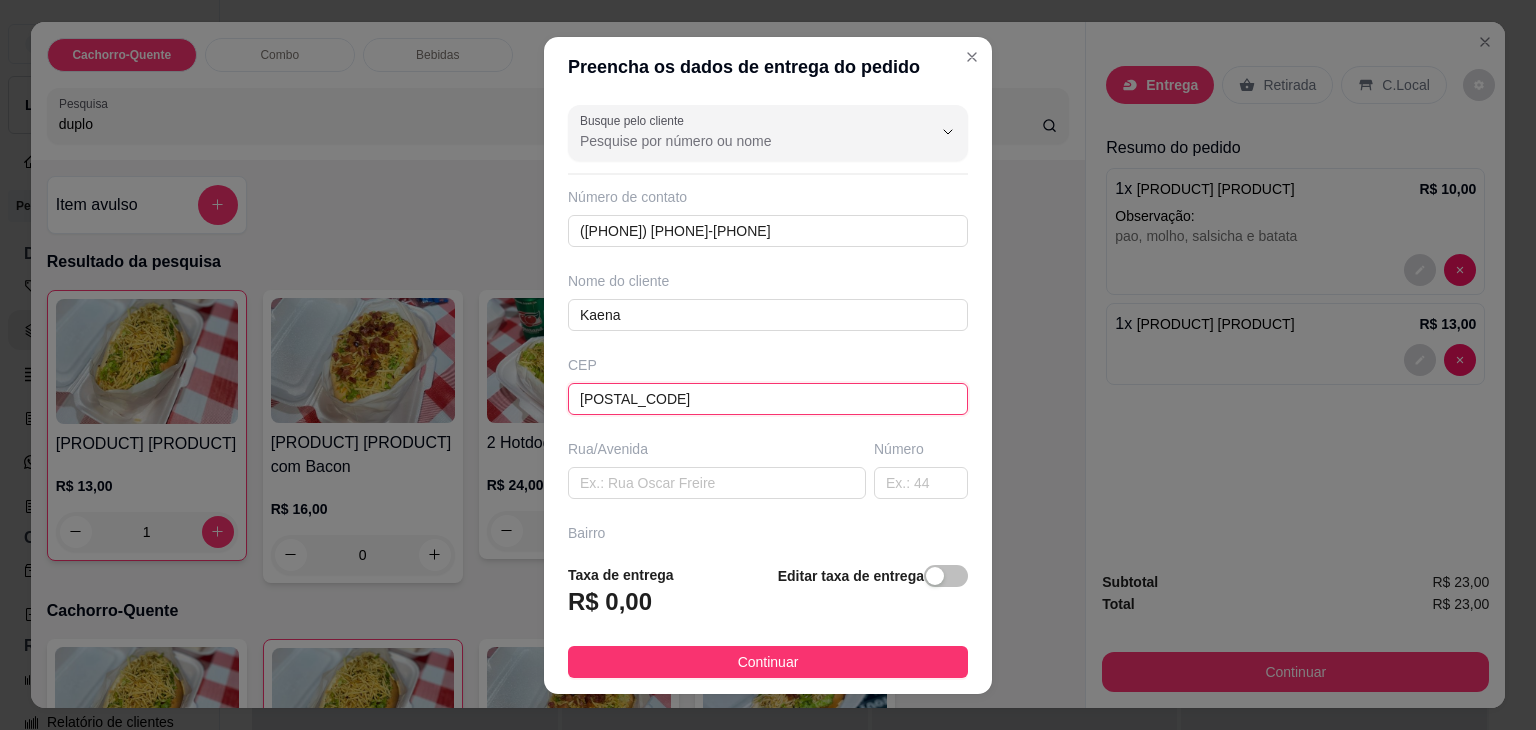 type on "79094140" 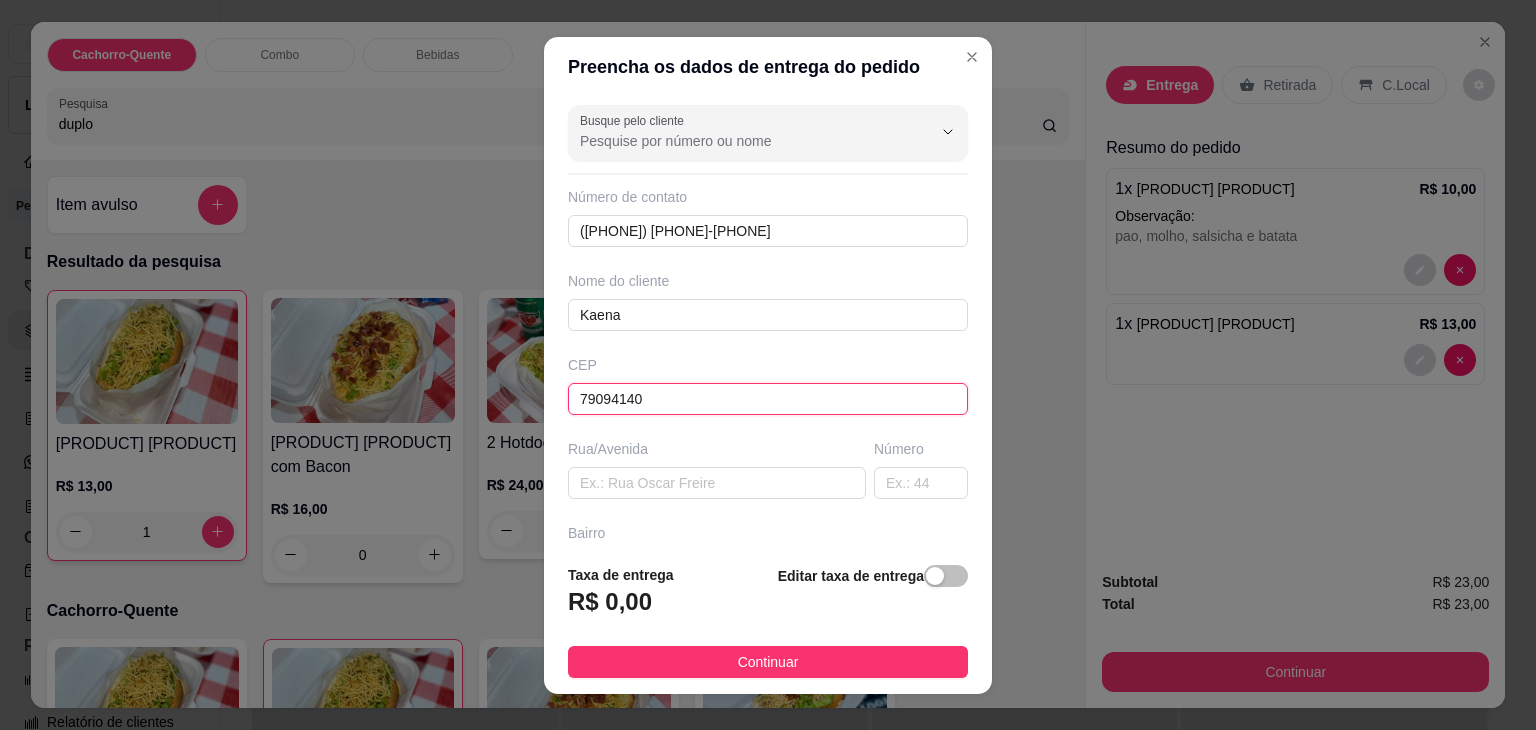 type on "Rua Maracantins" 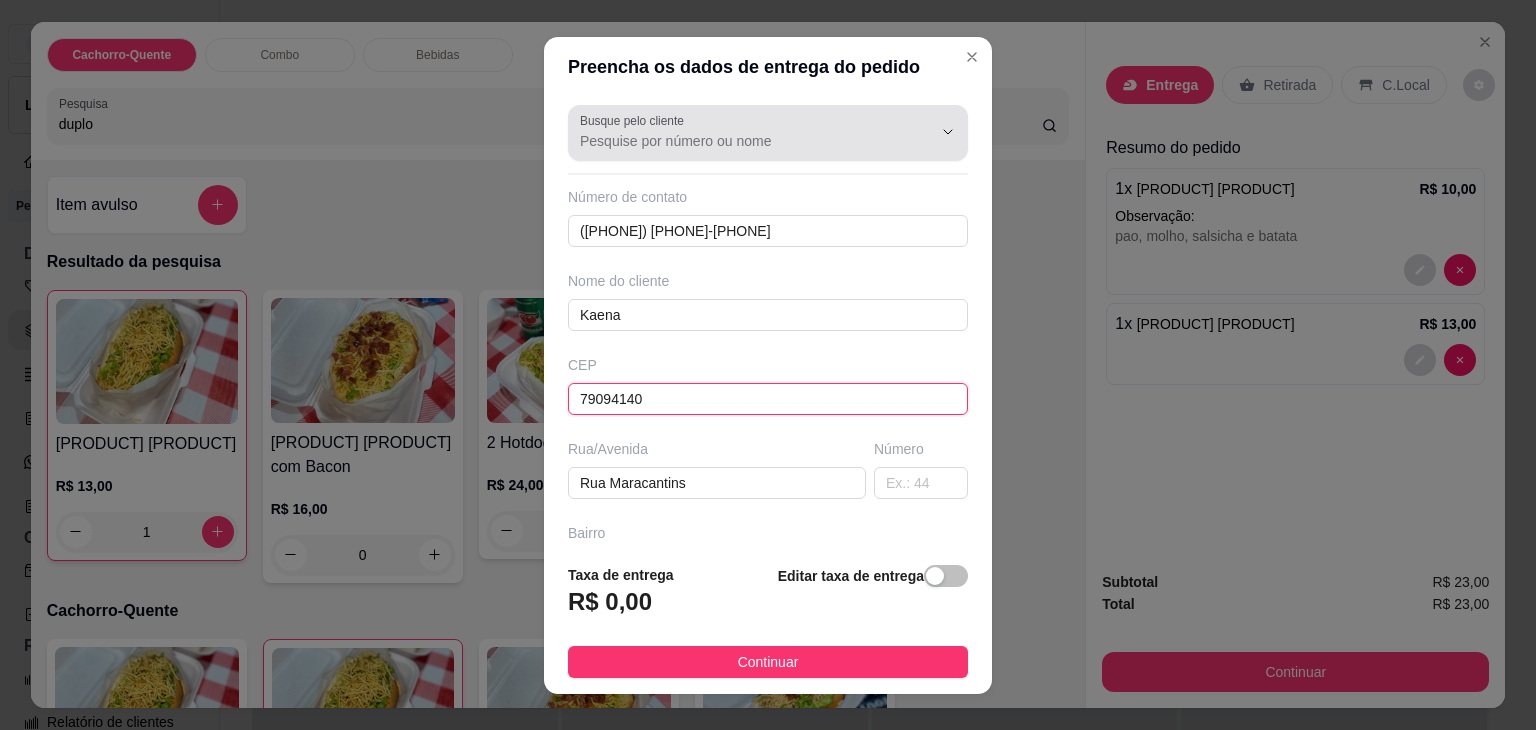type on "79094140" 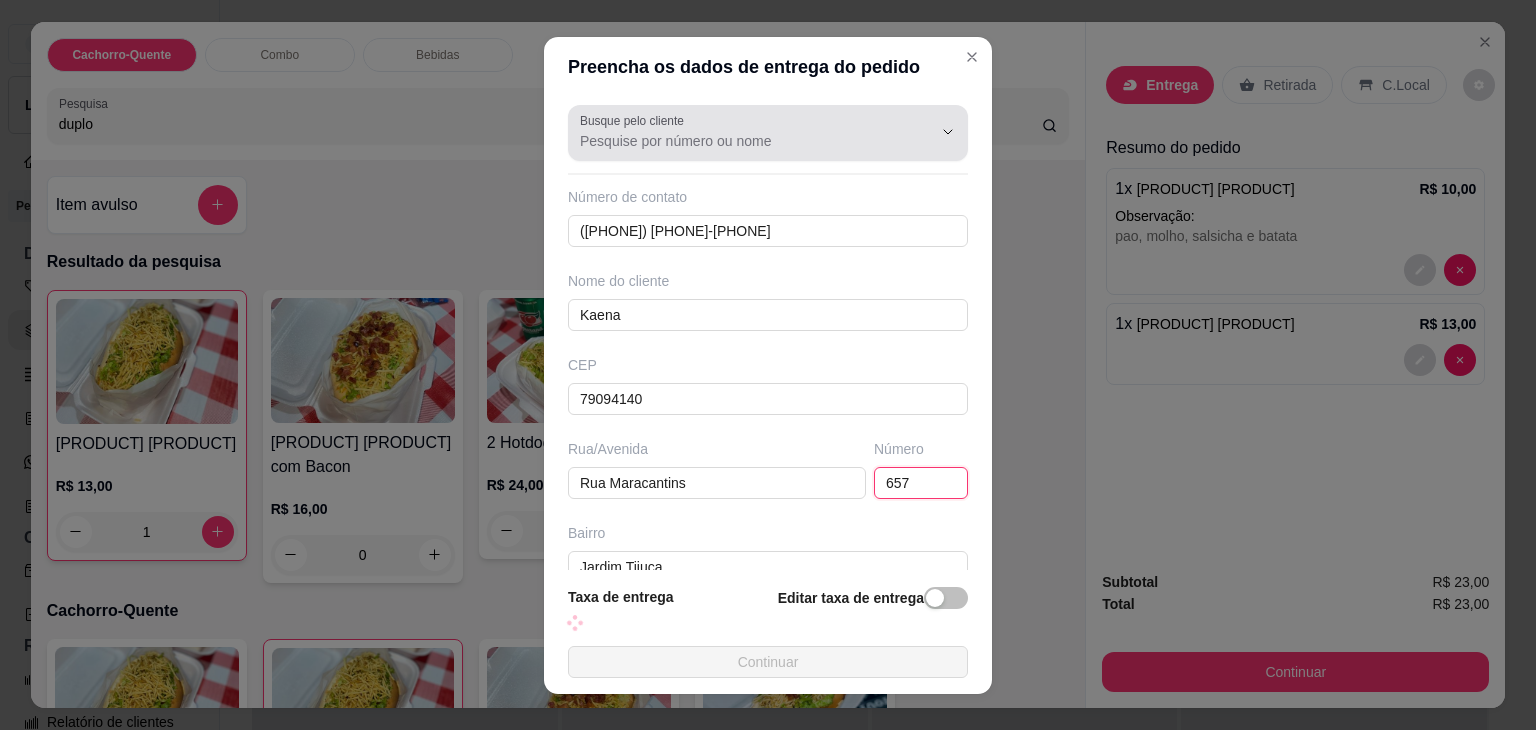 type on "657" 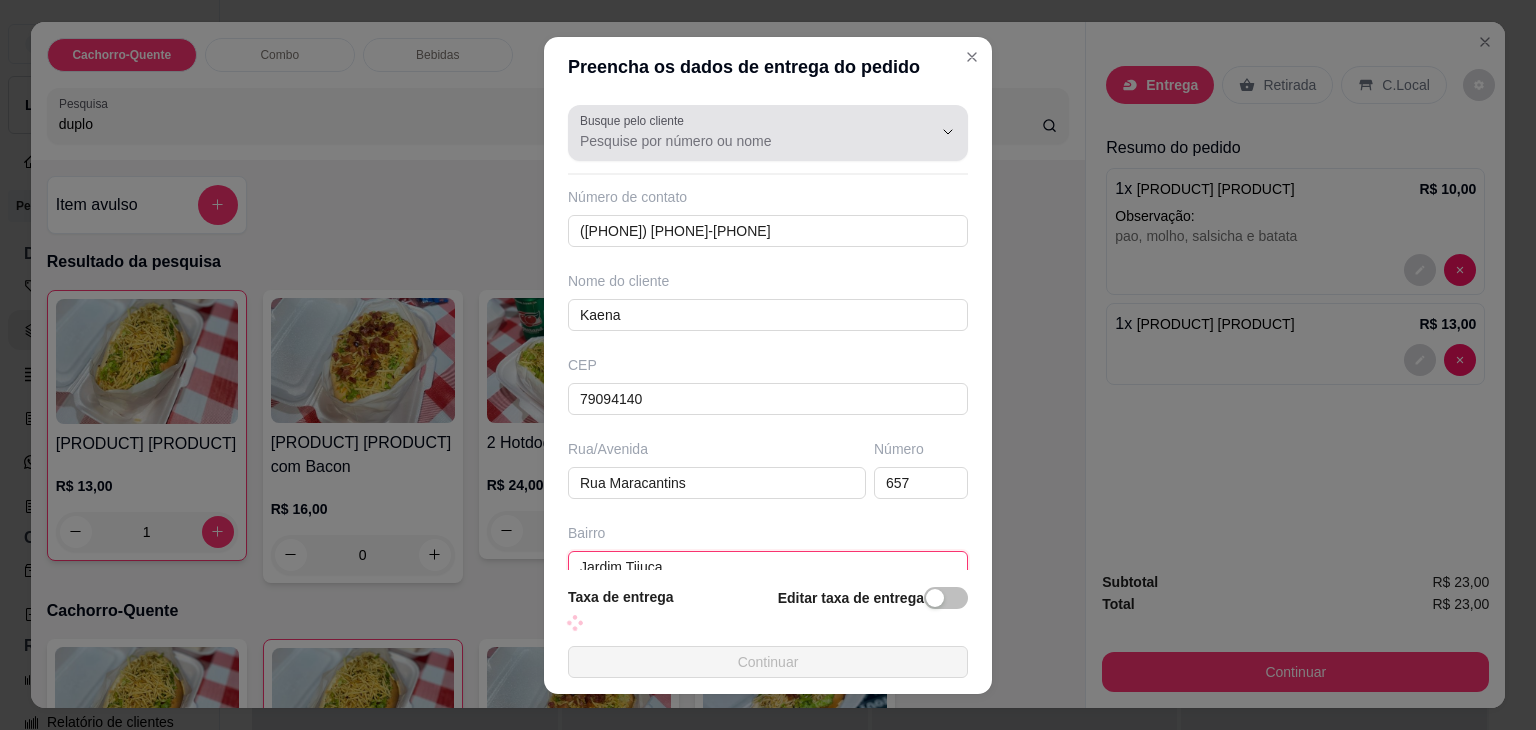 scroll, scrollTop: 274, scrollLeft: 0, axis: vertical 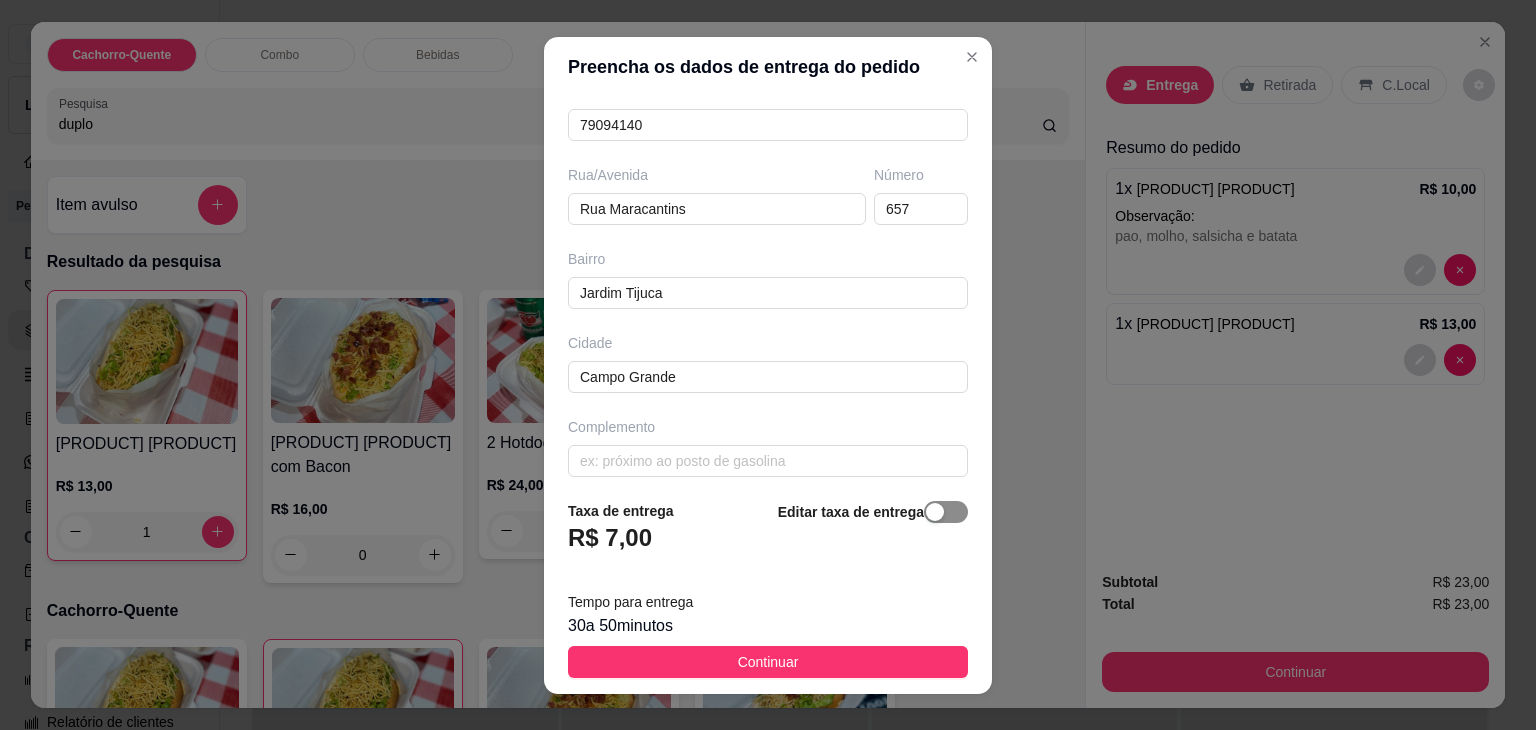 click at bounding box center (935, 512) 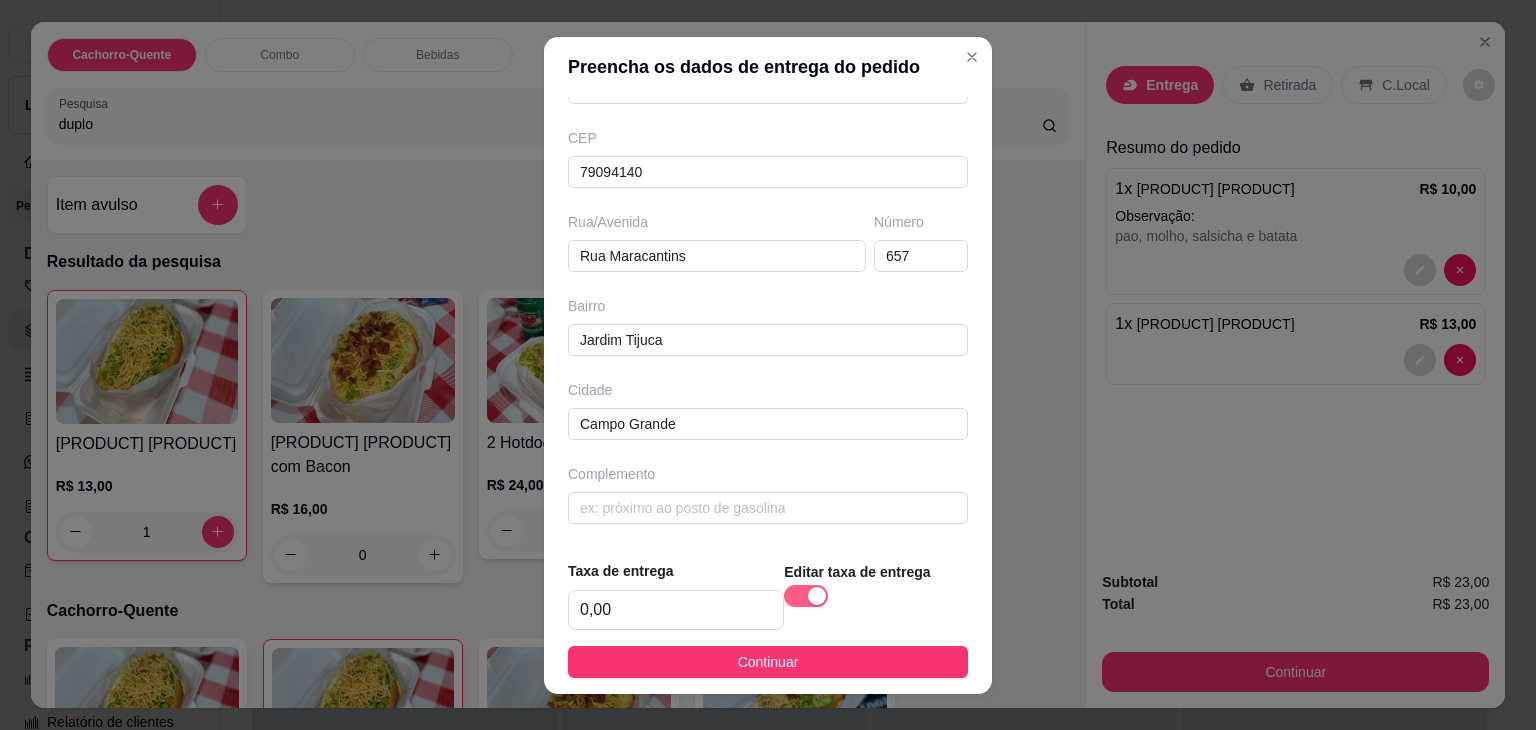 scroll, scrollTop: 224, scrollLeft: 0, axis: vertical 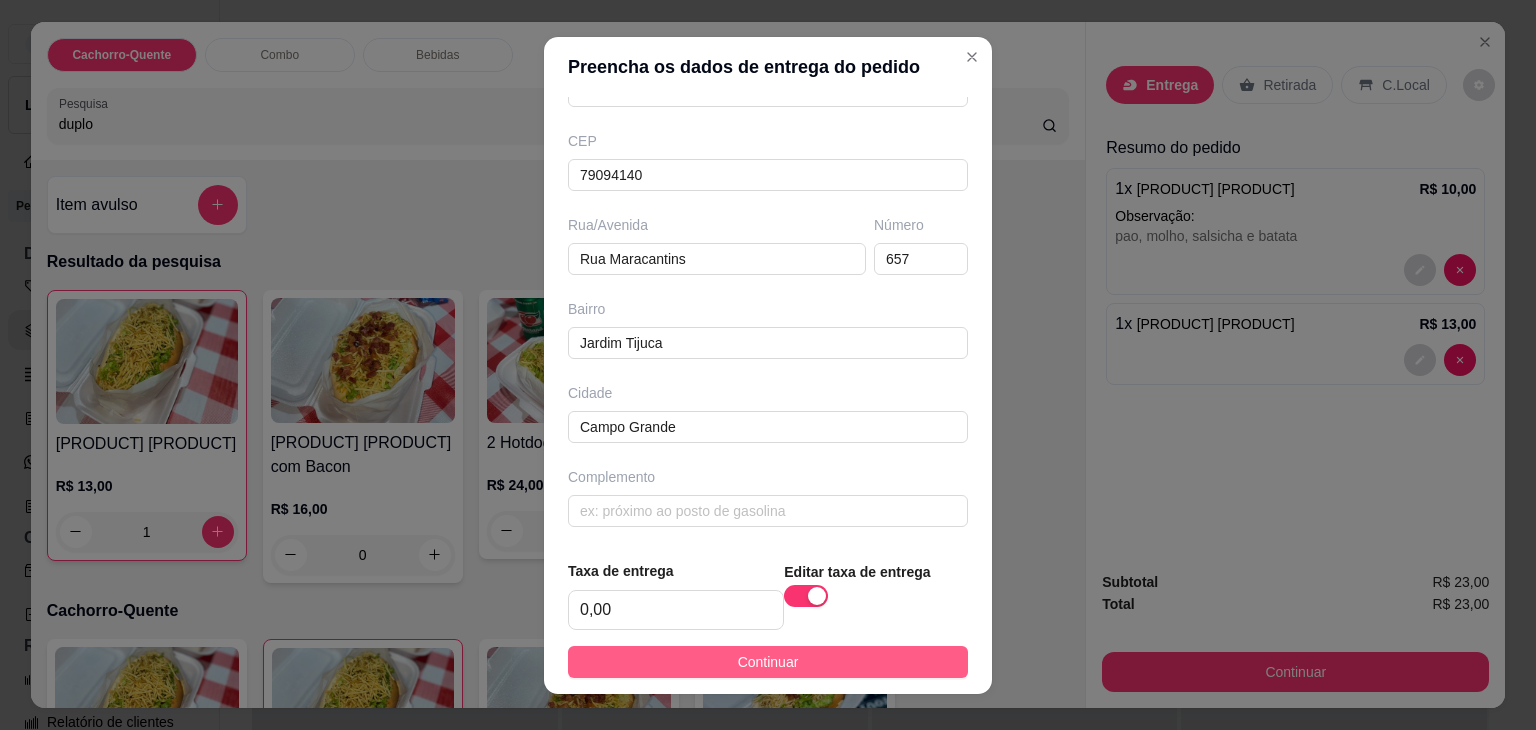 click on "Continuar" at bounding box center (768, 662) 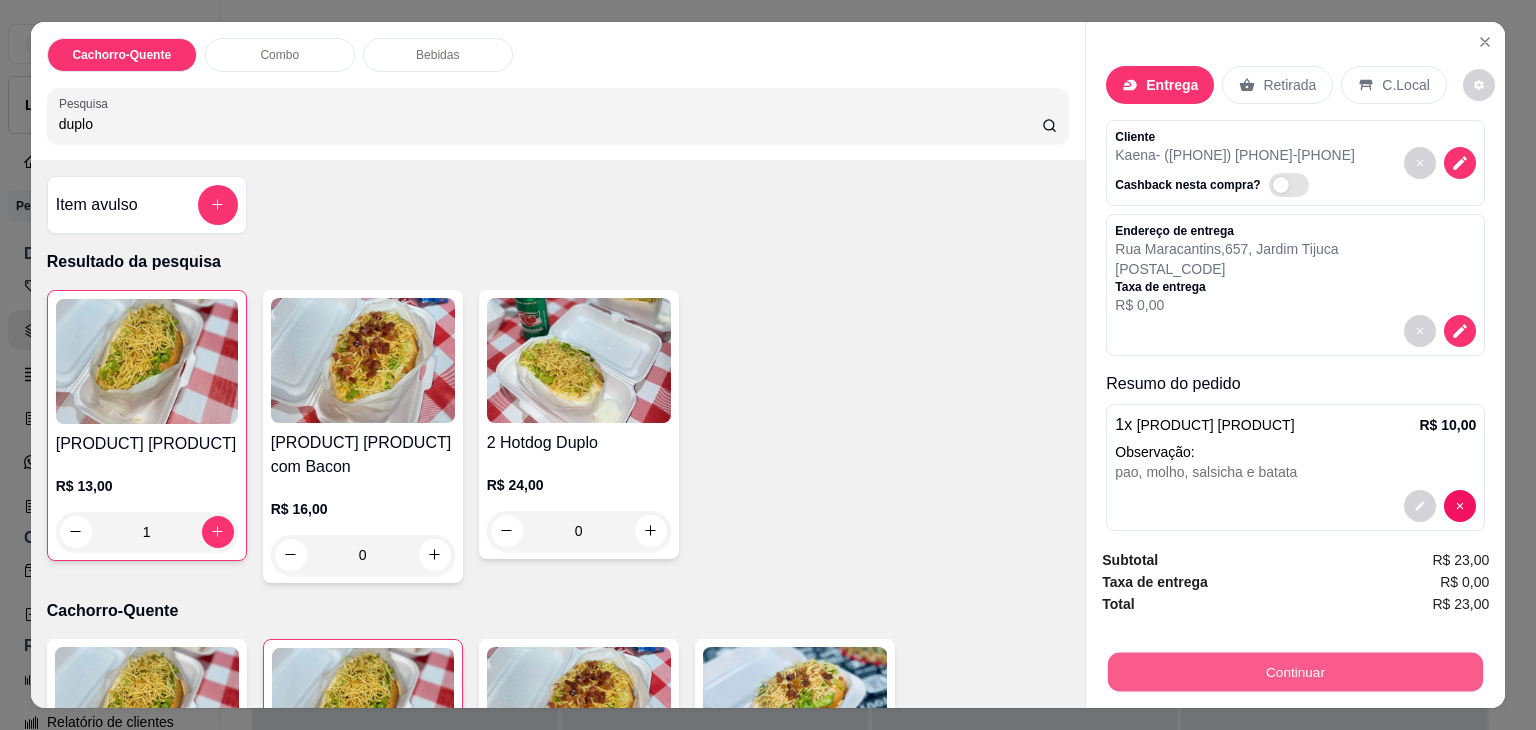 click on "Continuar" at bounding box center [1295, 672] 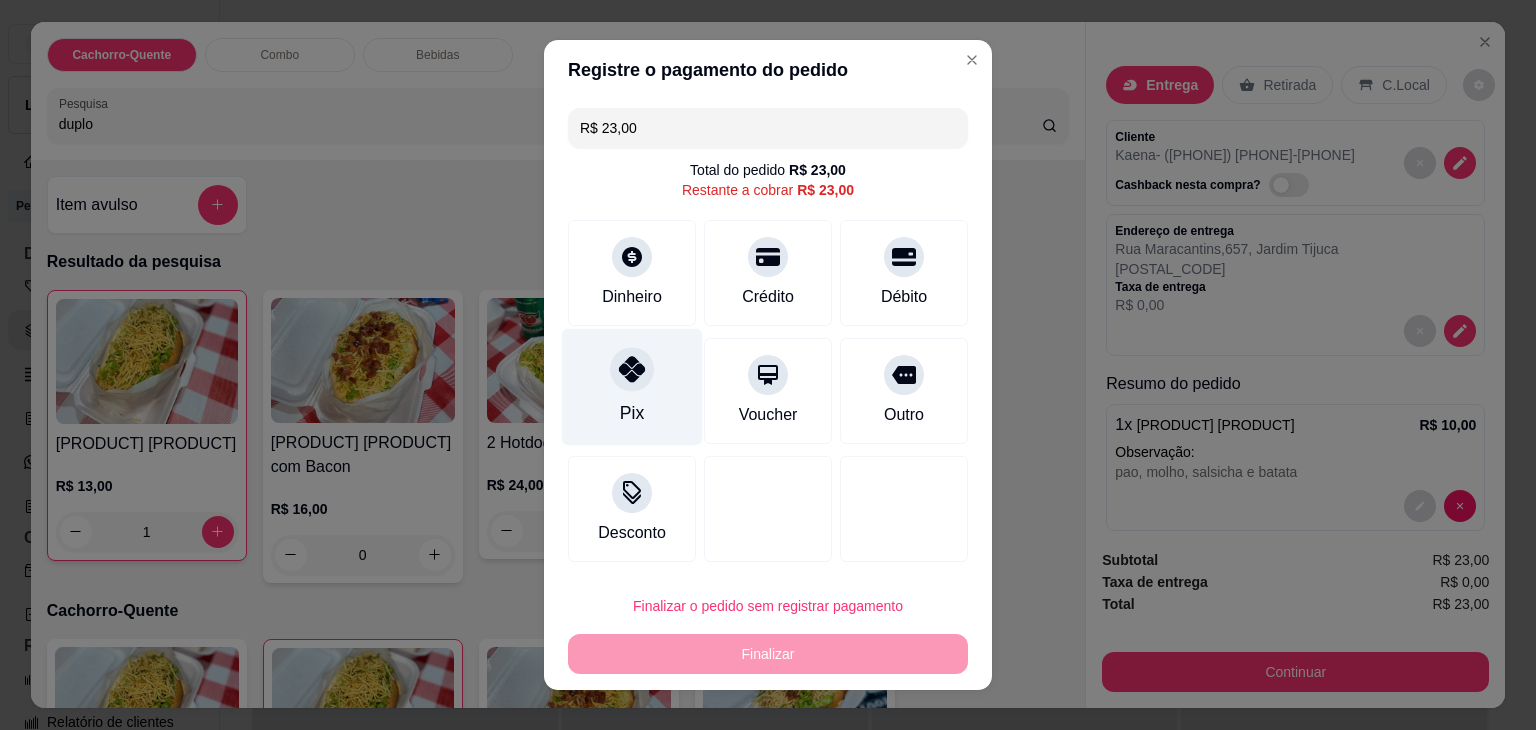 click on "Pix" at bounding box center [632, 387] 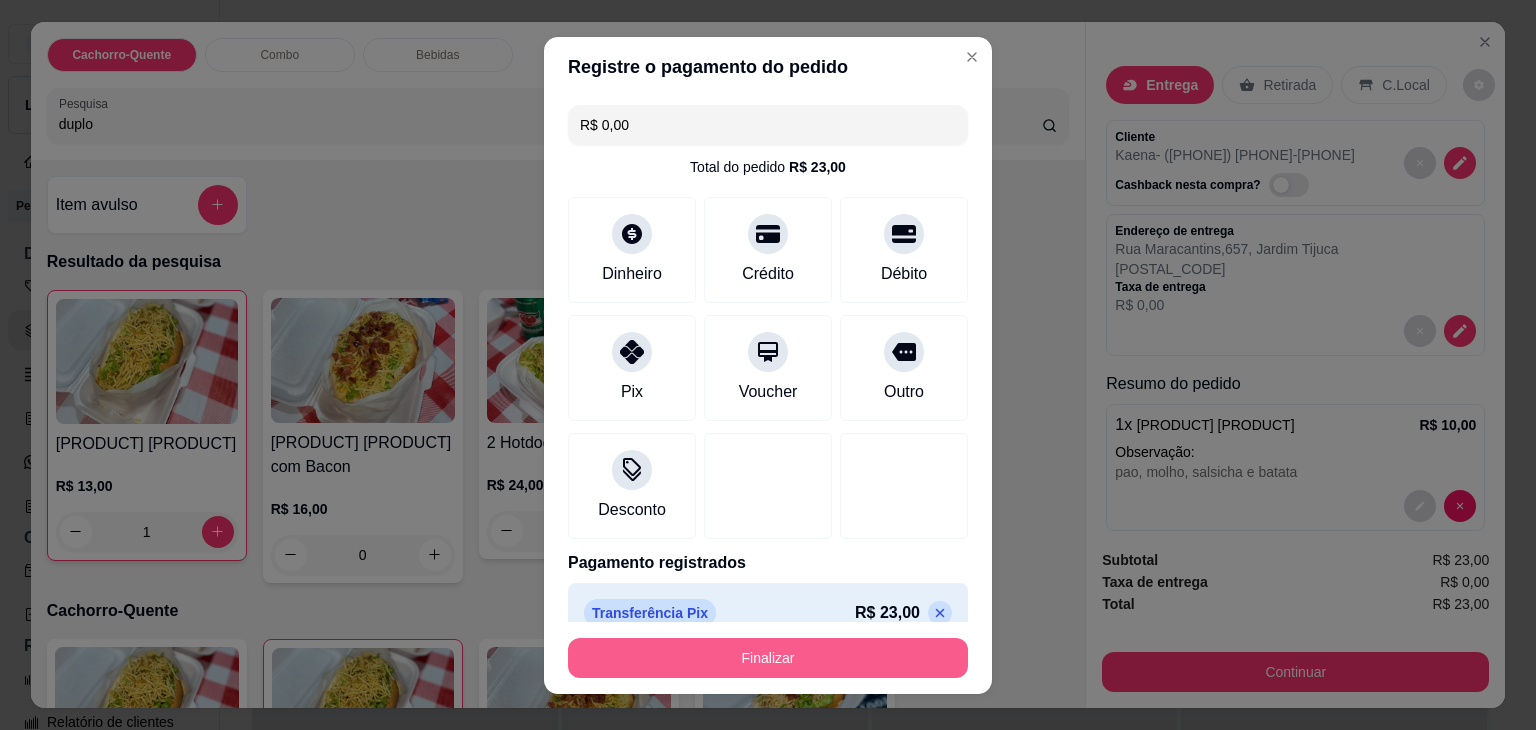 click on "Finalizar" at bounding box center (768, 658) 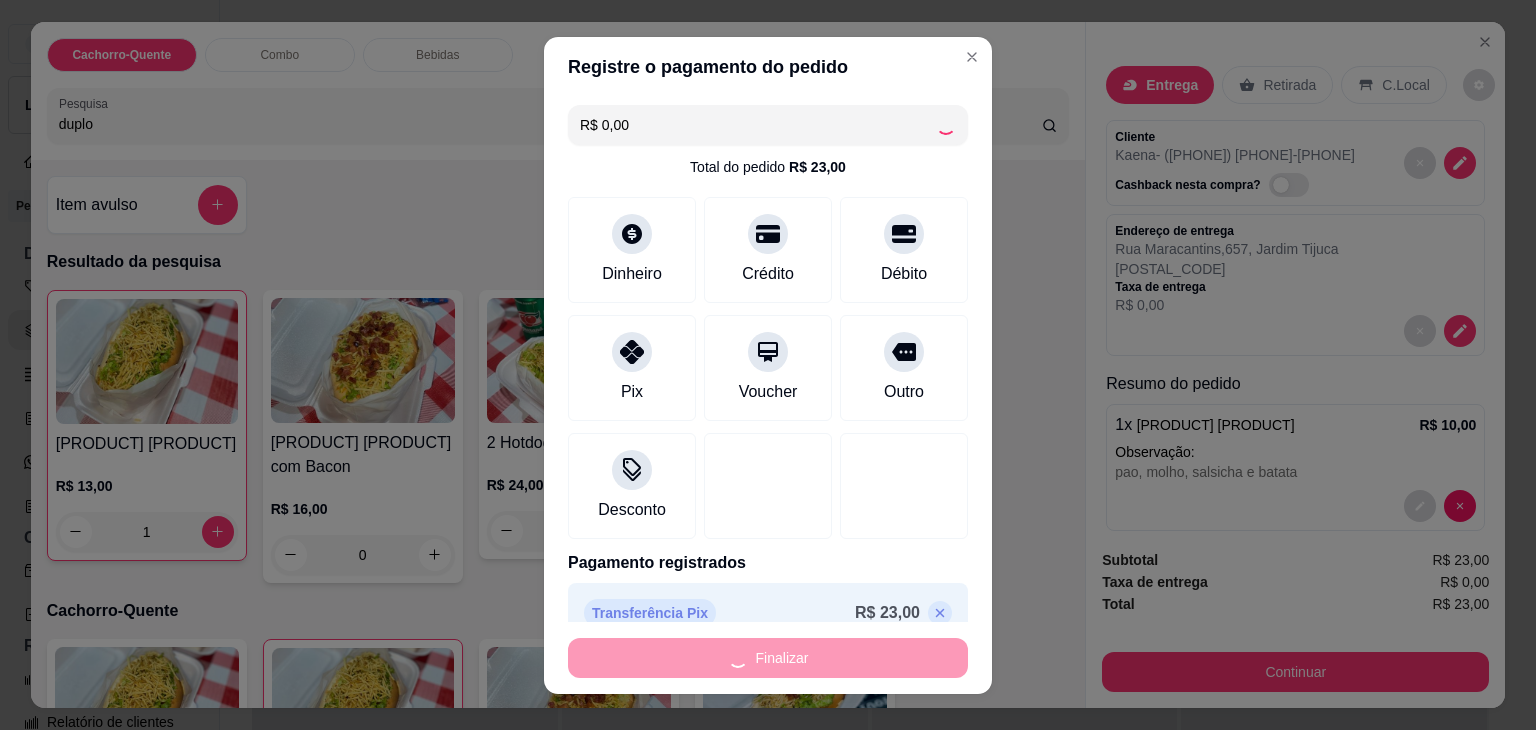 type on "0" 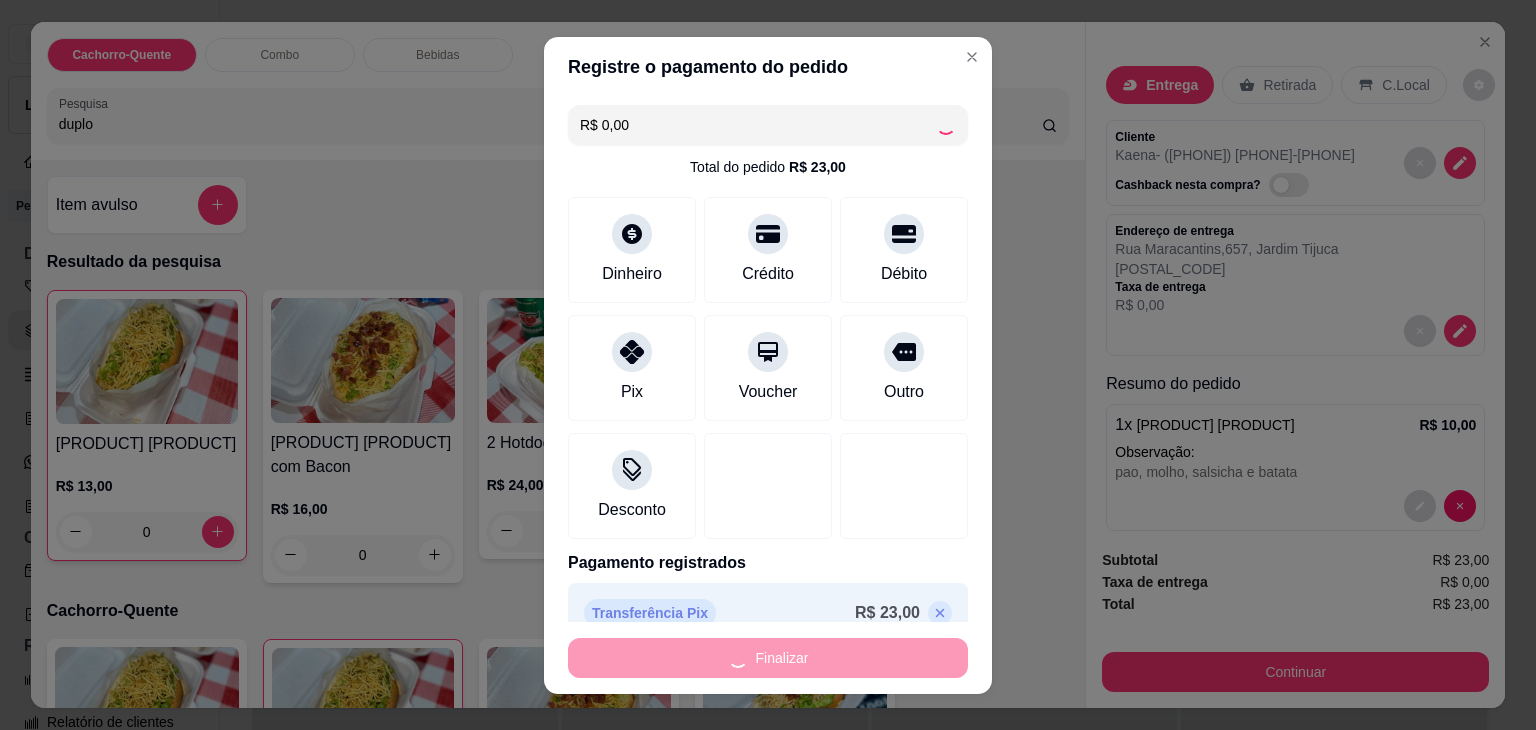 type on "-R$ 23,00" 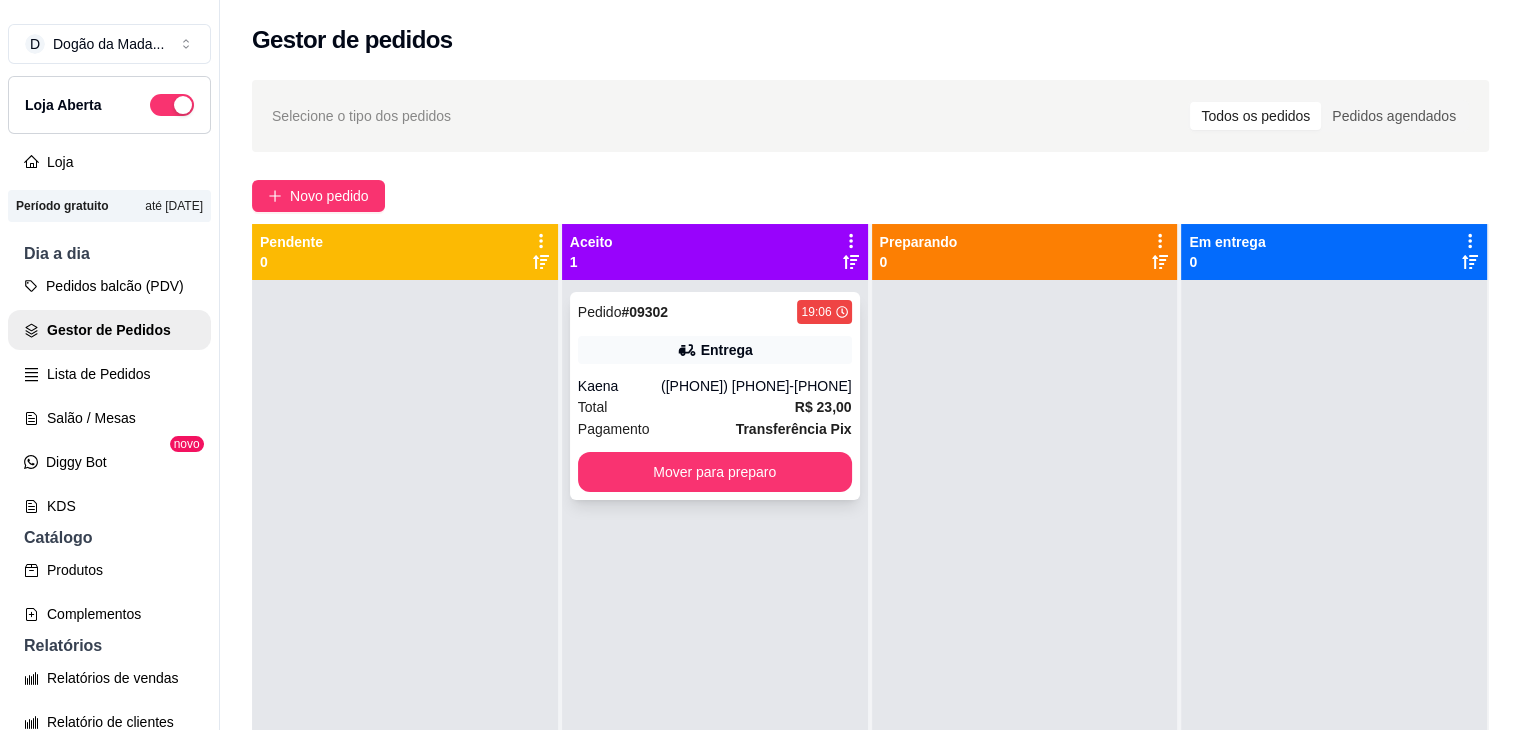 click on "Mover para preparo" at bounding box center [715, 472] 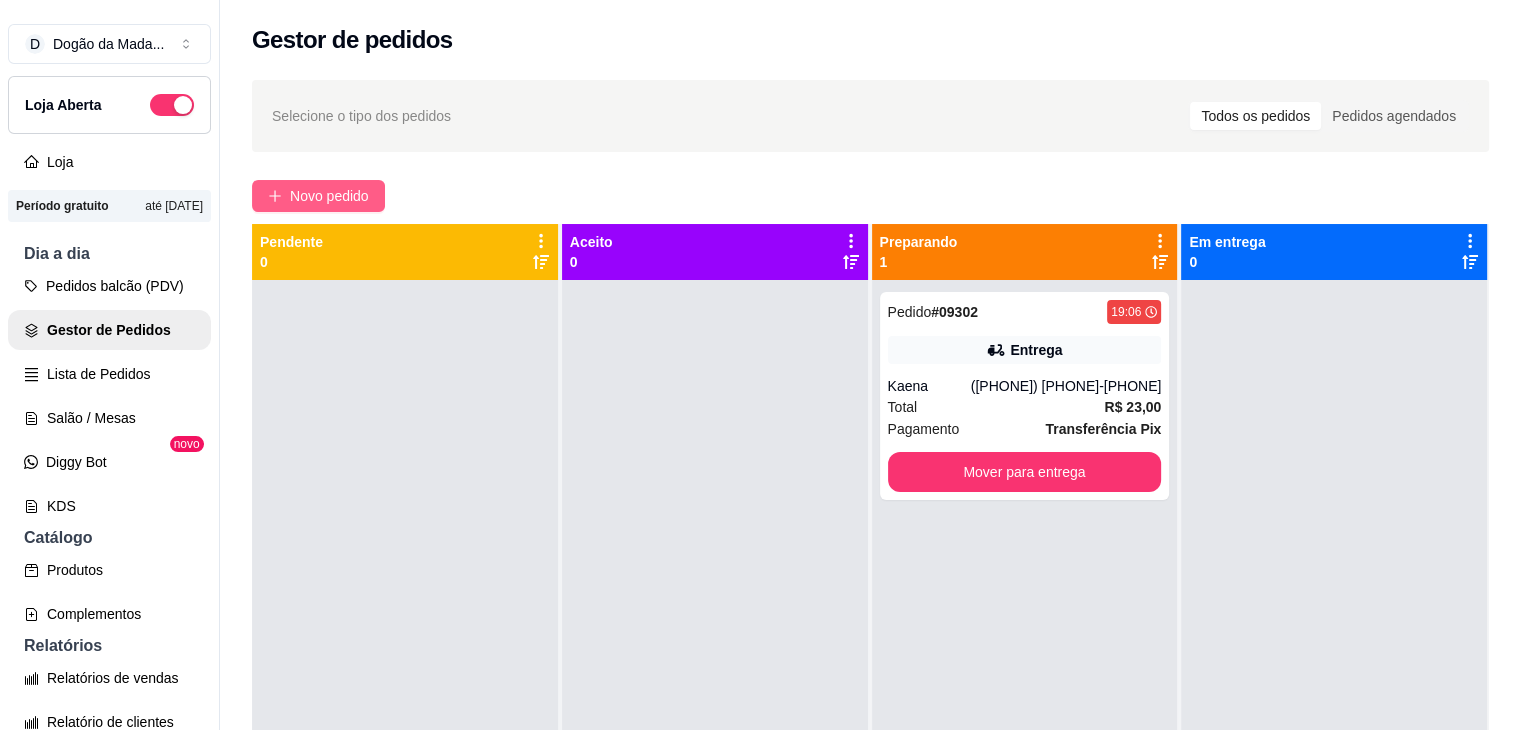 click on "Novo pedido" at bounding box center (329, 196) 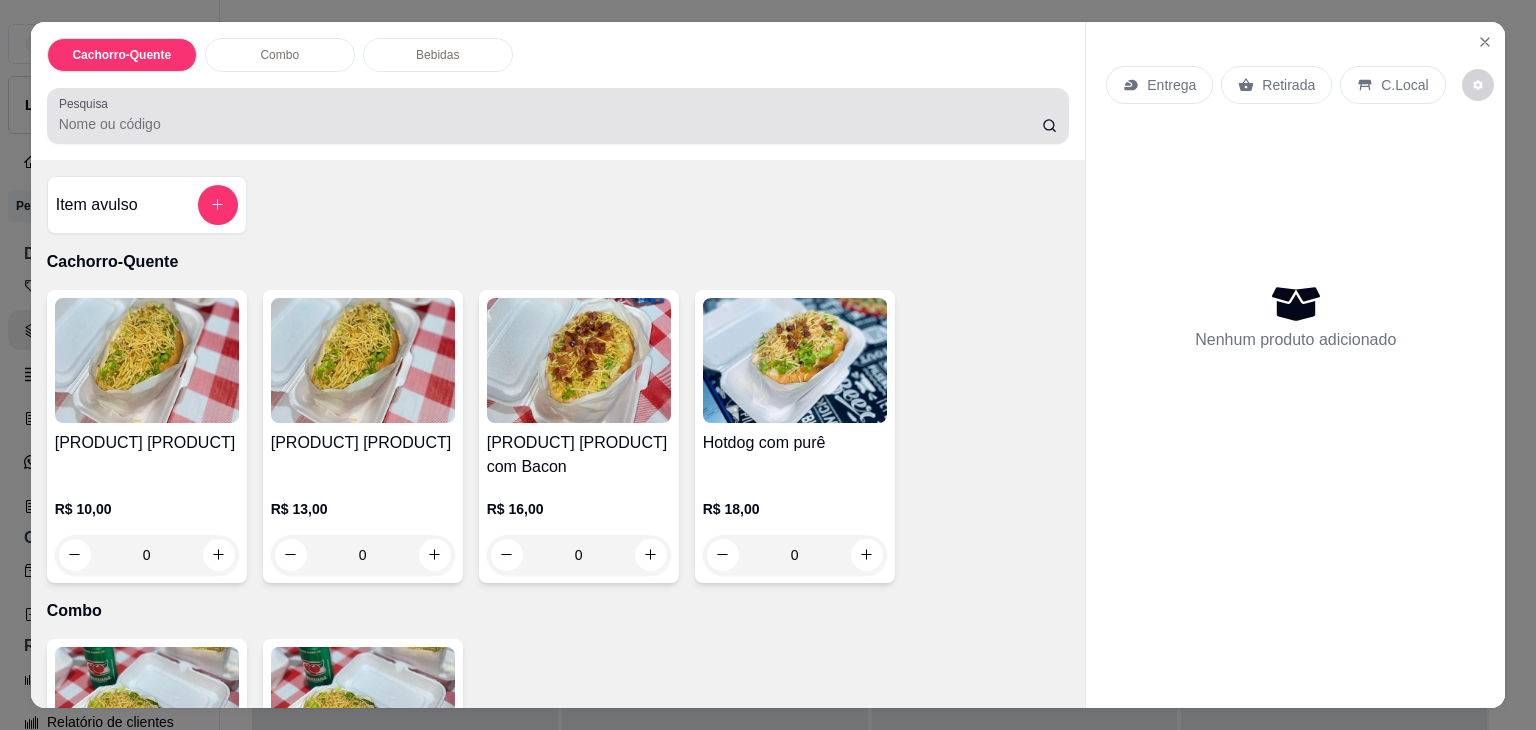 click on "Pesquisa" at bounding box center [550, 124] 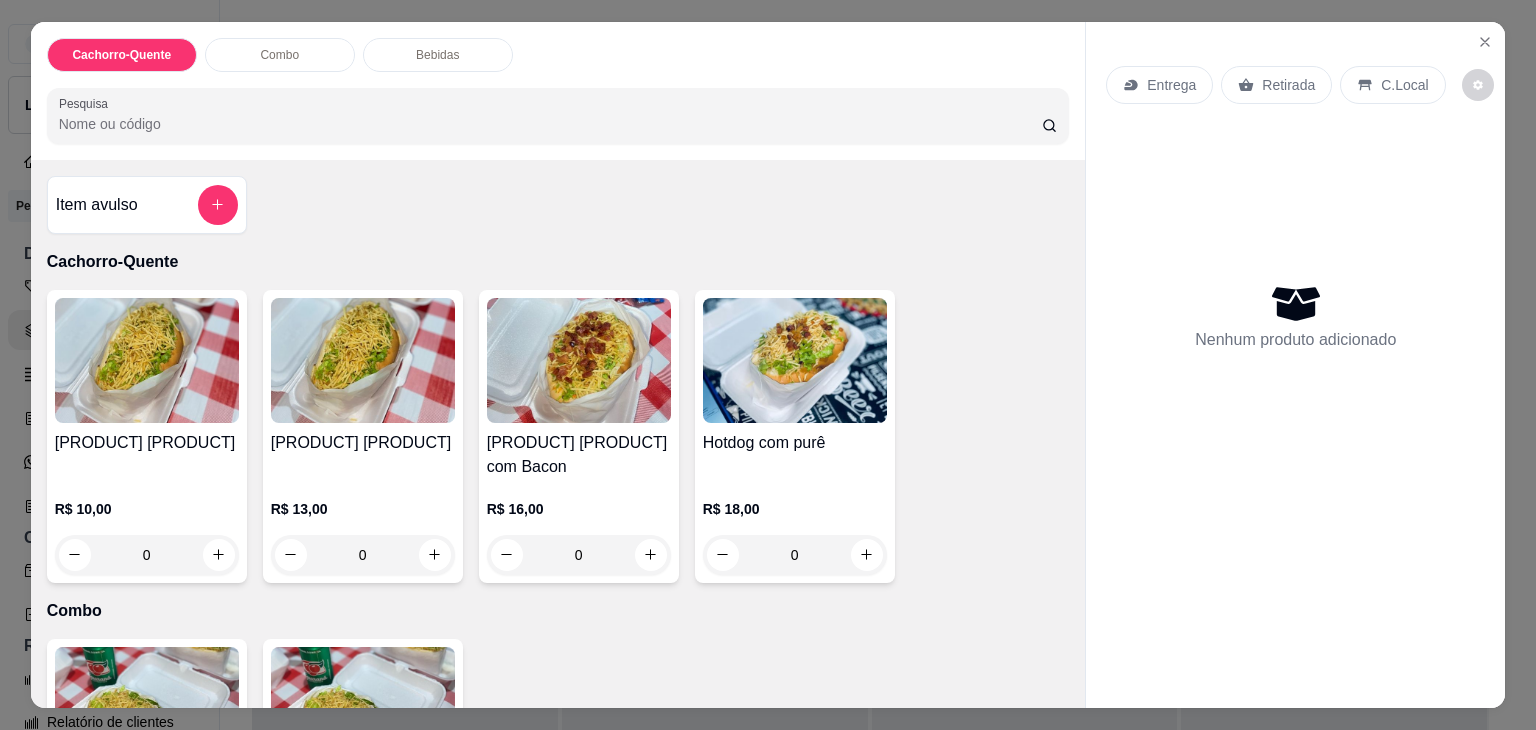 click 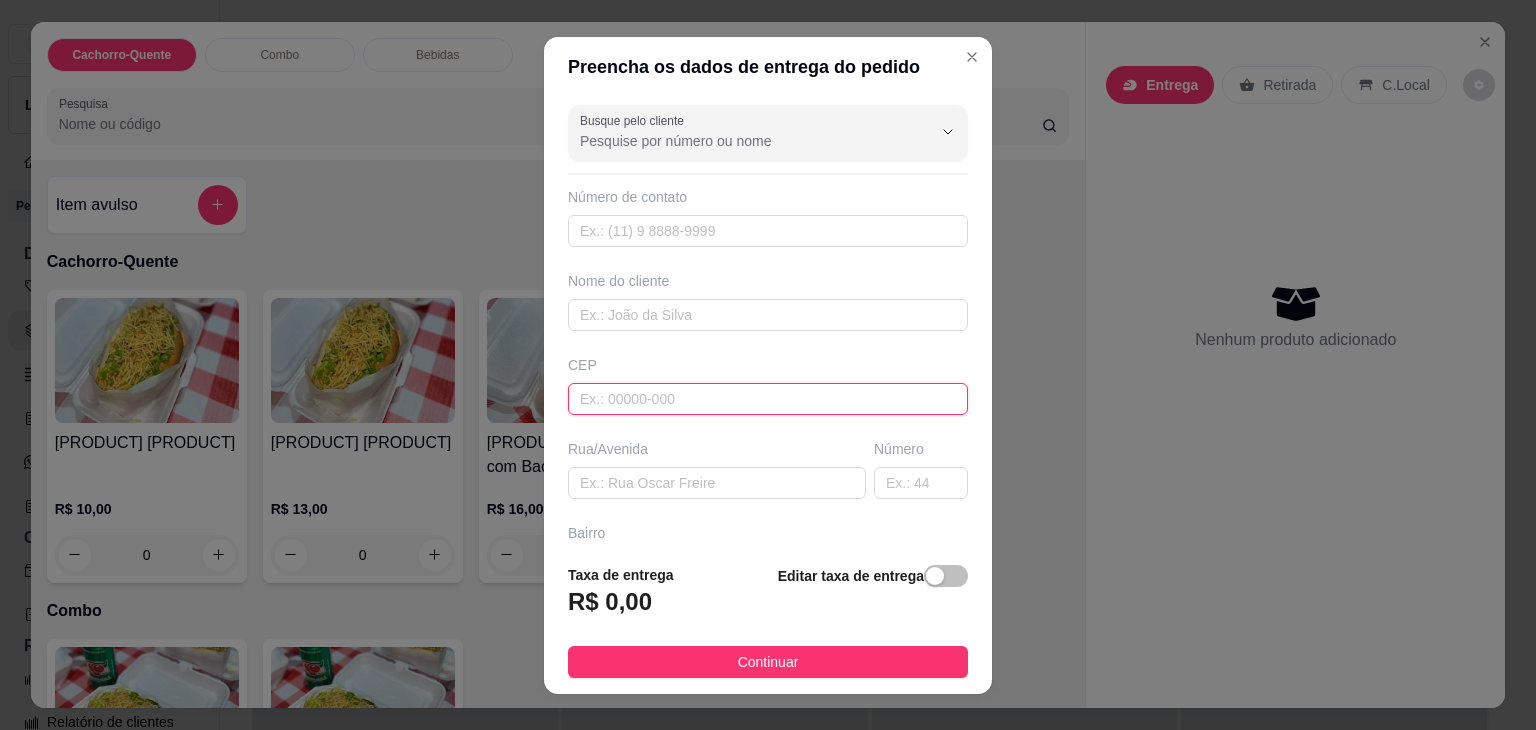 click at bounding box center [768, 399] 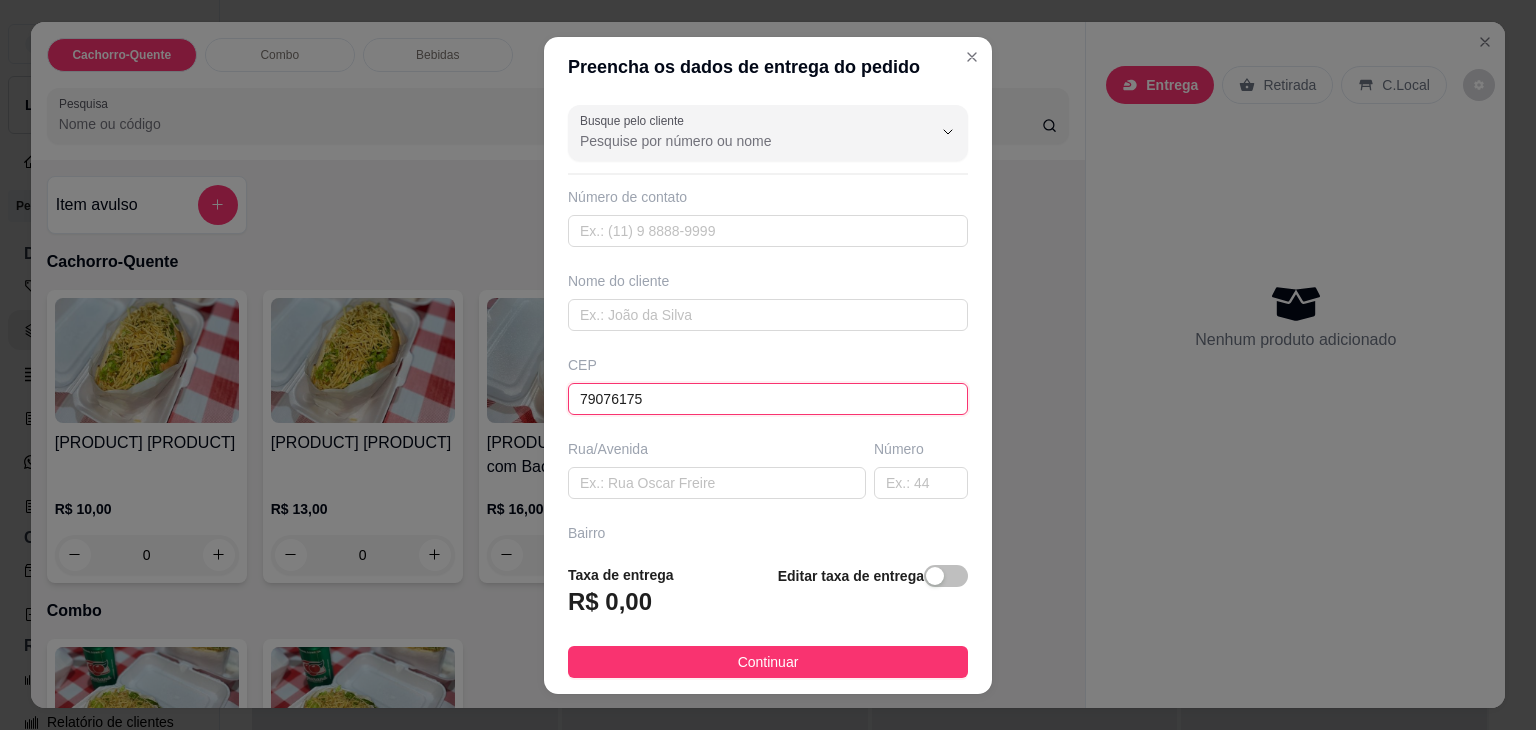 type on "79076175" 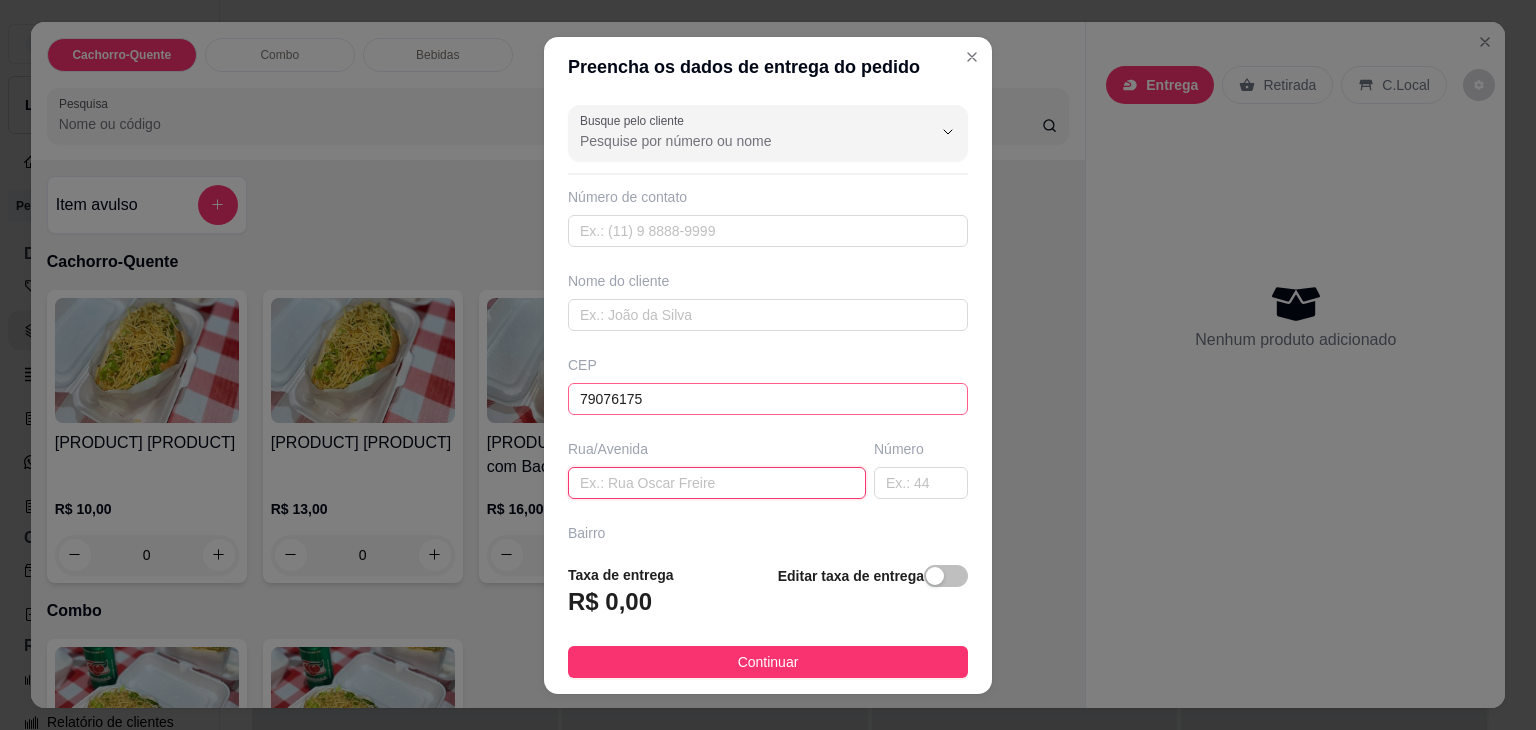 type on "Rua Bela" 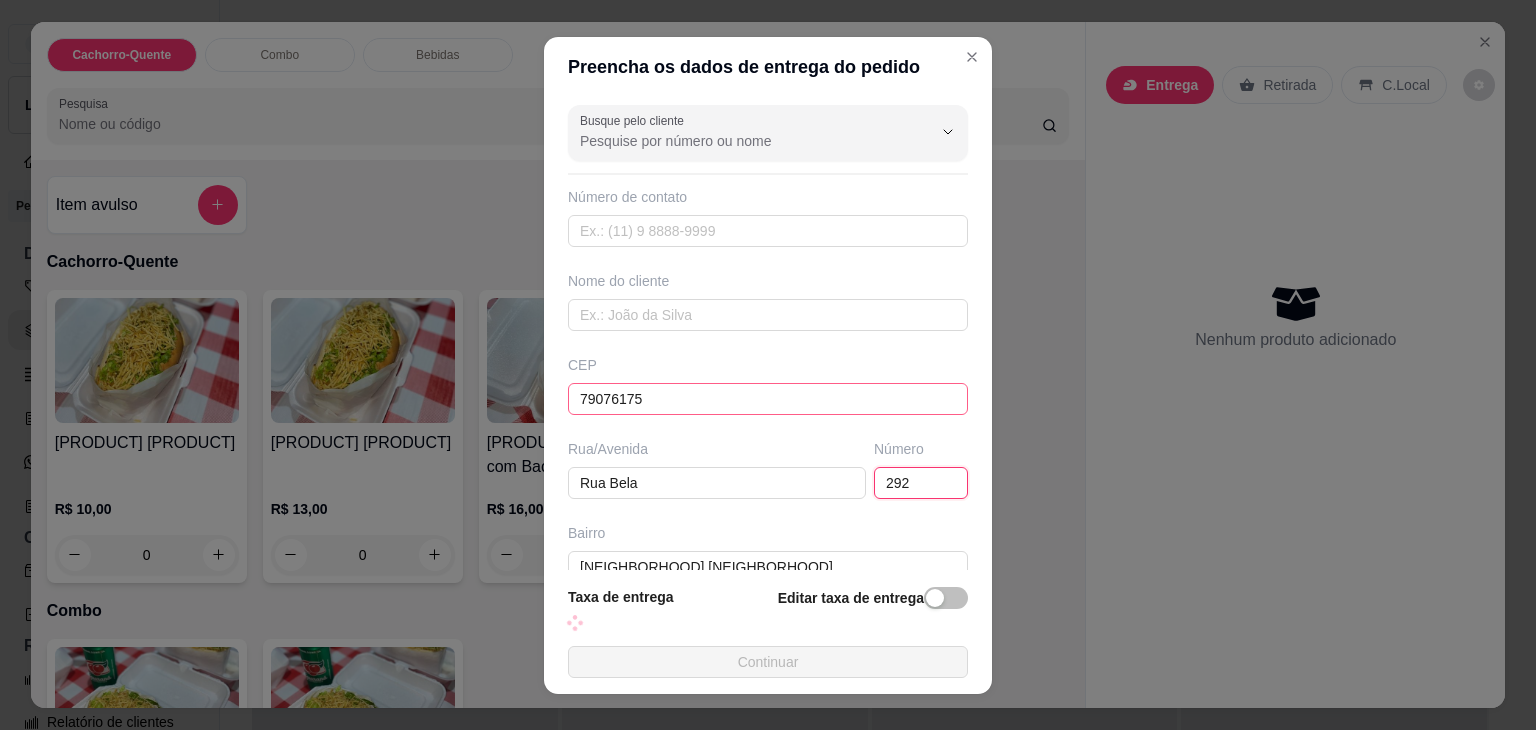 type on "292" 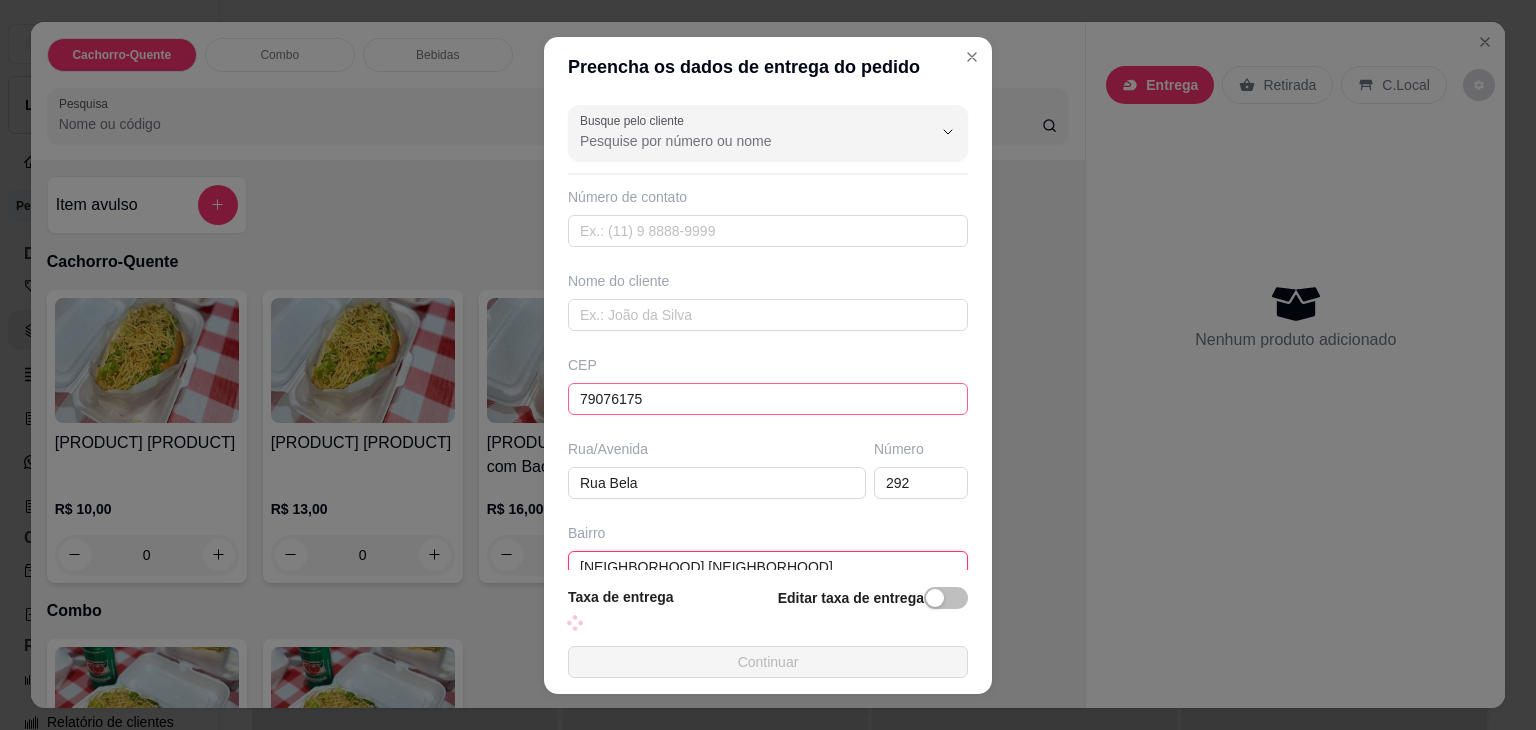 scroll, scrollTop: 11, scrollLeft: 0, axis: vertical 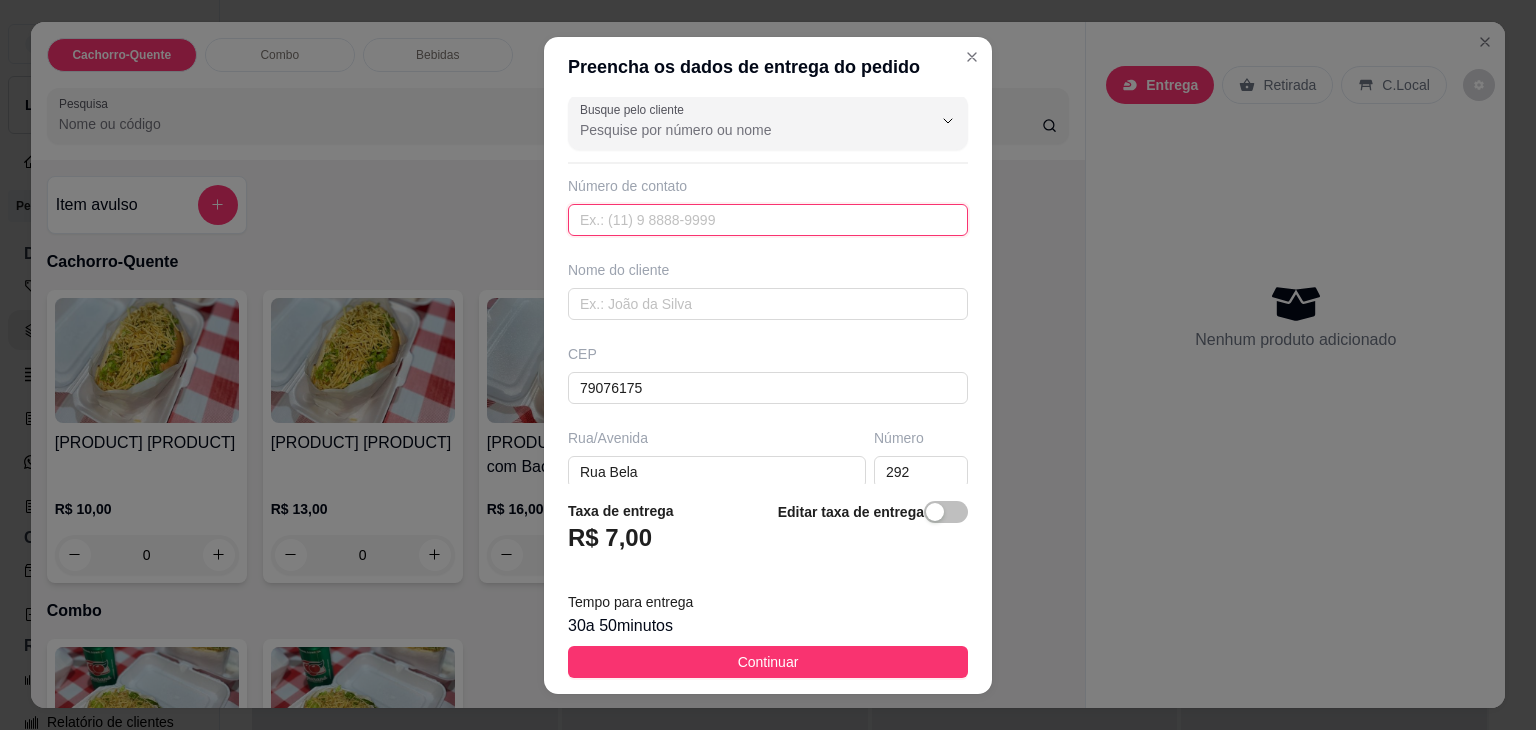 click at bounding box center [768, 220] 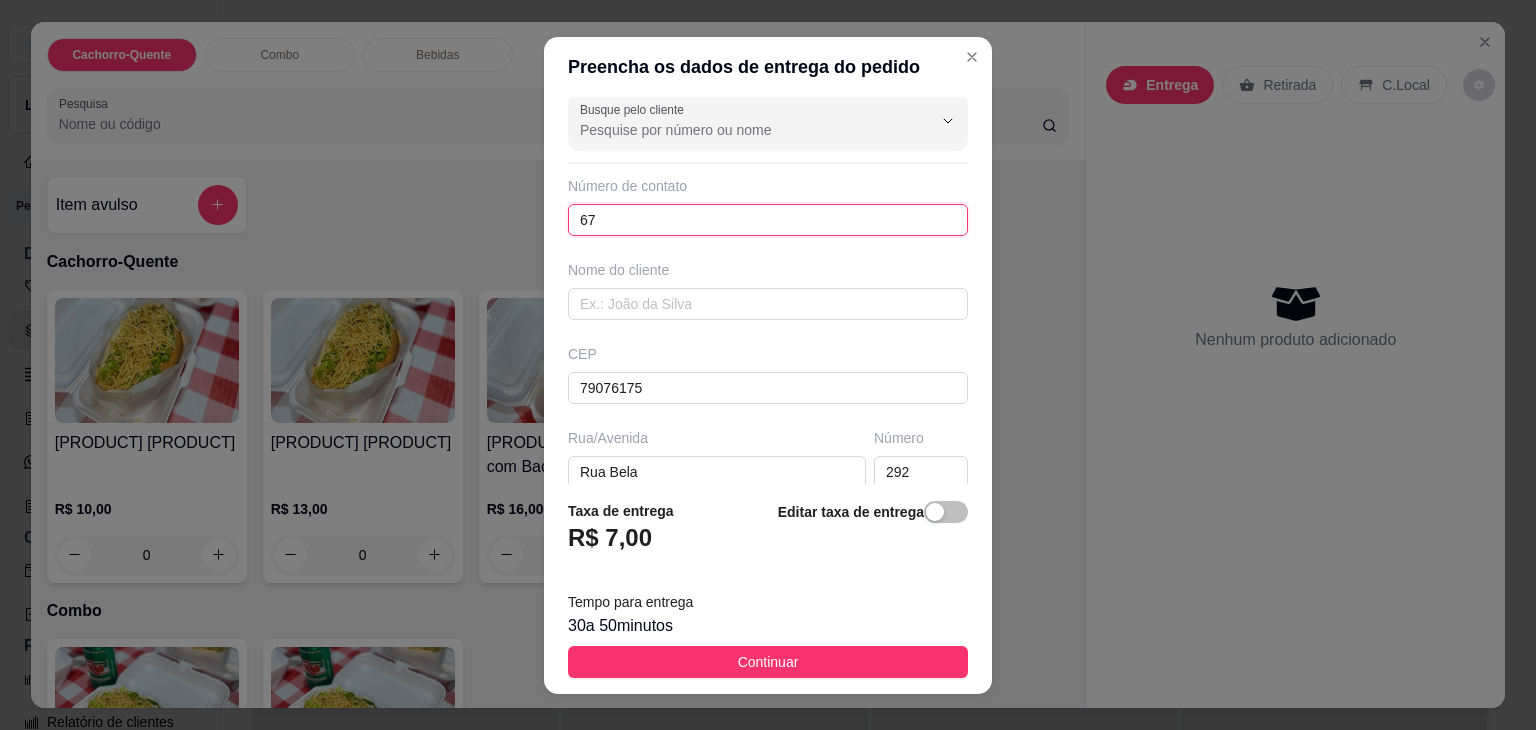 type on "6" 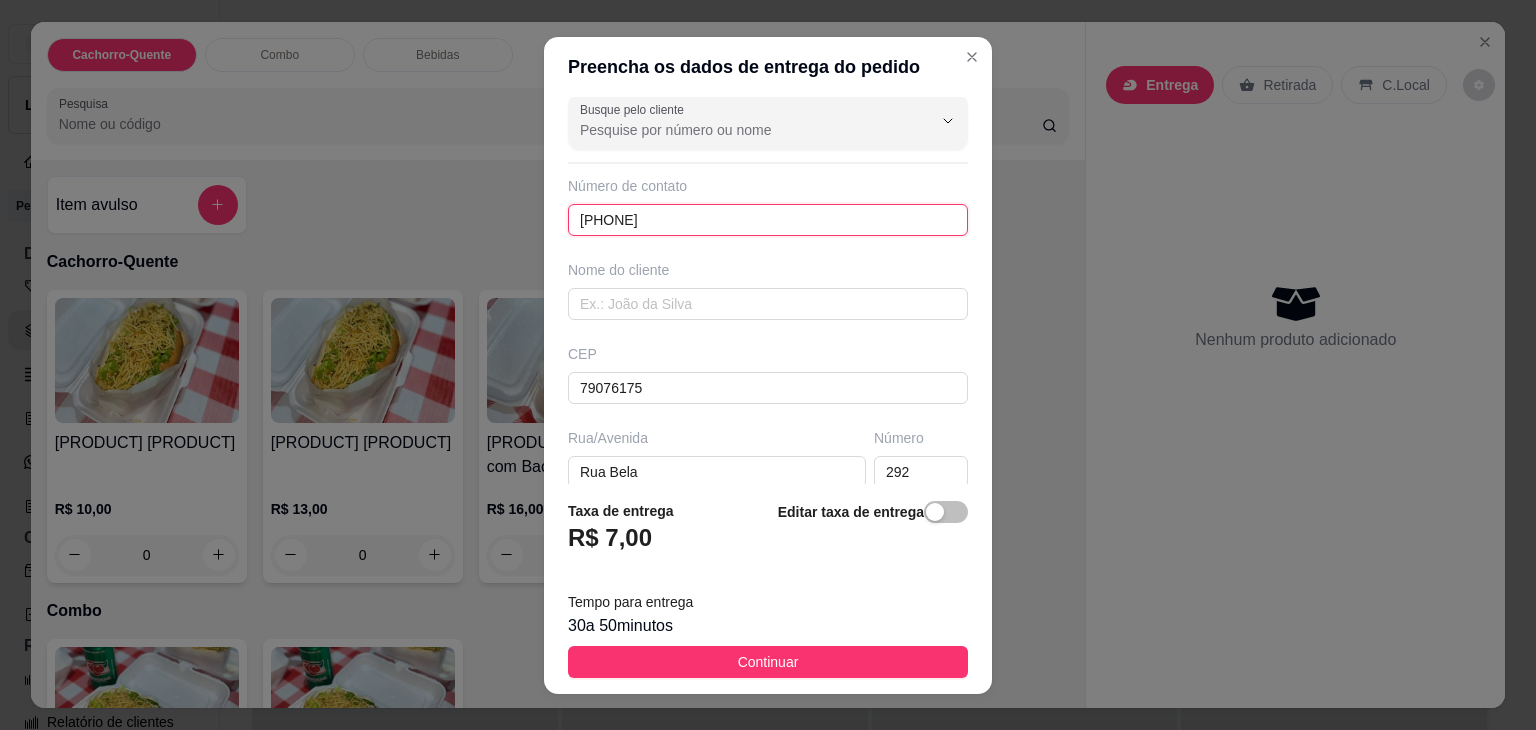 type on "[PHONE]" 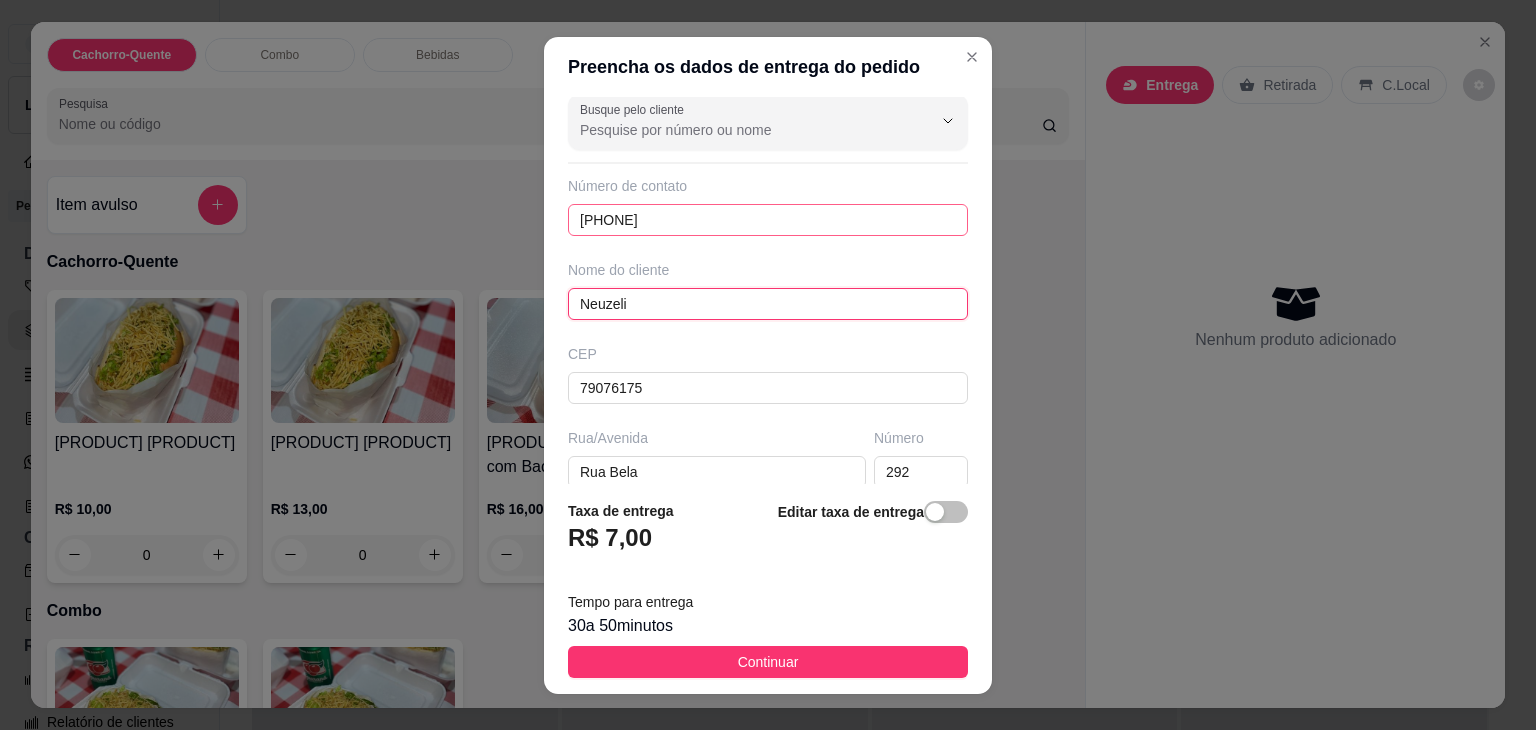 type on "Neuzeli" 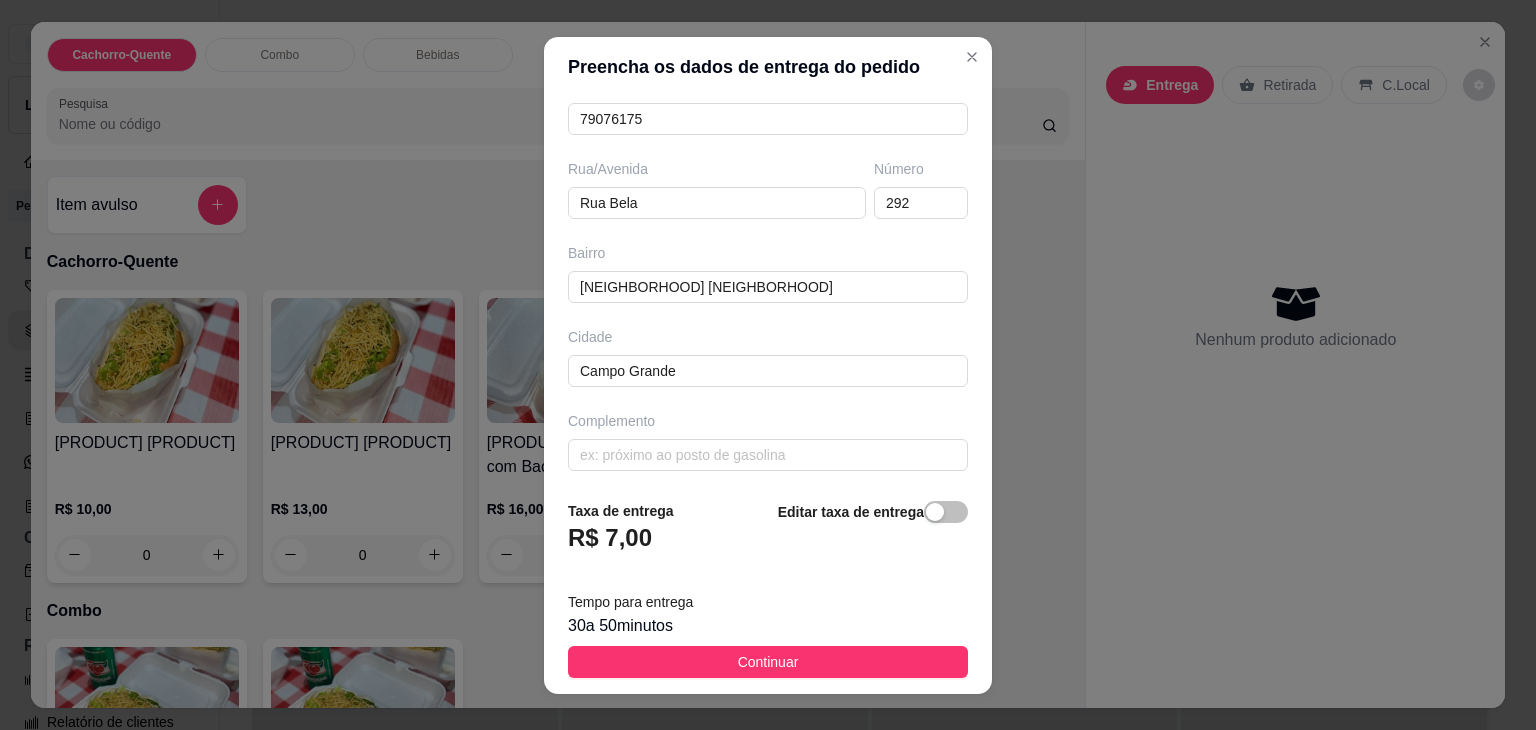 scroll, scrollTop: 284, scrollLeft: 0, axis: vertical 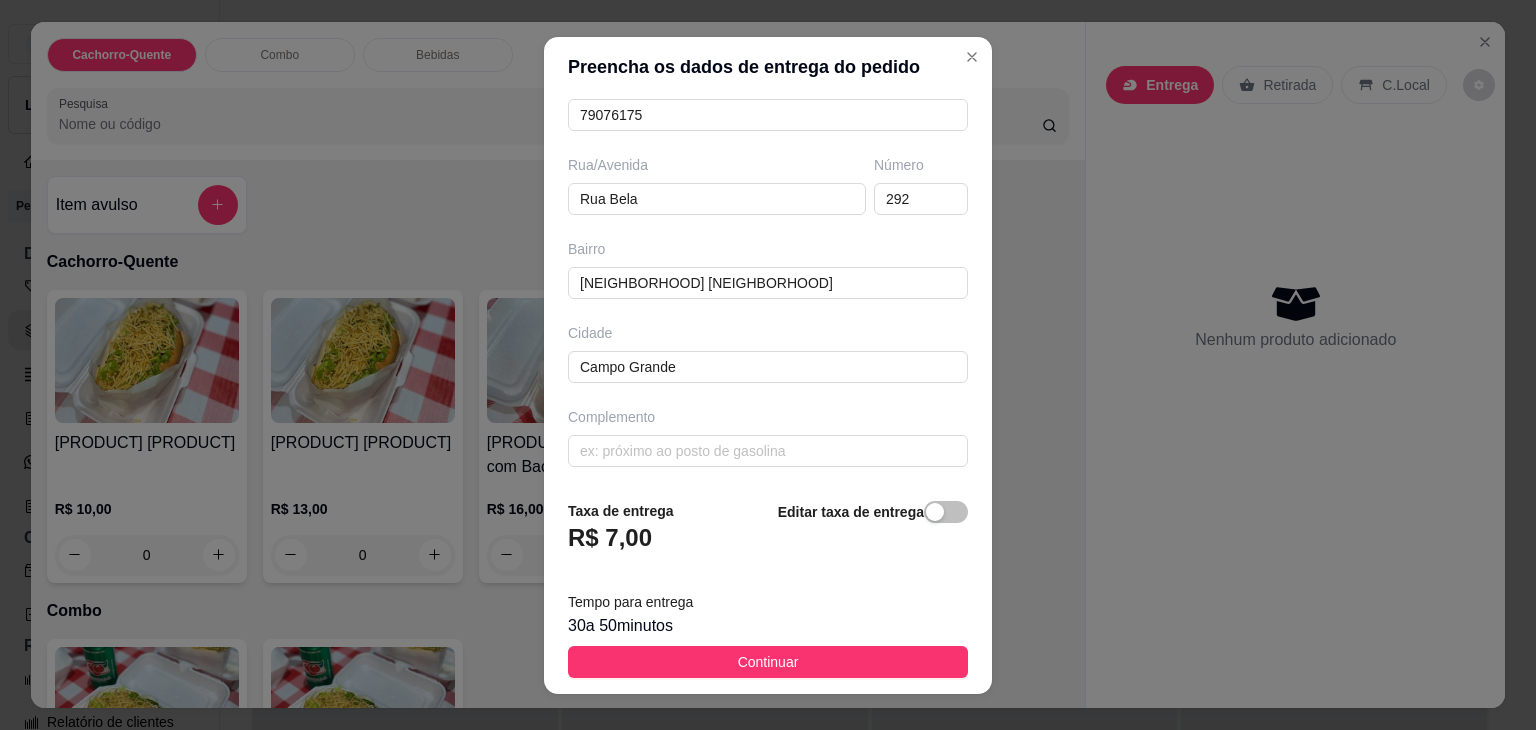 click on "Taxa de entrega R$ 7,00 Editar taxa de entrega  Tempo para entrega  30  a   50  minutos Continuar" at bounding box center (768, 589) 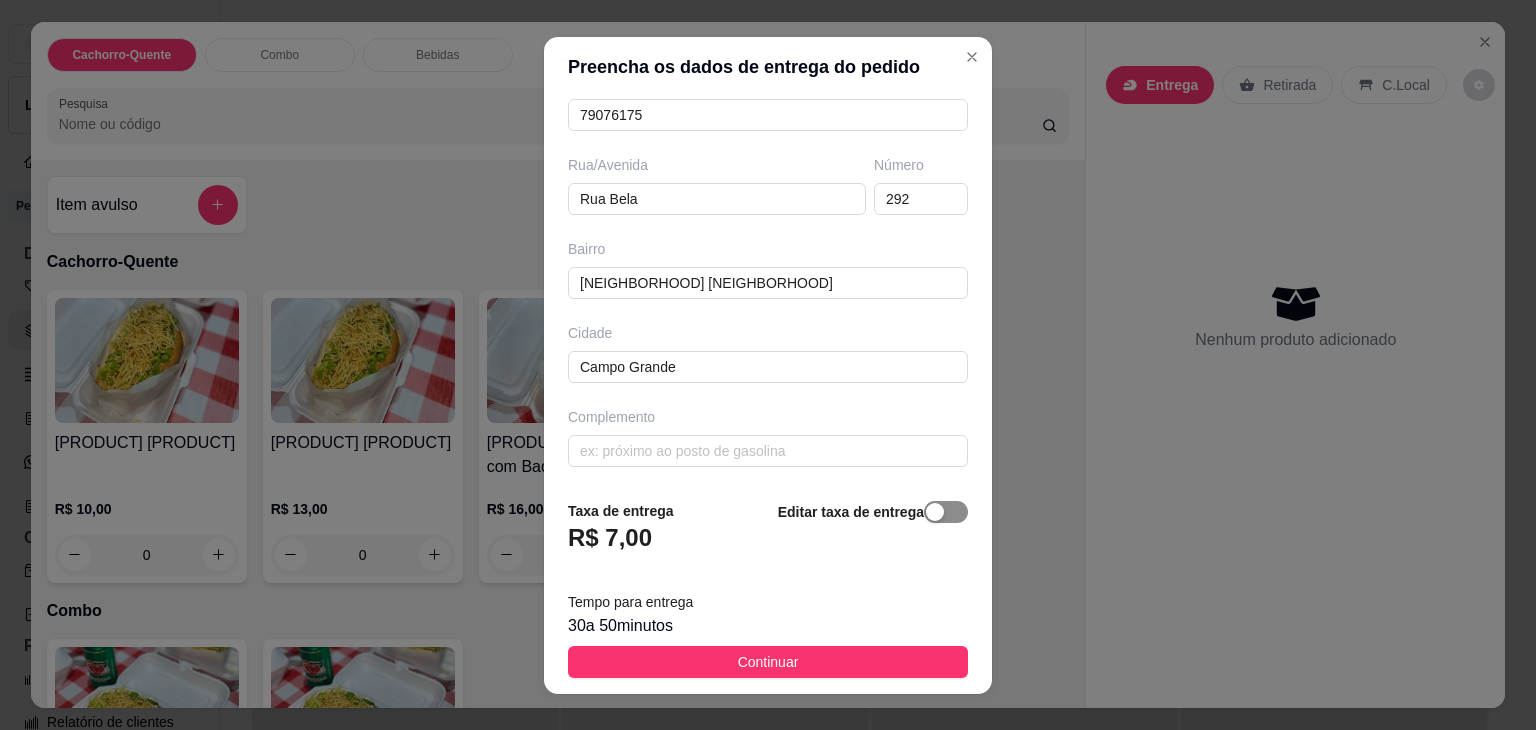 click at bounding box center [946, 512] 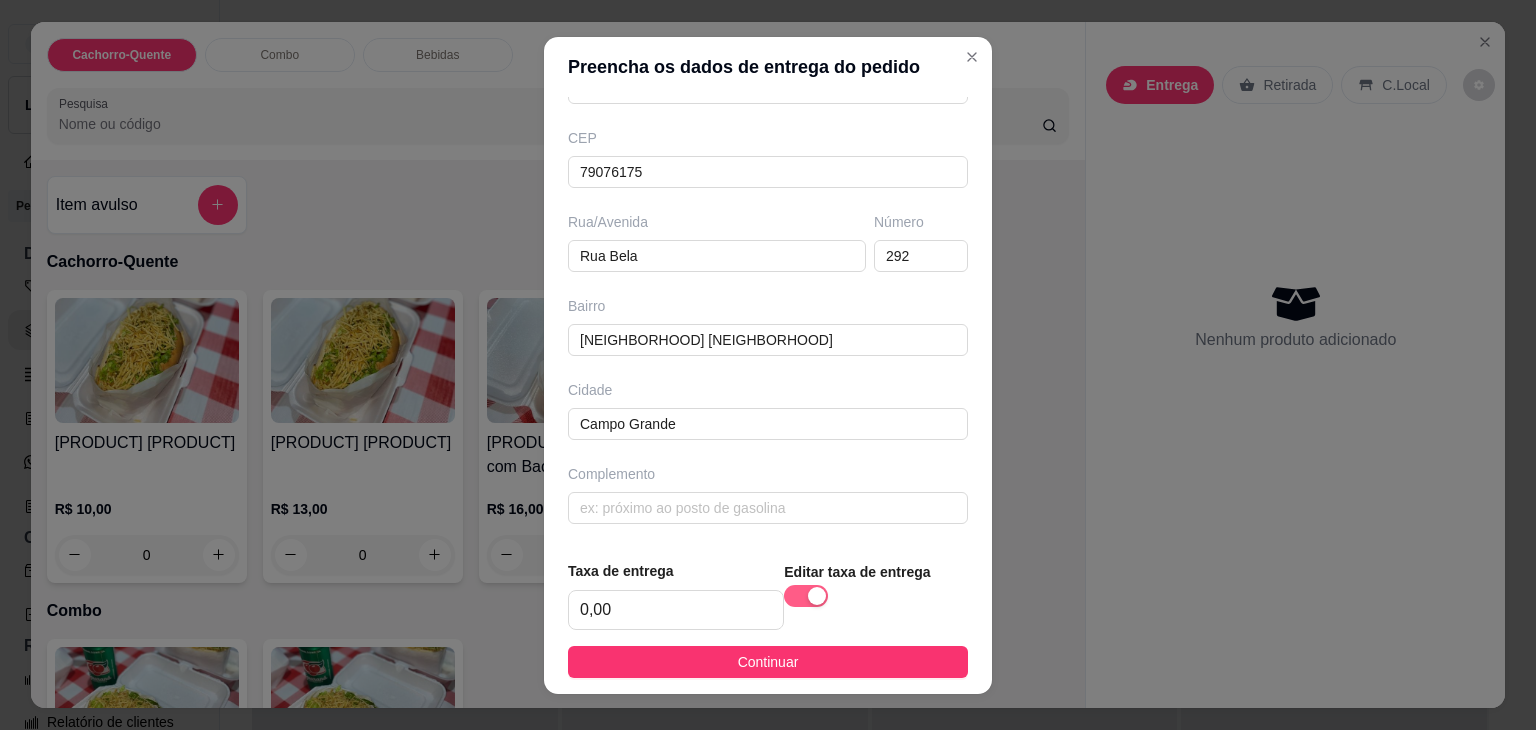 scroll, scrollTop: 224, scrollLeft: 0, axis: vertical 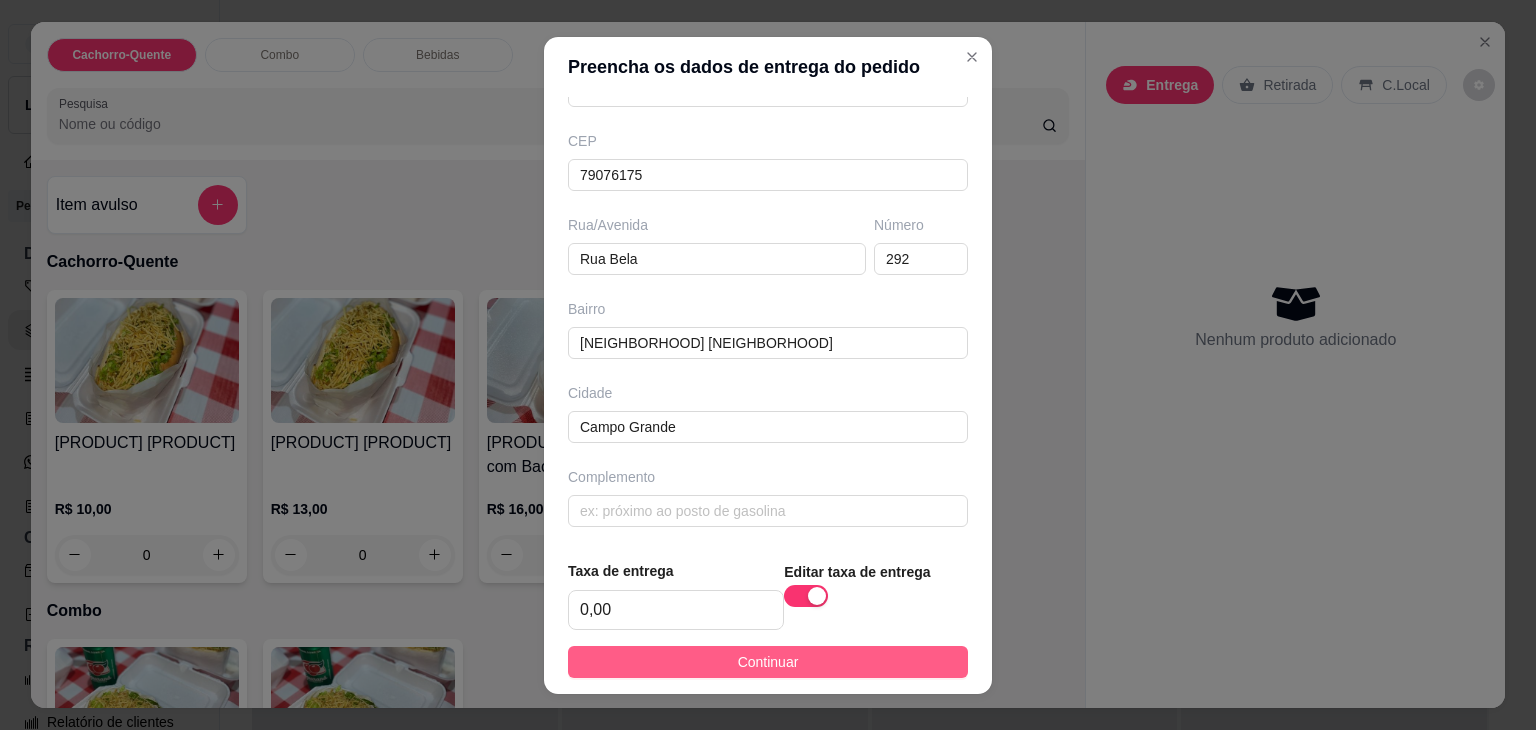 click on "Continuar" at bounding box center [768, 662] 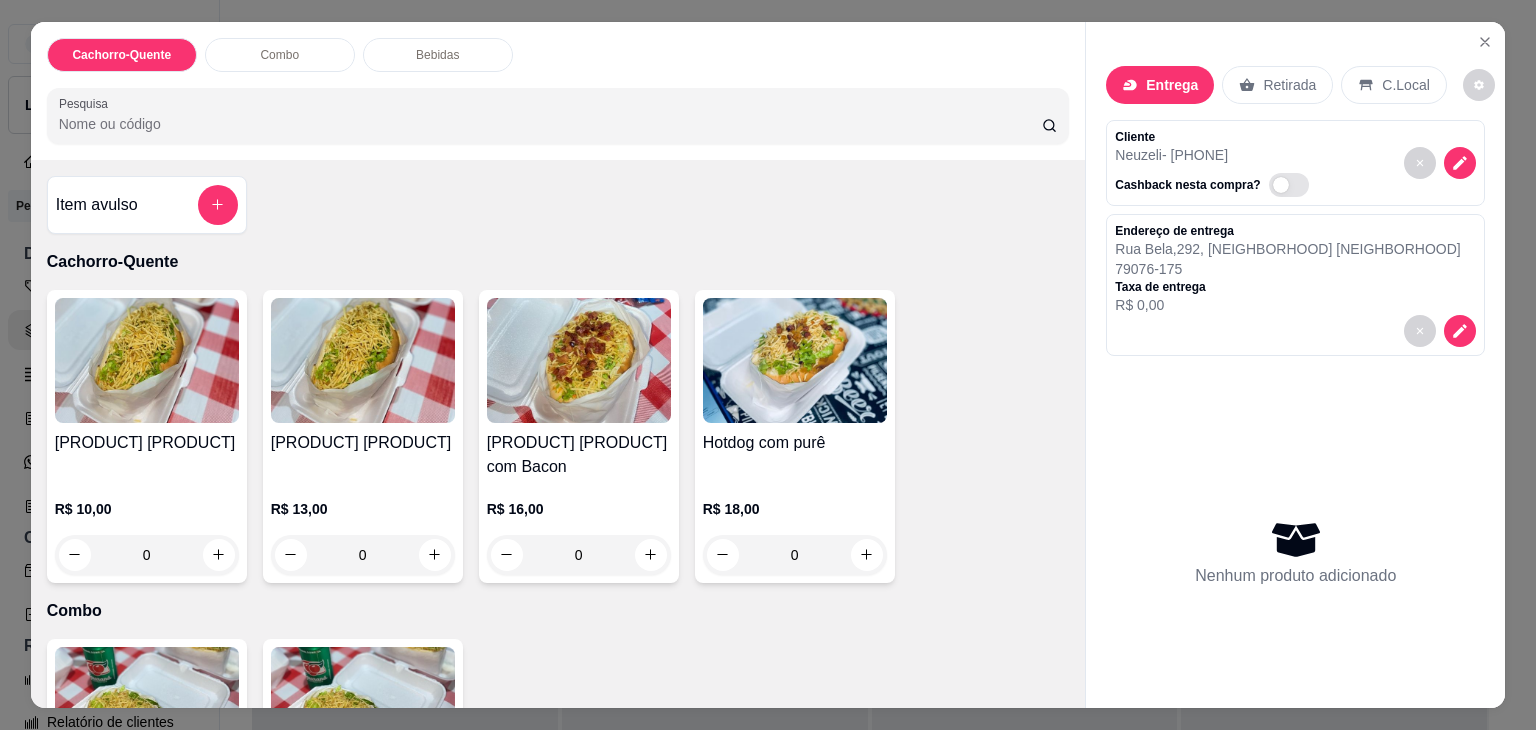 click on "Combo" at bounding box center [280, 55] 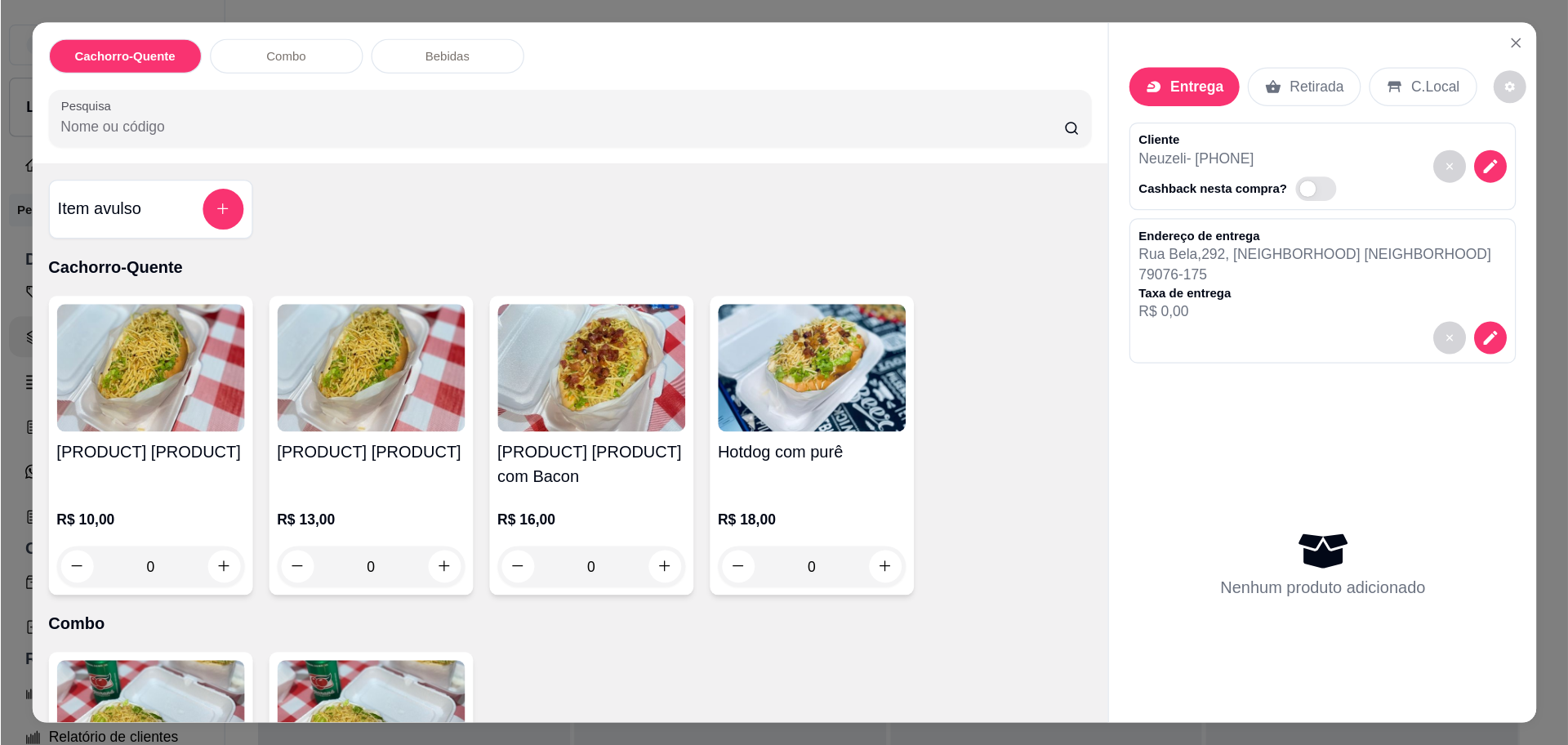 scroll, scrollTop: 40, scrollLeft: 0, axis: vertical 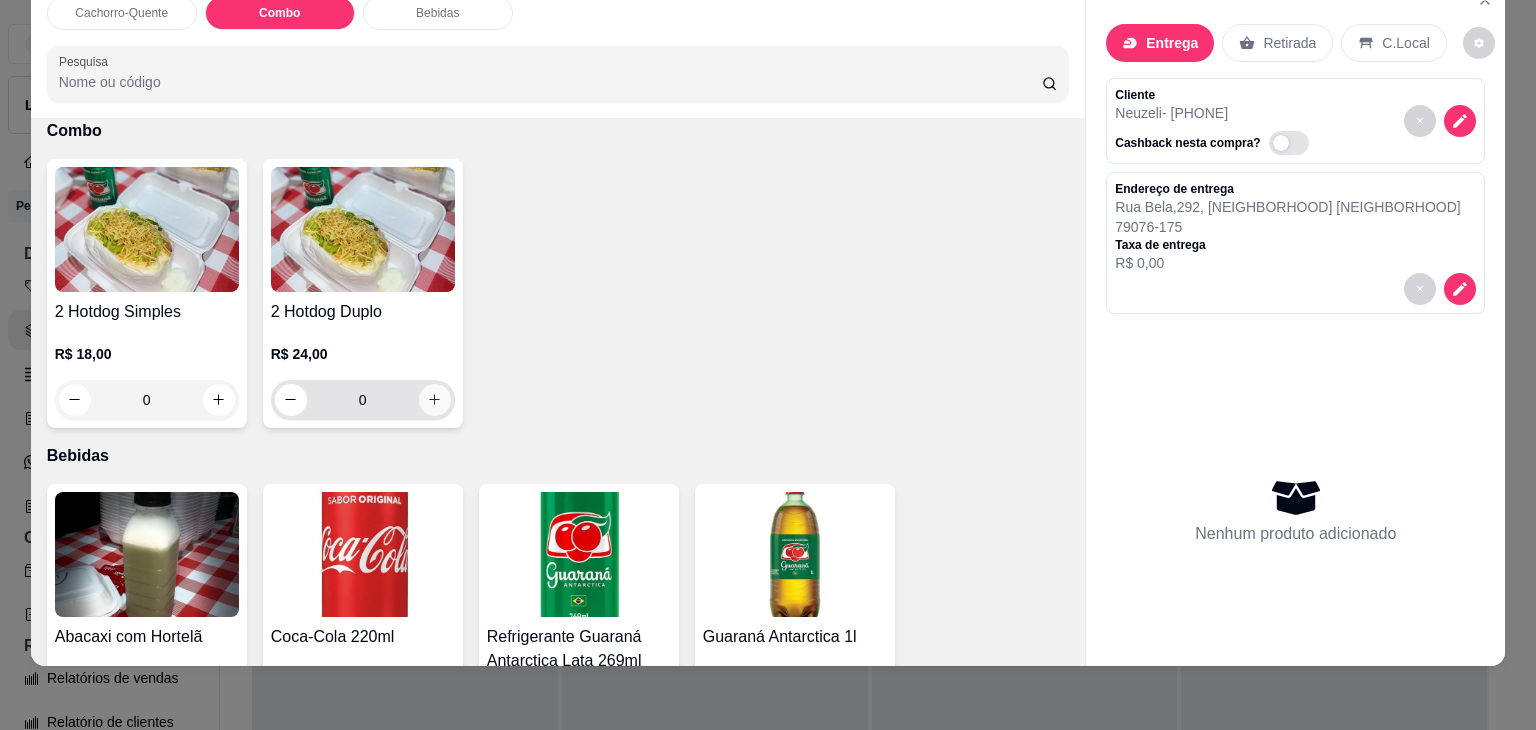 click 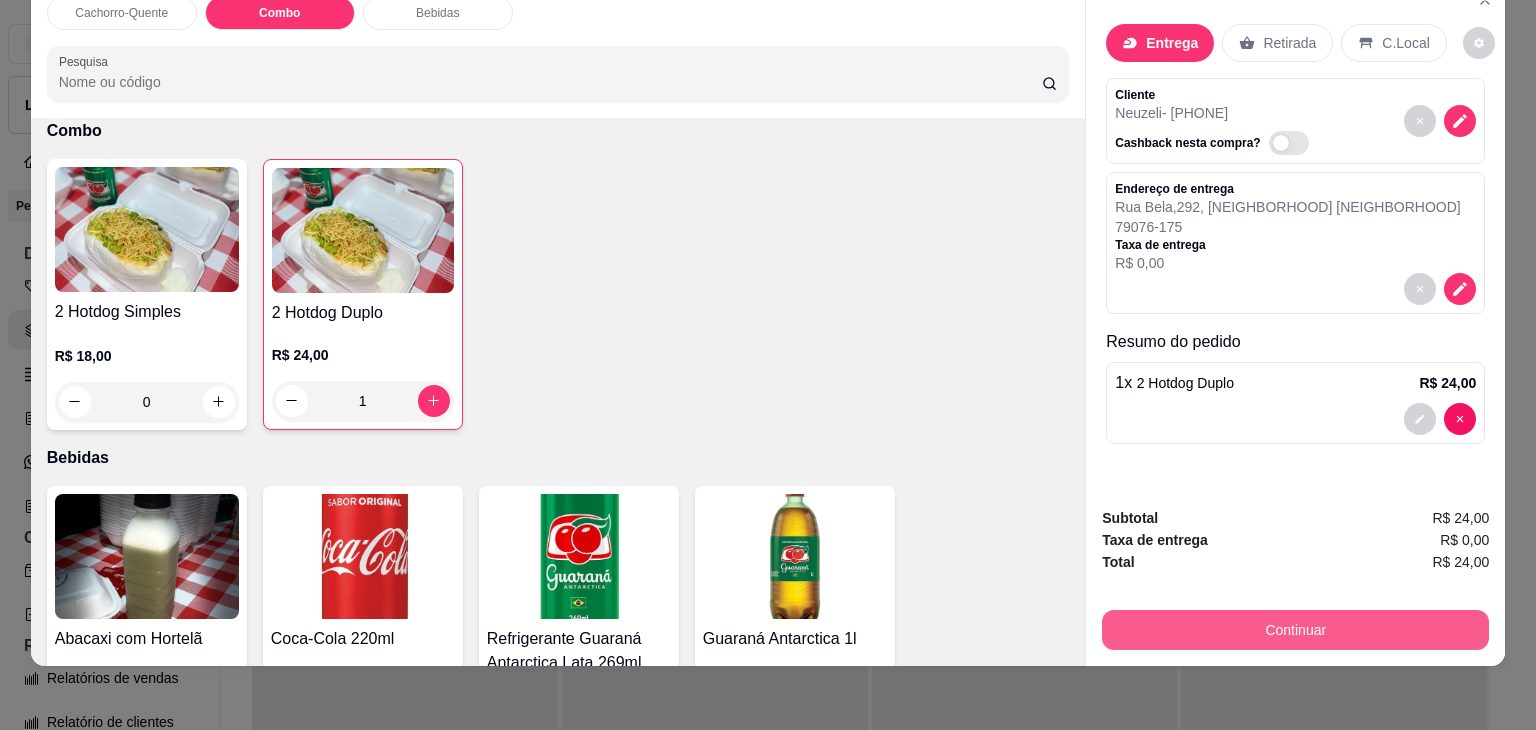 click on "Continuar" at bounding box center (1295, 630) 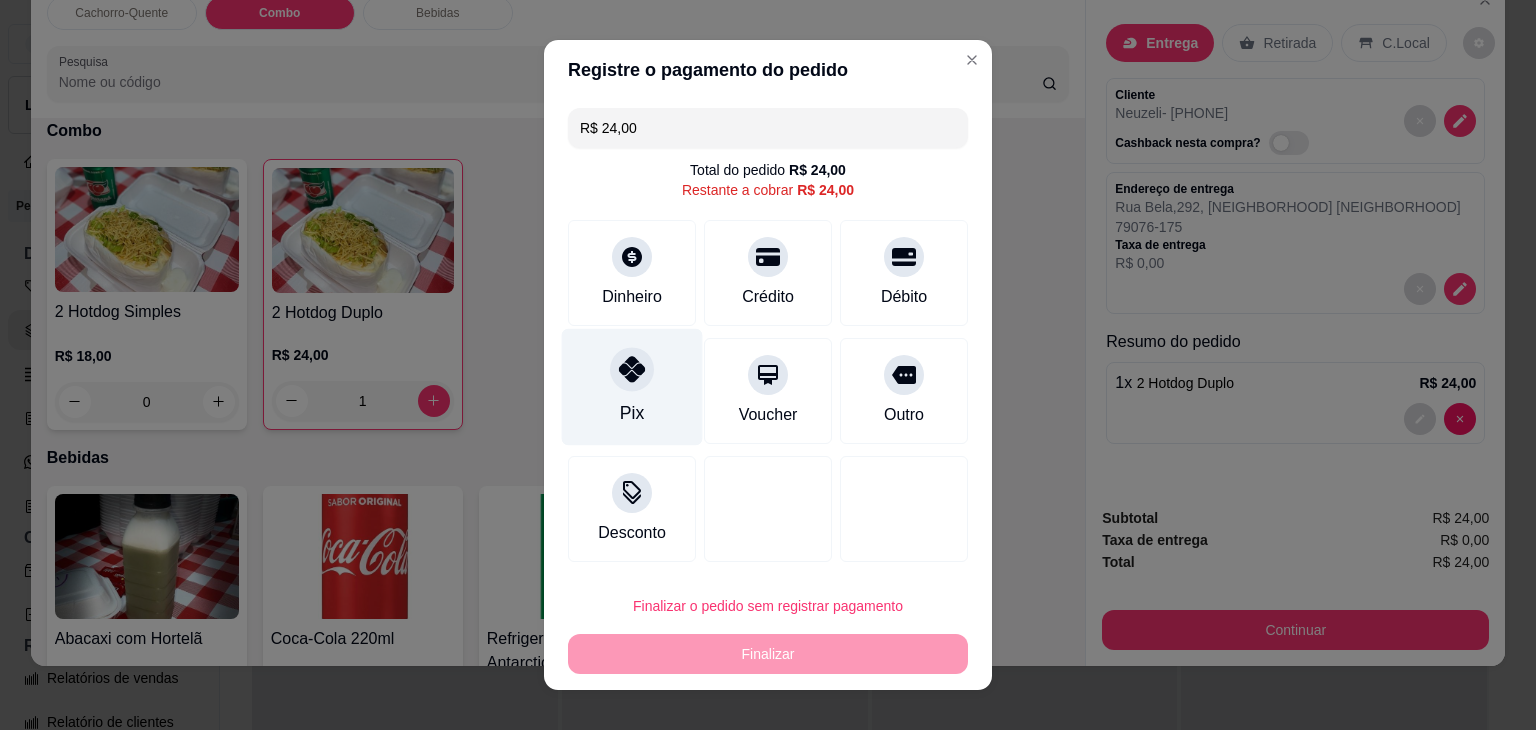 click on "Pix" at bounding box center (632, 413) 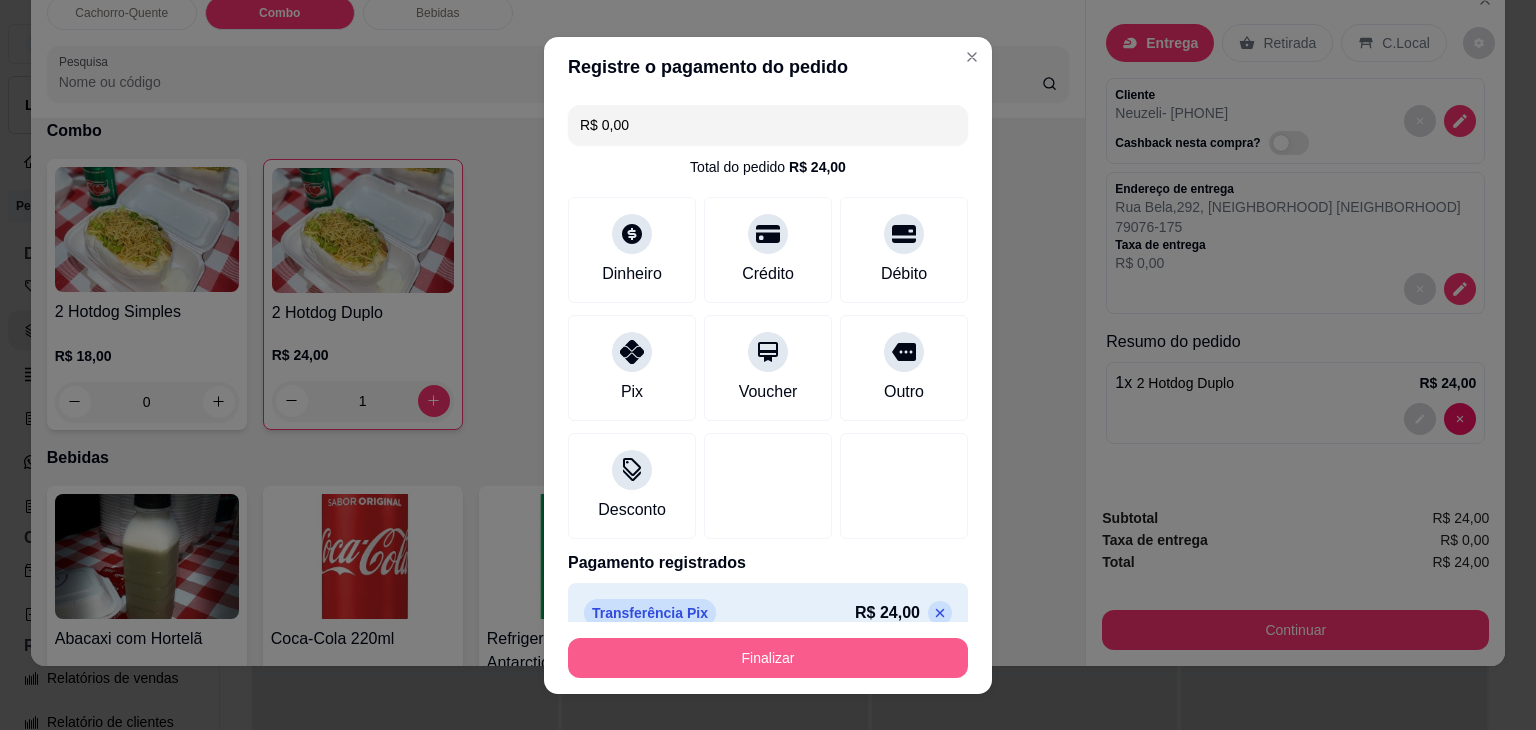 click on "Finalizar" at bounding box center (768, 658) 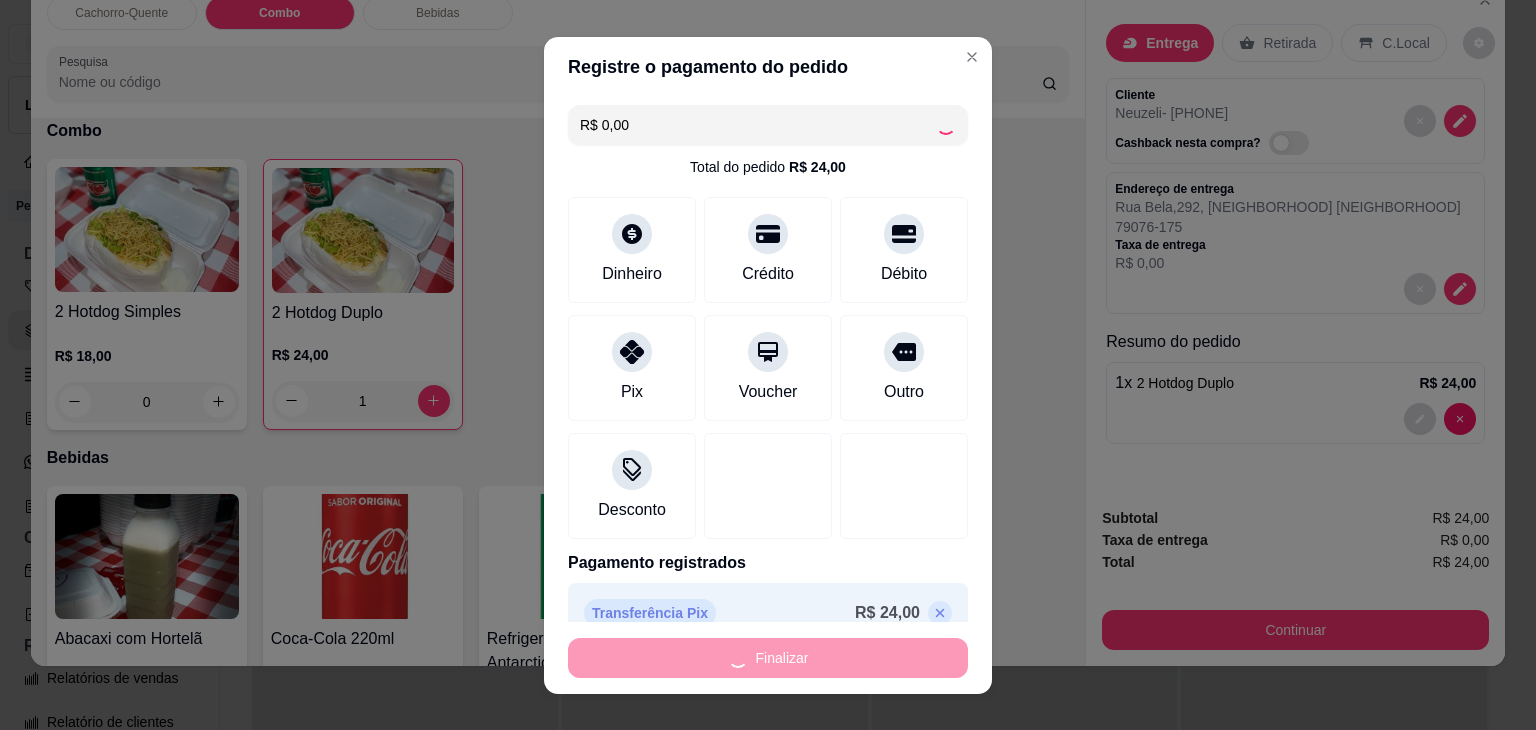 type on "0" 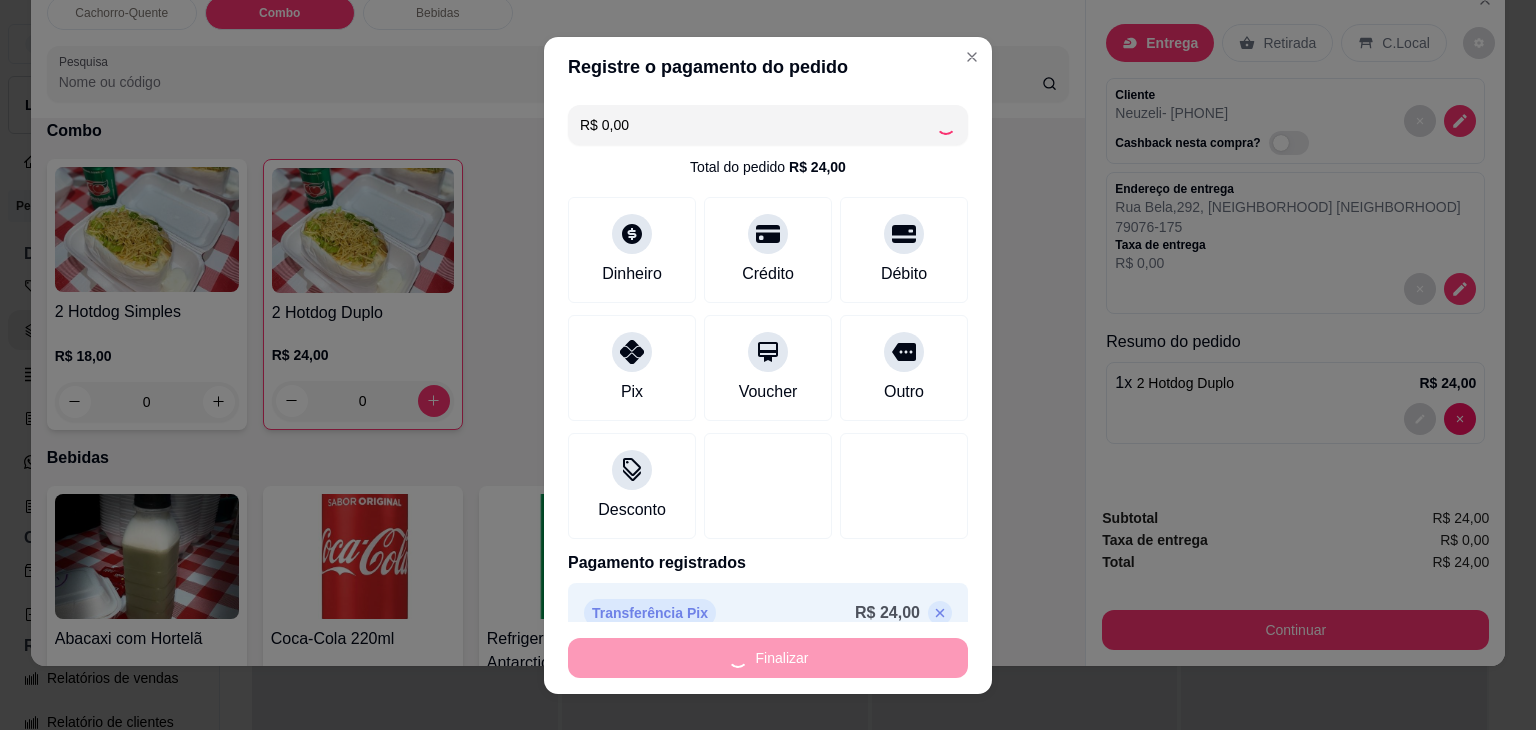 type on "-R$ 24,00" 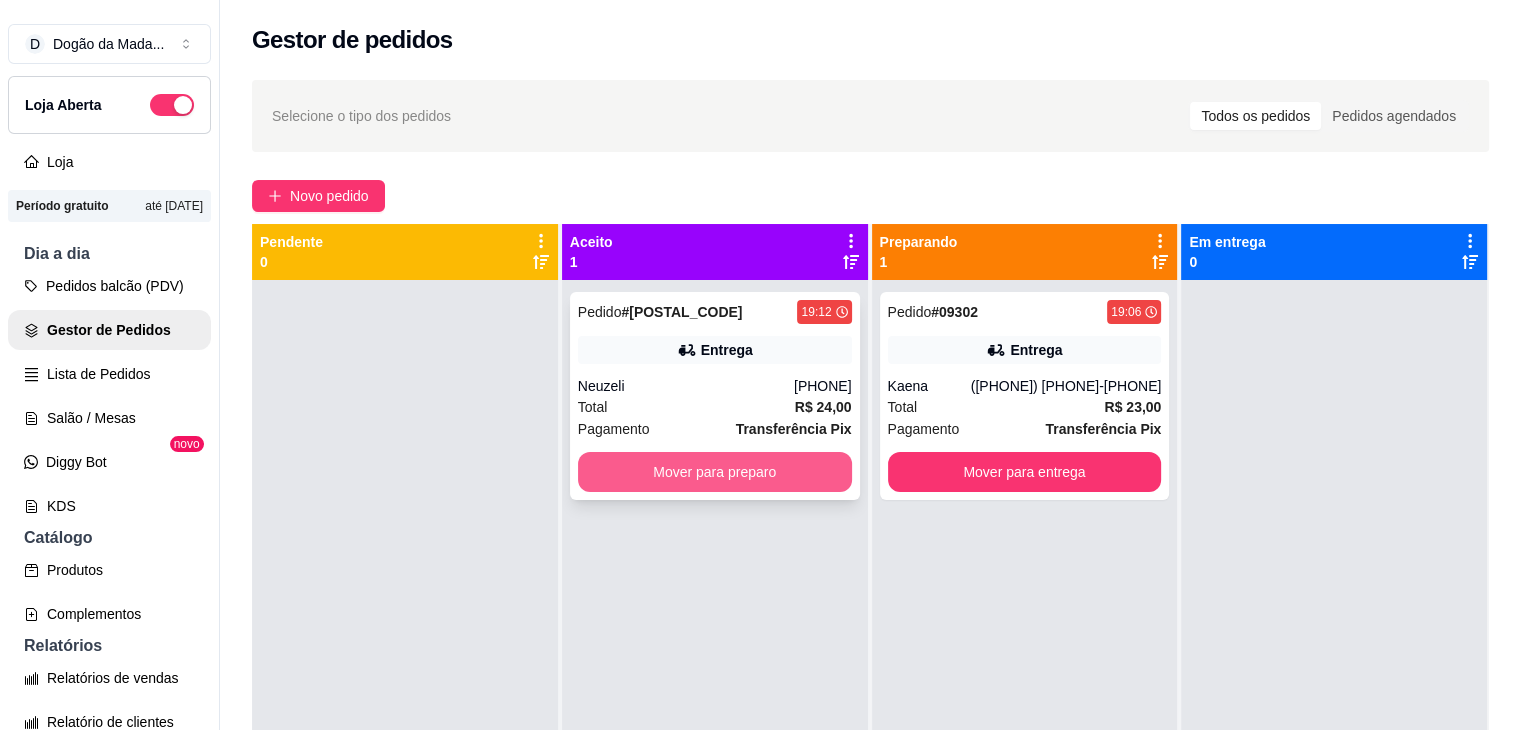 click on "Mover para preparo" at bounding box center (715, 472) 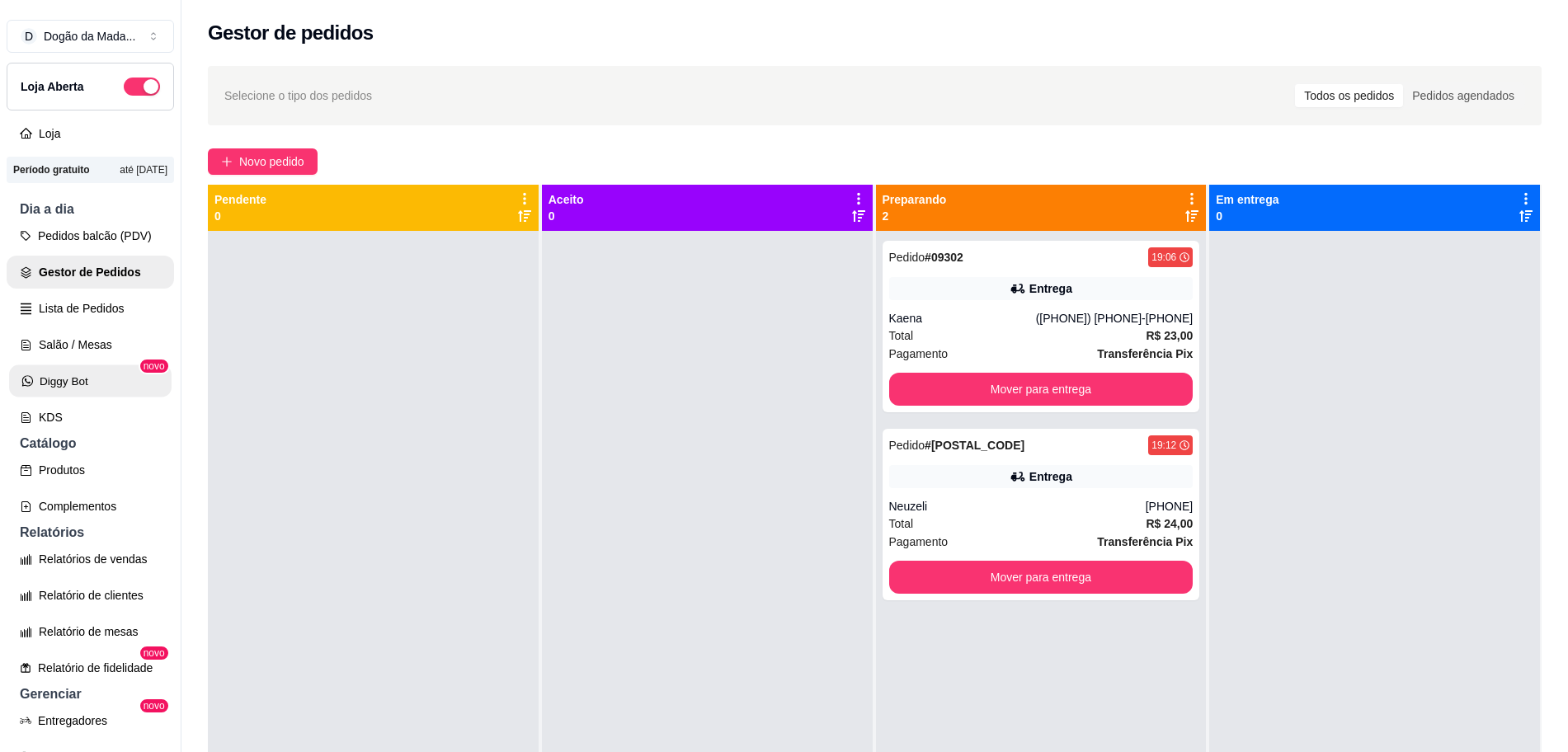 click on "Diggy Bot" at bounding box center [90, 381] 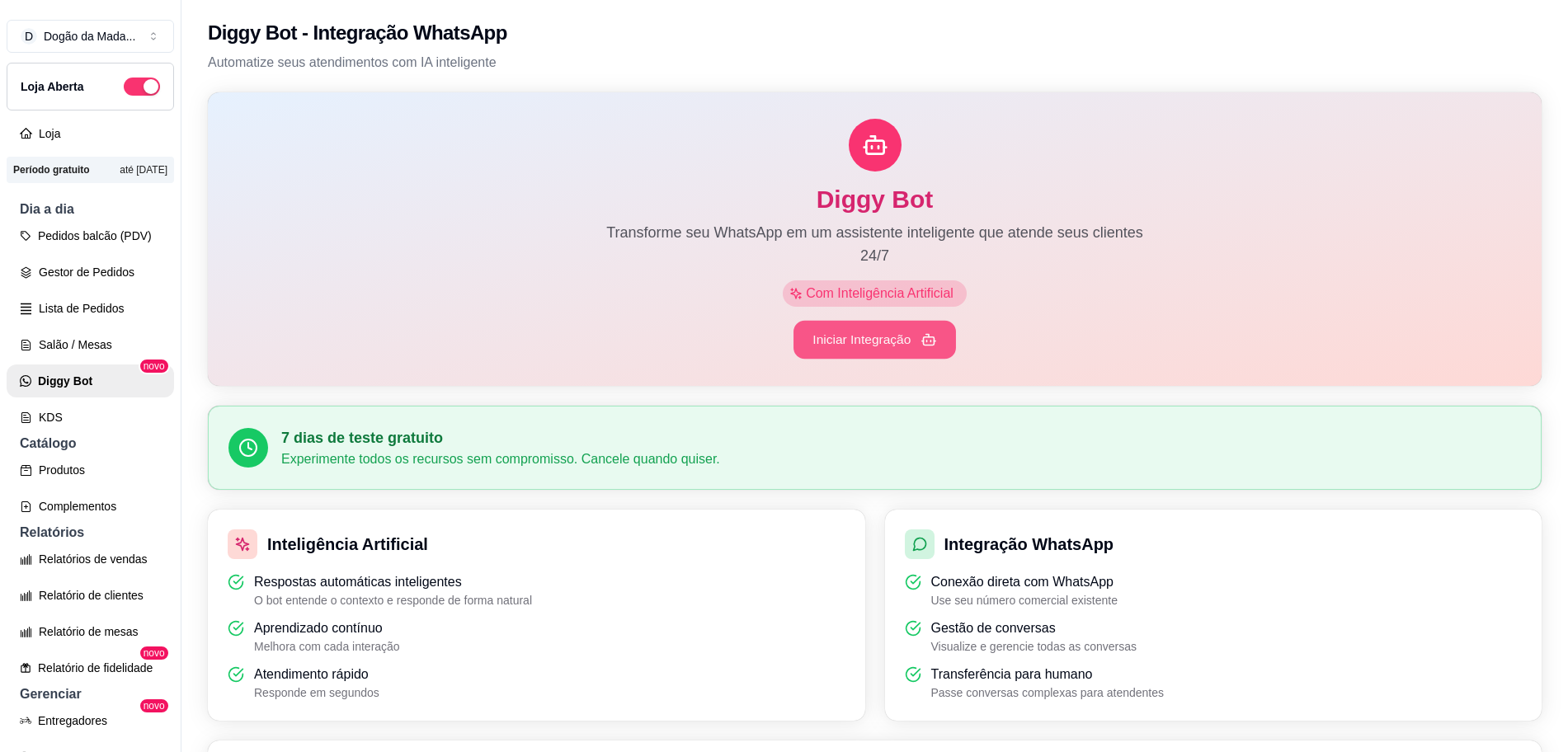 click on "Iniciar Integração" at bounding box center (874, 340) 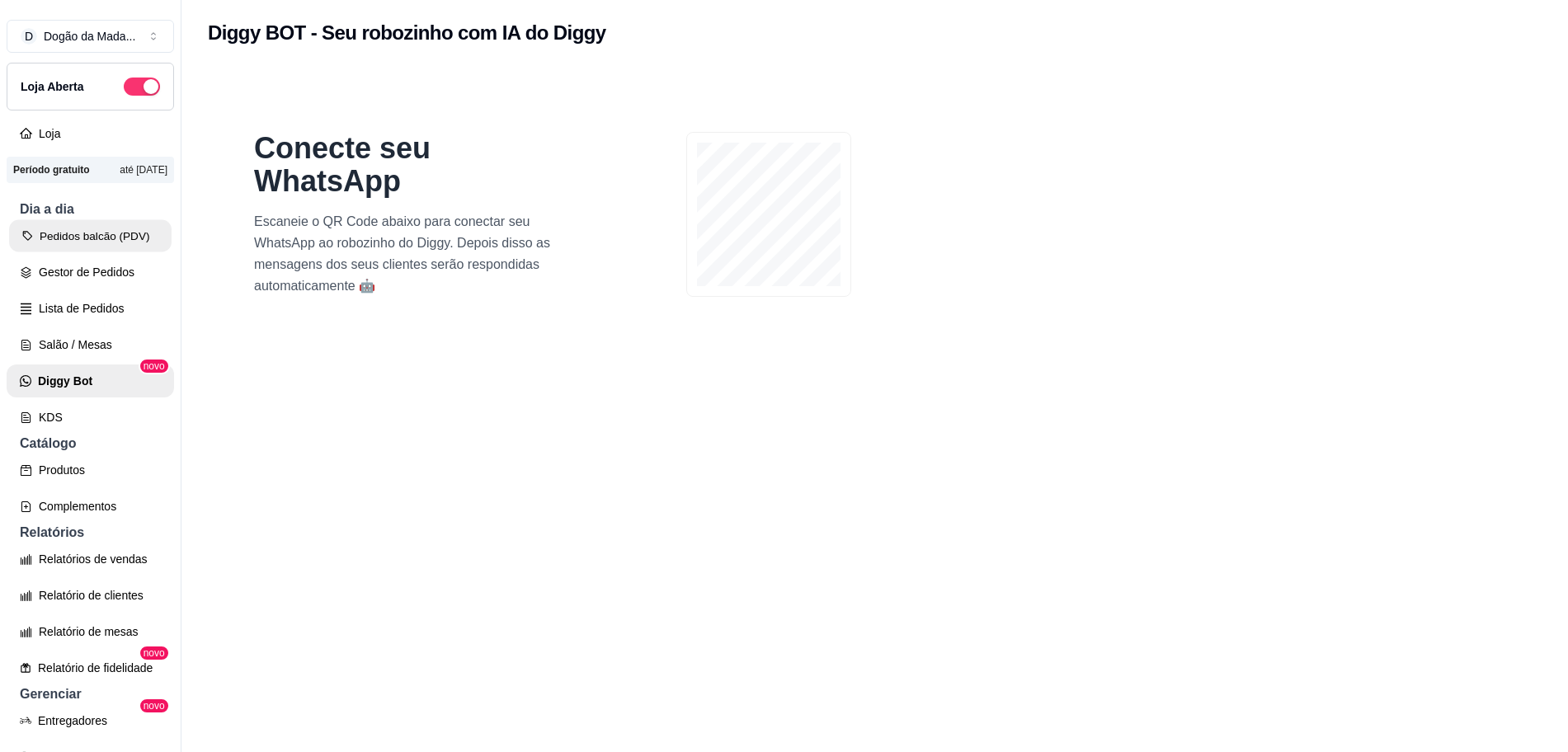click on "Pedidos balcão (PDV)" at bounding box center [90, 236] 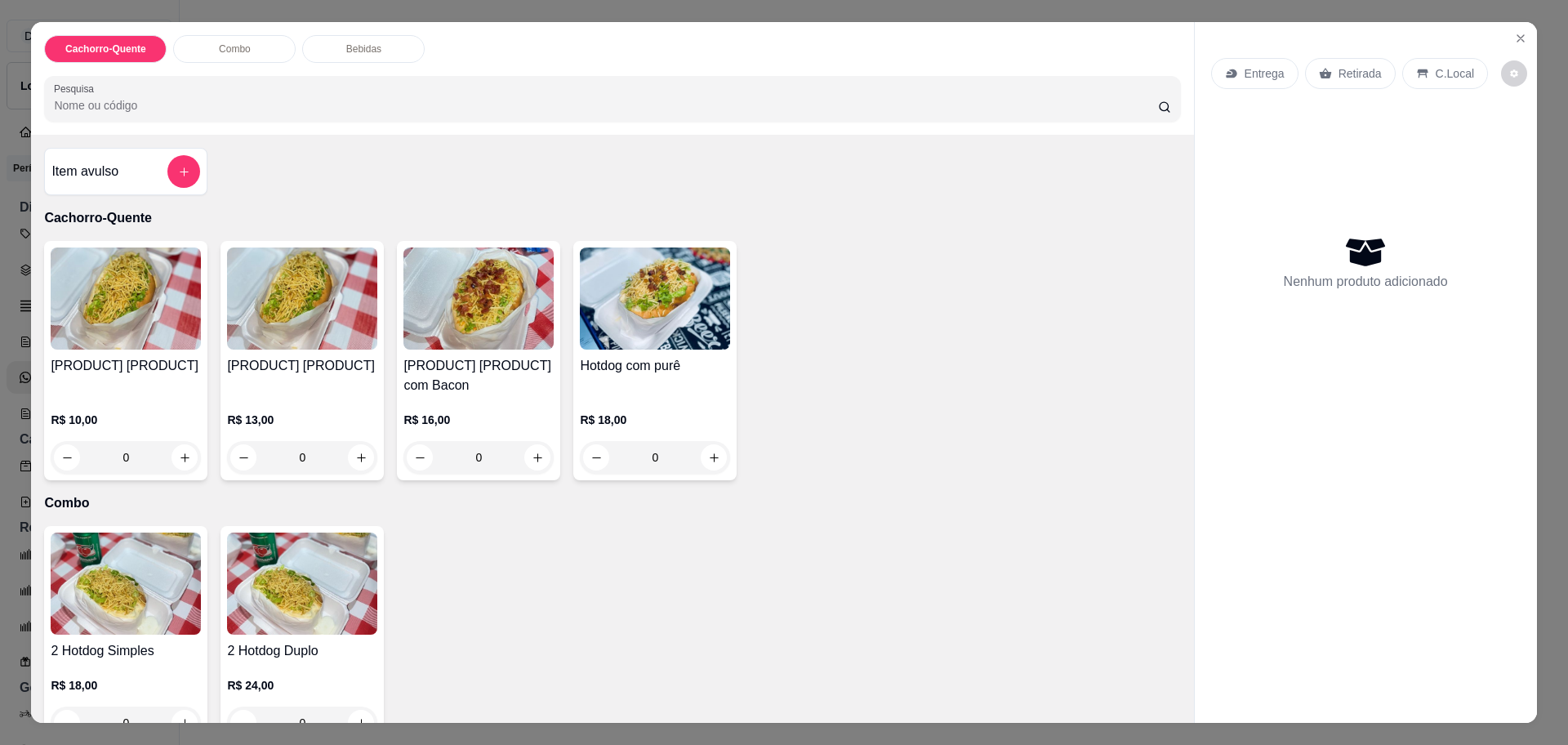 click on "Cachorro-Quente Combo Bebidas Pesquisa Item avulso Cachorro-Quente Hotdog Simples   R$ 10,00 0 Hotdog Duplo   R$ 13,00 0 Hotdog Duplo com Bacon   R$ 16,00 0 Hotdog com purê   R$ 18,00 0 Combo 2 Hotdog Simples   R$ 18,00 0 2 Hotdog Duplo   R$ 24,00 0 Bebidas Abacaxi com Hortelã   R$ 10,00 0 Coca-Cola 220ml   R$ 4,00 0 Refrigerante Guaraná Antarctica Lata 269ml   R$ 4,00 0 Guaraná Antarctica 1l   R$ 7,00 0 Coca-Cola sem Açúcar 220 ml   R$ 4,00 0 Entrega Retirada C.Local Nenhum produto adicionado" at bounding box center [784, 372] 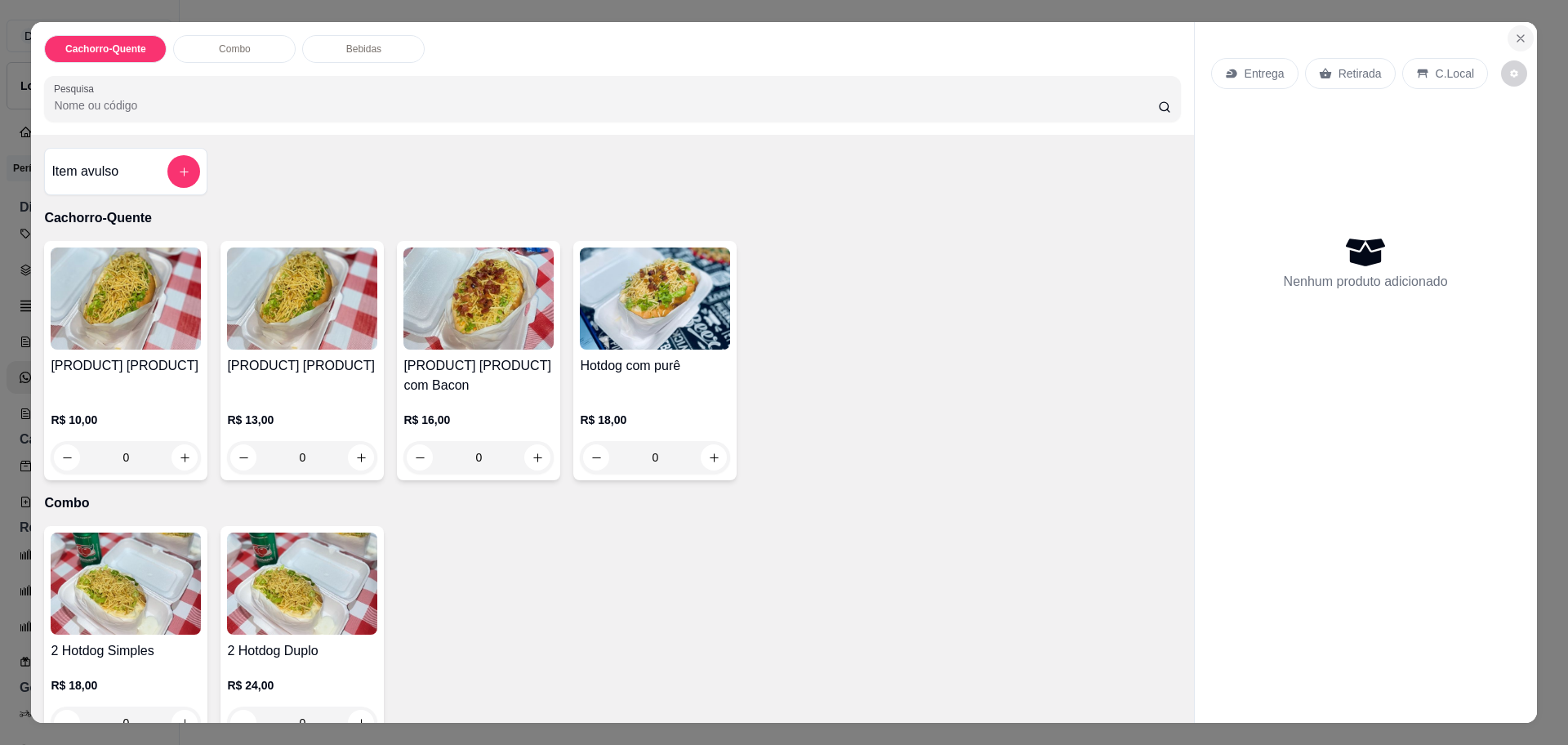 click 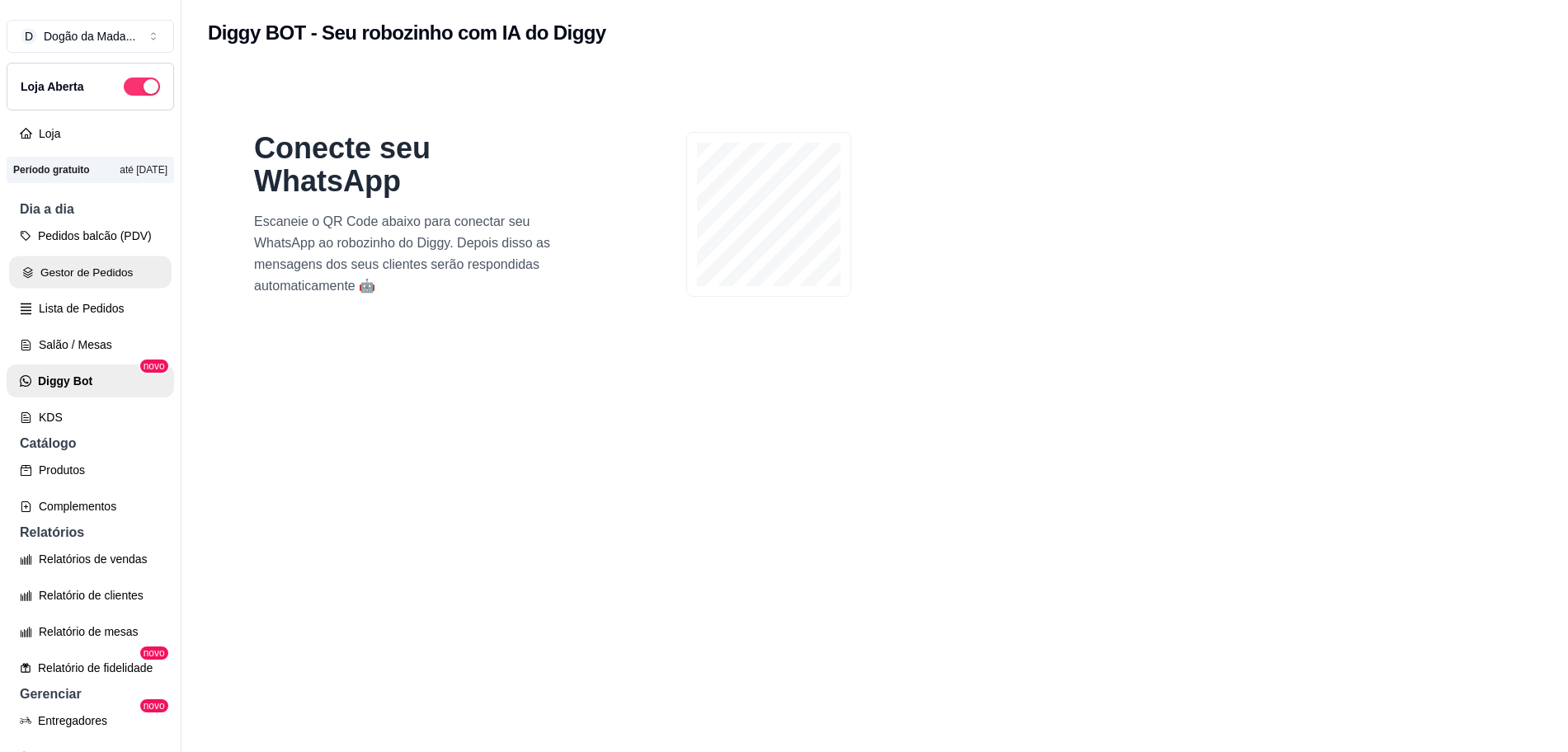 click on "Gestor de Pedidos" at bounding box center (90, 272) 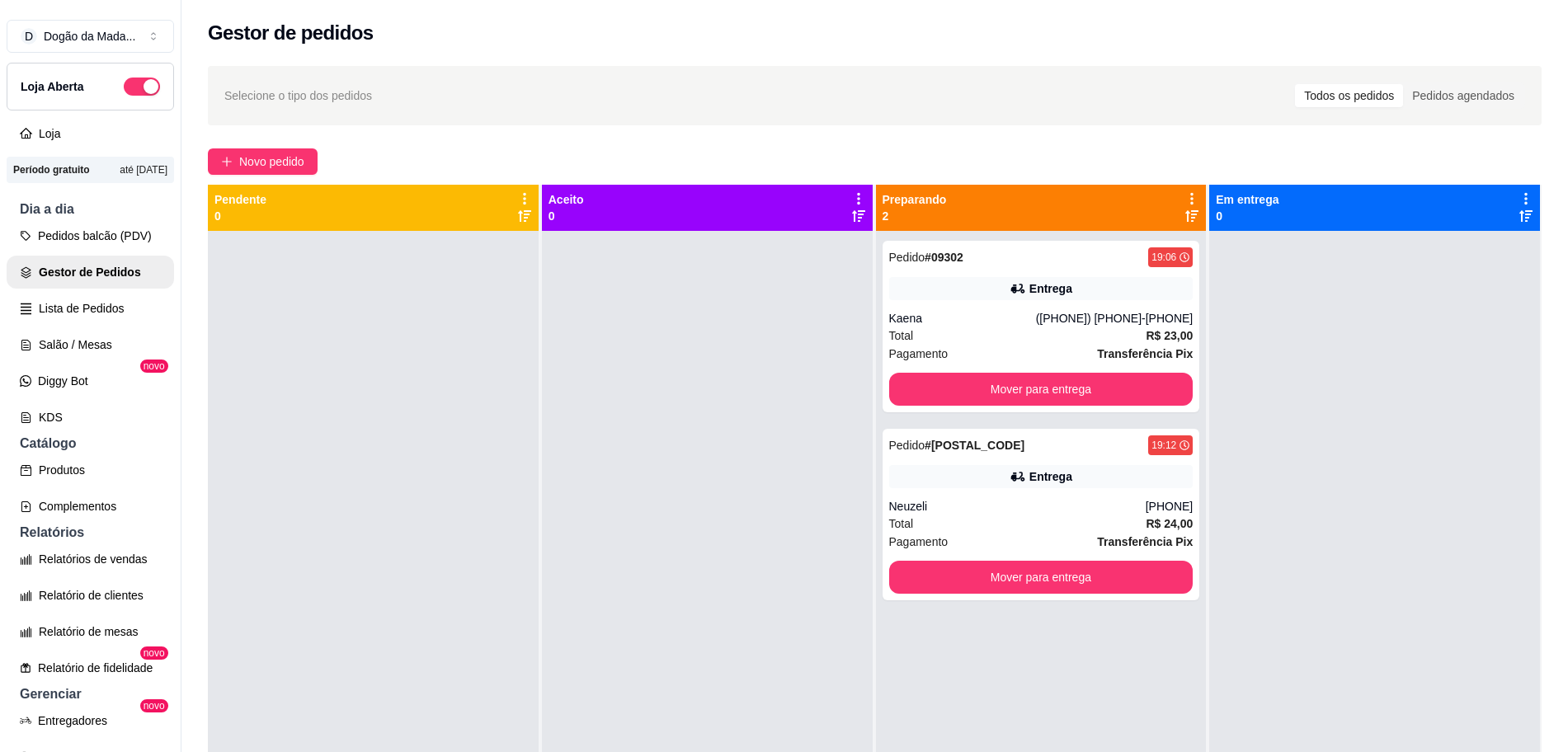 click 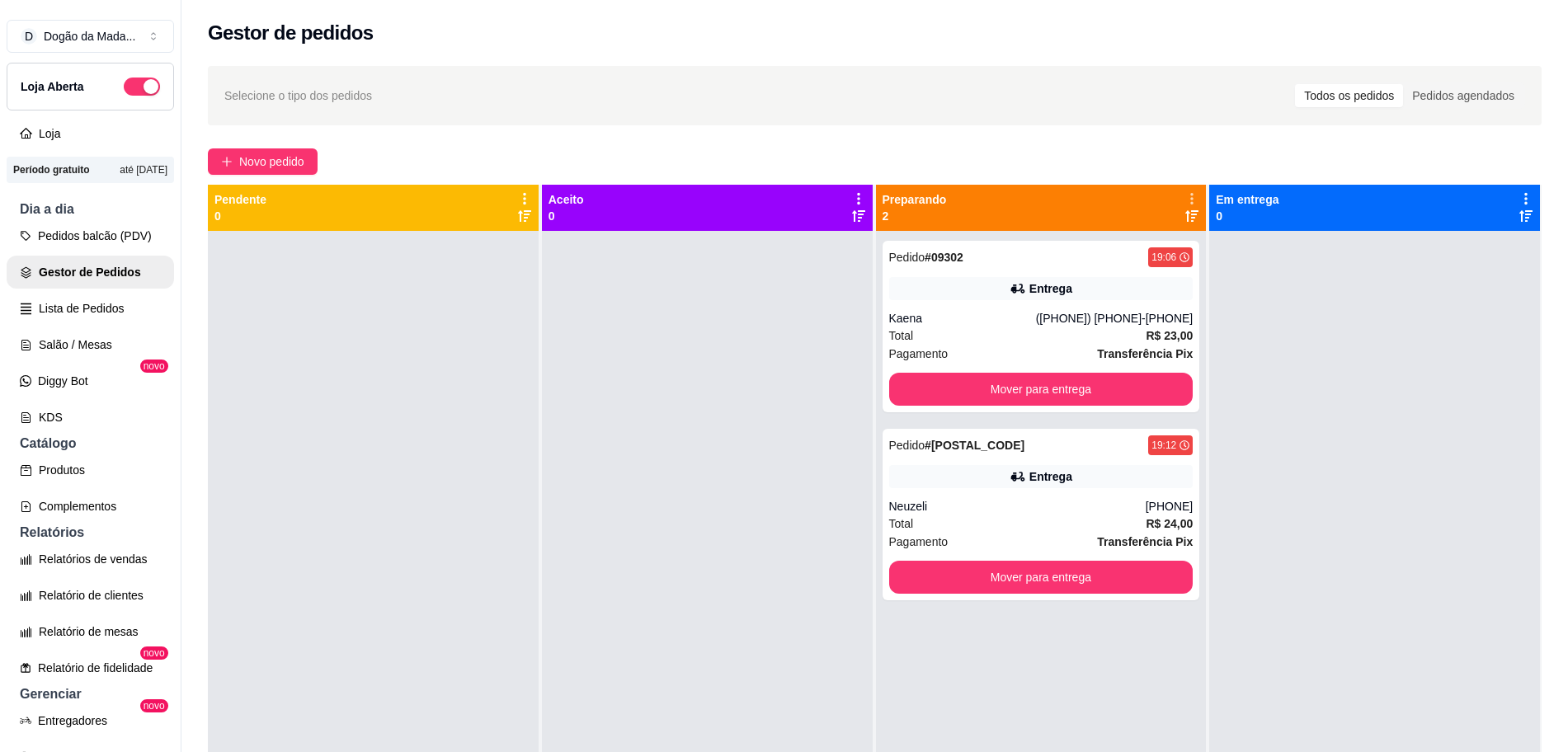 click 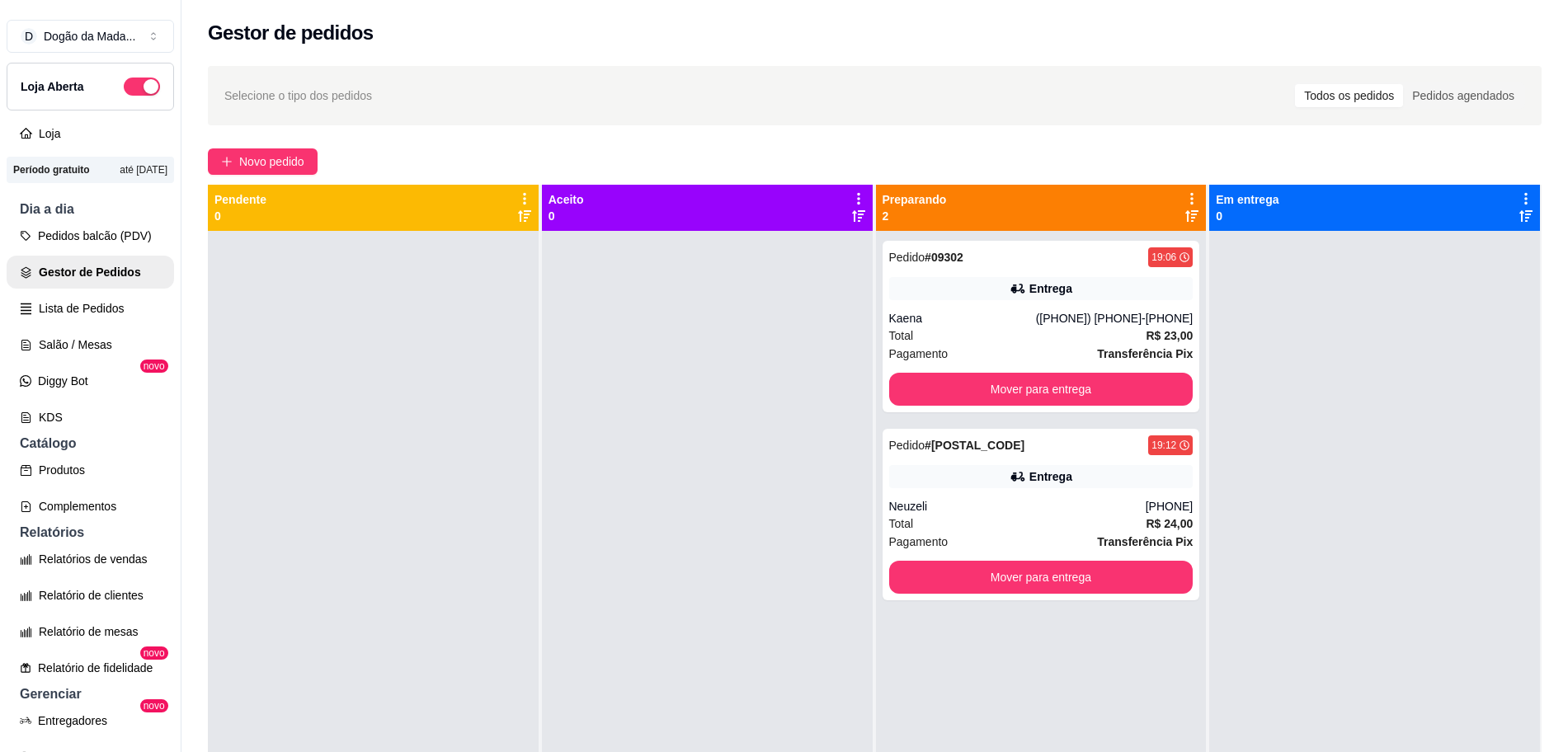 click 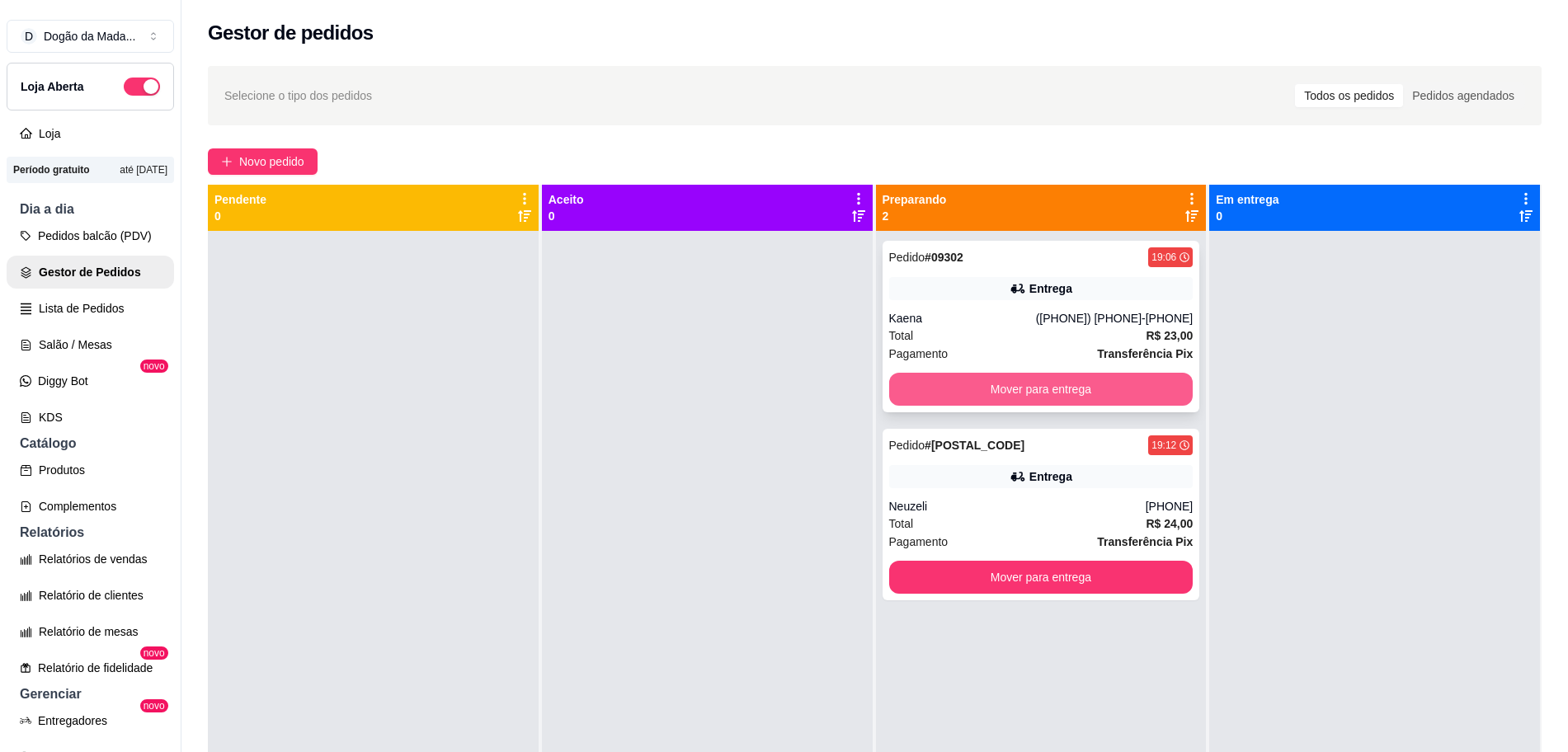 click on "Mover para entrega" at bounding box center (1041, 389) 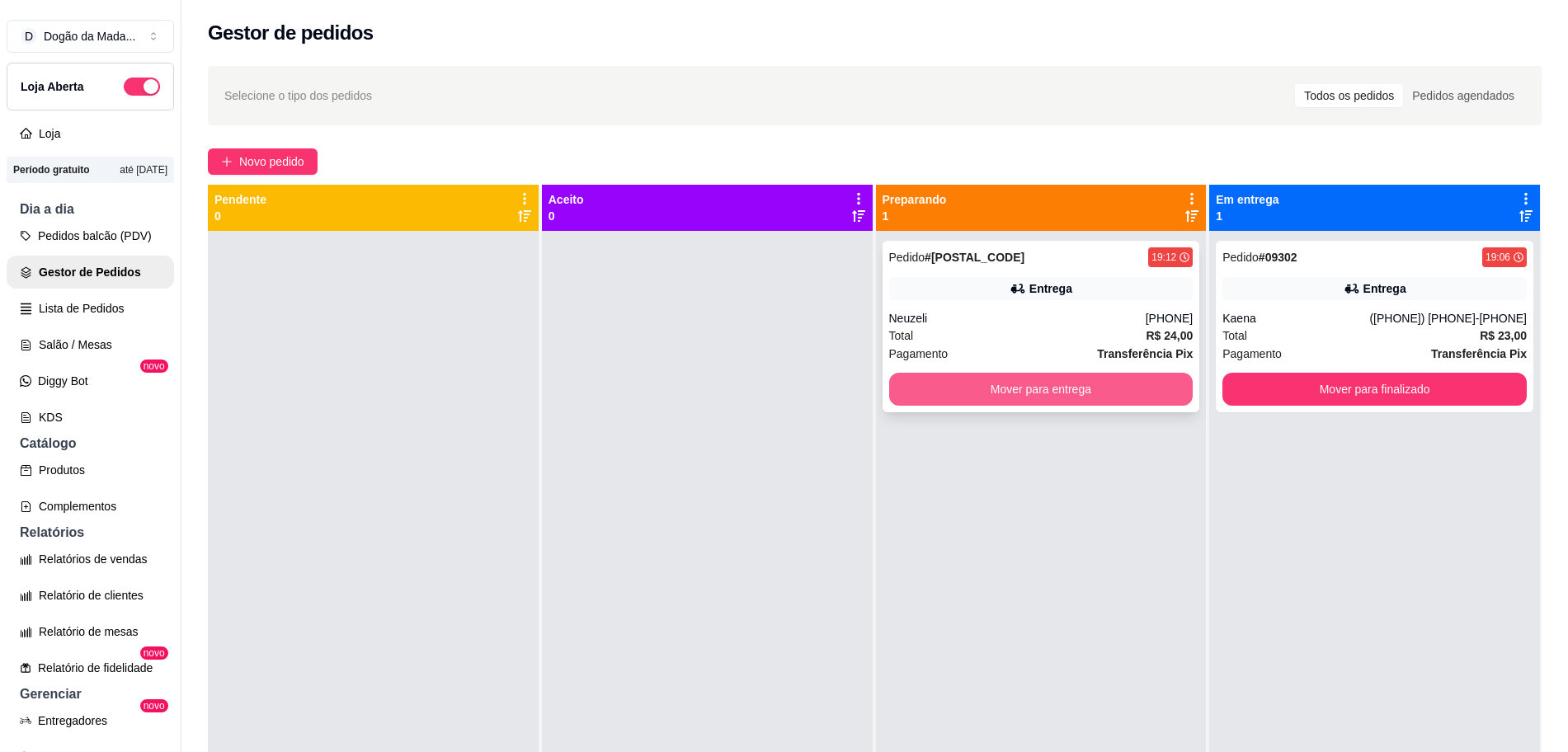 click on "Mover para entrega" at bounding box center (1041, 389) 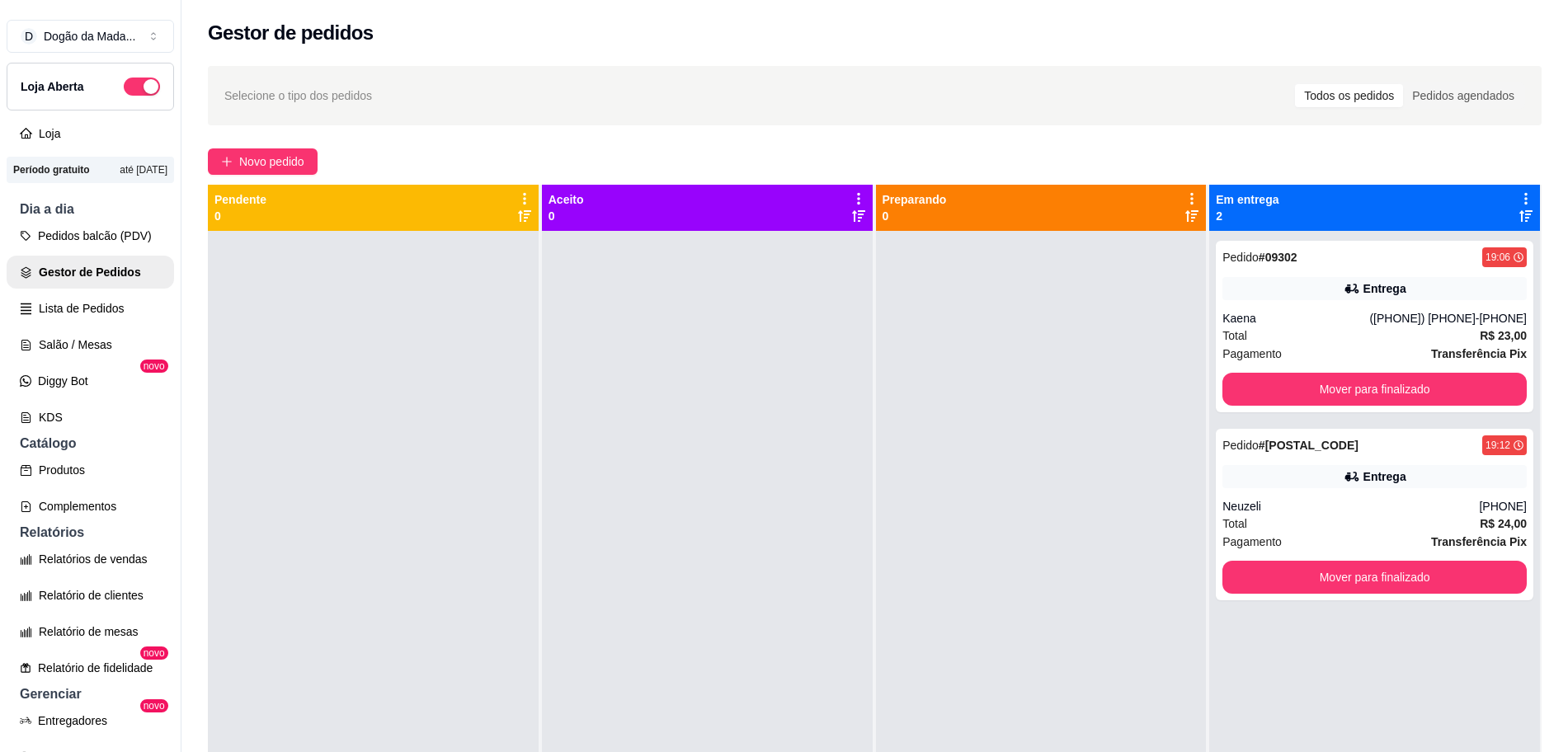 click on "Em entrega 2" at bounding box center (1374, 208) 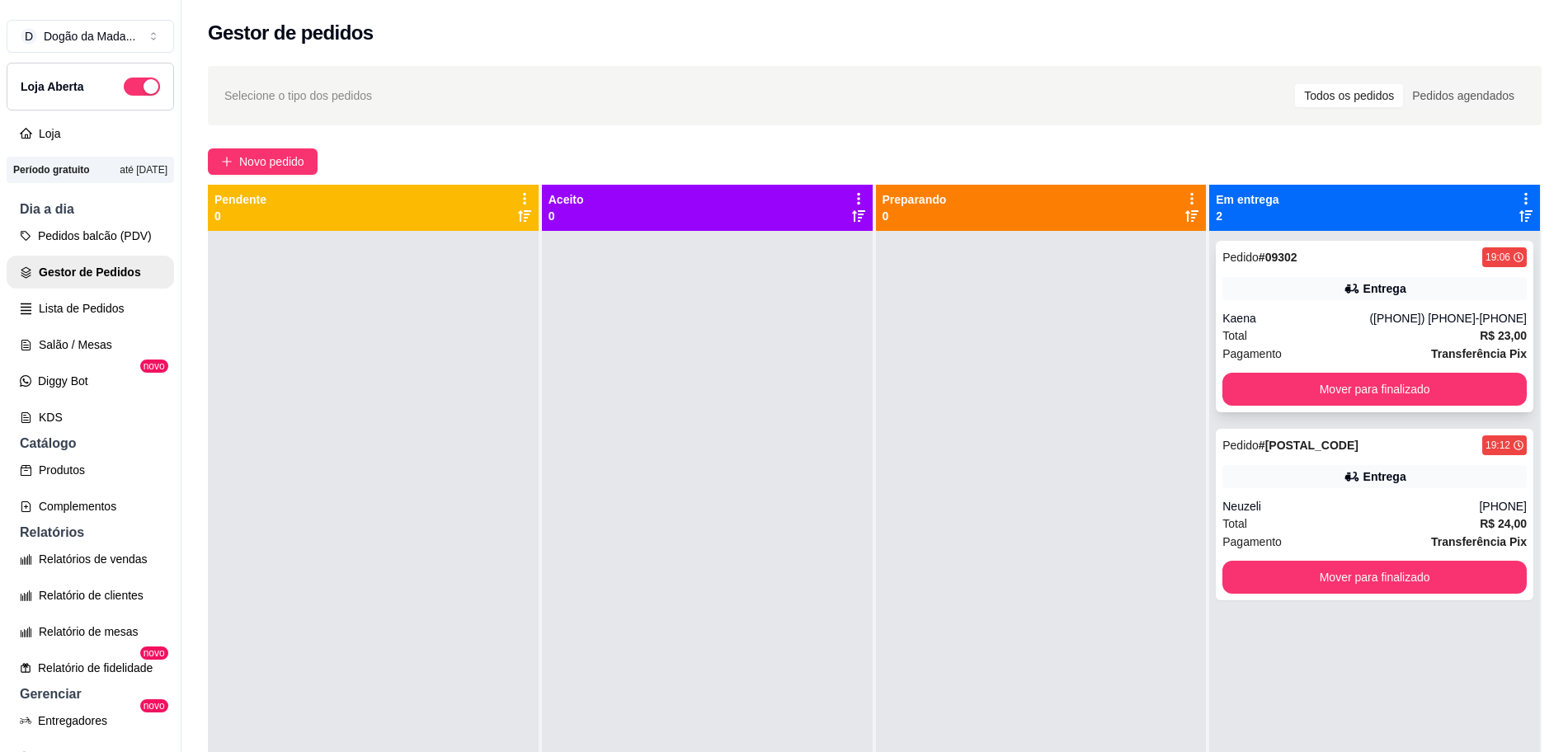 click on "Kaena" at bounding box center [1296, 318] 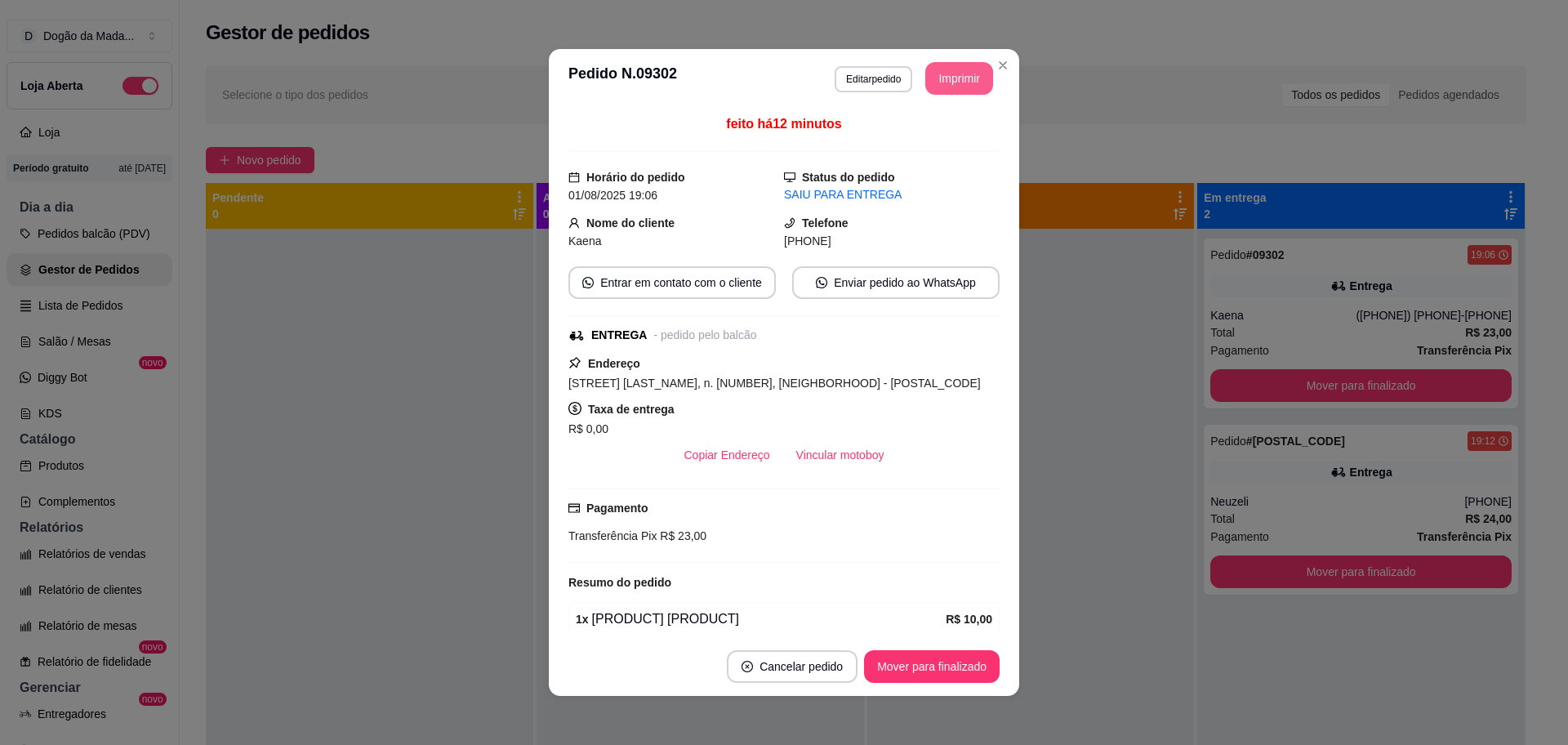 click on "Imprimir" at bounding box center [959, 78] 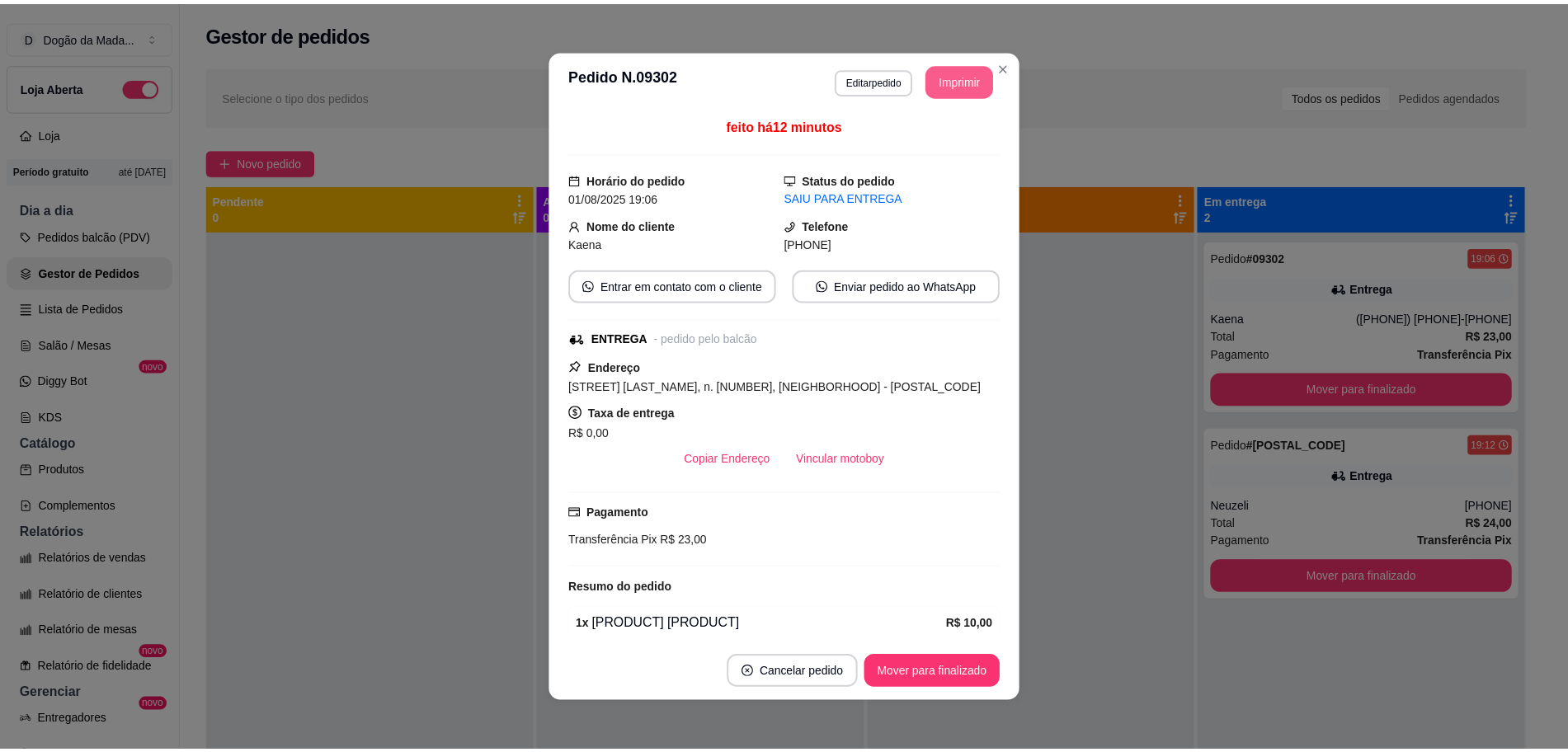 scroll, scrollTop: 0, scrollLeft: 0, axis: both 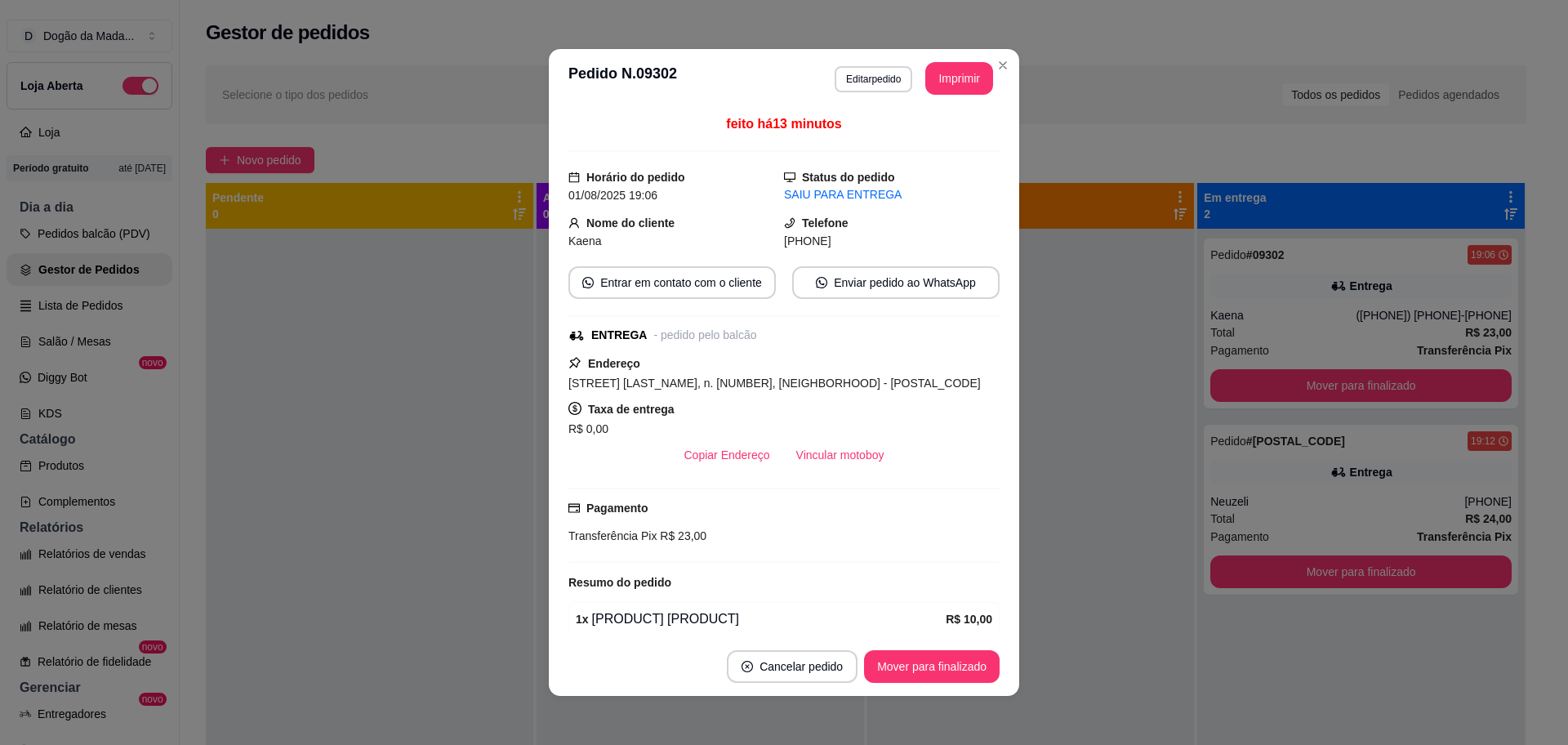 click on "**********" at bounding box center [784, 78] 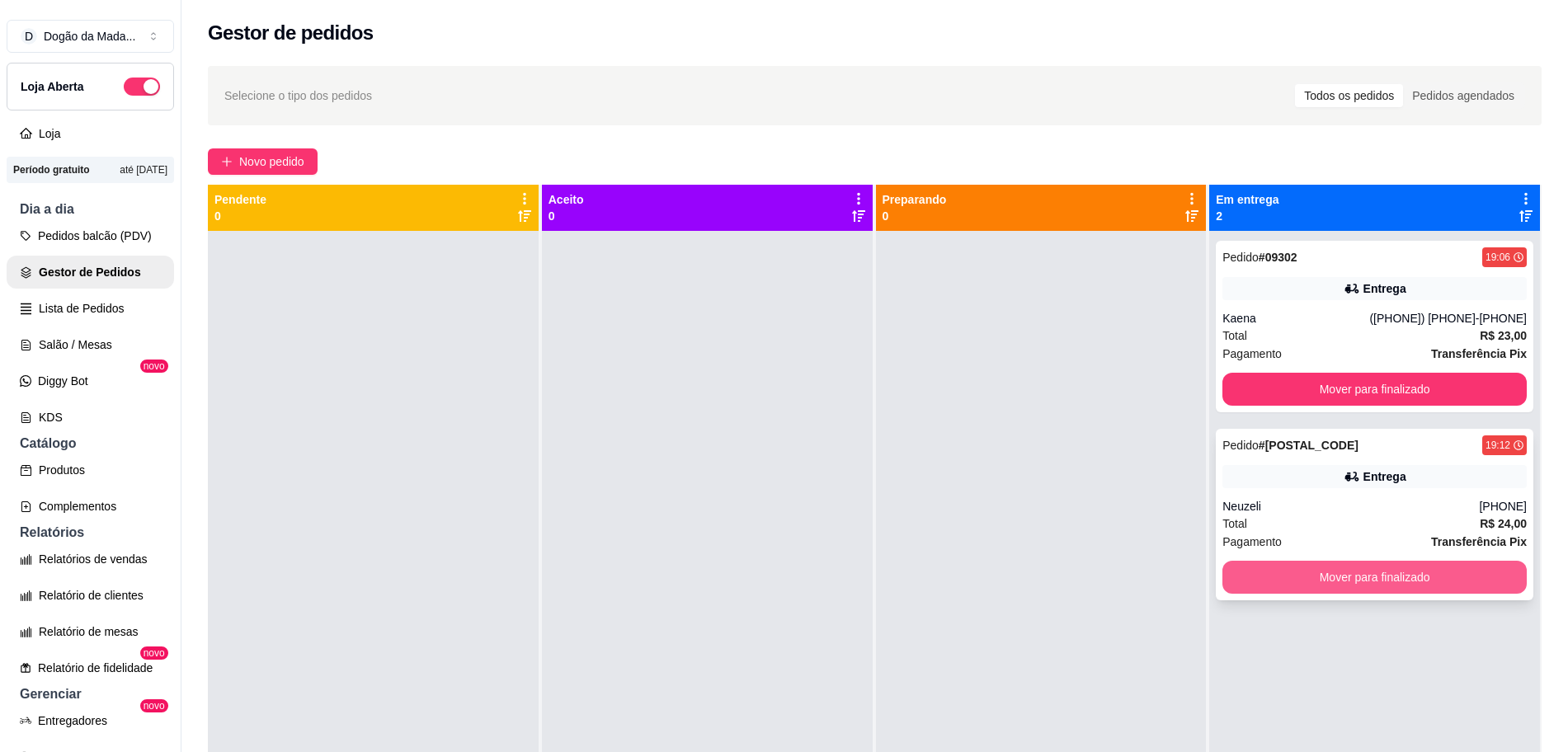 click on "Mover para finalizado" at bounding box center (1374, 577) 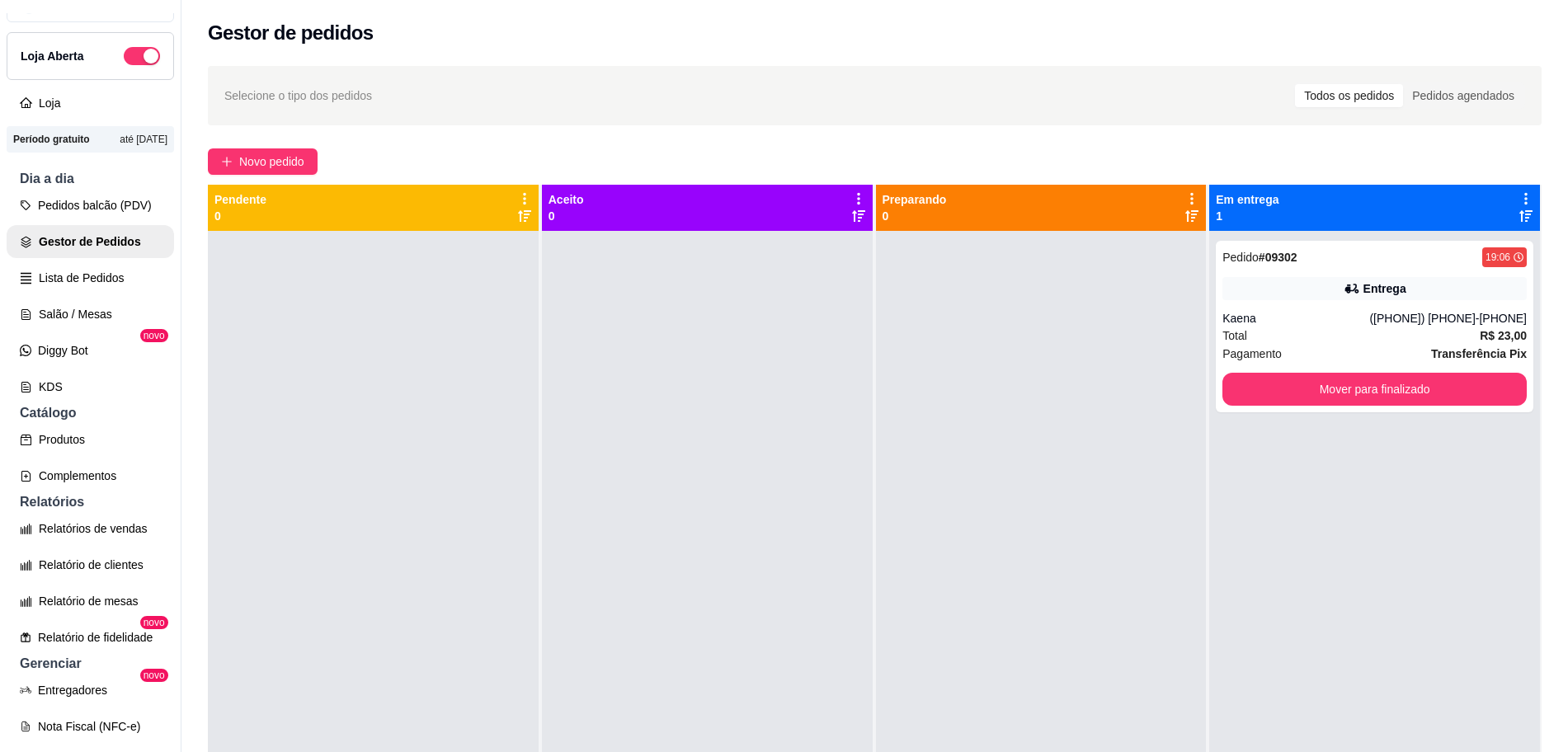 scroll, scrollTop: 18, scrollLeft: 0, axis: vertical 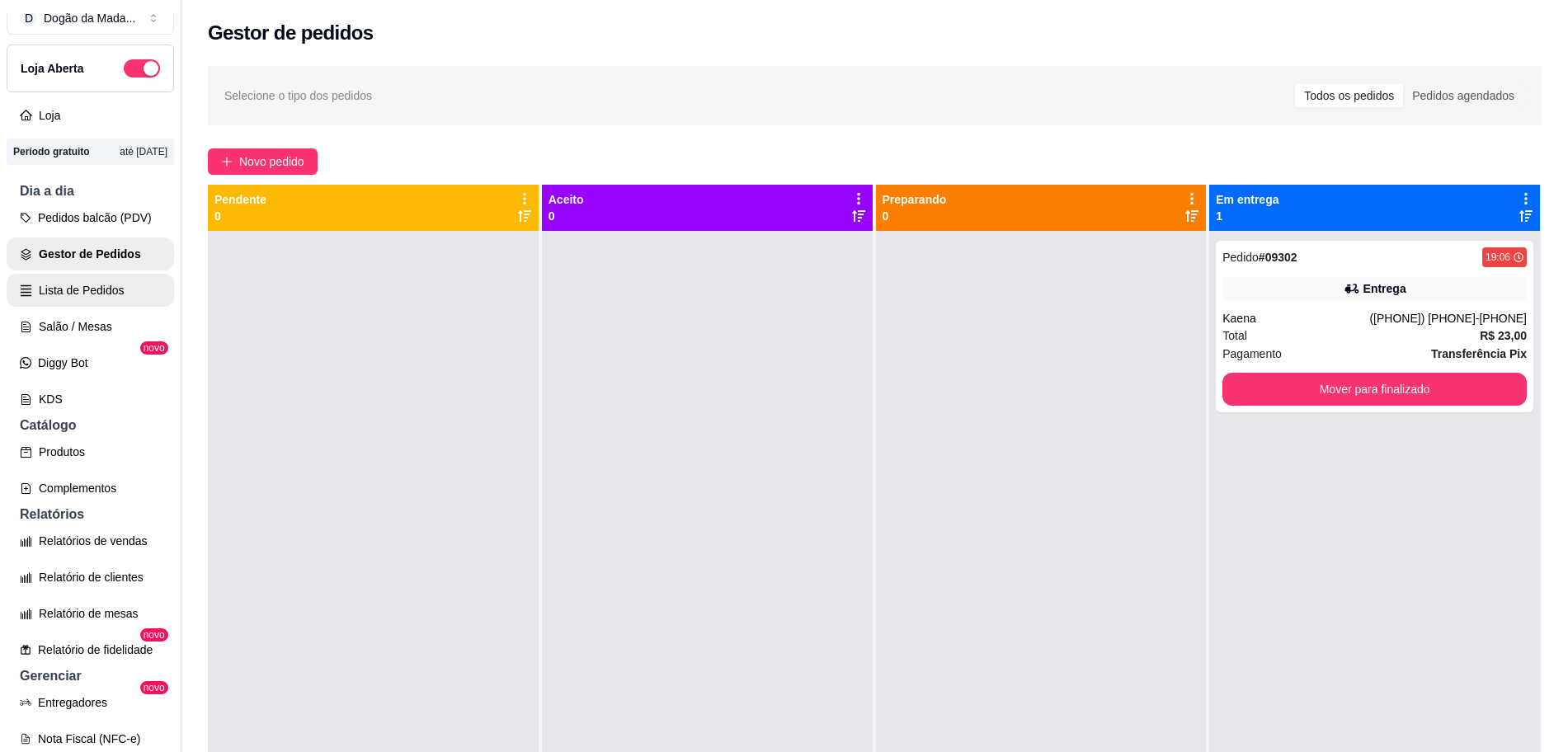 click on "Lista de Pedidos" at bounding box center (90, 290) 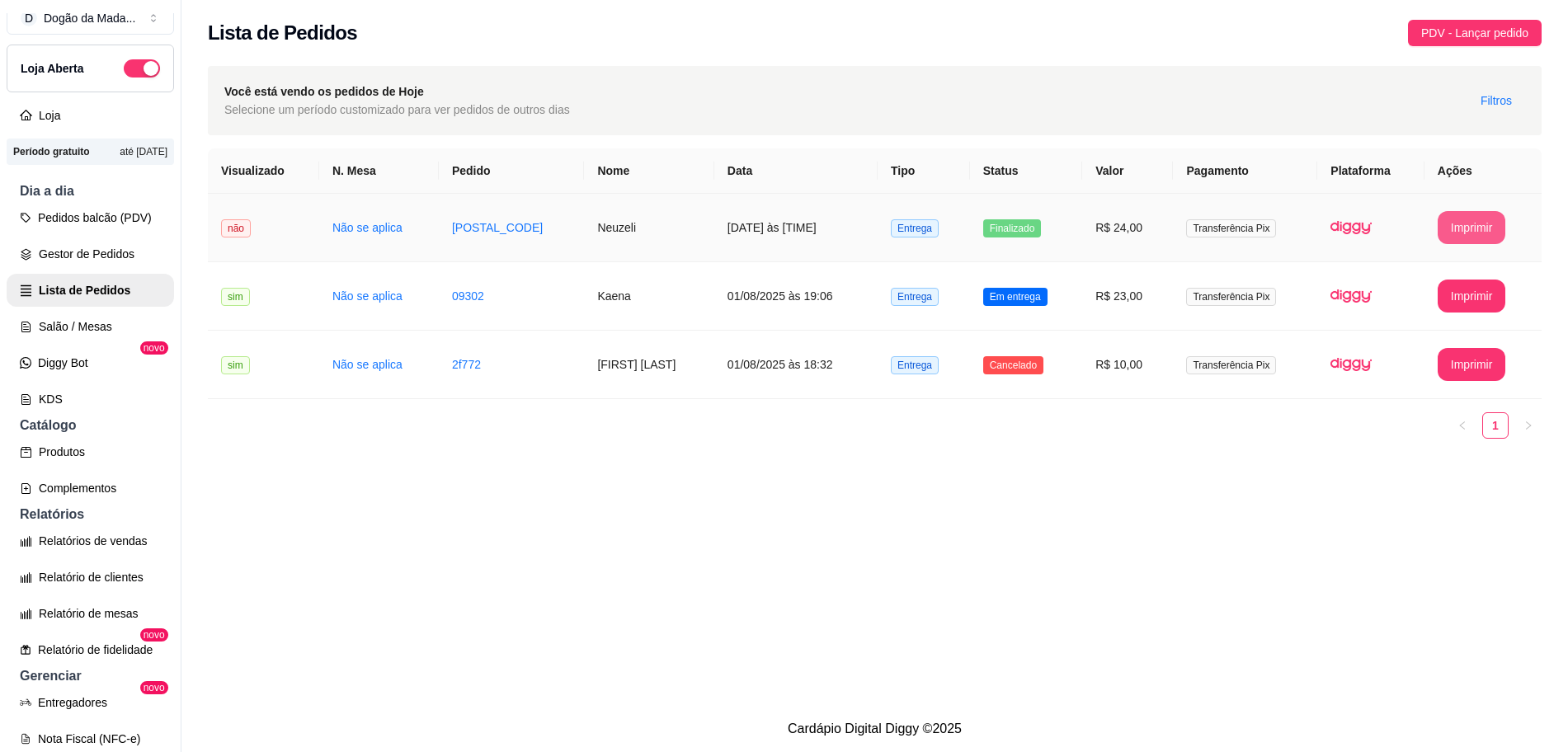 click on "Imprimir" at bounding box center [1471, 228] 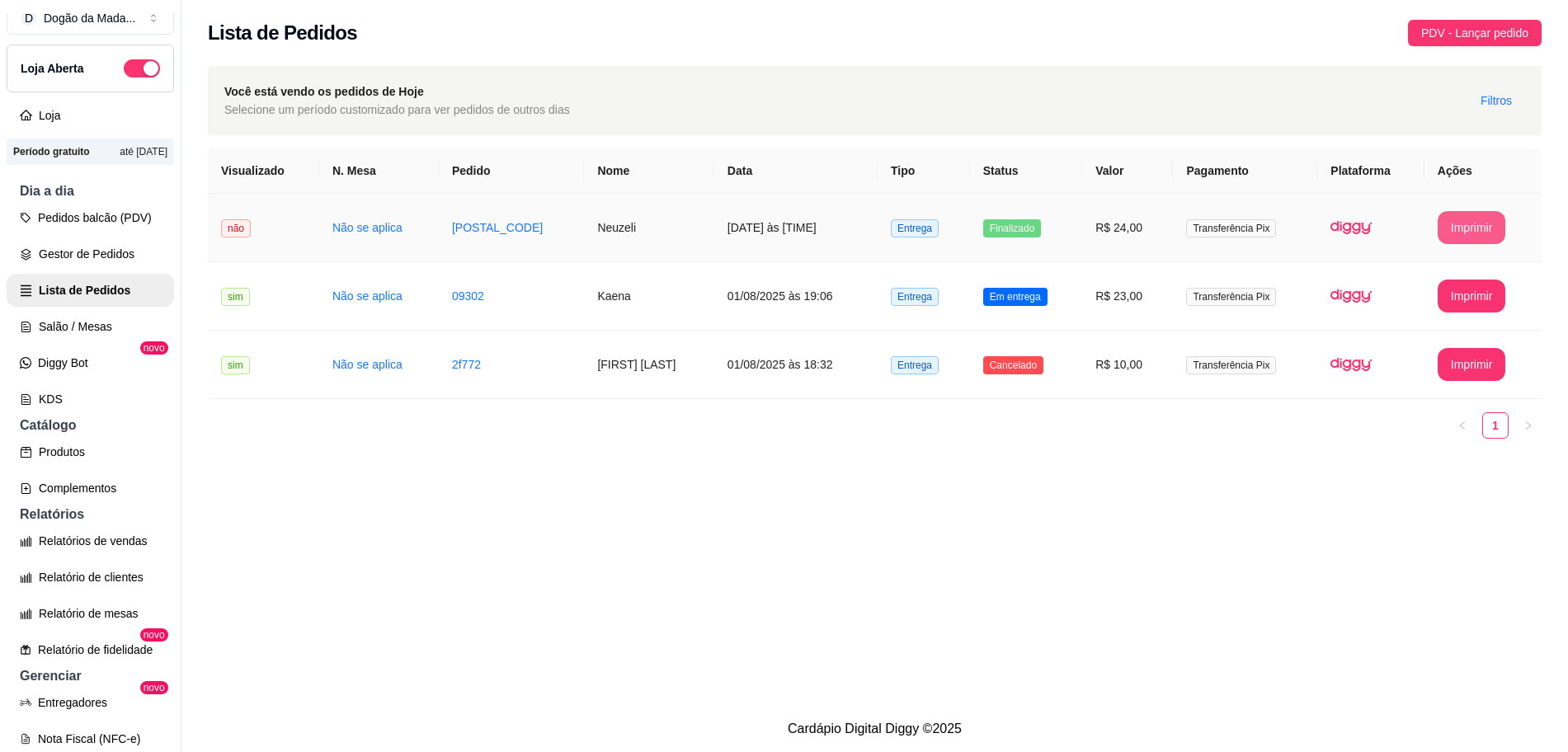scroll, scrollTop: 0, scrollLeft: 0, axis: both 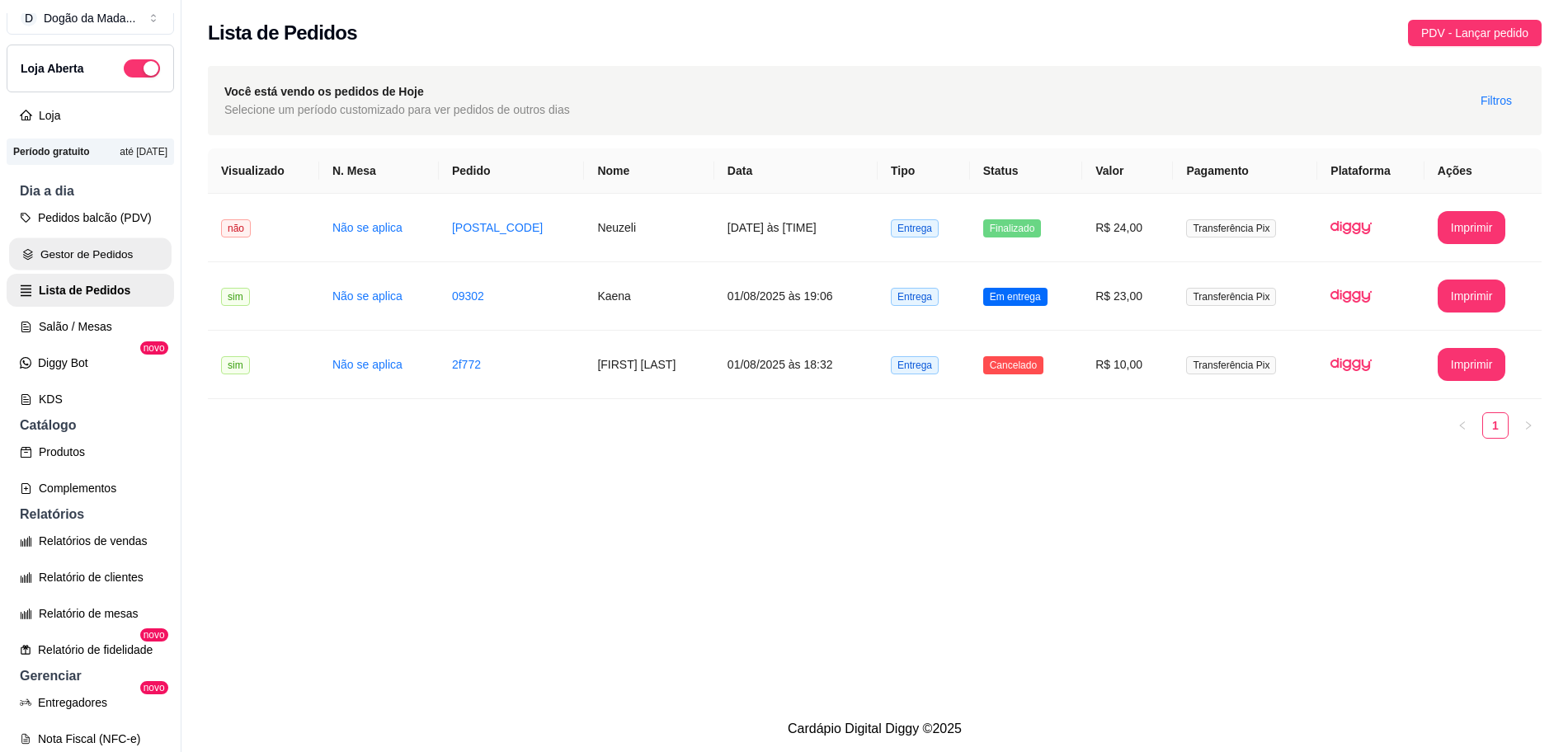 click on "Gestor de Pedidos" at bounding box center [90, 254] 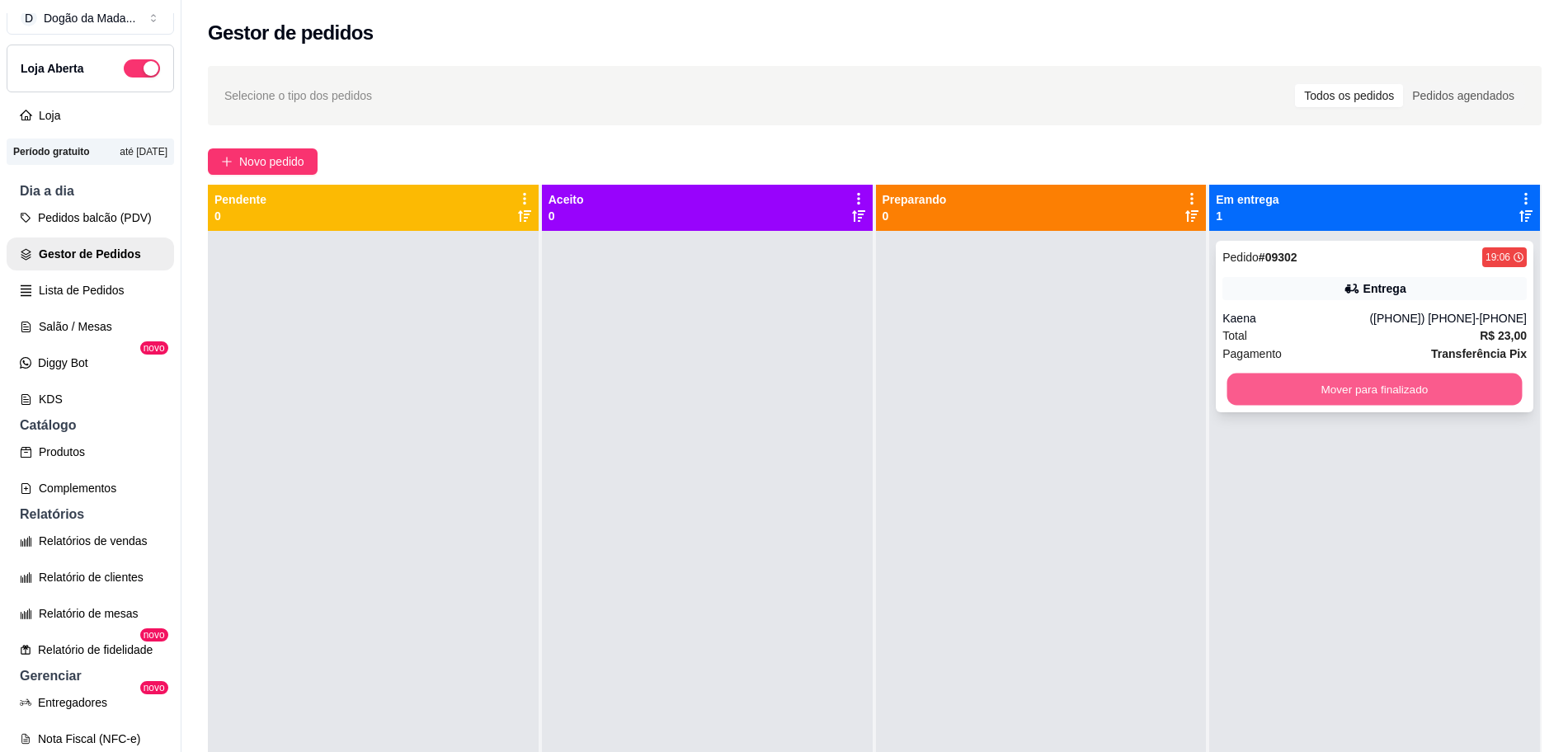 click on "Mover para finalizado" at bounding box center [1375, 389] 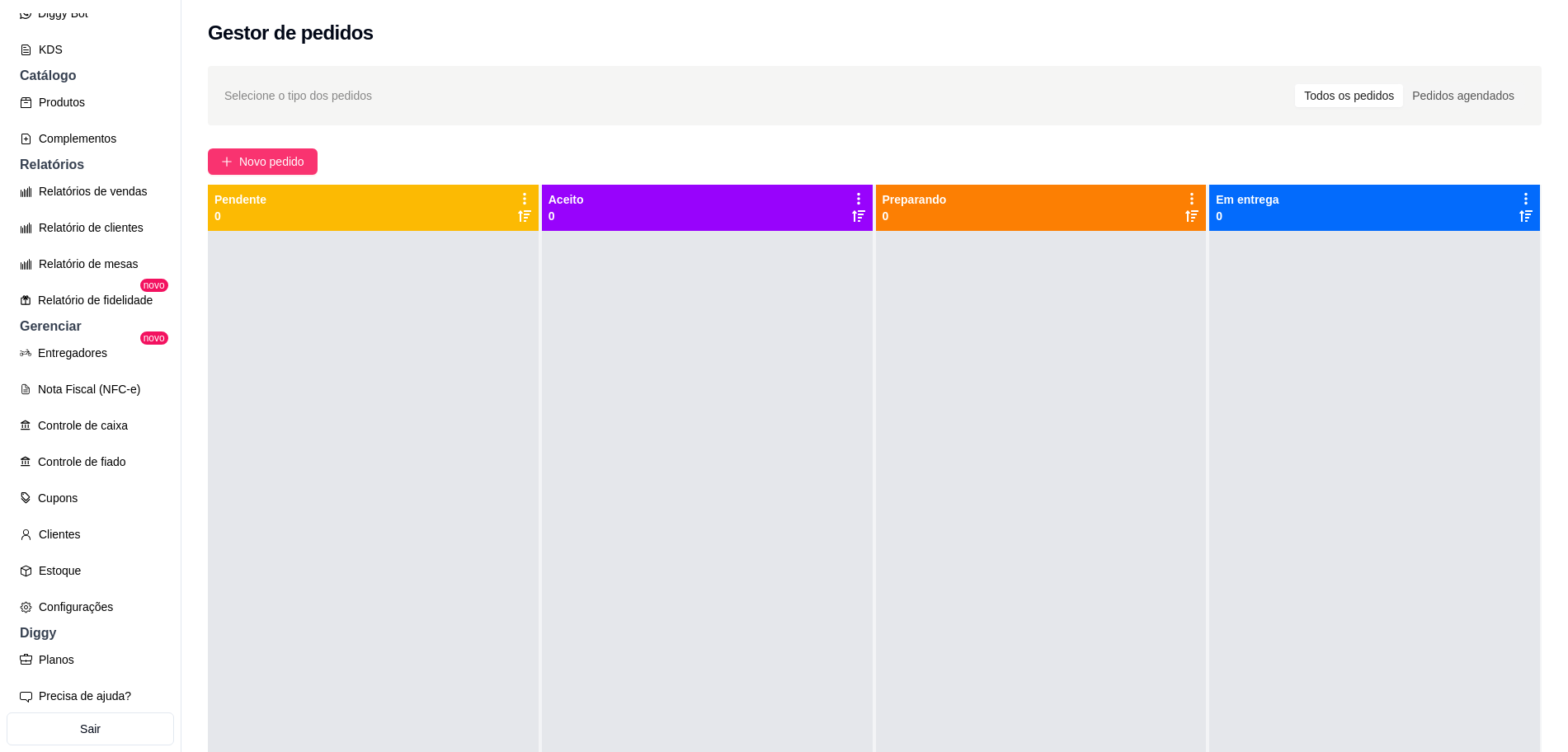 scroll, scrollTop: 377, scrollLeft: 0, axis: vertical 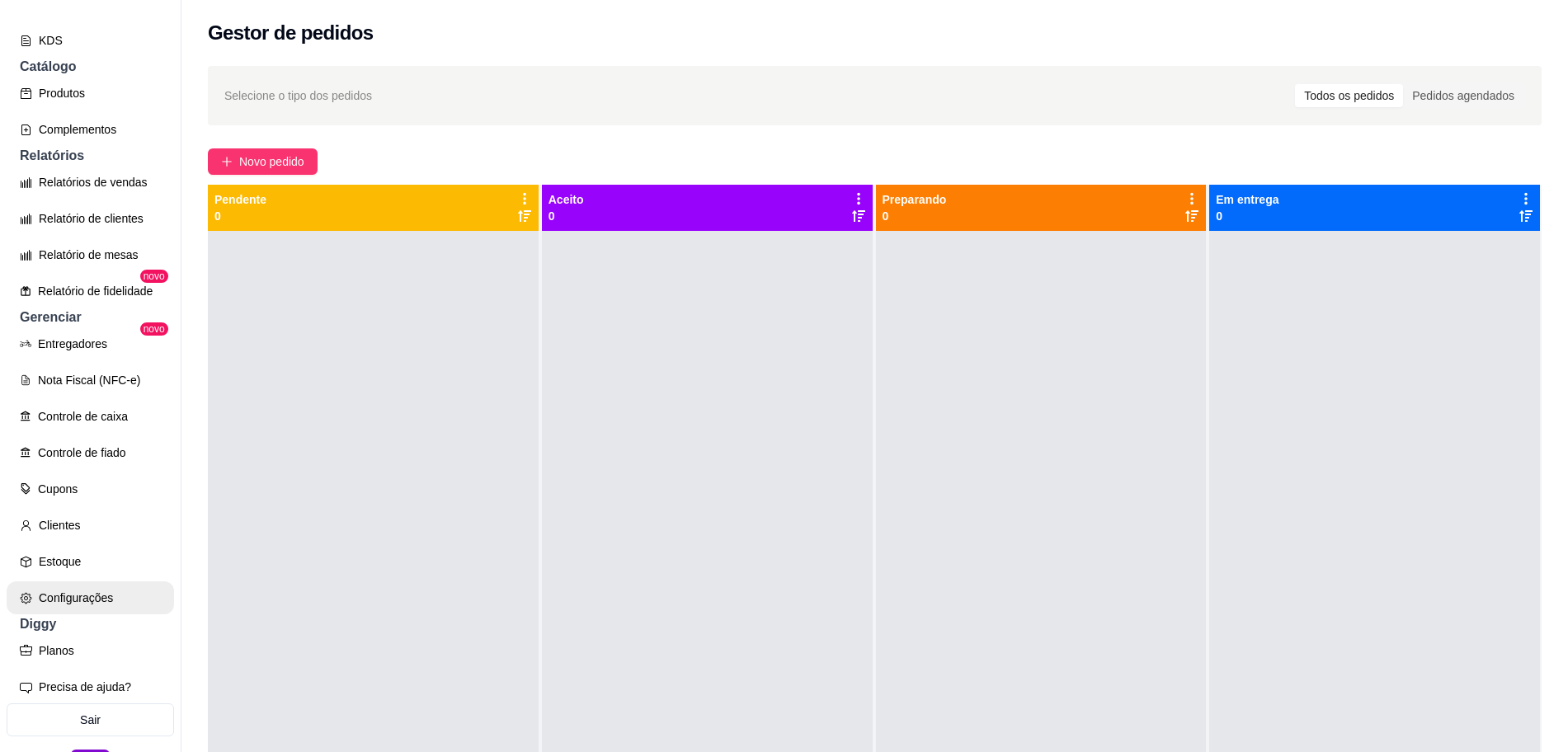 click on "Configurações" at bounding box center (90, 598) 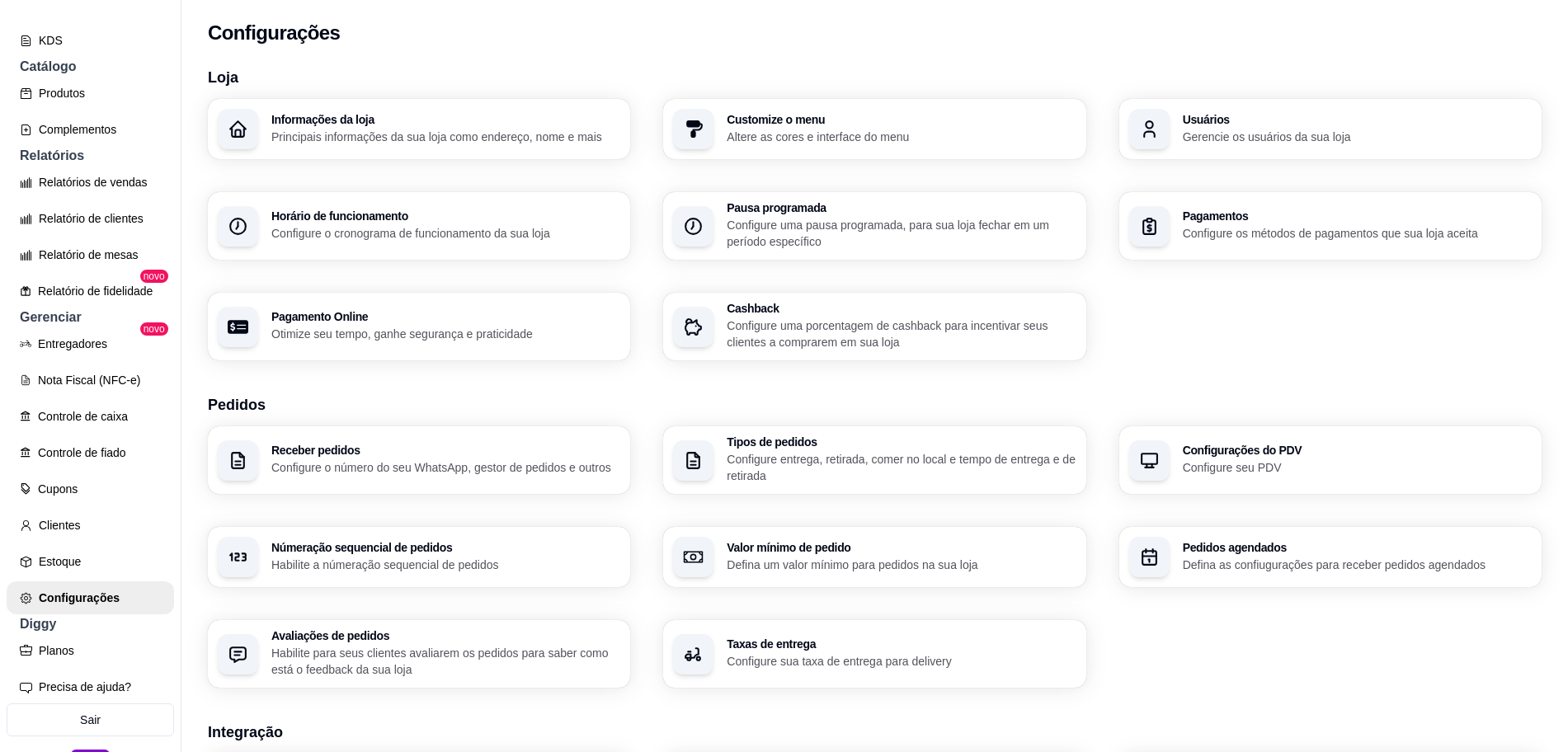 click on "Configure o número do seu WhatsApp, gestor de pedidos e outros" at bounding box center [445, 468] 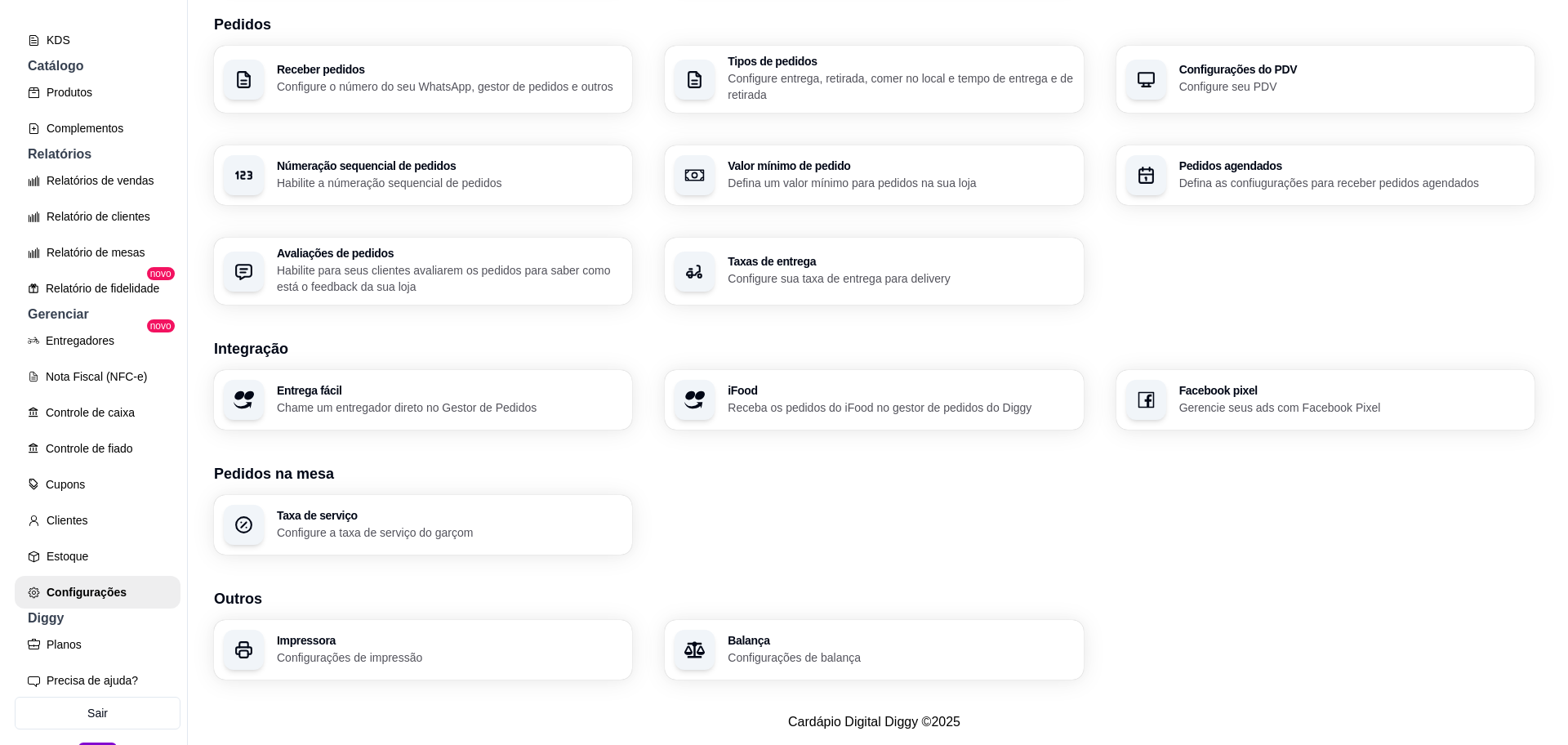 scroll, scrollTop: 381, scrollLeft: 0, axis: vertical 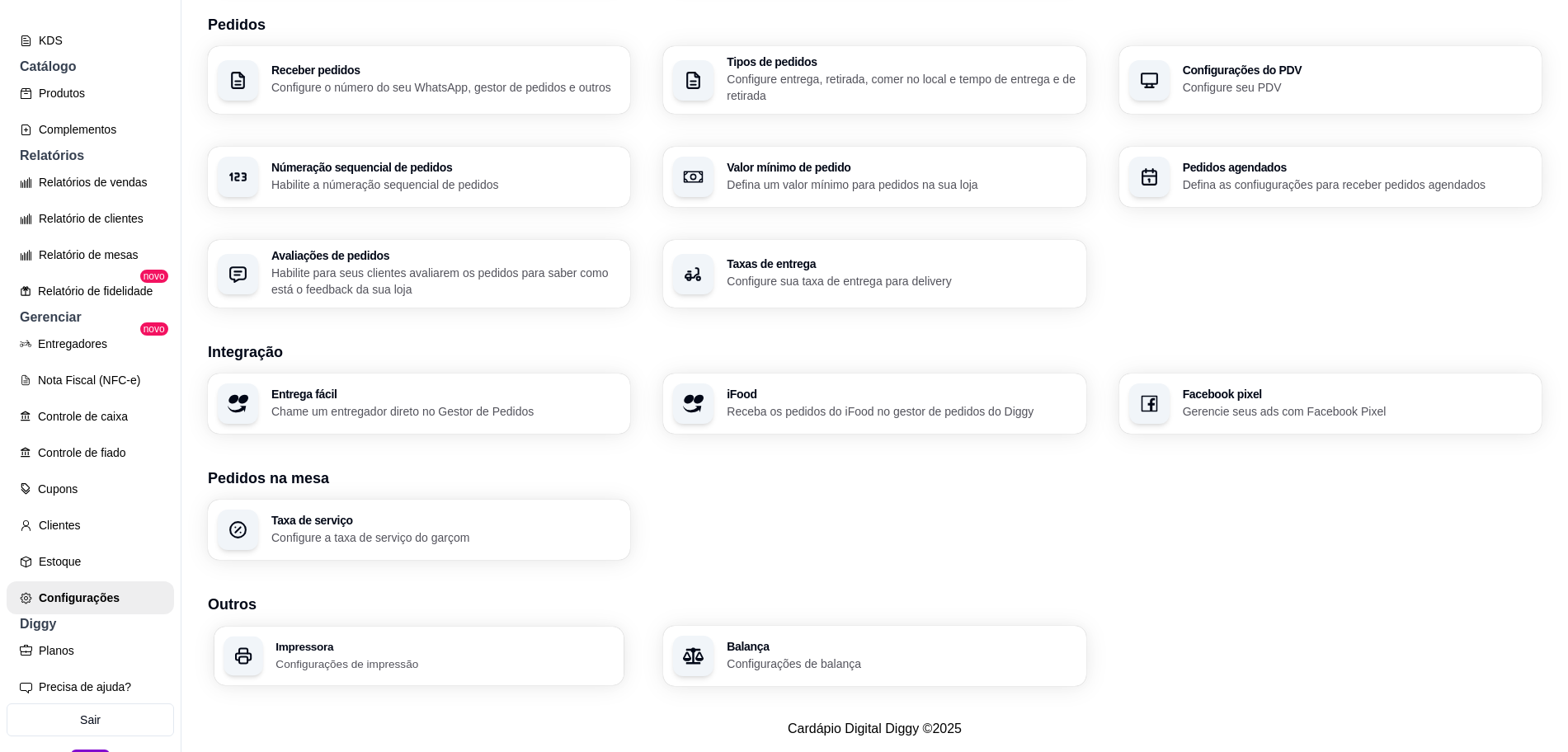 click on "Impressora Configurações de impressão" at bounding box center [419, 656] 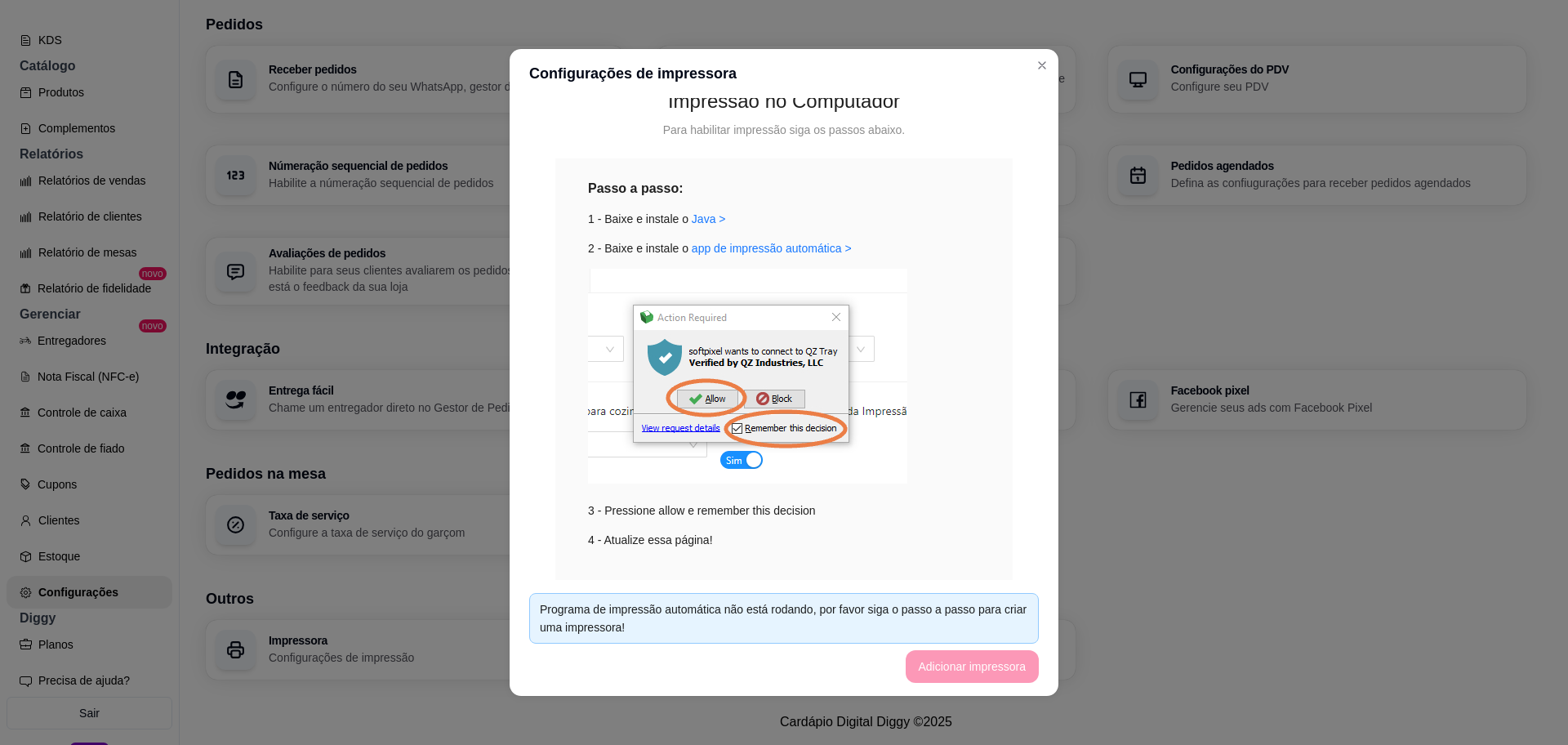 scroll, scrollTop: 180, scrollLeft: 0, axis: vertical 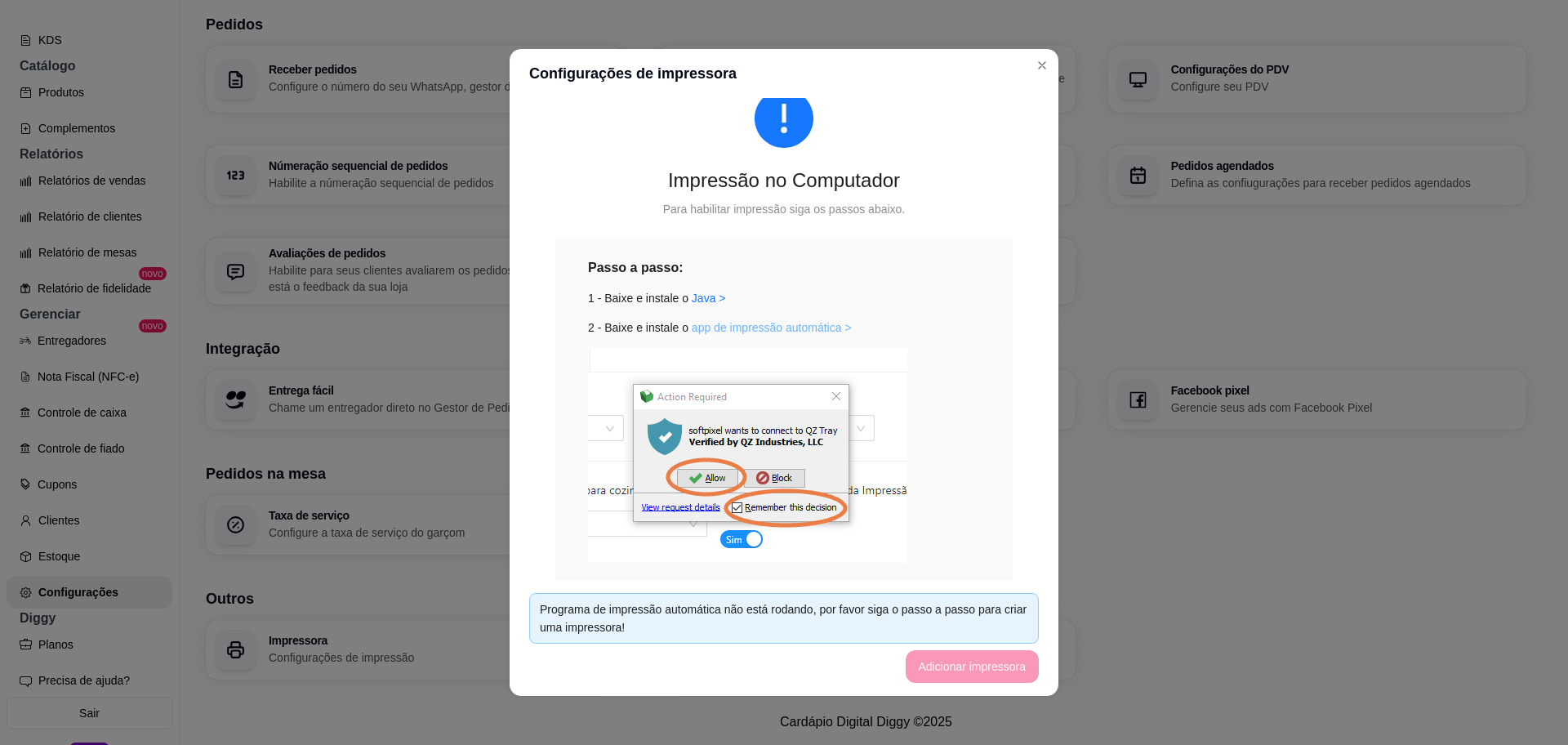 click on "app de impressão automática >" at bounding box center (772, 328) 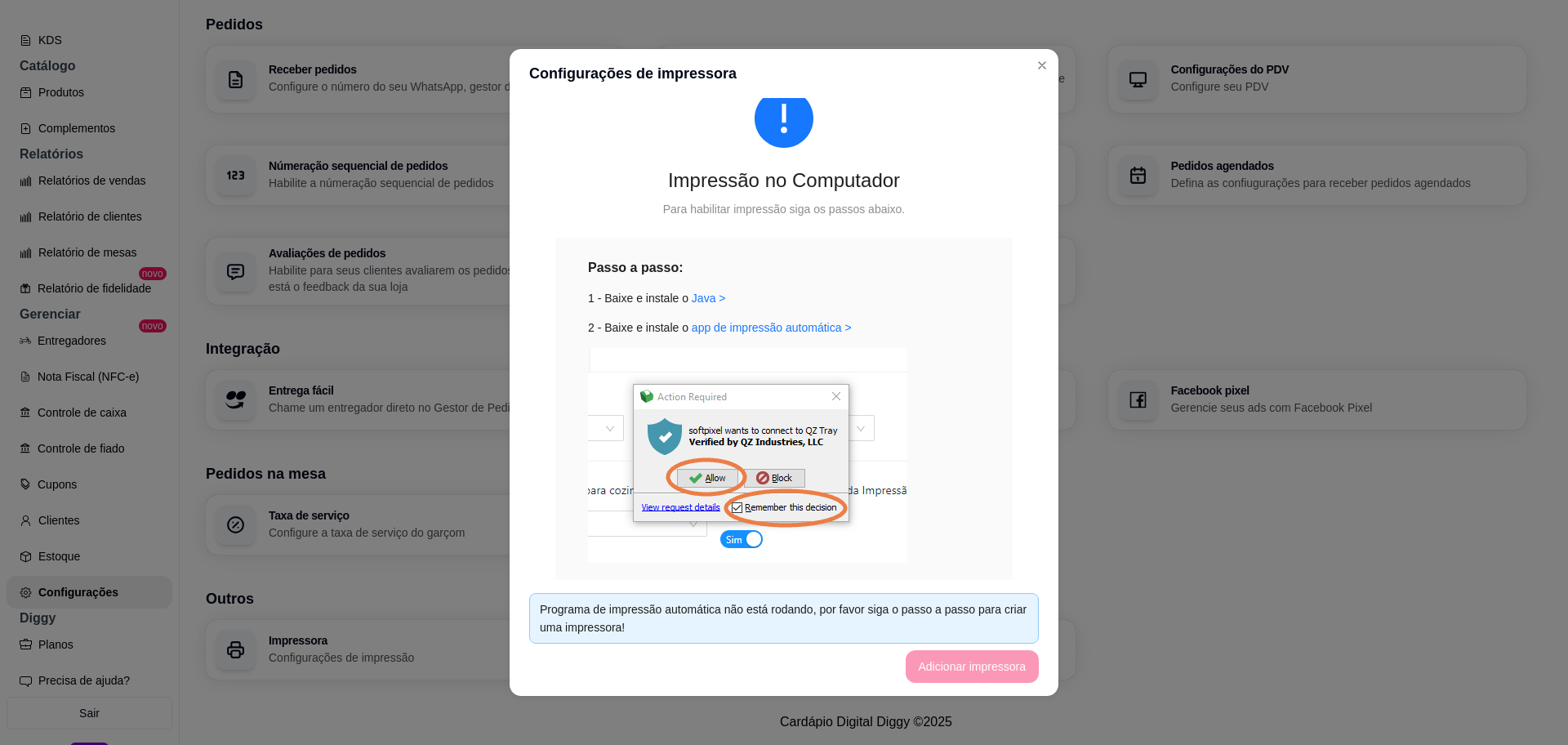 scroll, scrollTop: 180, scrollLeft: 0, axis: vertical 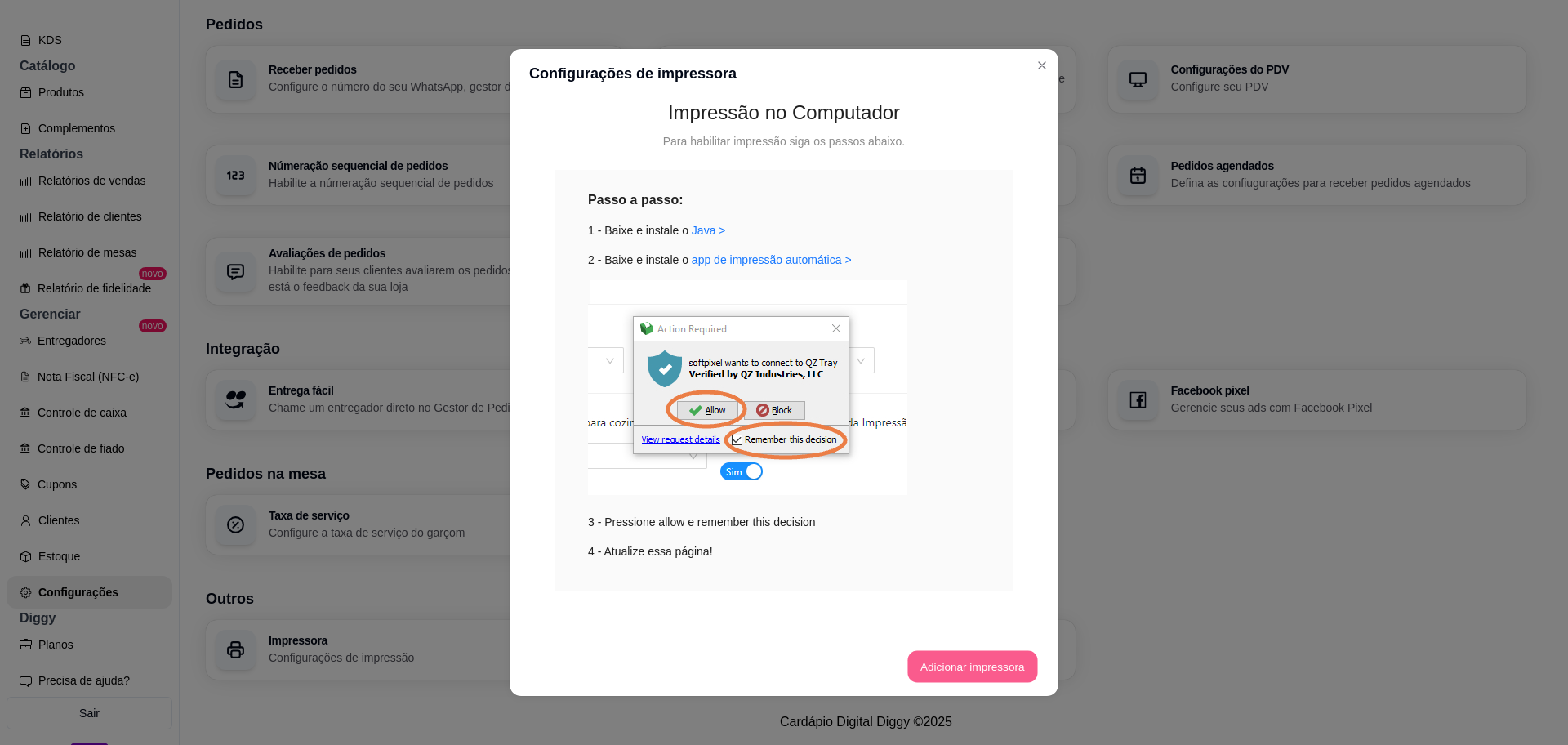 click on "Adicionar impressora" at bounding box center (972, 667) 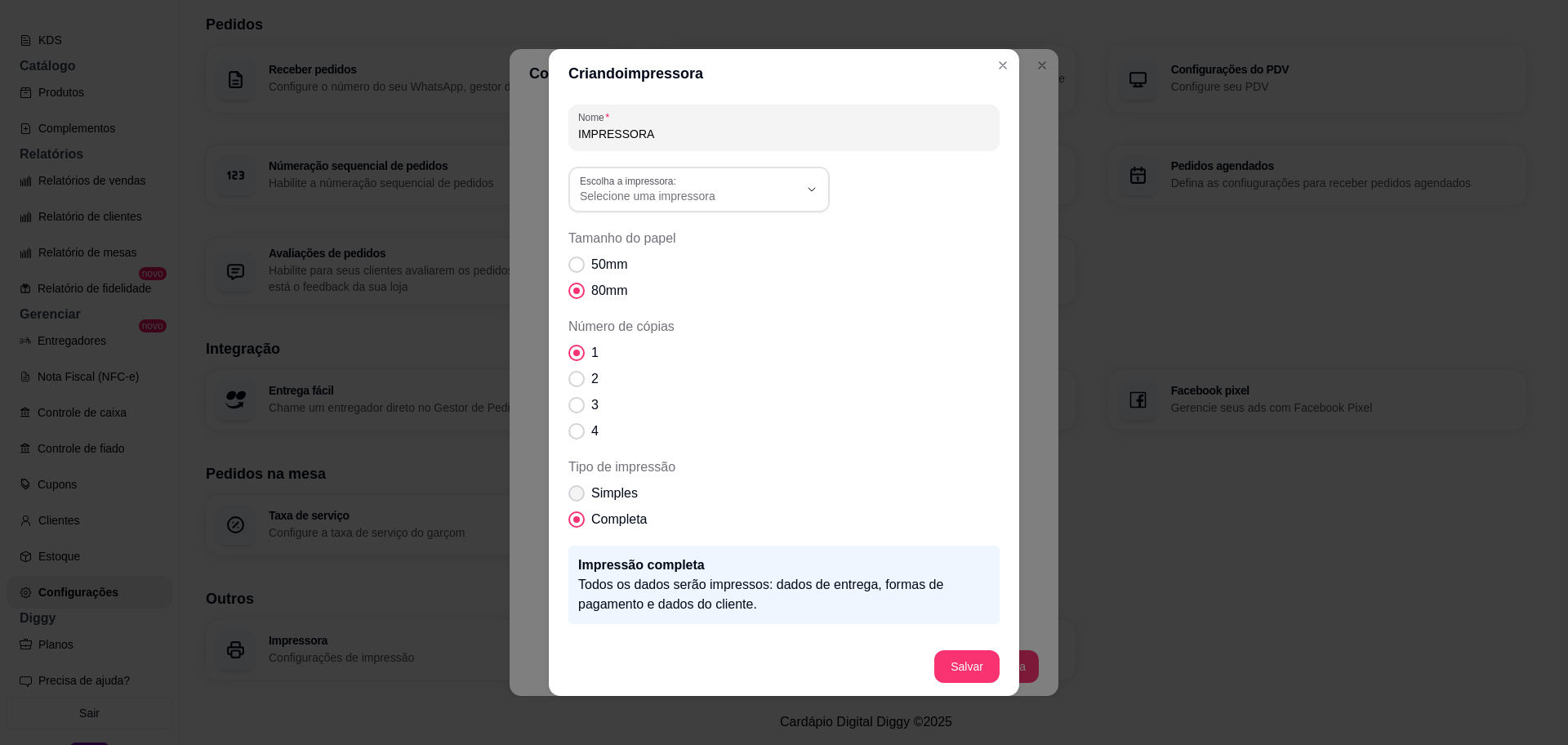 click on "Simples" at bounding box center [614, 493] 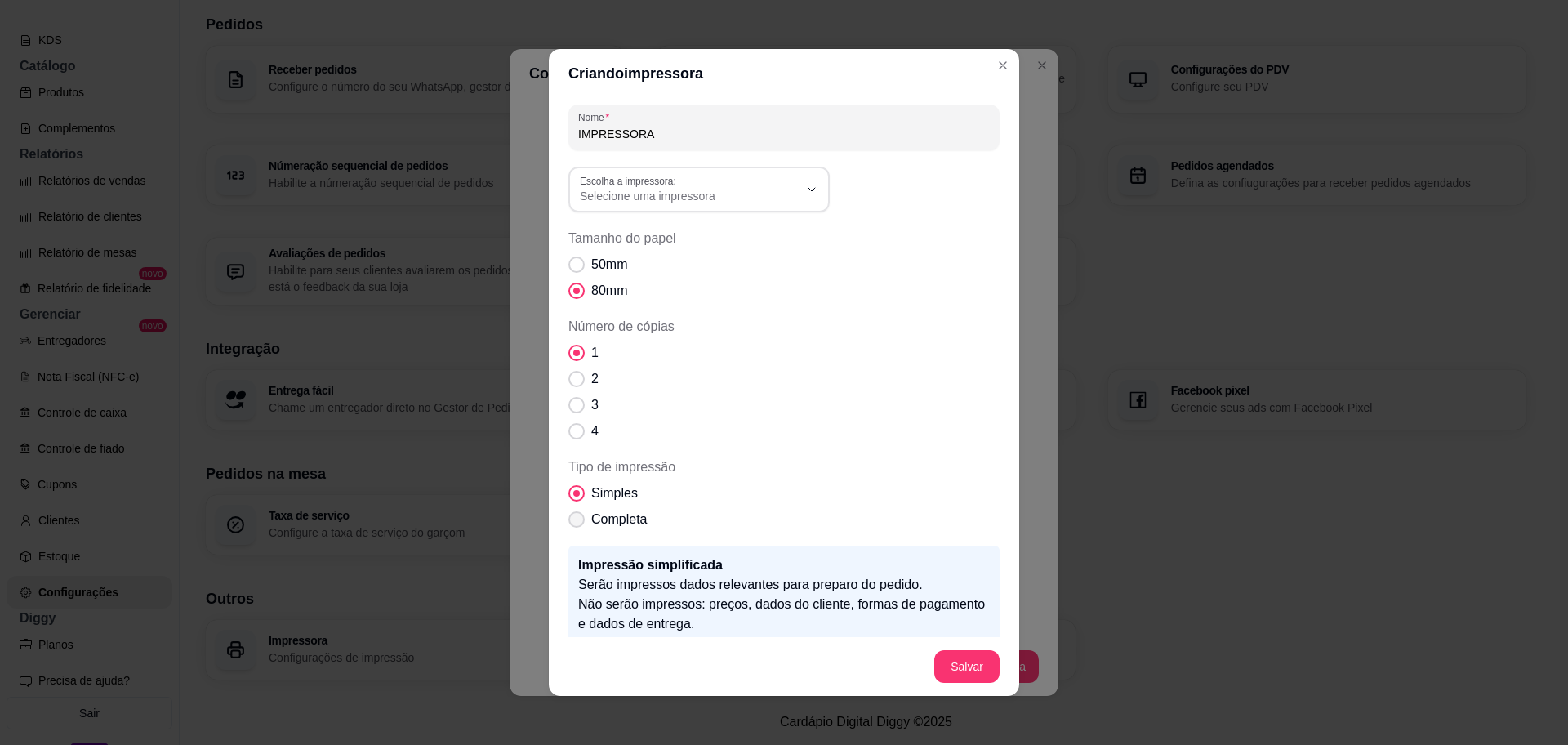 click on "Completa" at bounding box center (619, 520) 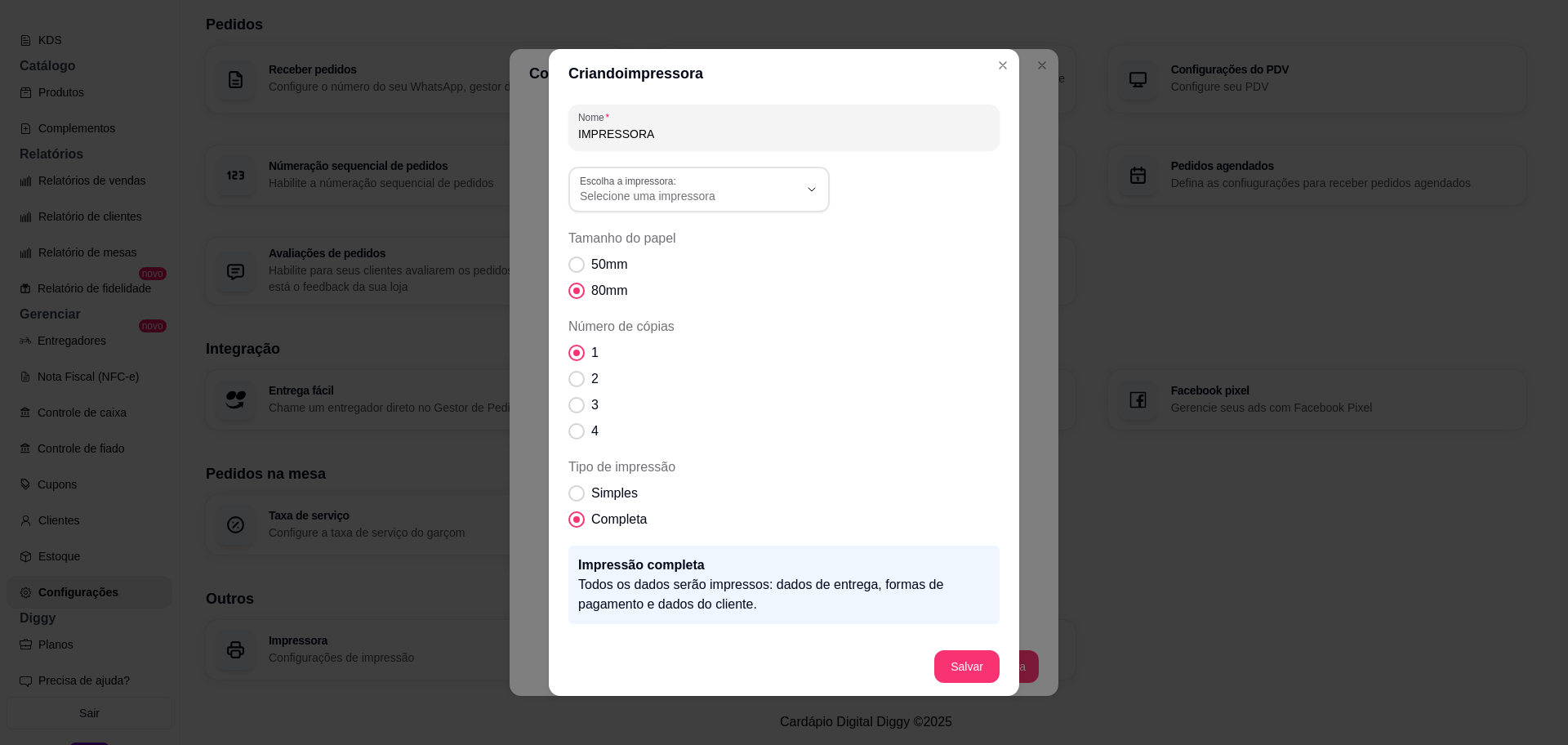 click on "Nome IMPRESSORA Escolha a impressora: POS-80 Microsoft Print to PDF OneNote (Desktop) Escolha a impressora: Selecione uma impressora Tamanho do papel 50mm 80mm Número de cópias 1 2 3 4 Tipo de impressão Simples Completa Impressão completa Todos os dados serão impressos: dados de entrega, formas de pagamento e dados do cliente. Impressão automática" at bounding box center (784, 396) 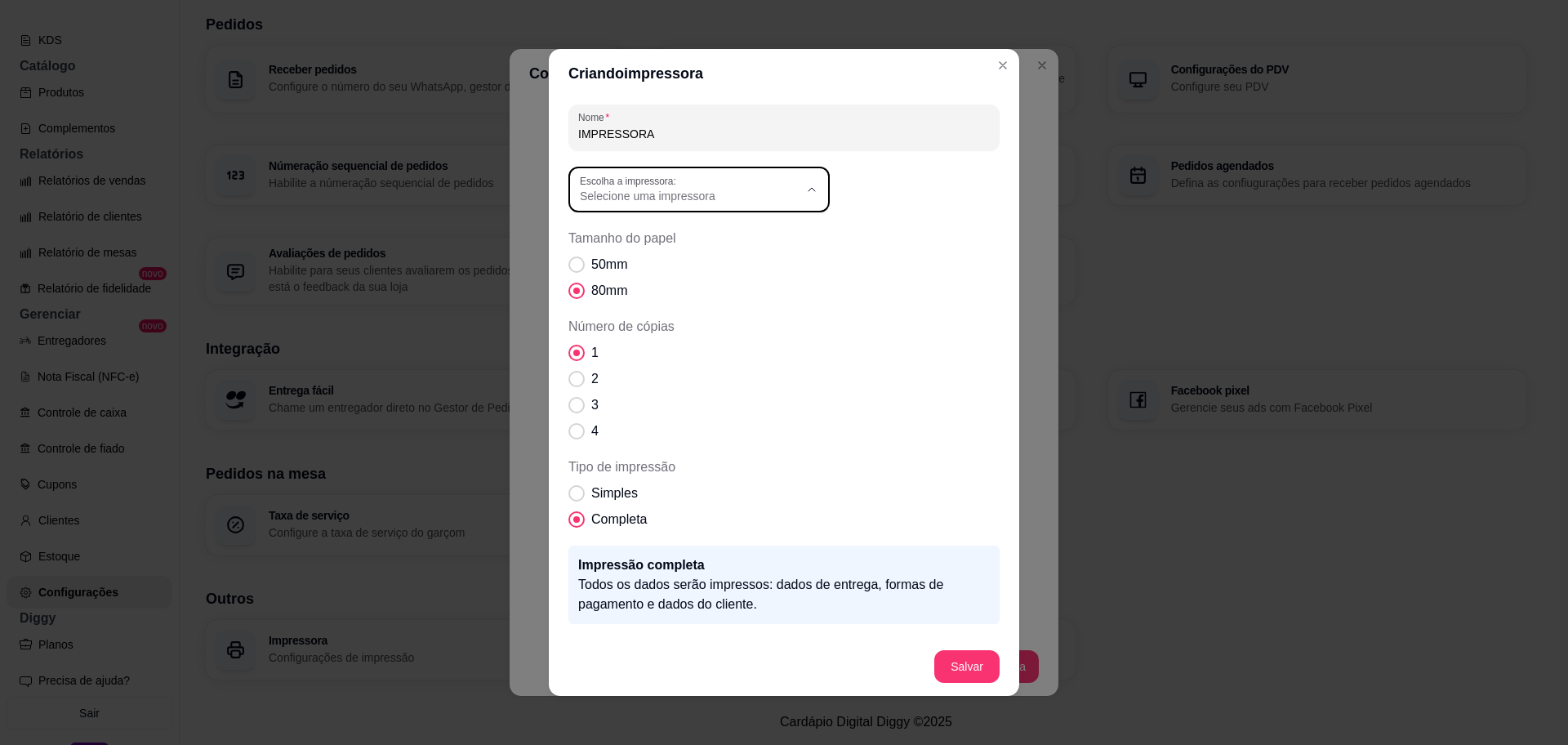 click on "POS-80" at bounding box center [683, 234] 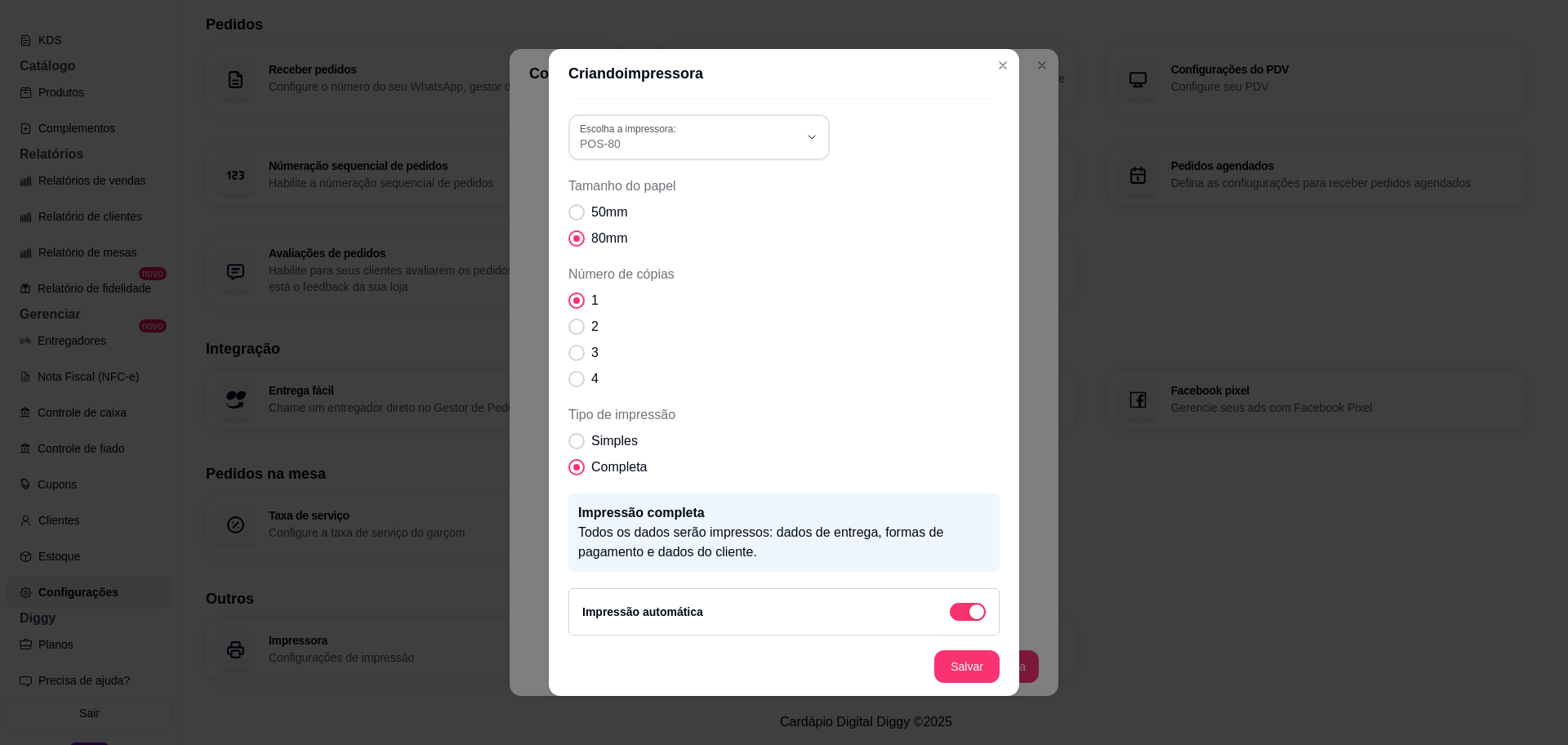 scroll, scrollTop: 57, scrollLeft: 0, axis: vertical 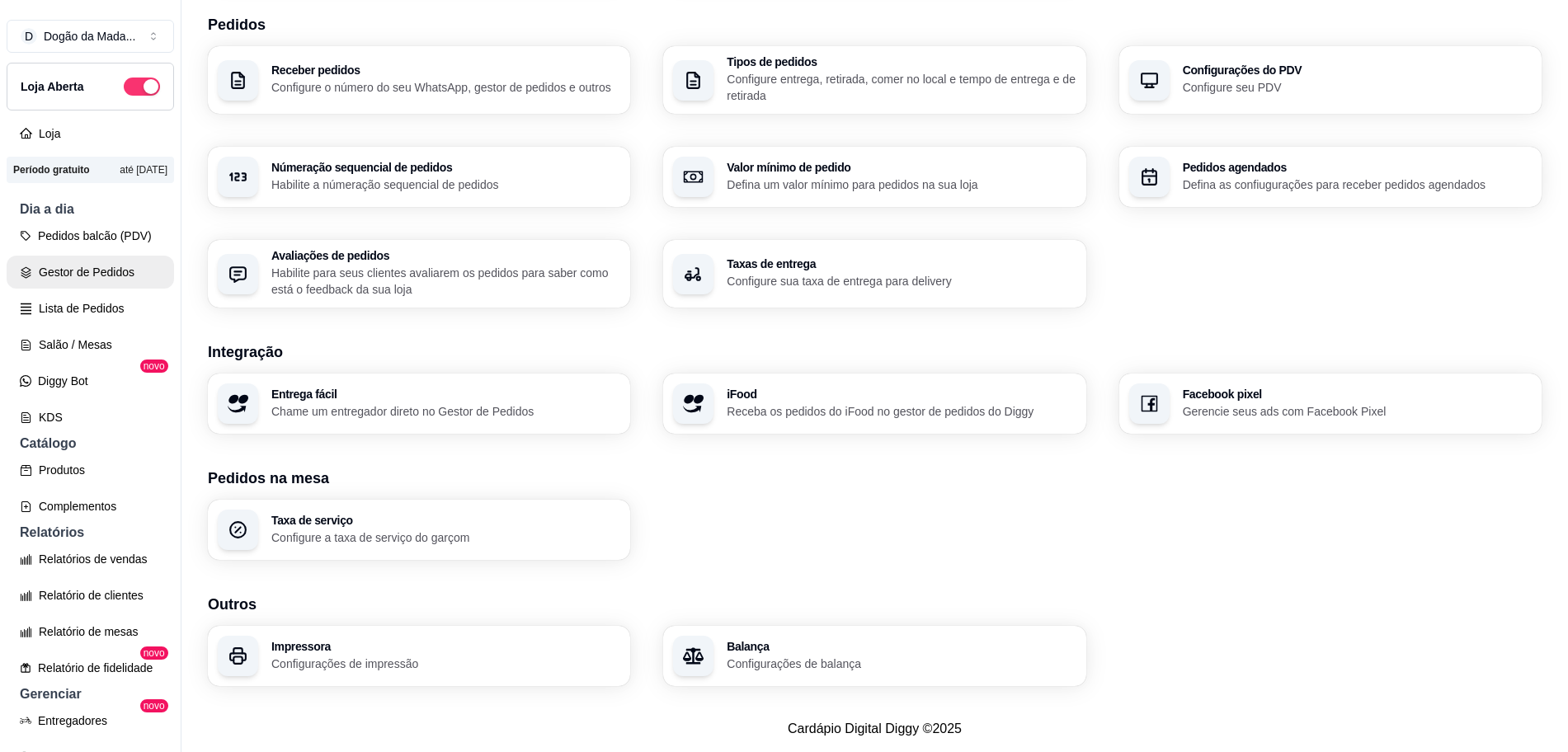 click on "Gestor de Pedidos" at bounding box center [90, 272] 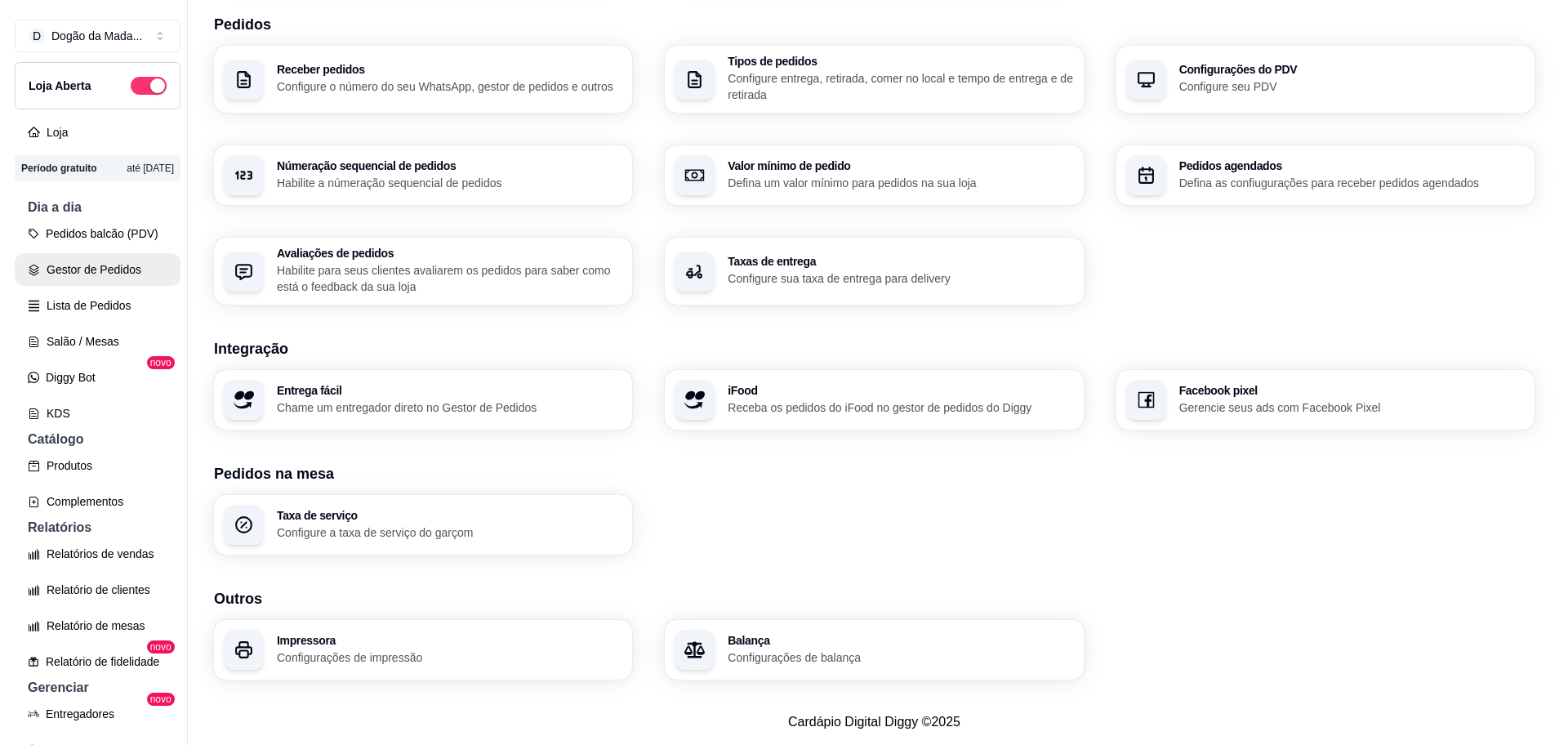 scroll, scrollTop: 0, scrollLeft: 0, axis: both 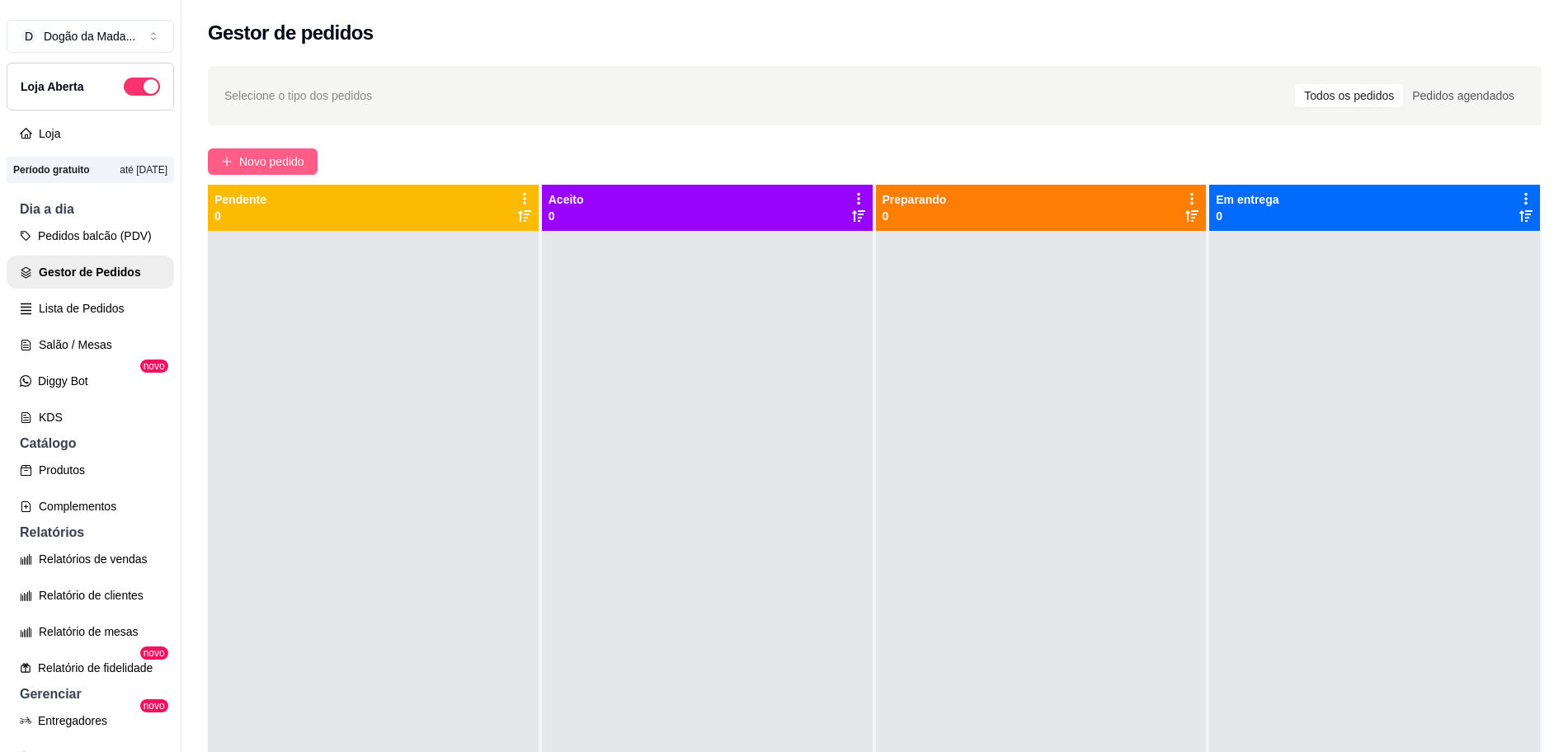 click on "Novo pedido" at bounding box center [271, 162] 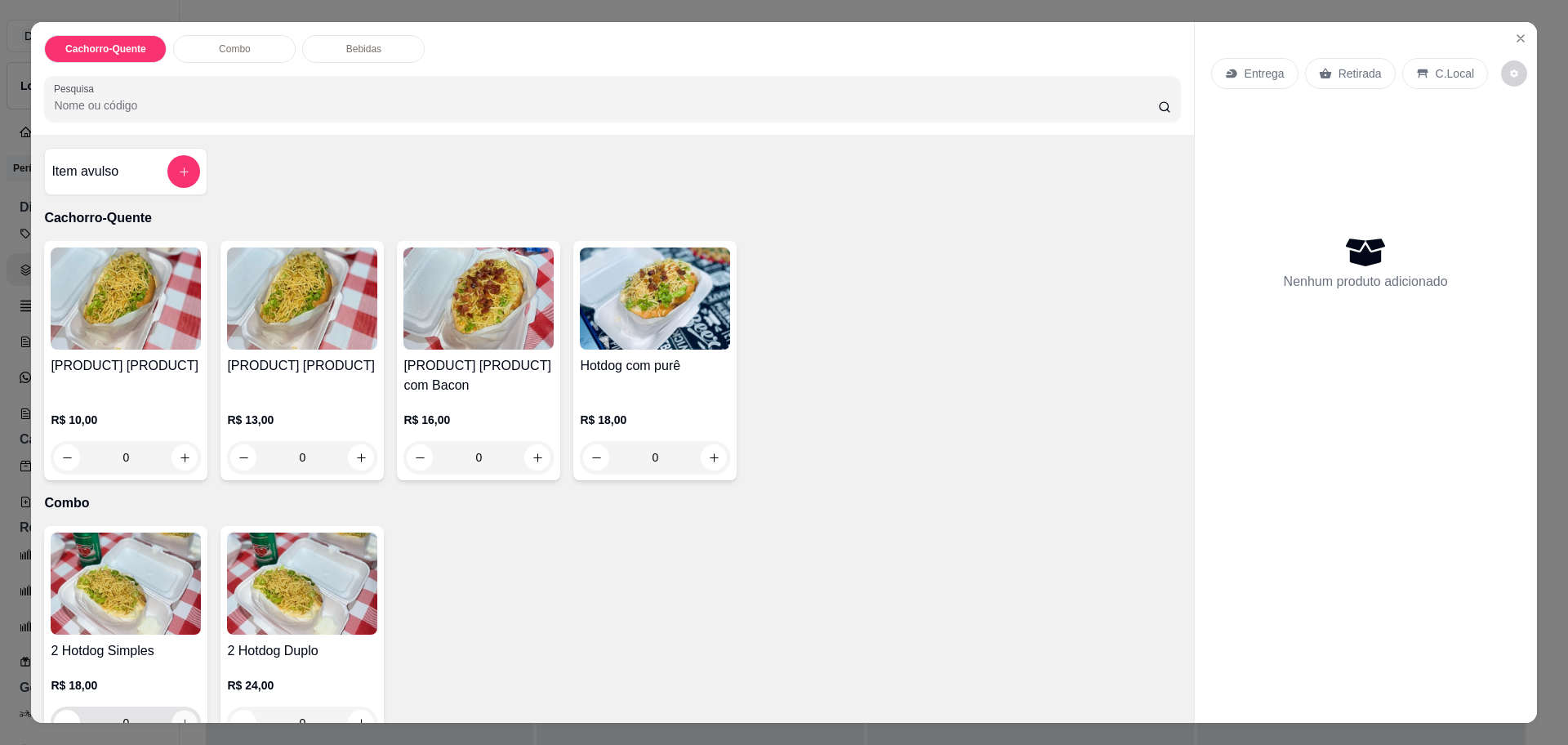 click at bounding box center [185, 723] 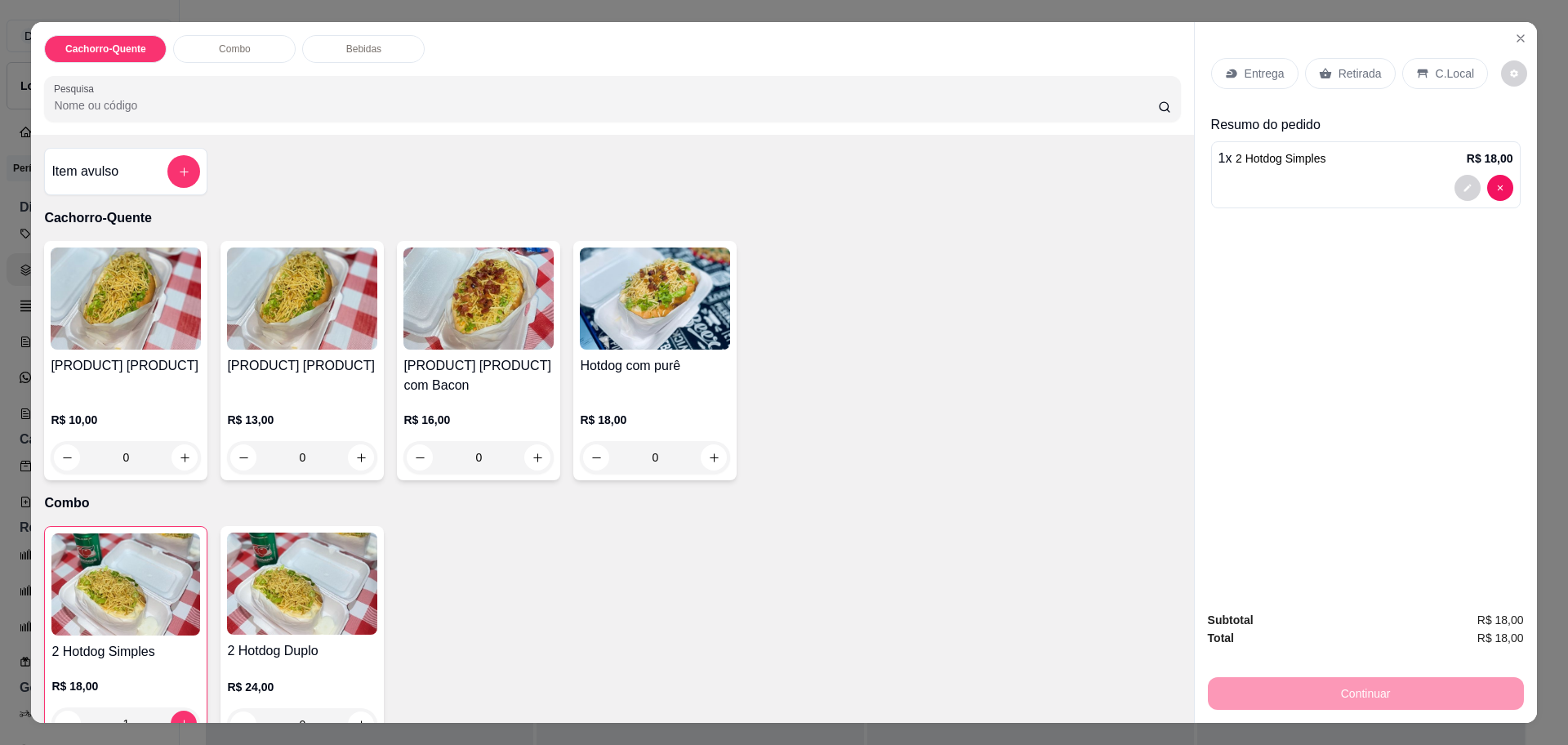 click on "Entrega" at bounding box center (1264, 74) 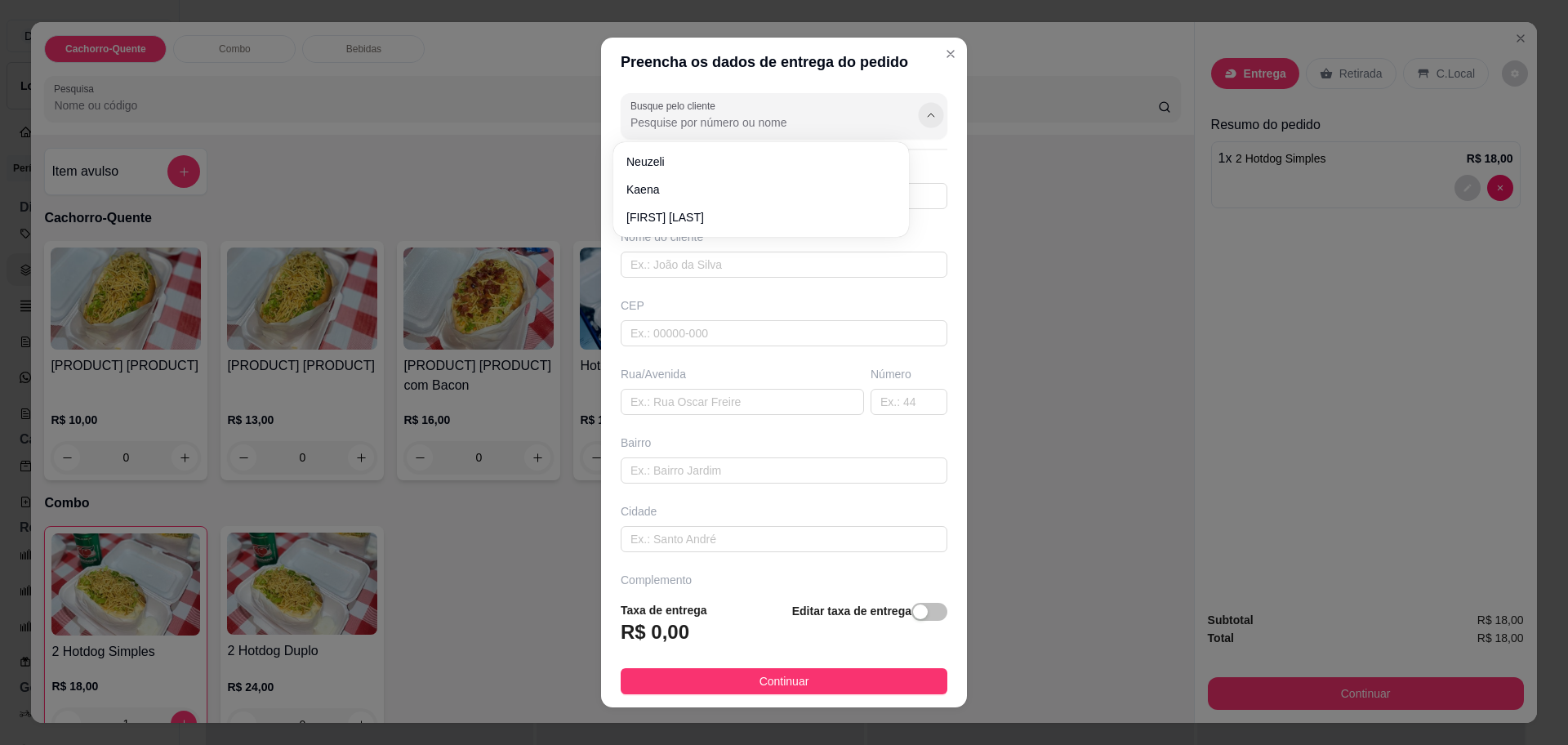 click 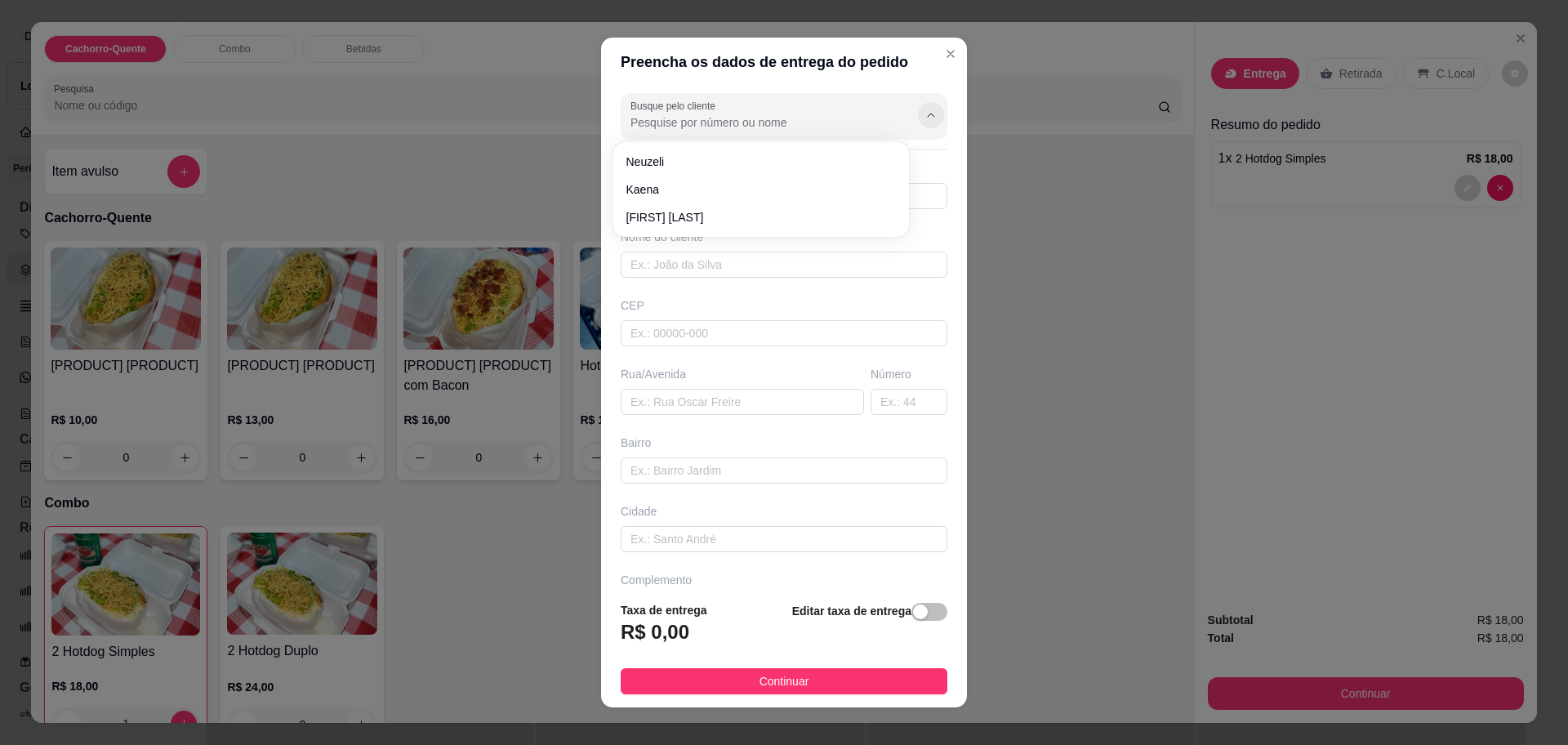 click 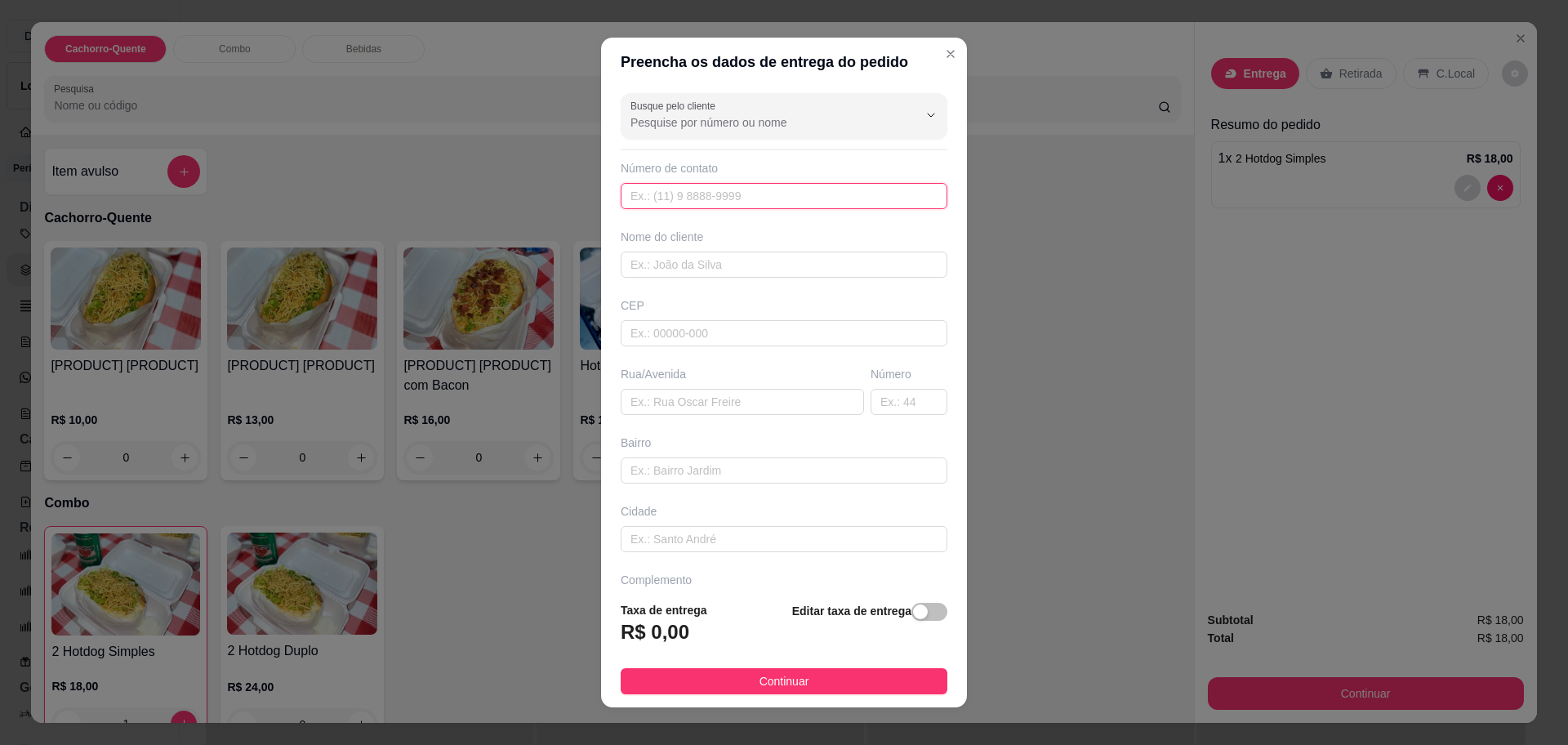 click at bounding box center [784, 196] 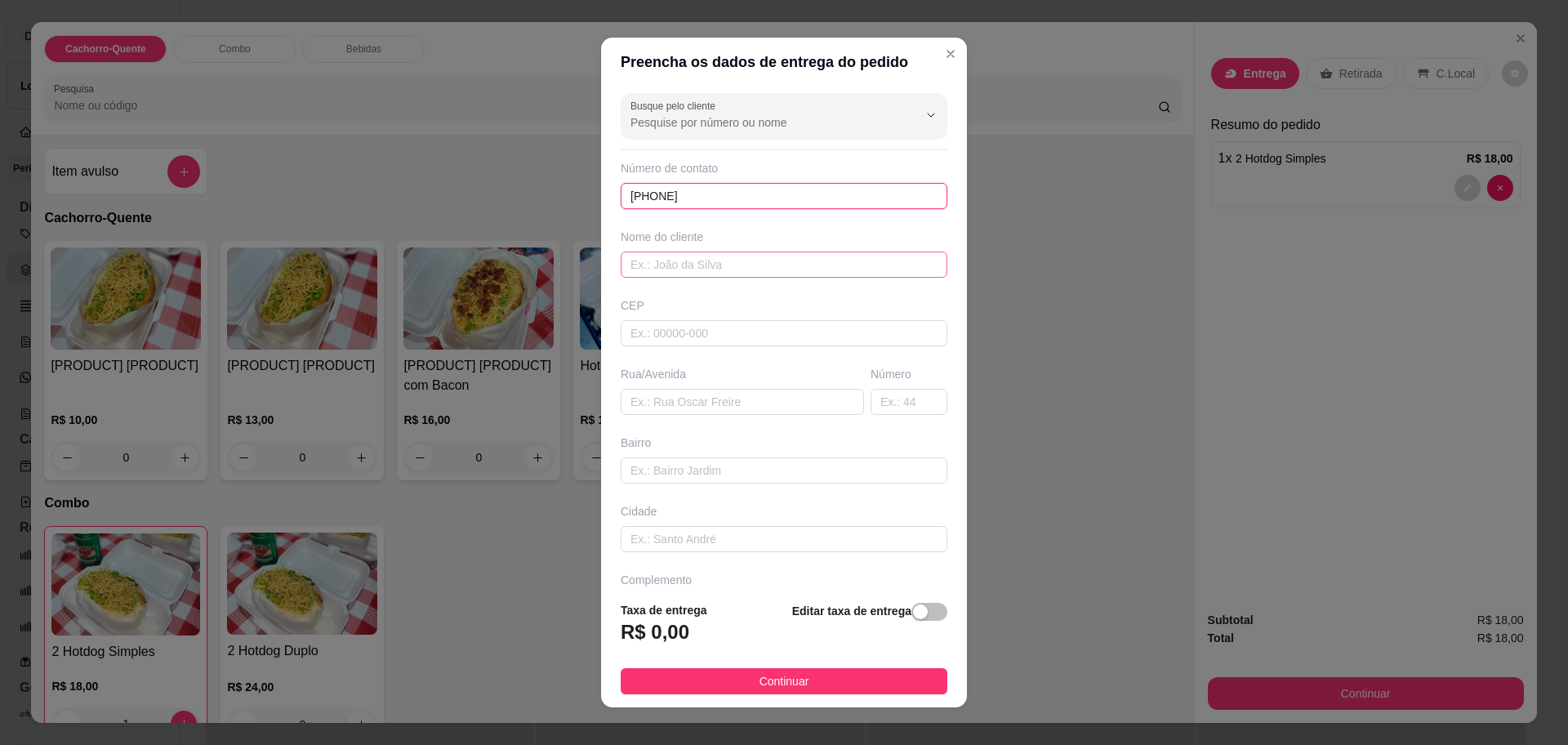 type on "[PHONE]" 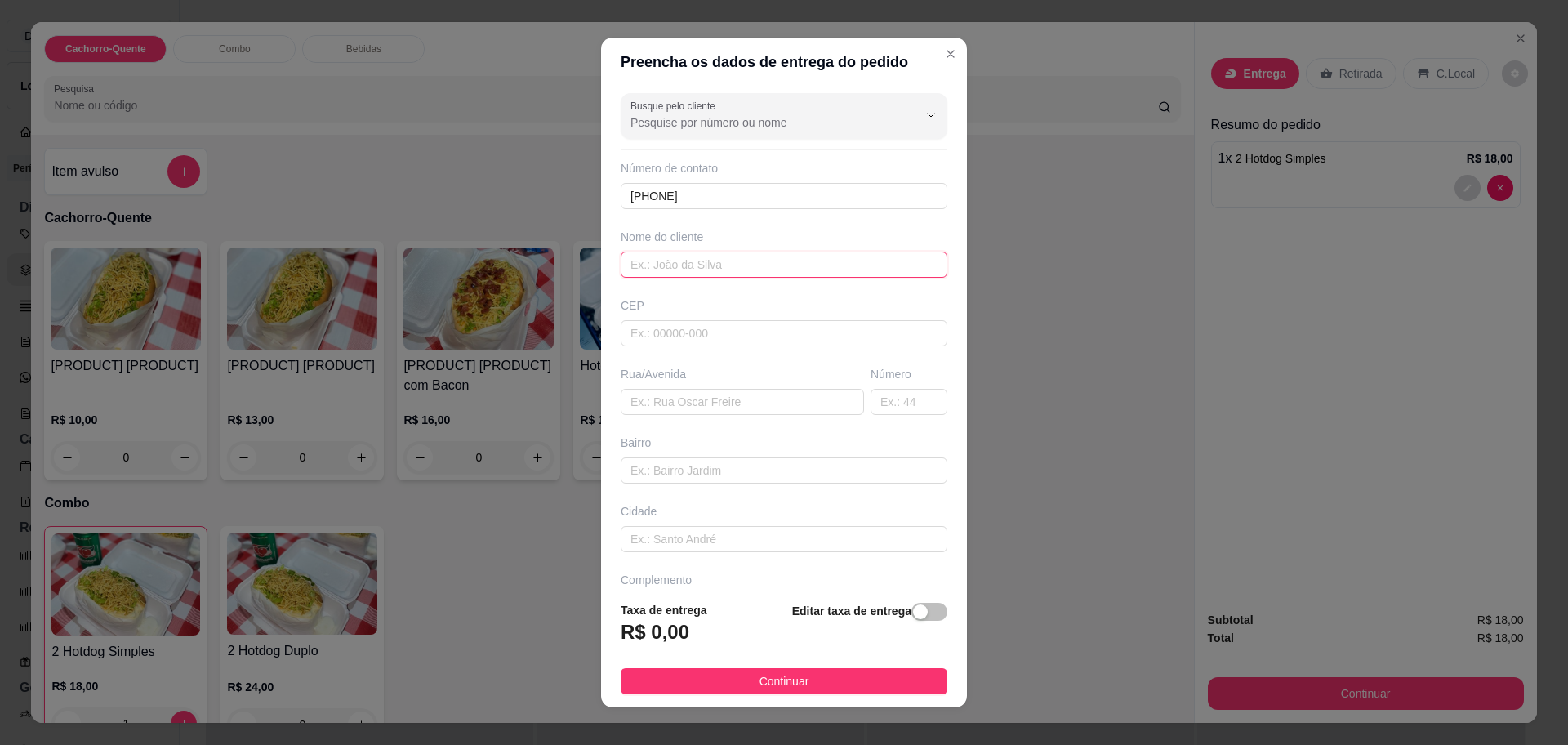 click at bounding box center (784, 265) 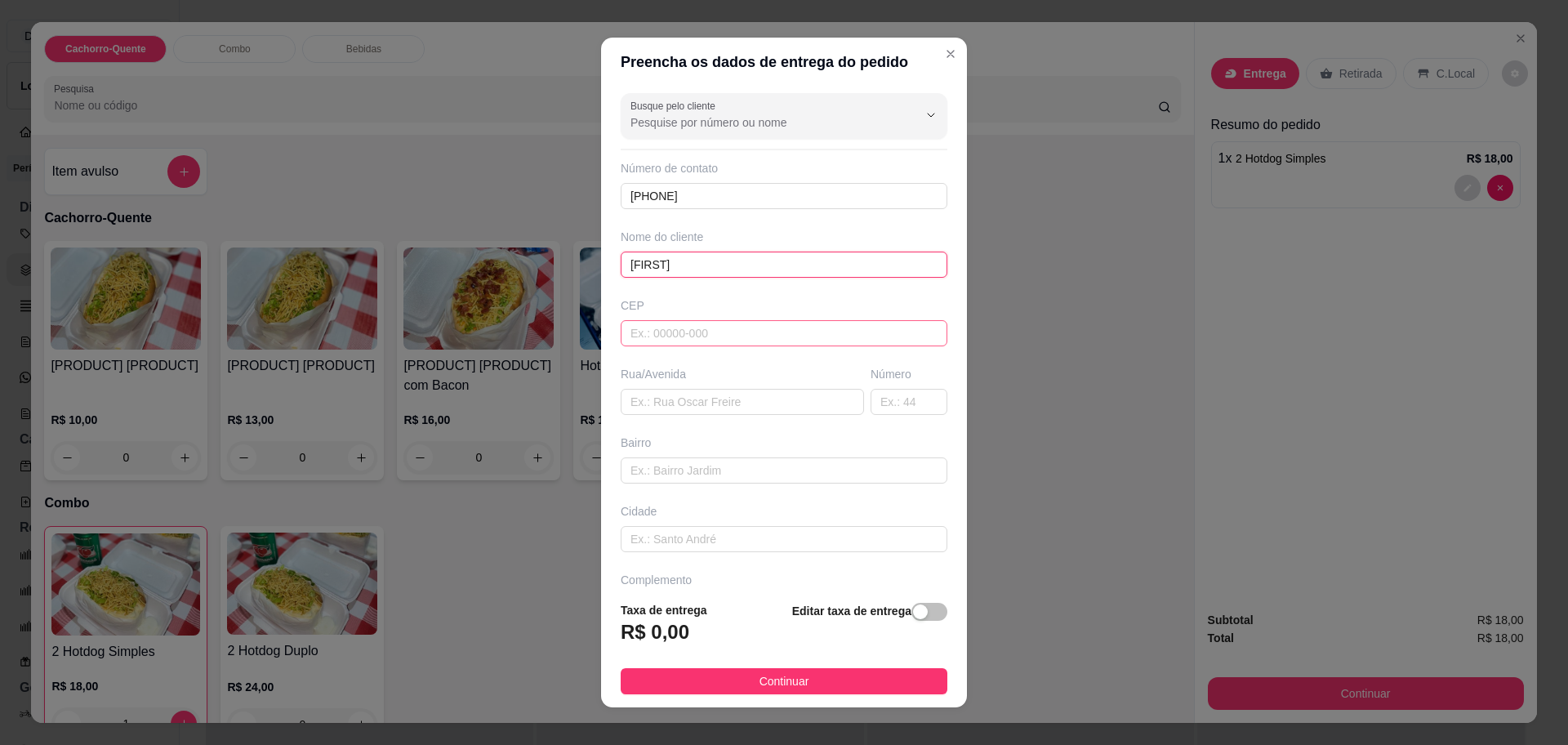 type on "[FIRST]" 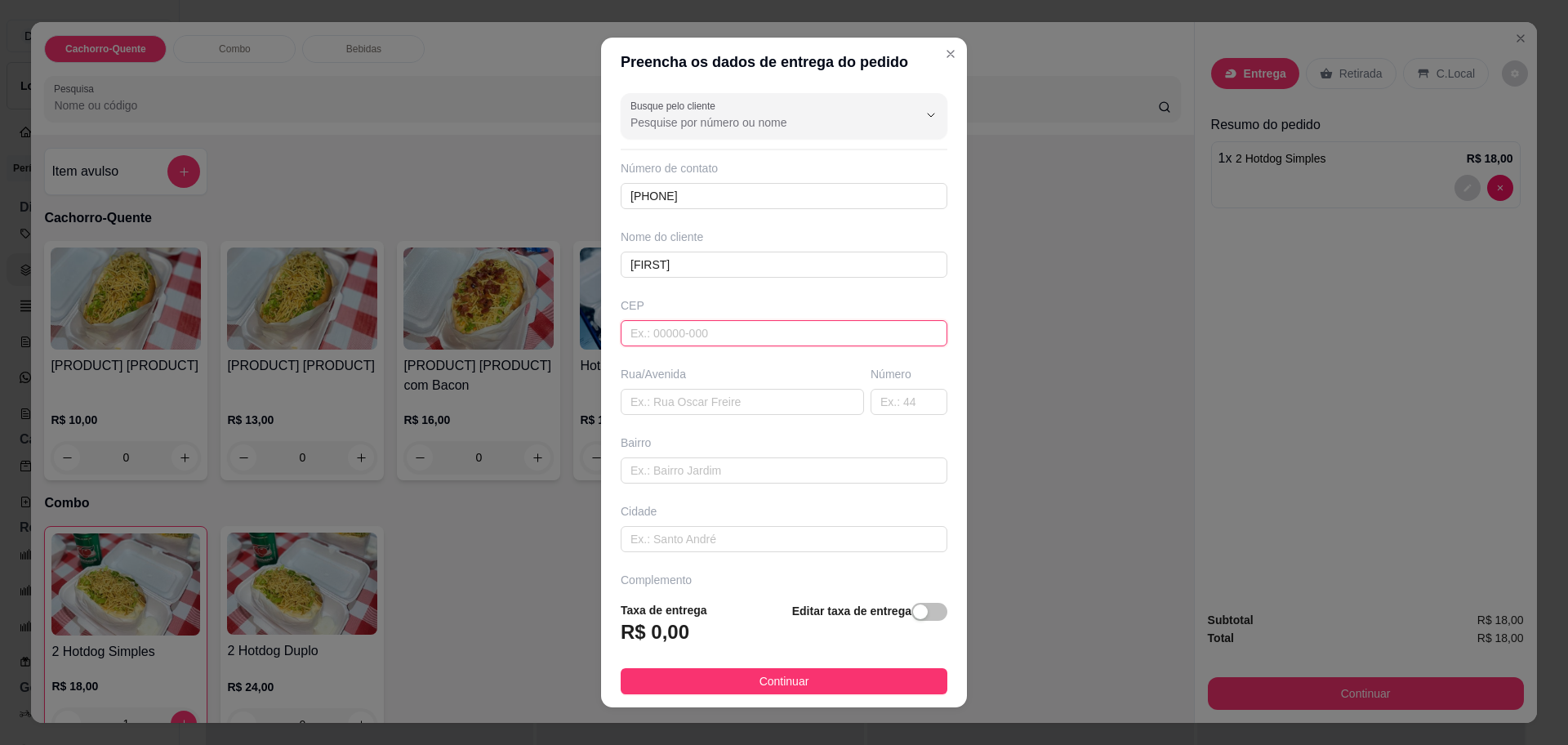 click at bounding box center [784, 333] 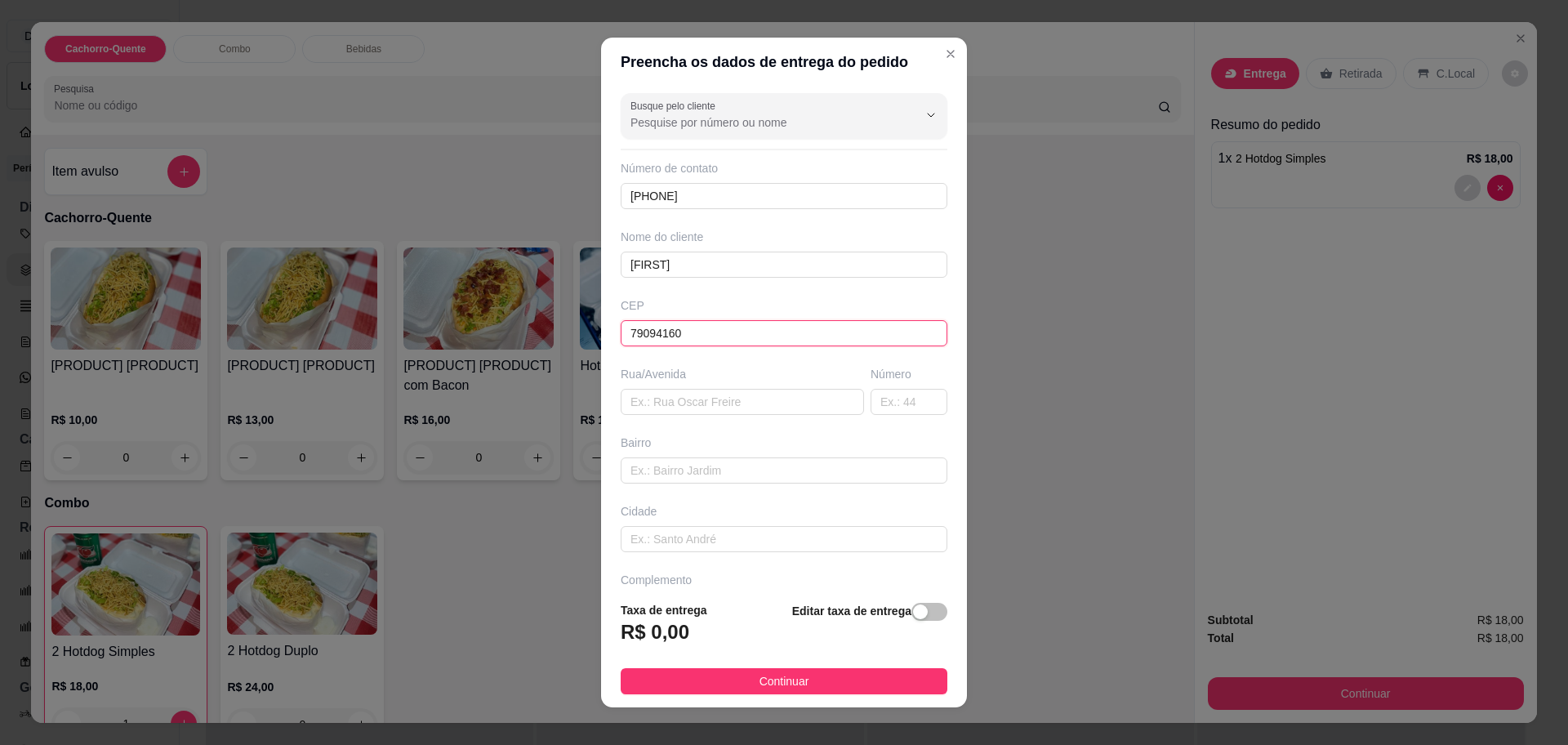 type on "79094160" 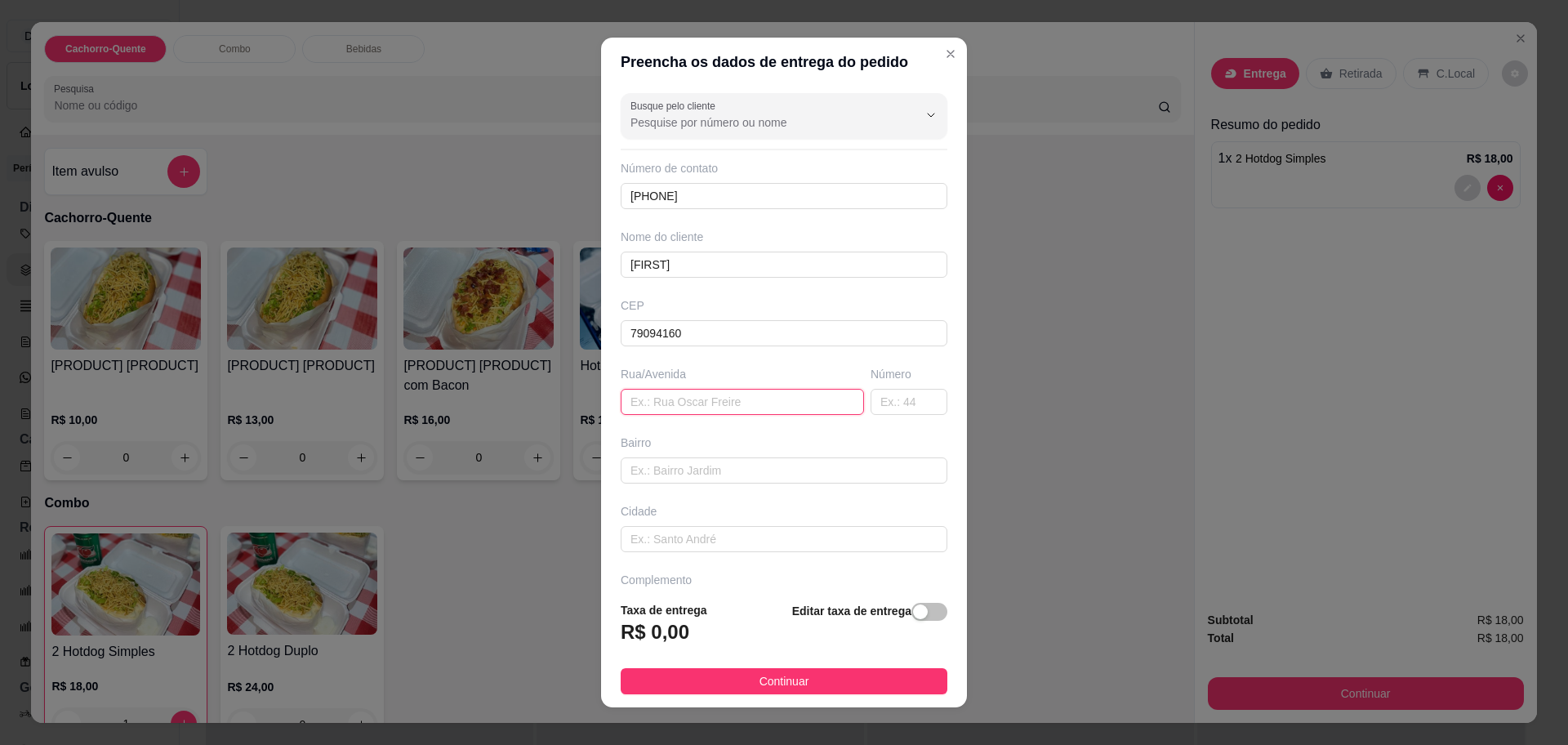 type on "[STREET] [LAST_NAME]" 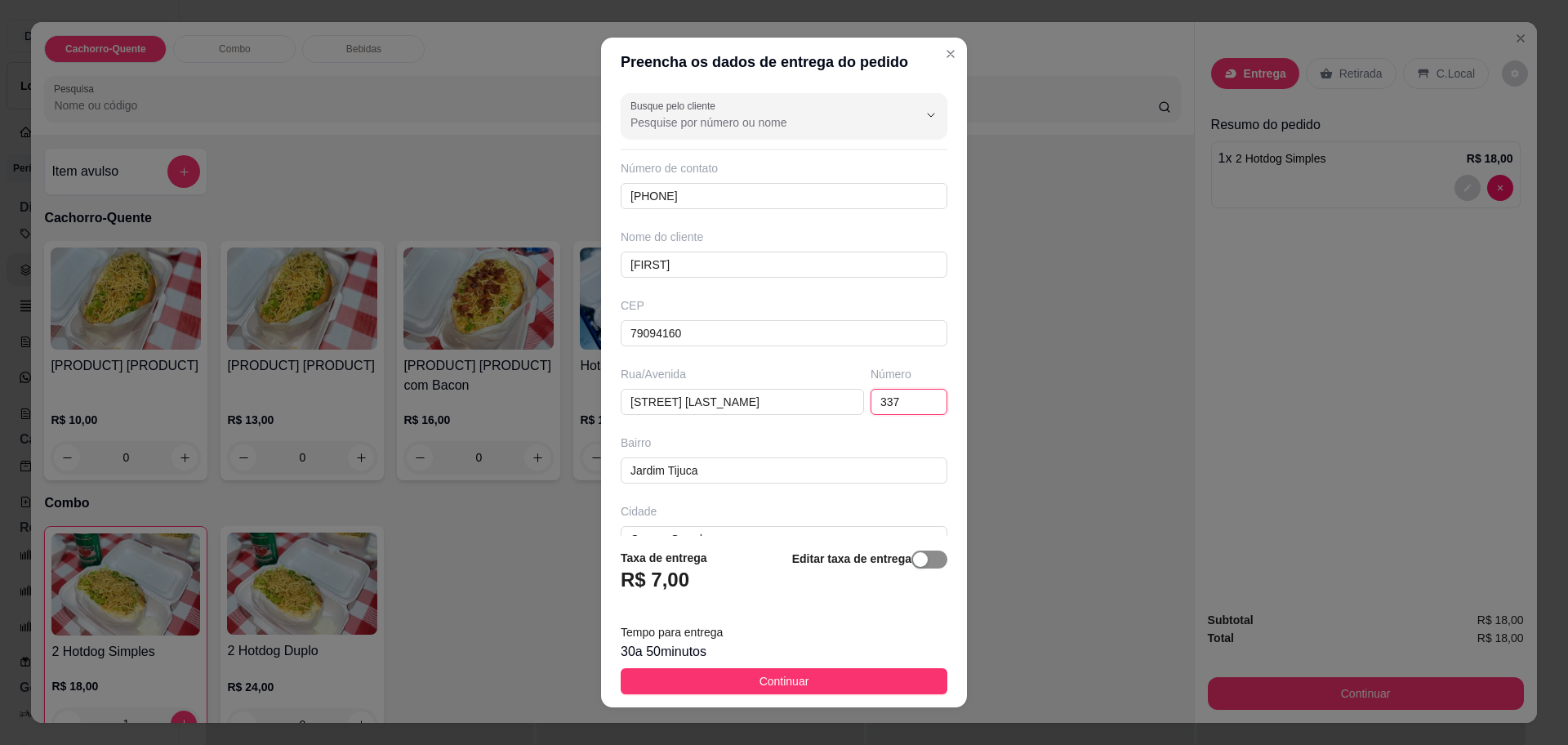 type on "337" 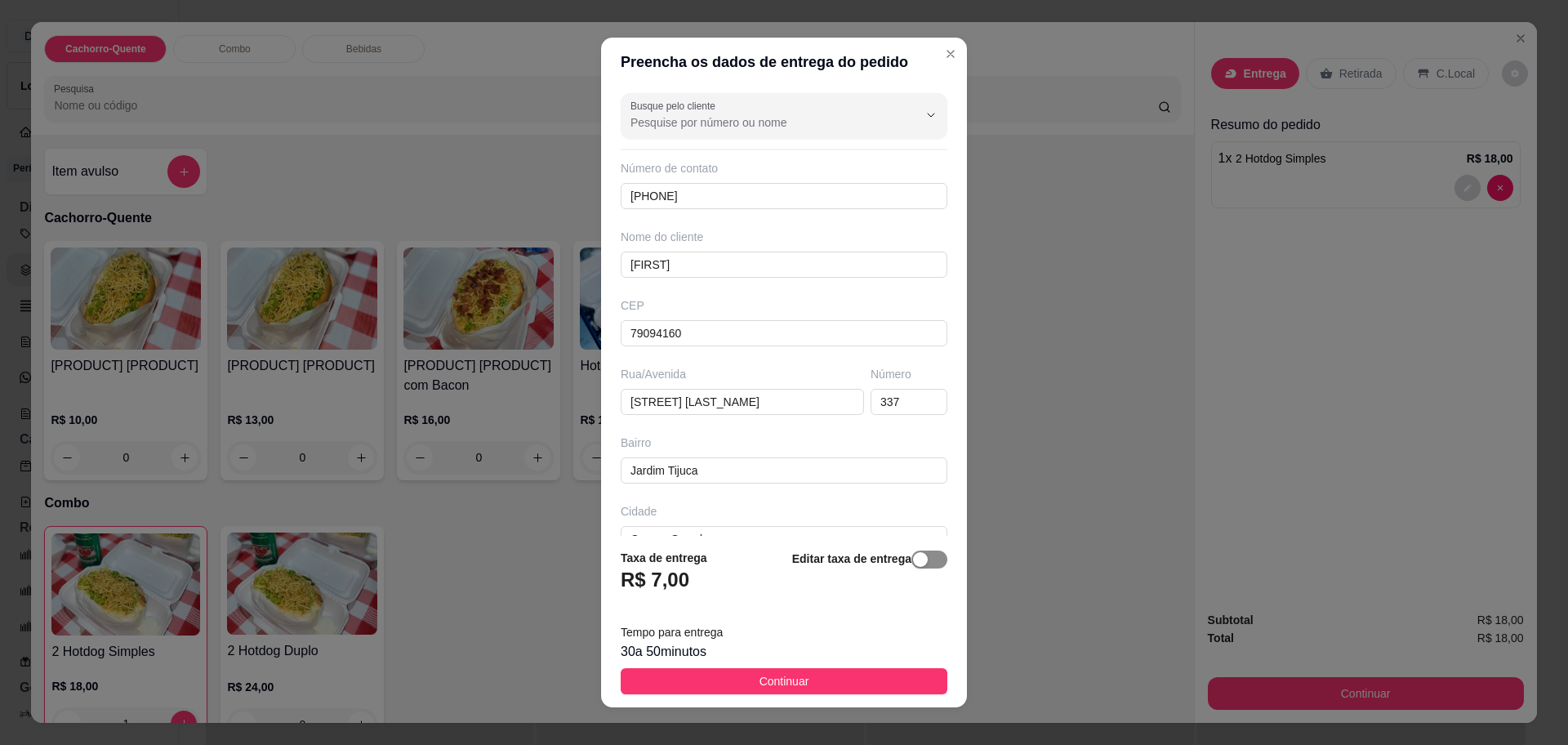 click at bounding box center (920, 560) 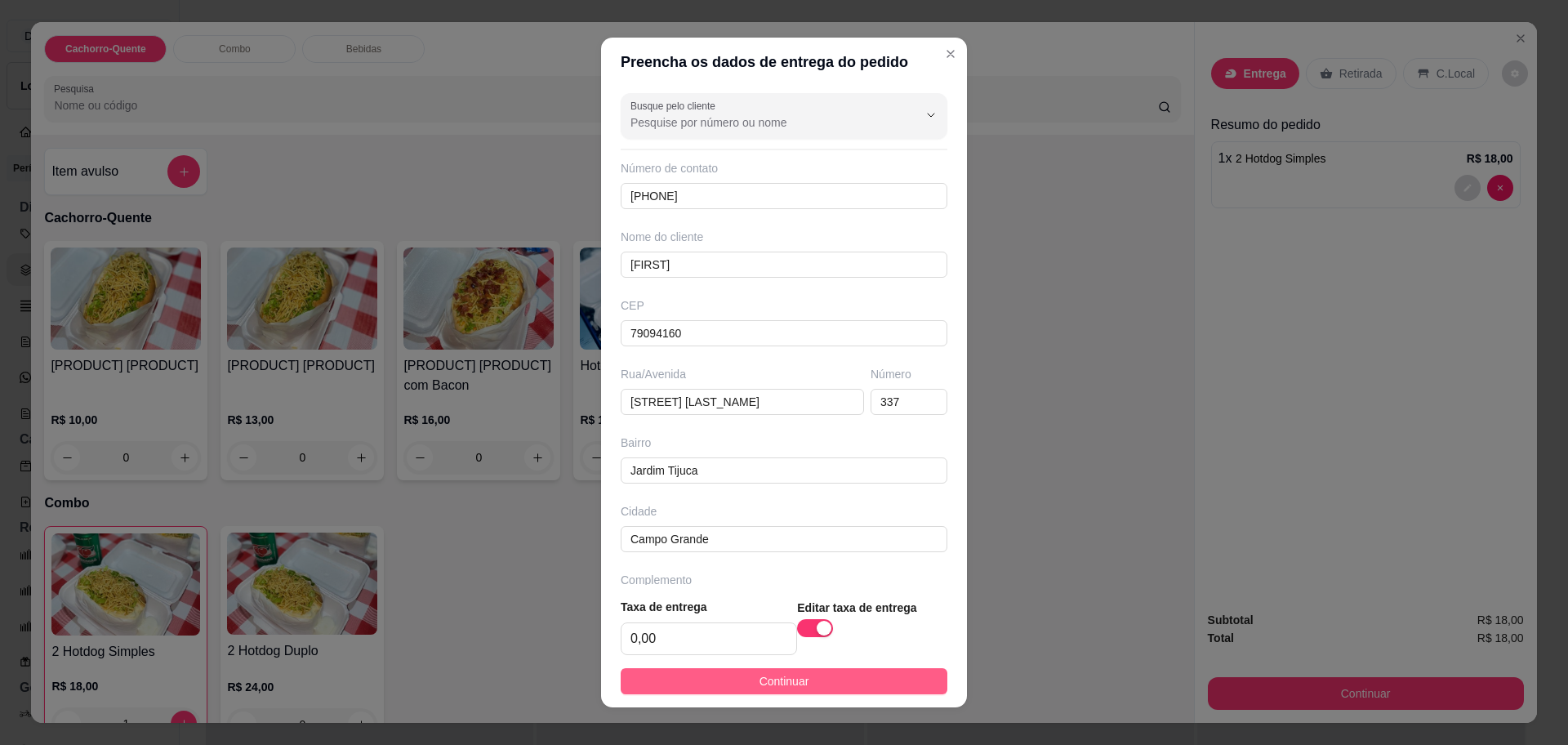 click on "Continuar" at bounding box center [784, 681] 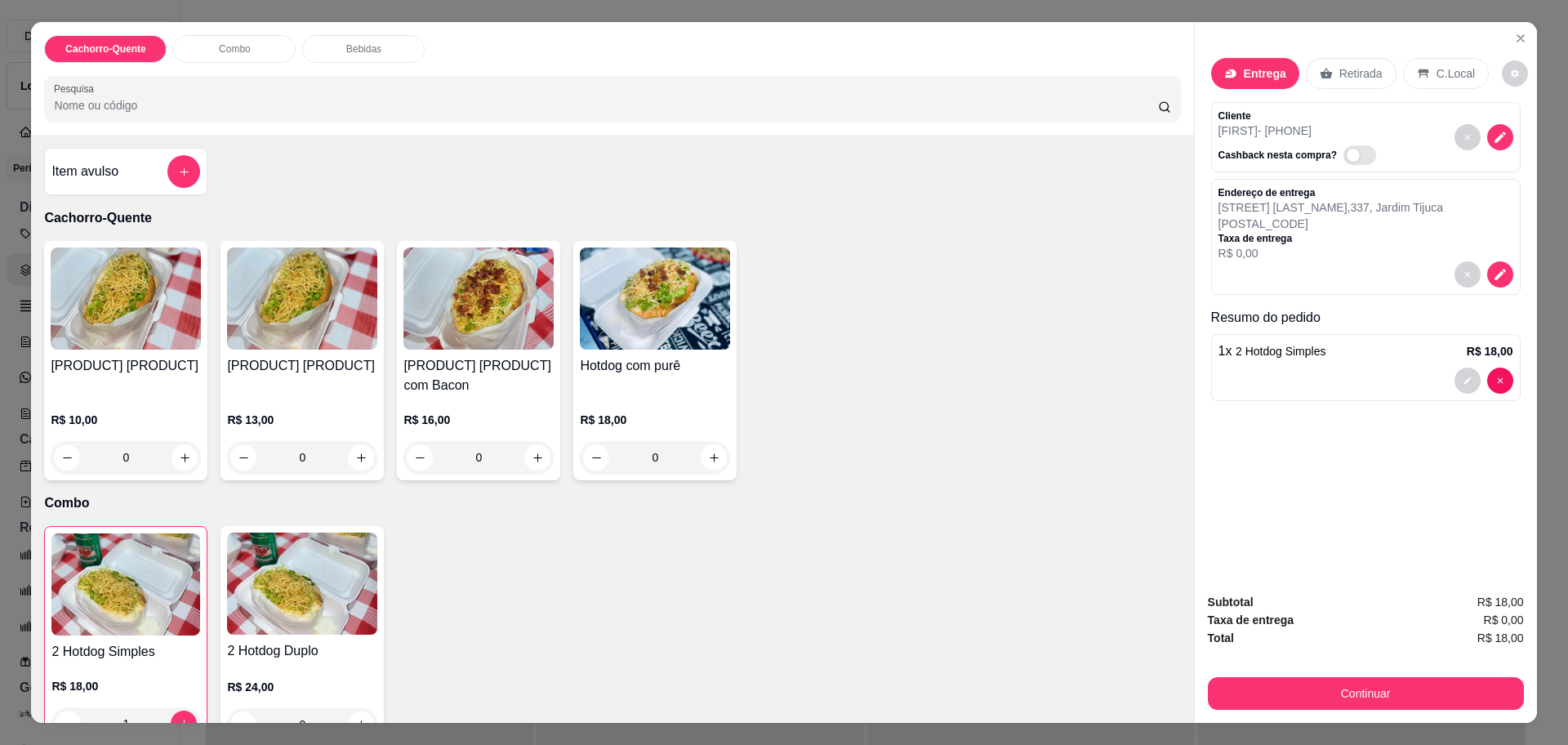 click on "Bebidas" at bounding box center (363, 49) 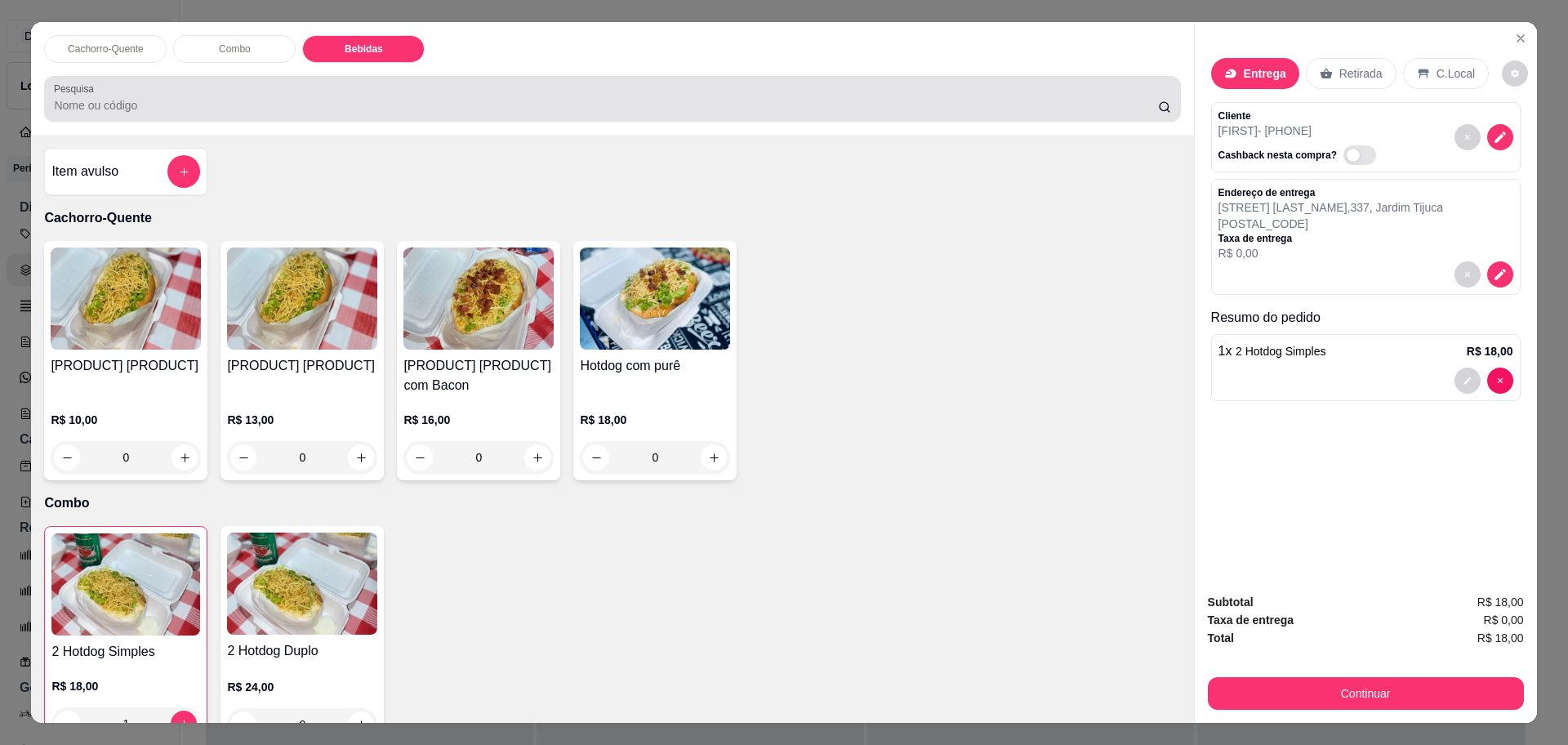 scroll, scrollTop: 323, scrollLeft: 0, axis: vertical 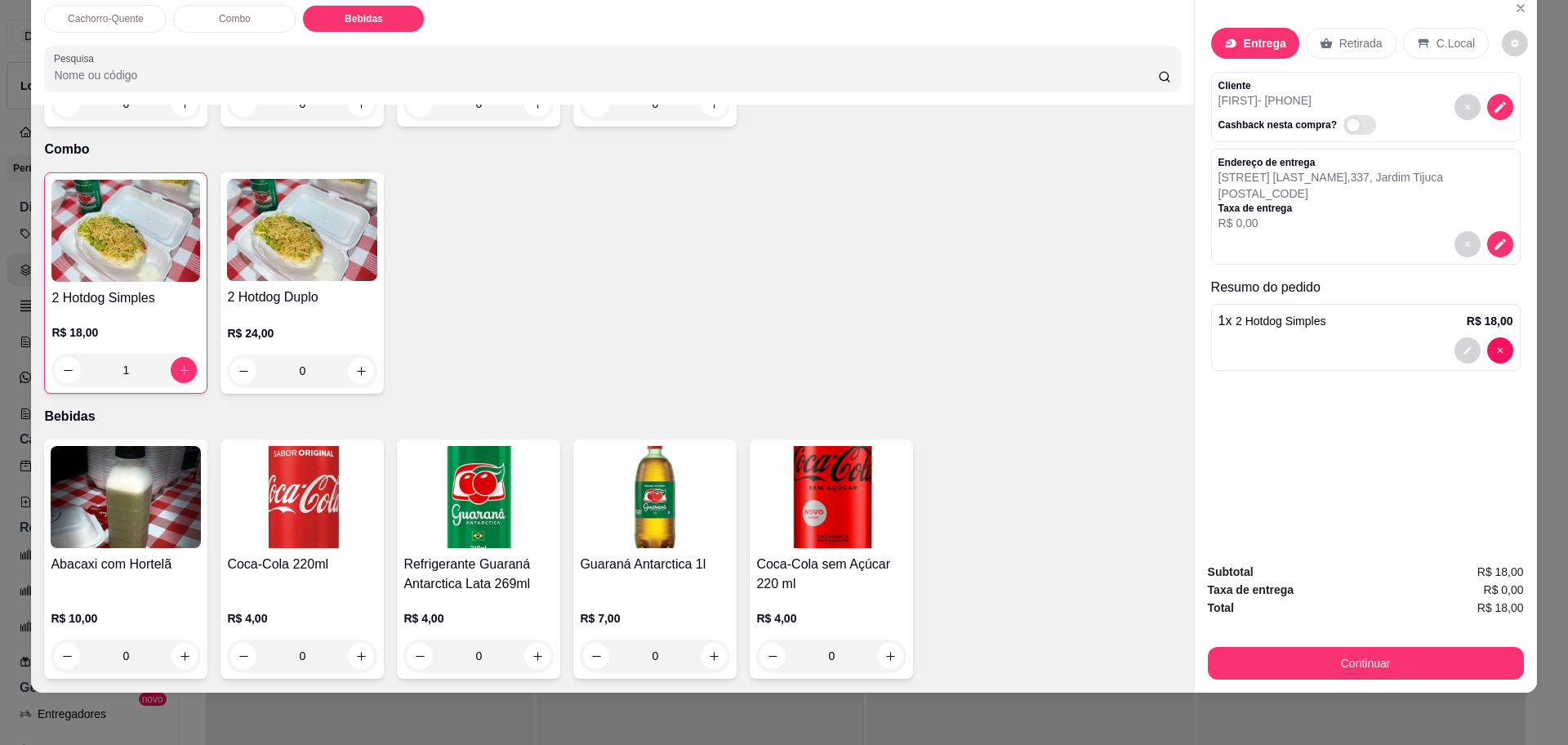click at bounding box center [126, 497] 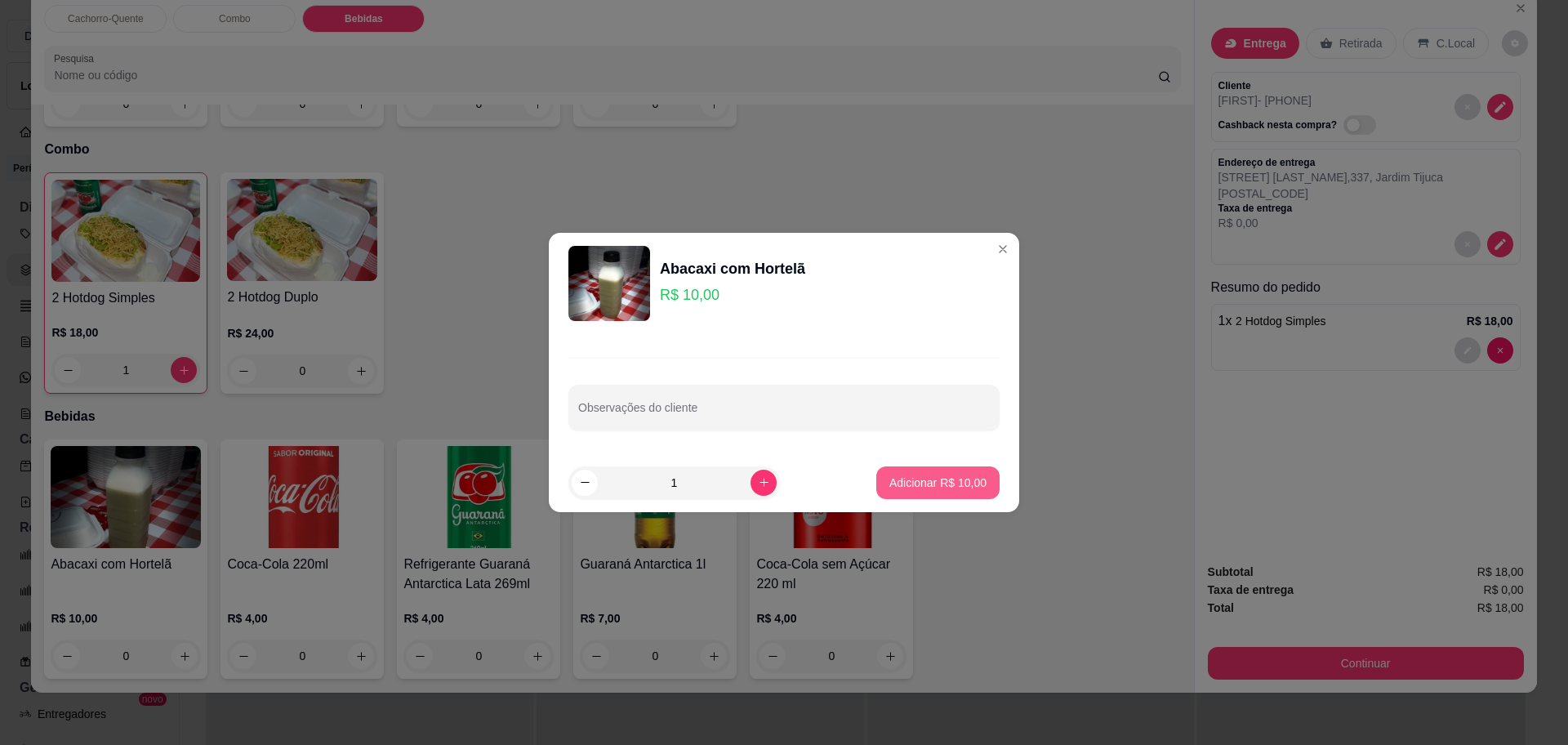 click on "Adicionar   R$ 10,00" at bounding box center (938, 483) 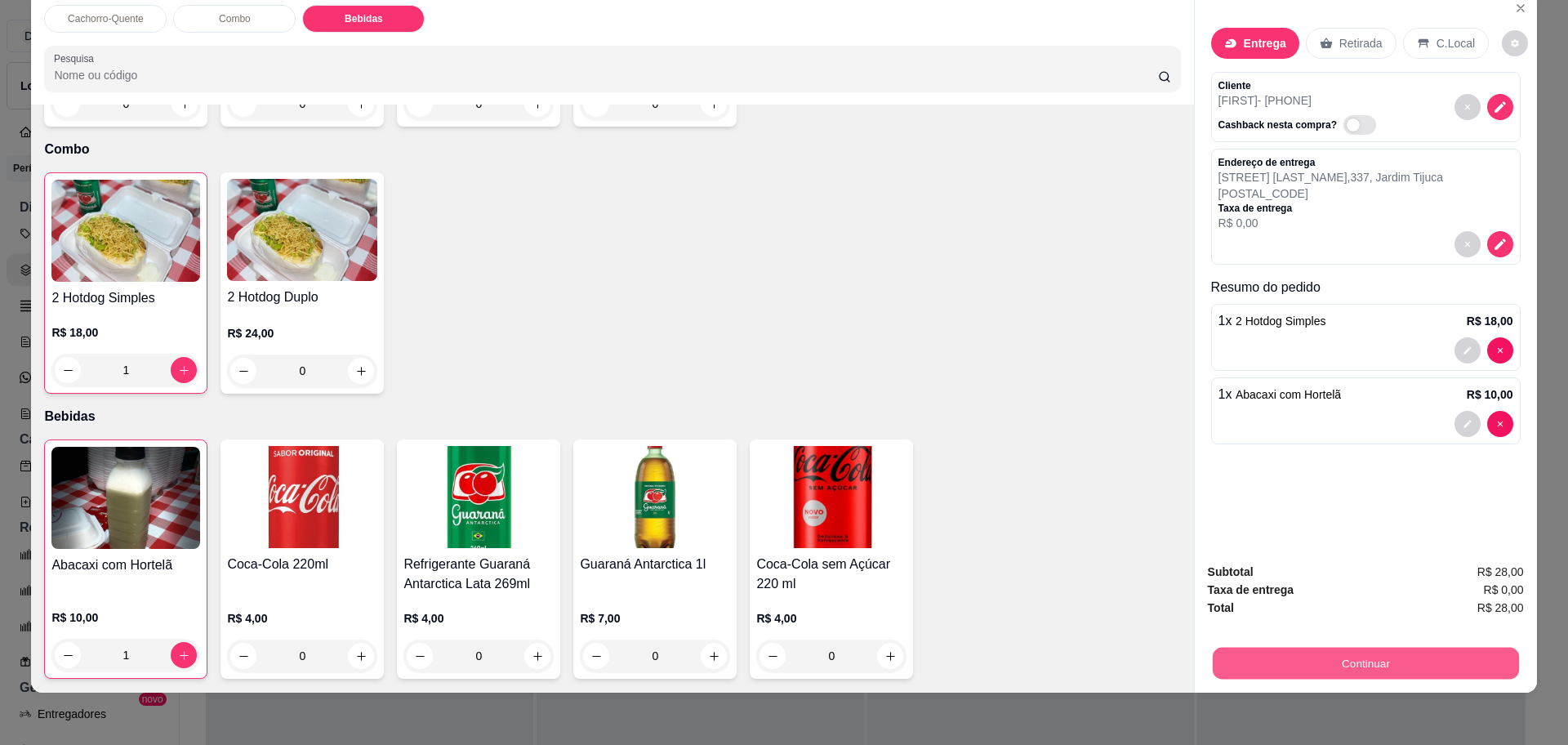 click on "Continuar" at bounding box center [1365, 662] 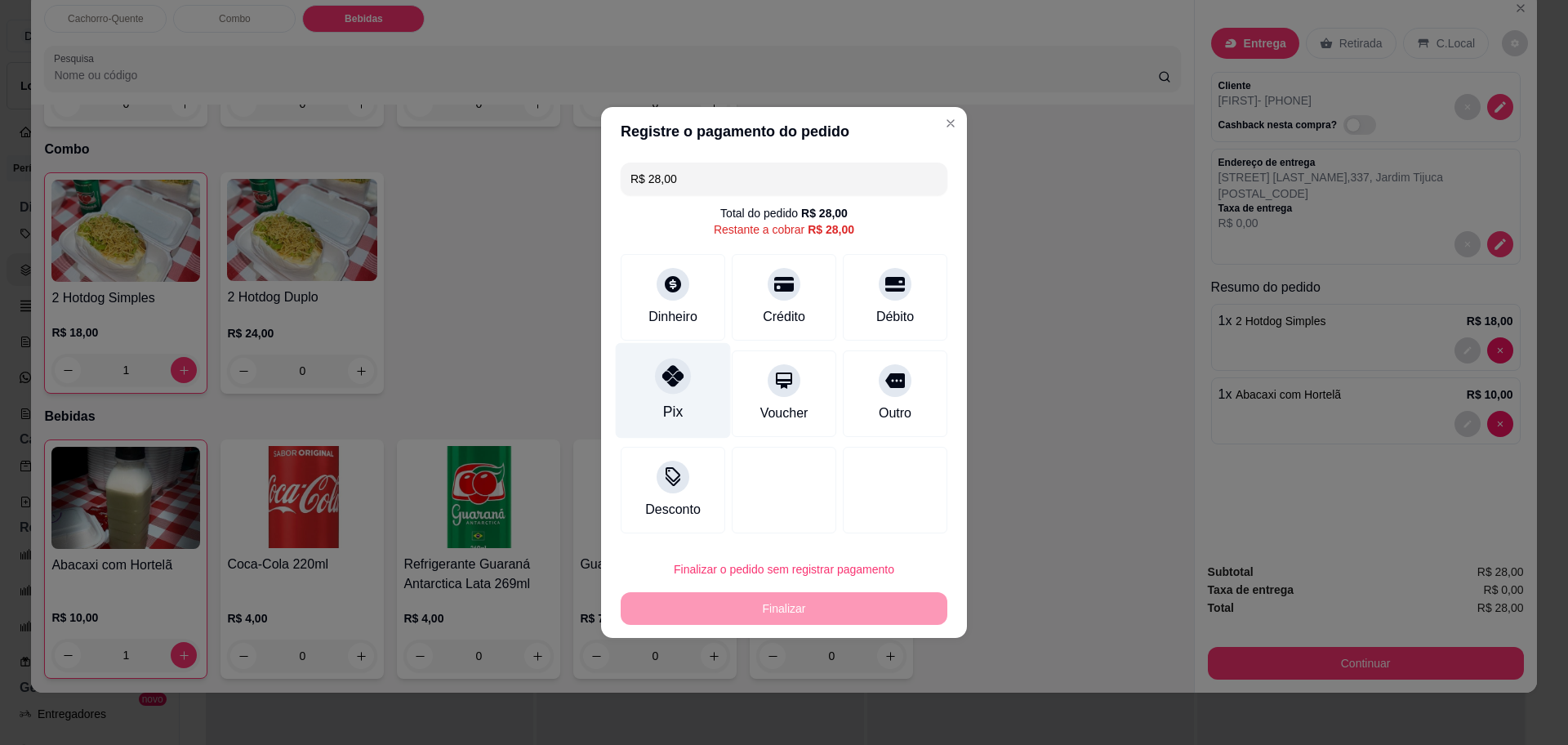 click on "Pix" at bounding box center [673, 390] 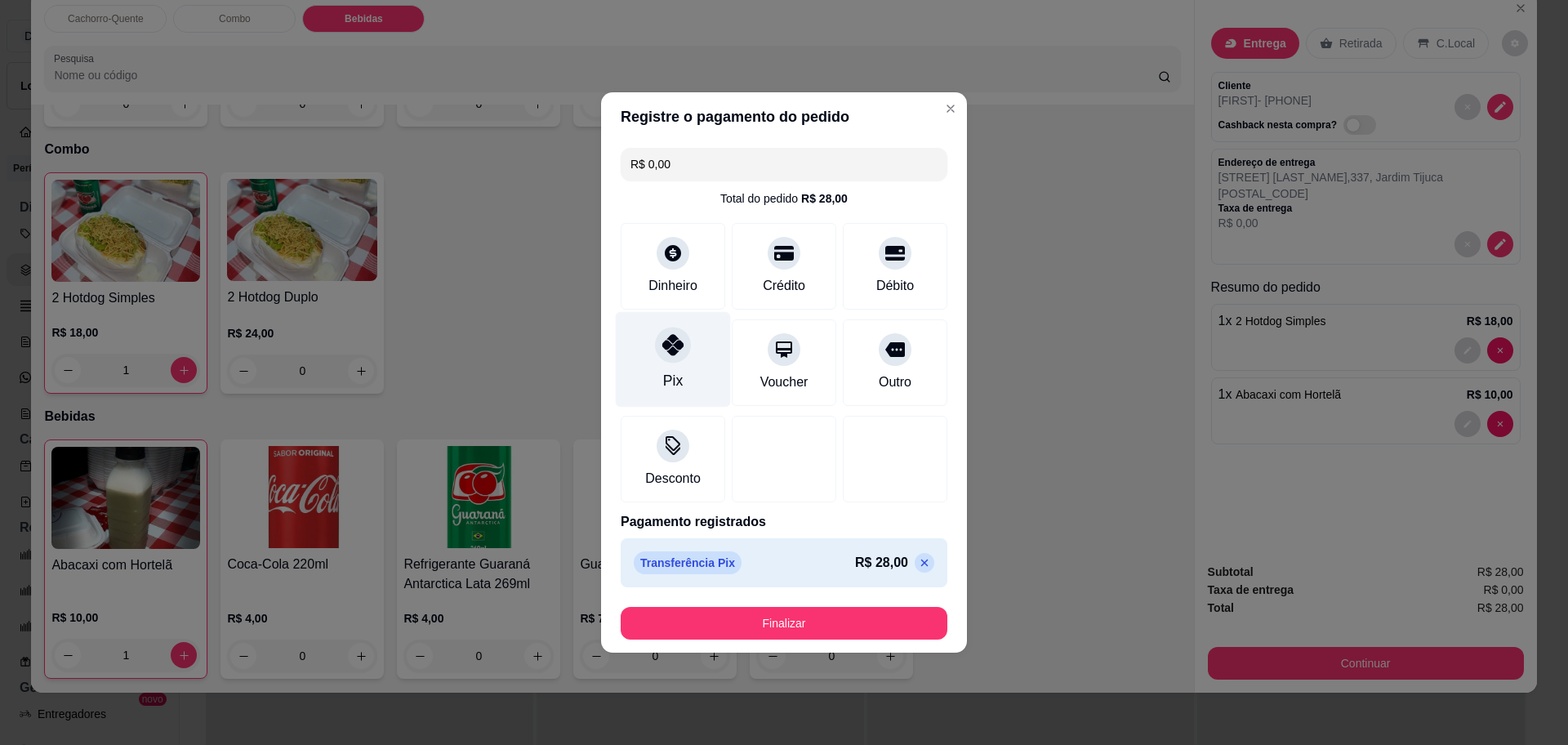 type on "R$ 0,00" 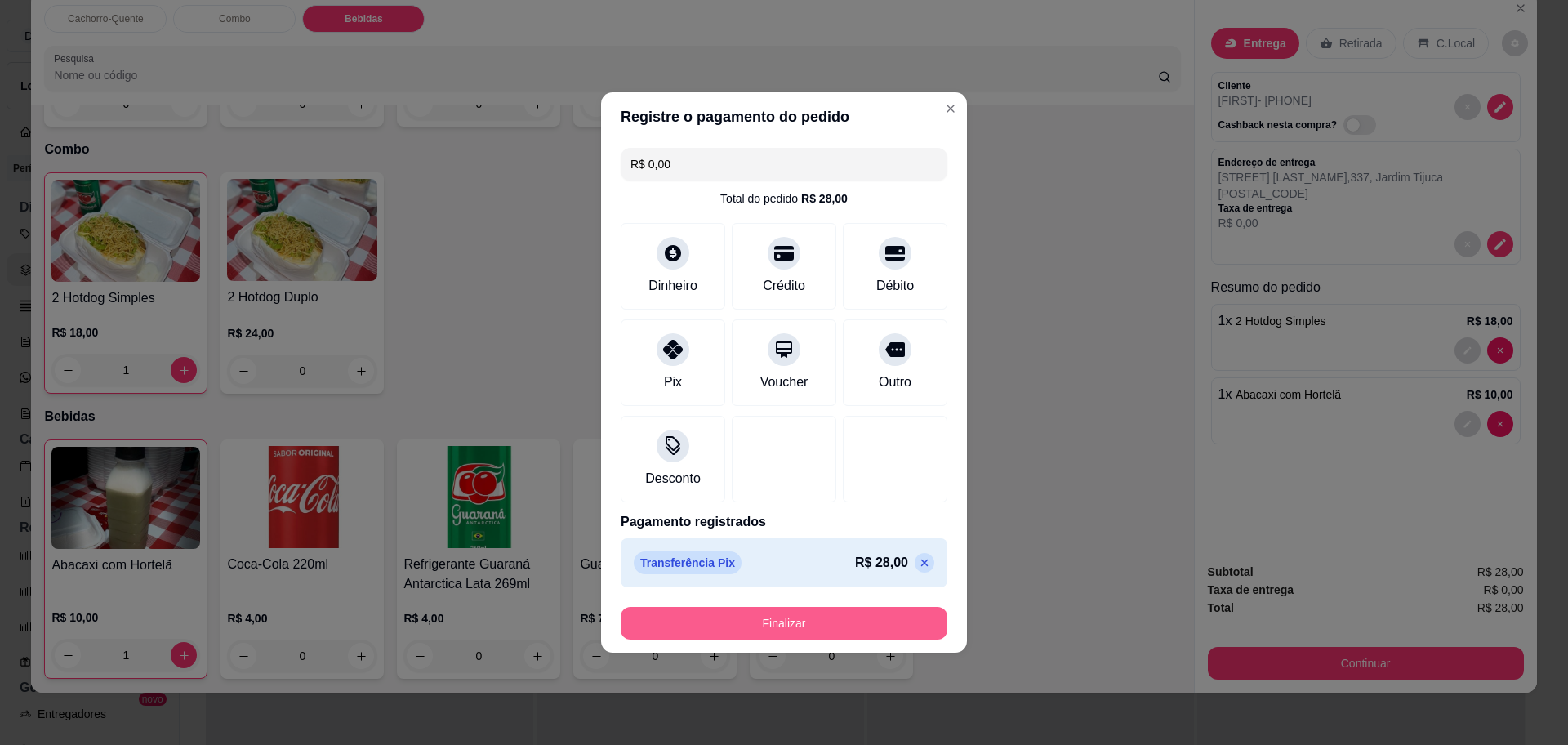 click on "Finalizar" at bounding box center [784, 623] 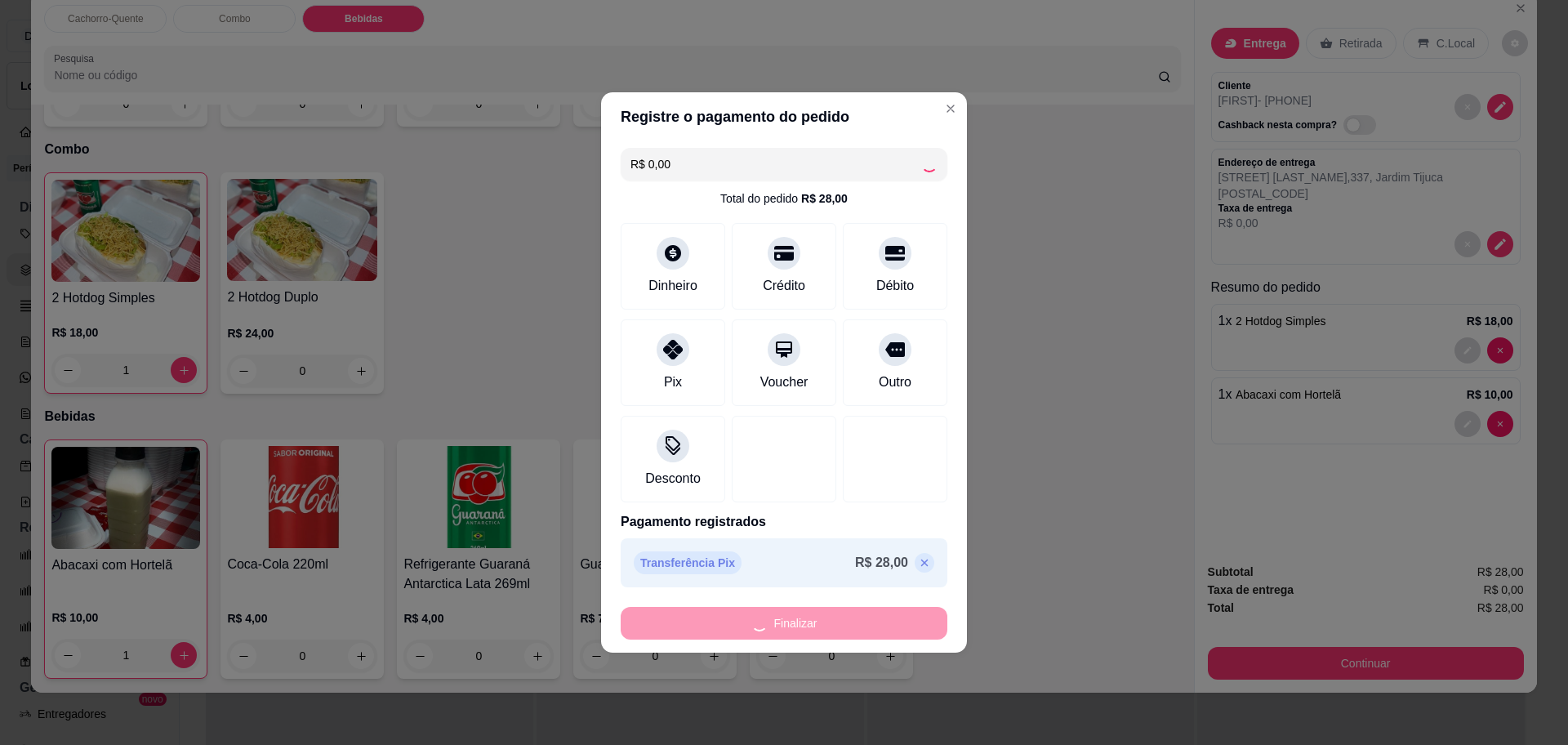 type on "0" 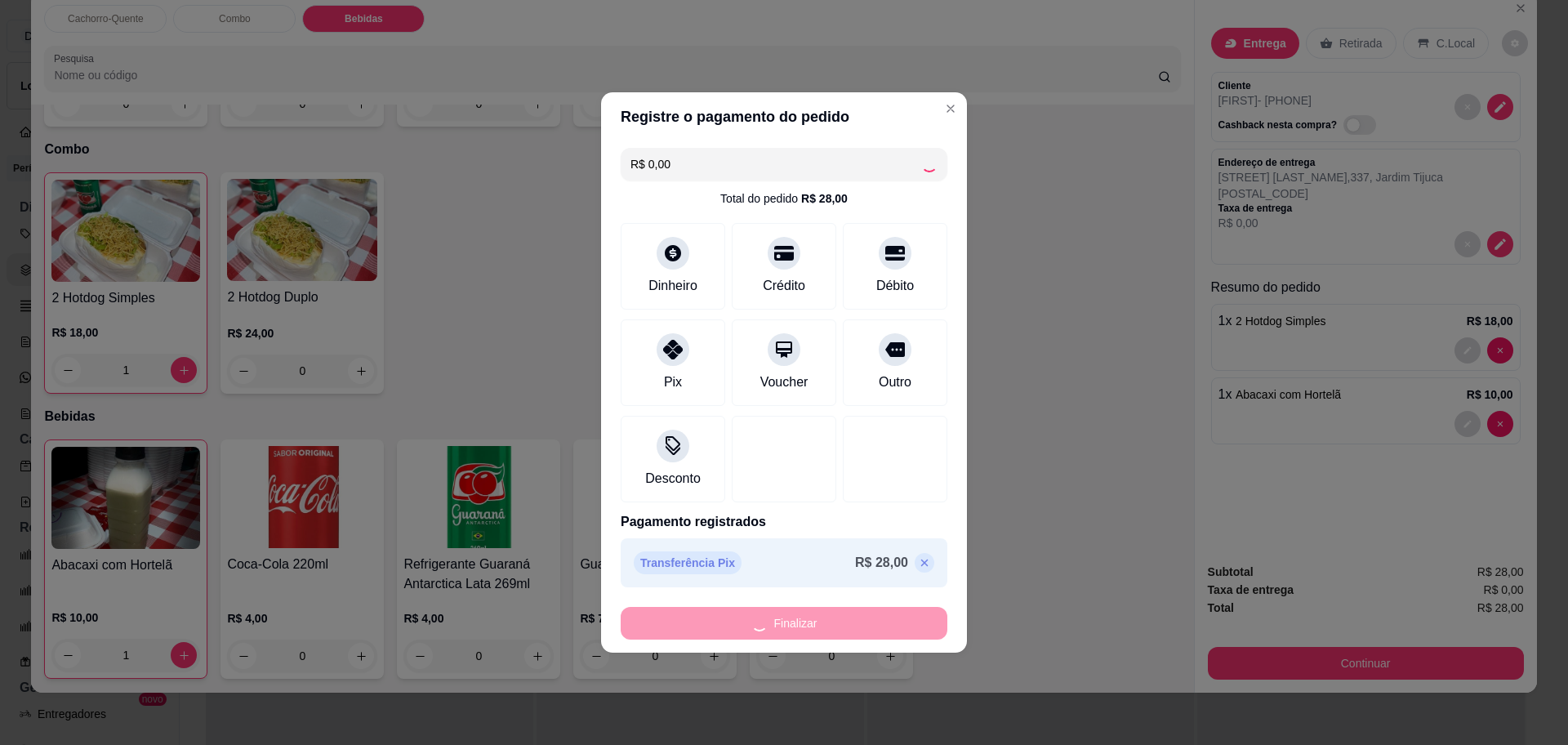 type on "0" 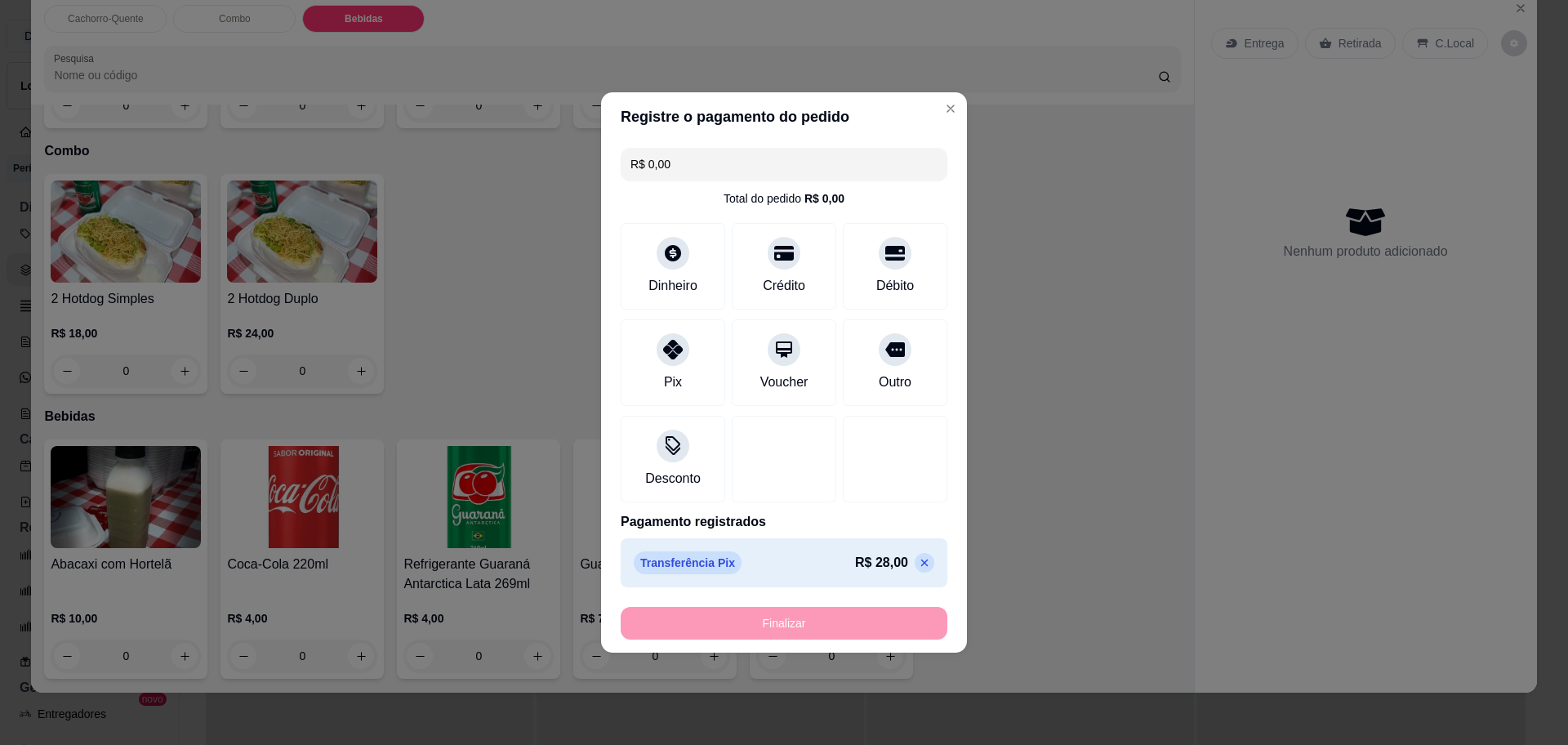 type on "-R$ 28,00" 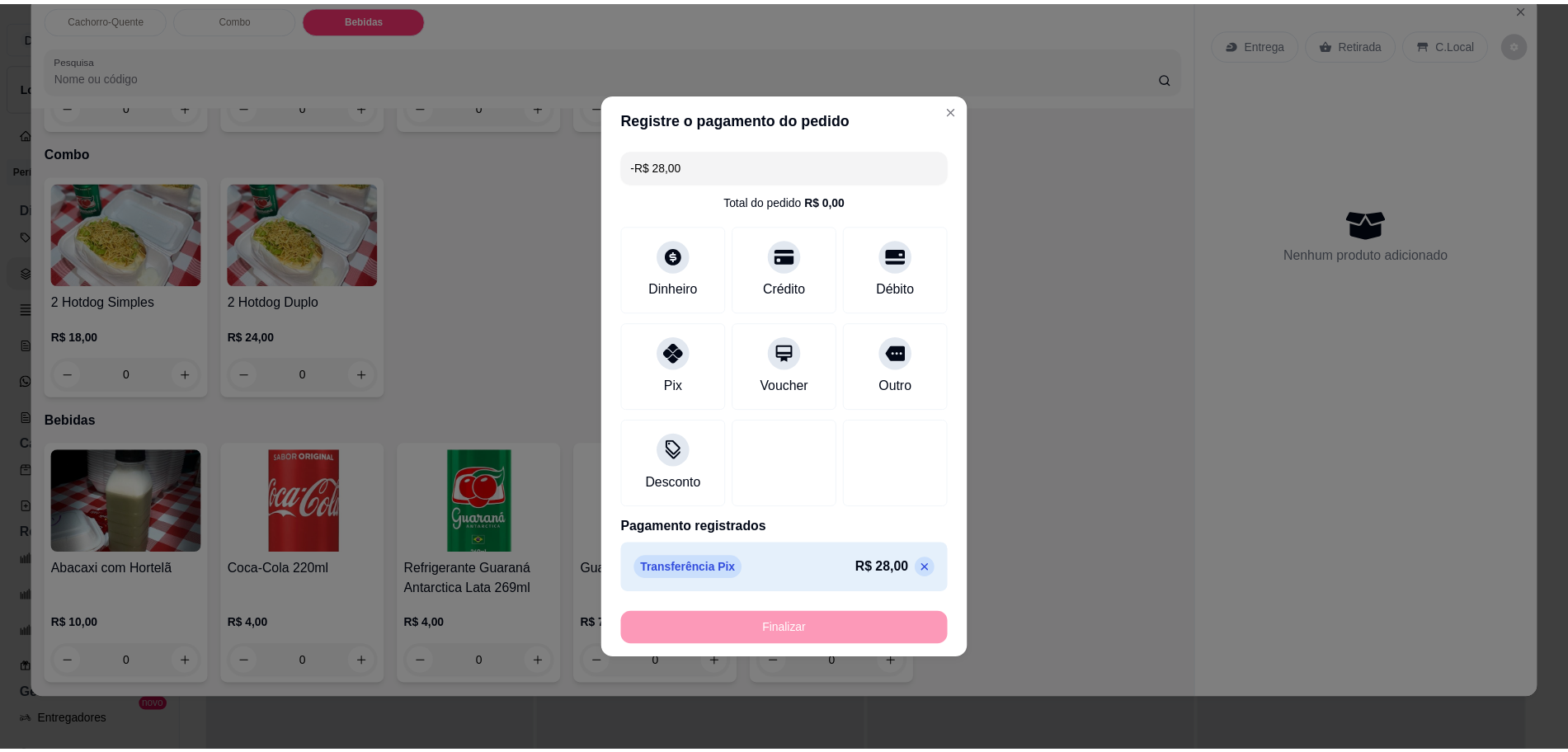 scroll, scrollTop: 325, scrollLeft: 0, axis: vertical 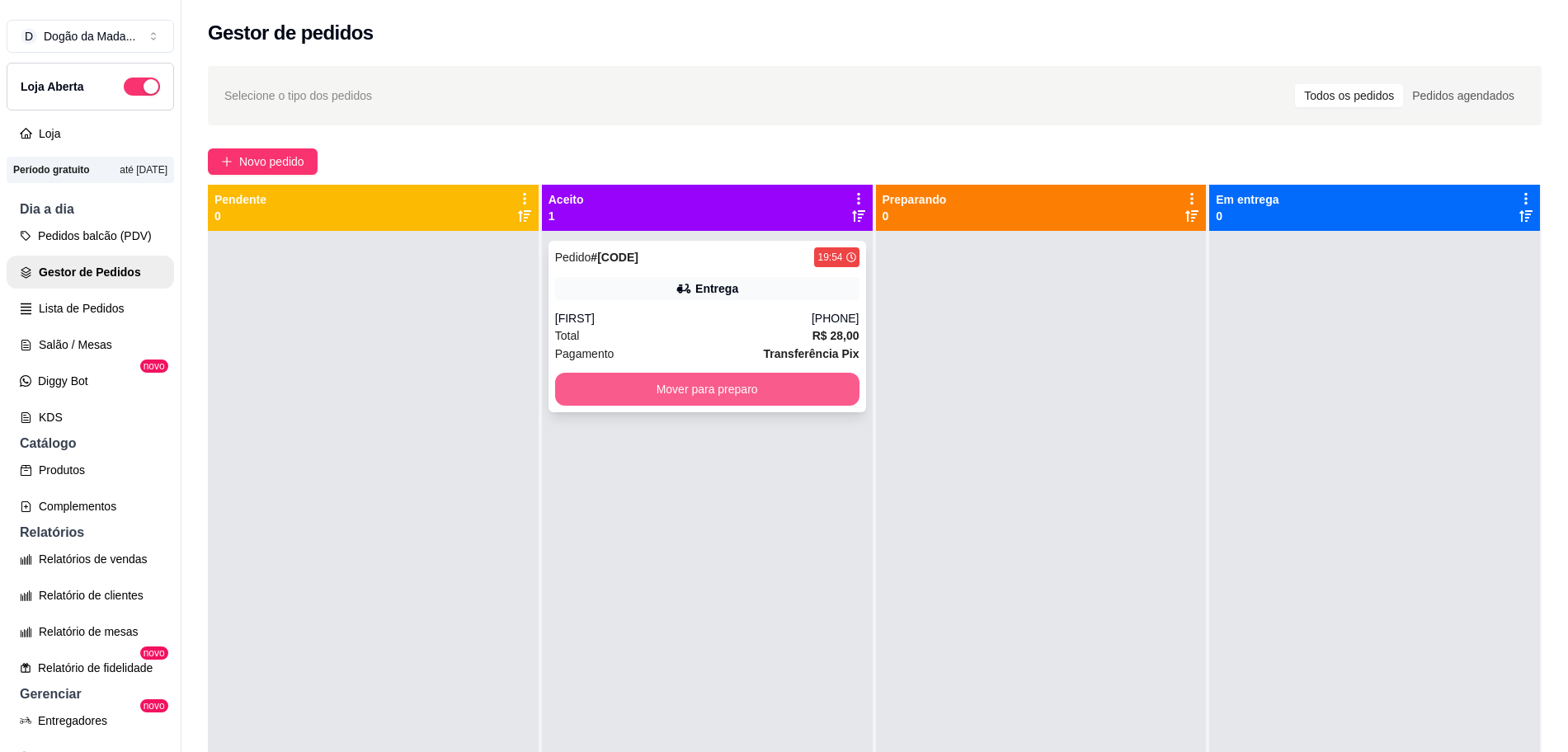 click on "Mover para preparo" at bounding box center (707, 389) 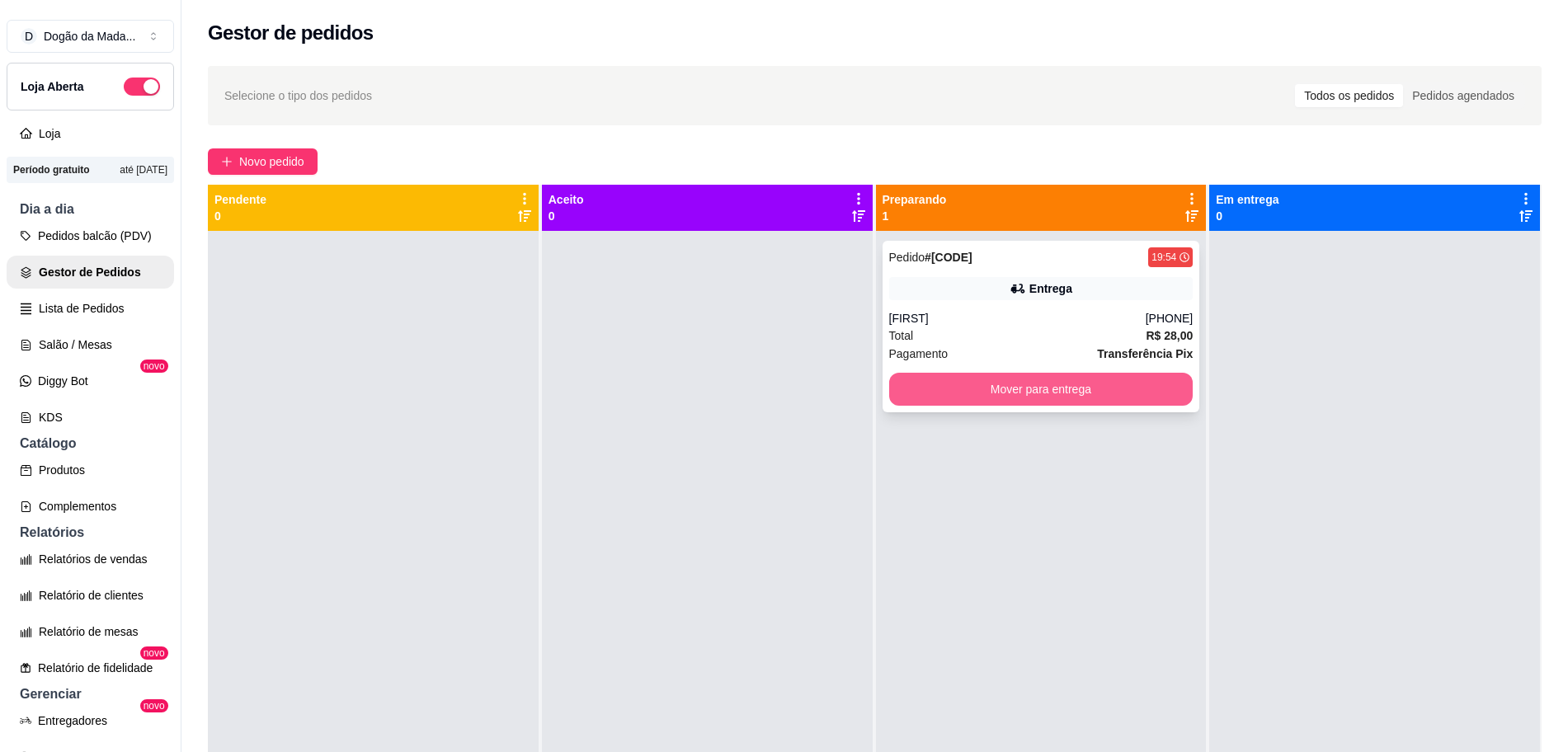 click on "Mover para entrega" at bounding box center (1041, 389) 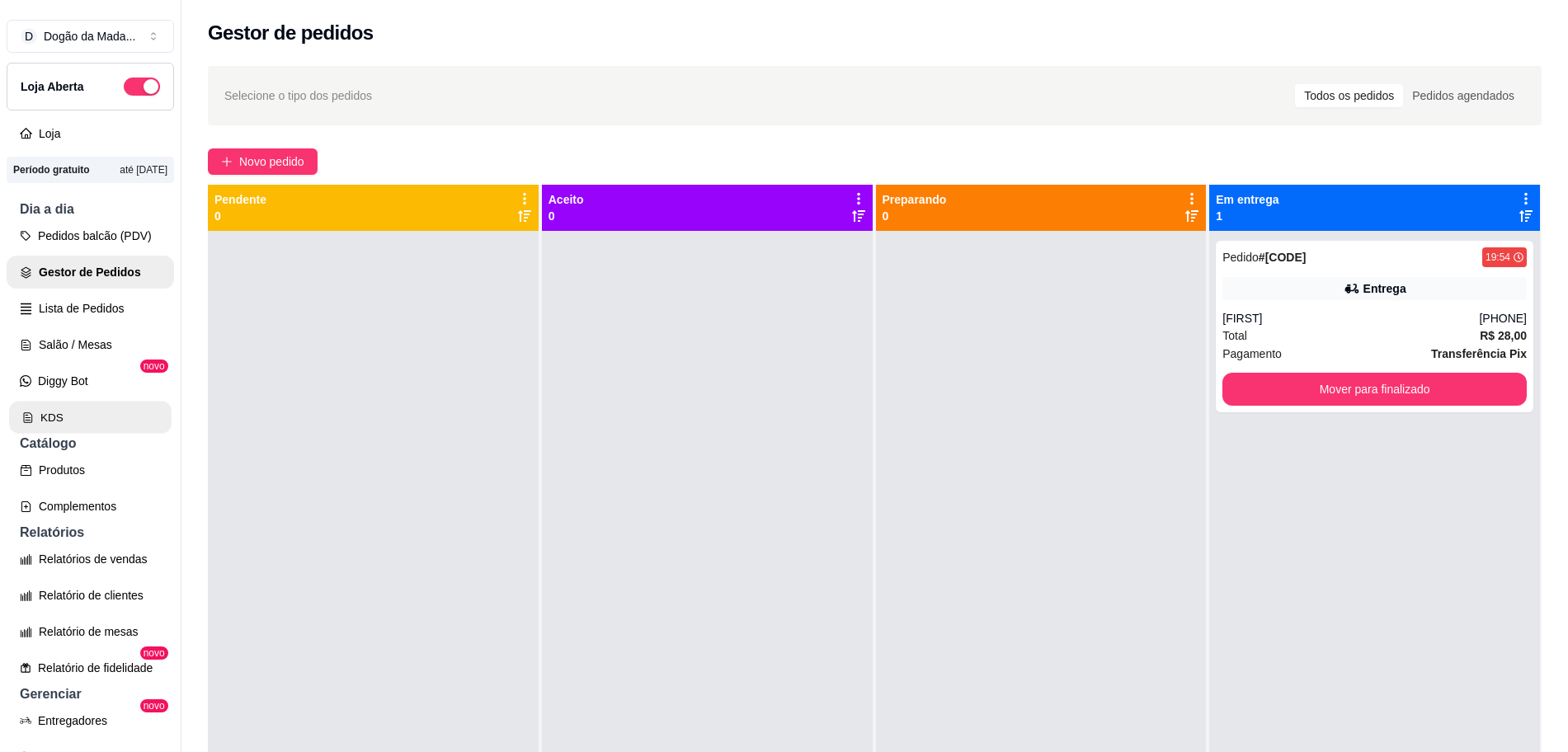click on "KDS" at bounding box center (90, 417) 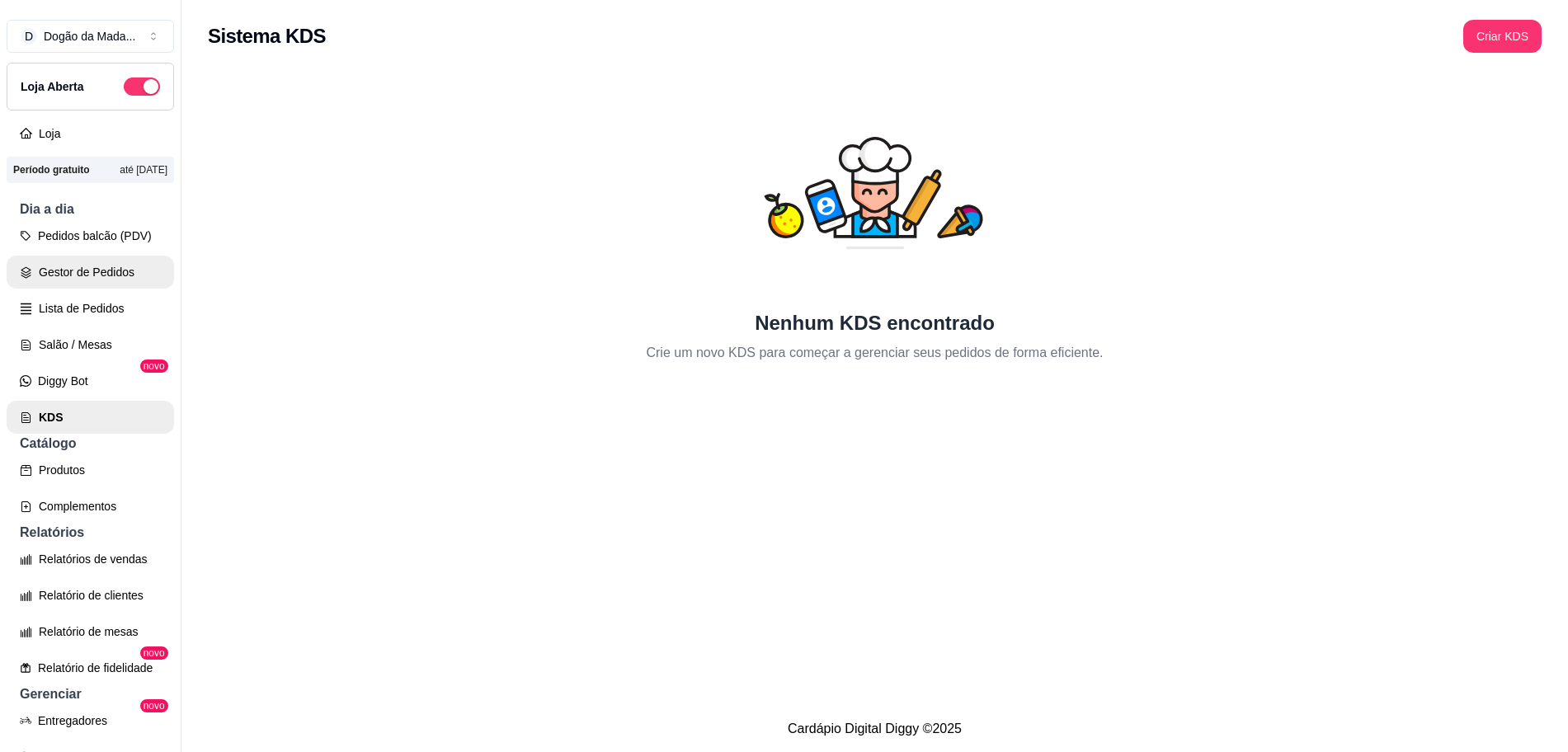 click on "Gestor de Pedidos" at bounding box center [90, 272] 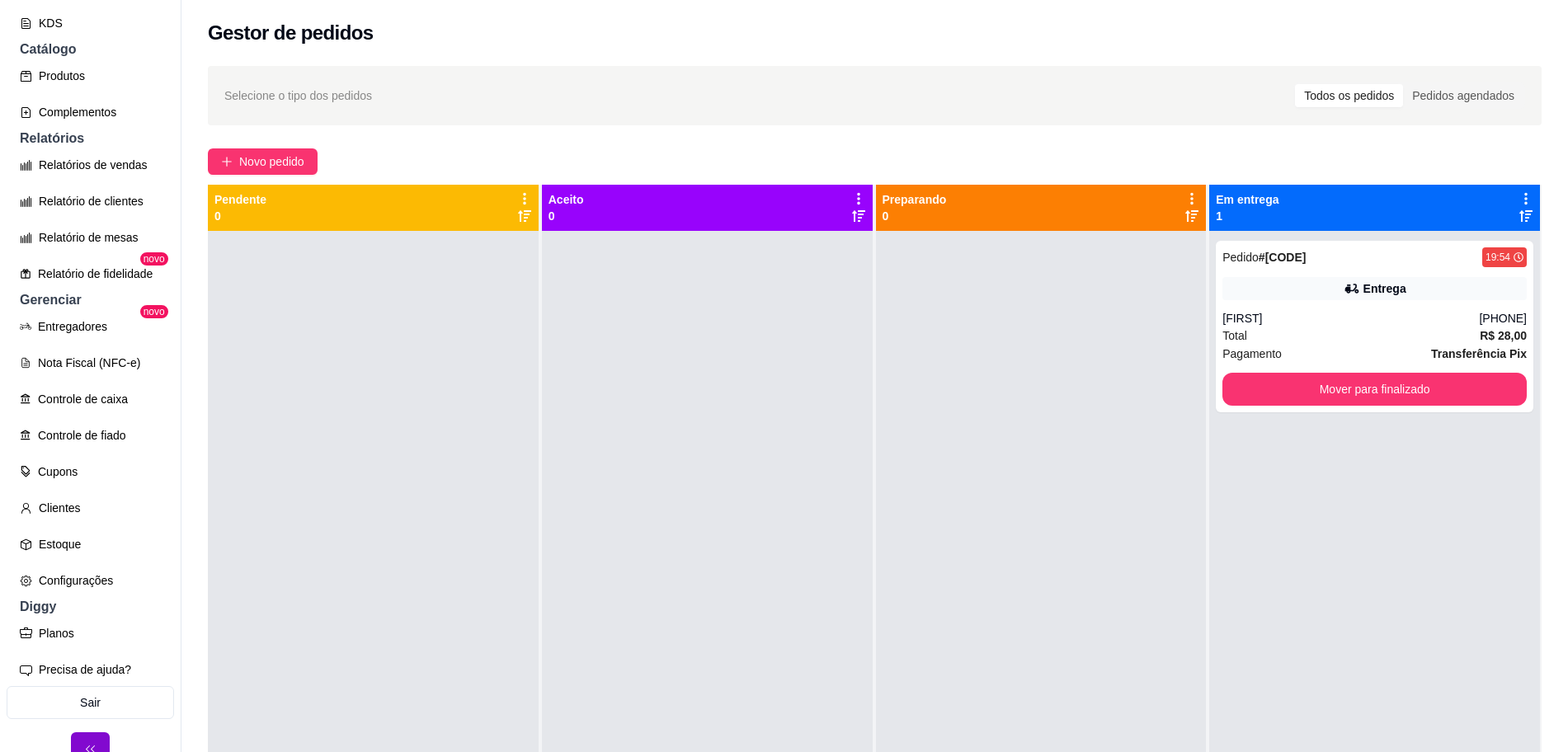 scroll, scrollTop: 412, scrollLeft: 0, axis: vertical 